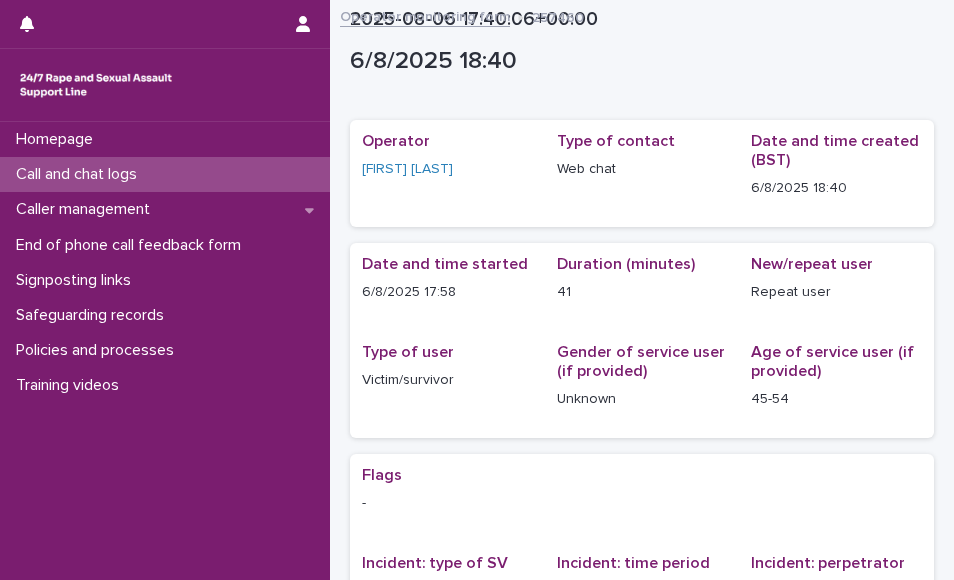 scroll, scrollTop: 0, scrollLeft: 0, axis: both 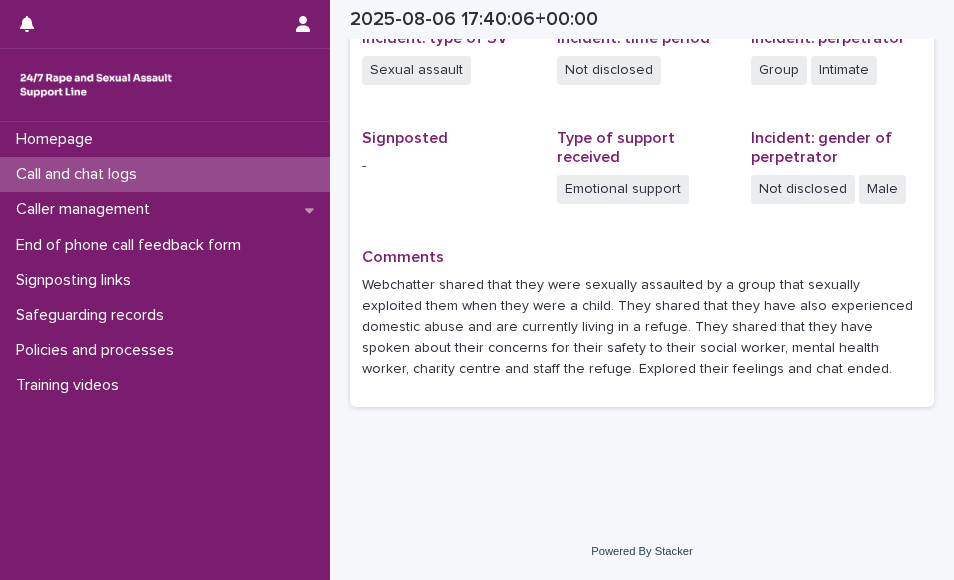 click on "Call and chat logs" at bounding box center [80, 174] 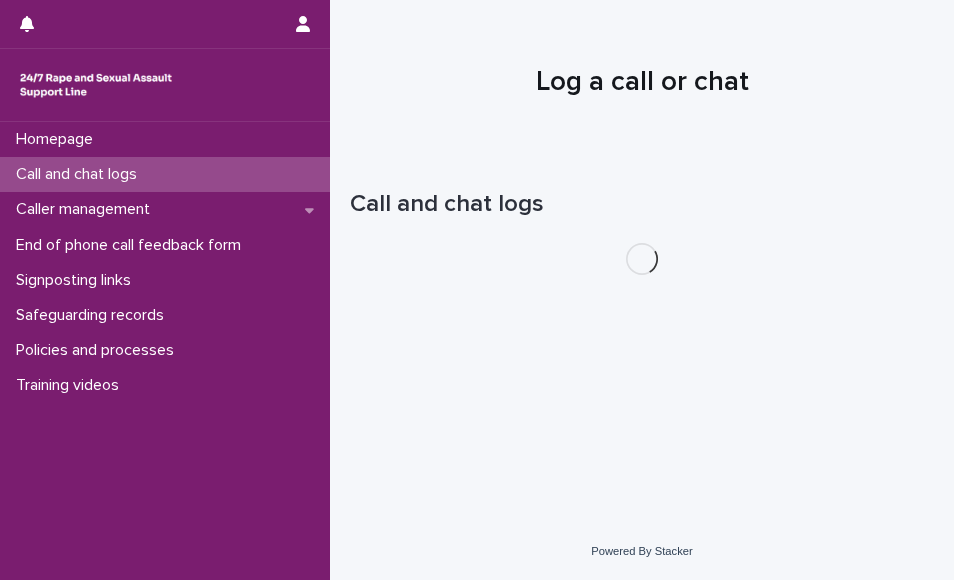 scroll, scrollTop: 0, scrollLeft: 0, axis: both 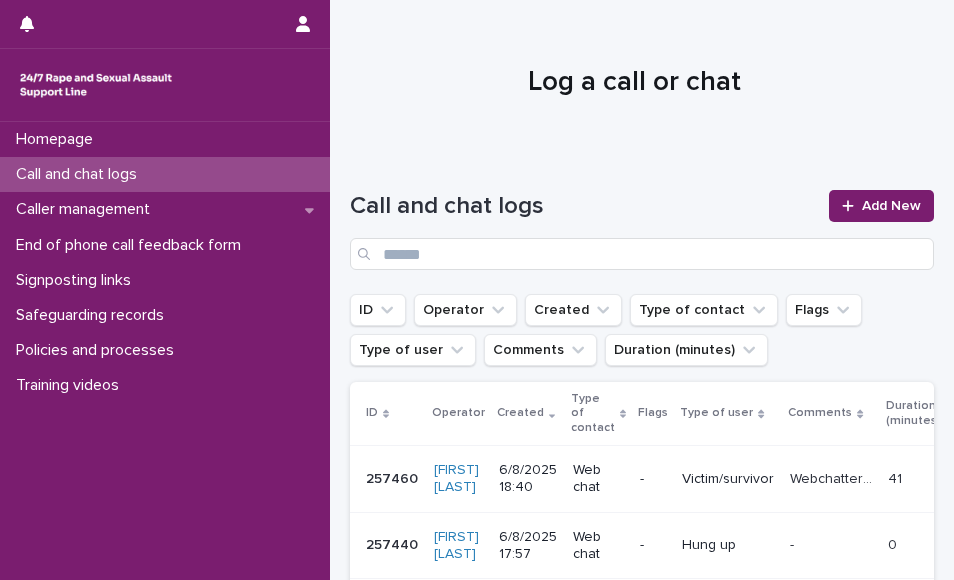 click on "Call and chat logs Add New" at bounding box center (642, 230) 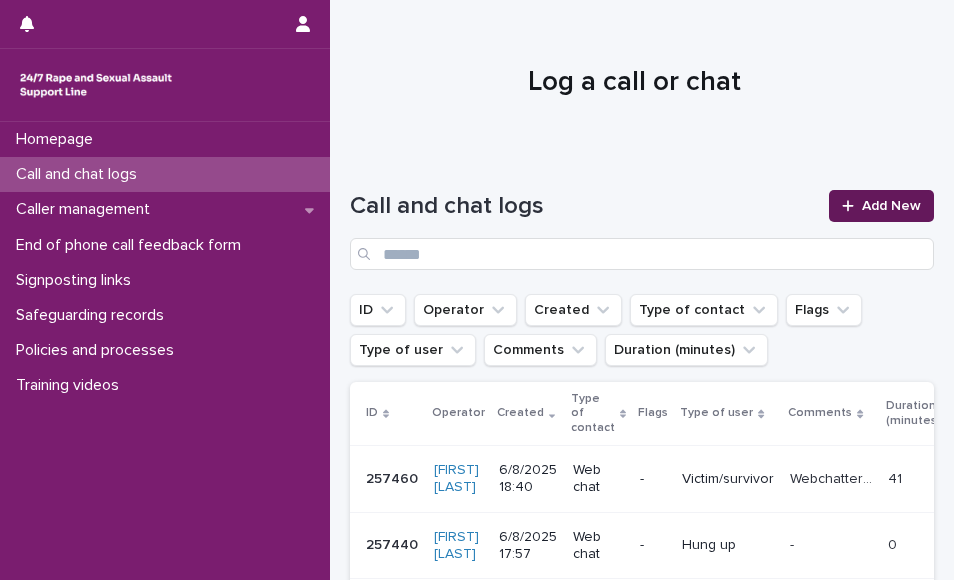 click on "Add New" at bounding box center (881, 206) 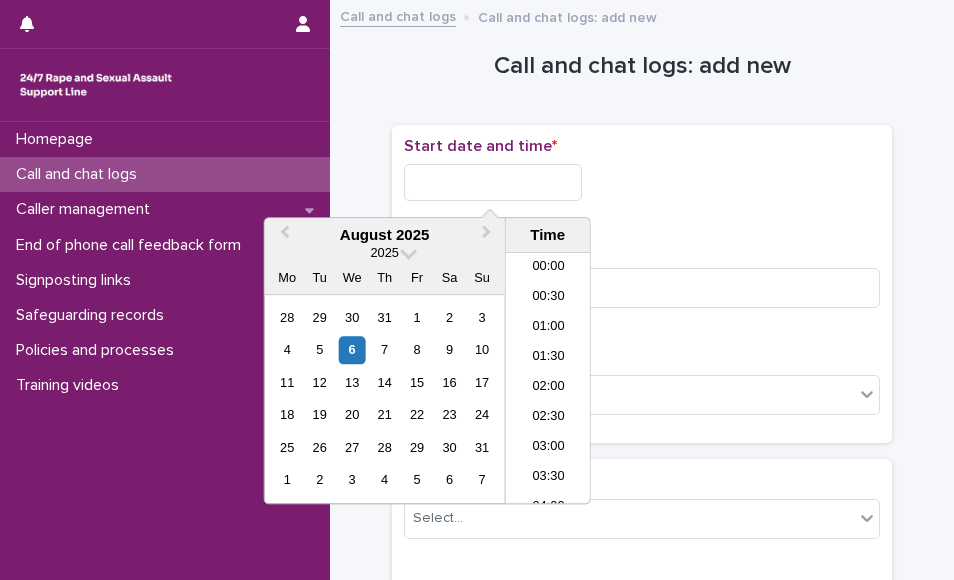 click at bounding box center (493, 182) 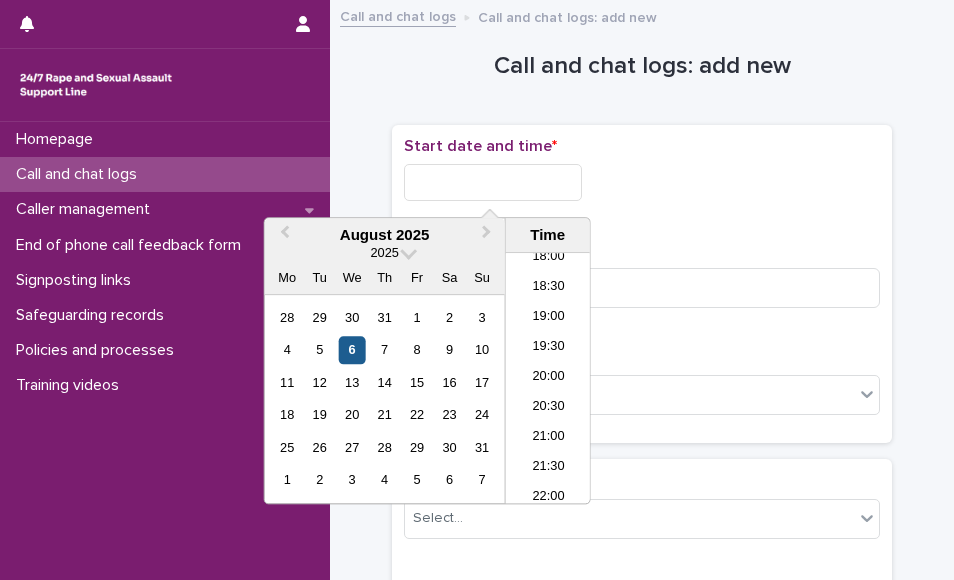 click on "6" at bounding box center [352, 350] 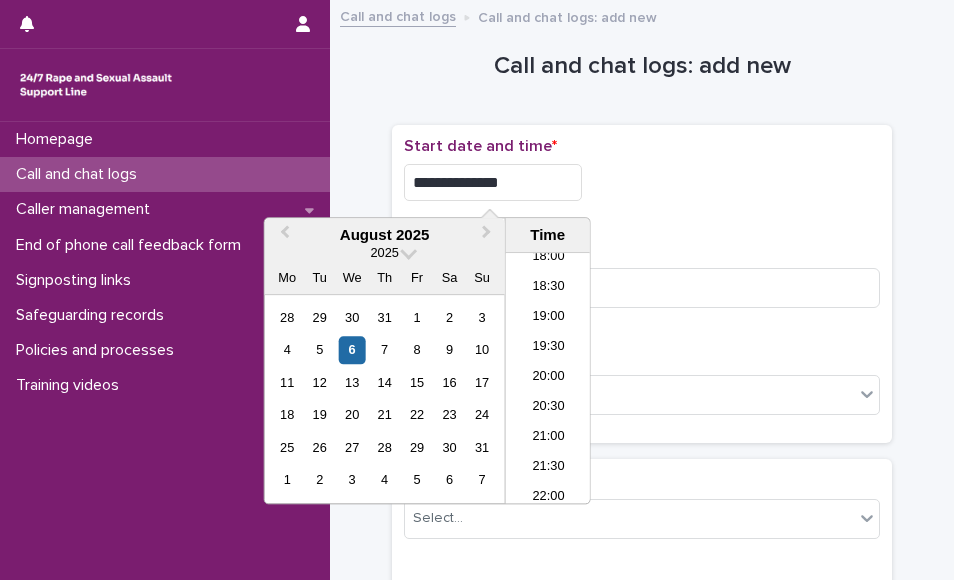click on "**********" at bounding box center (493, 182) 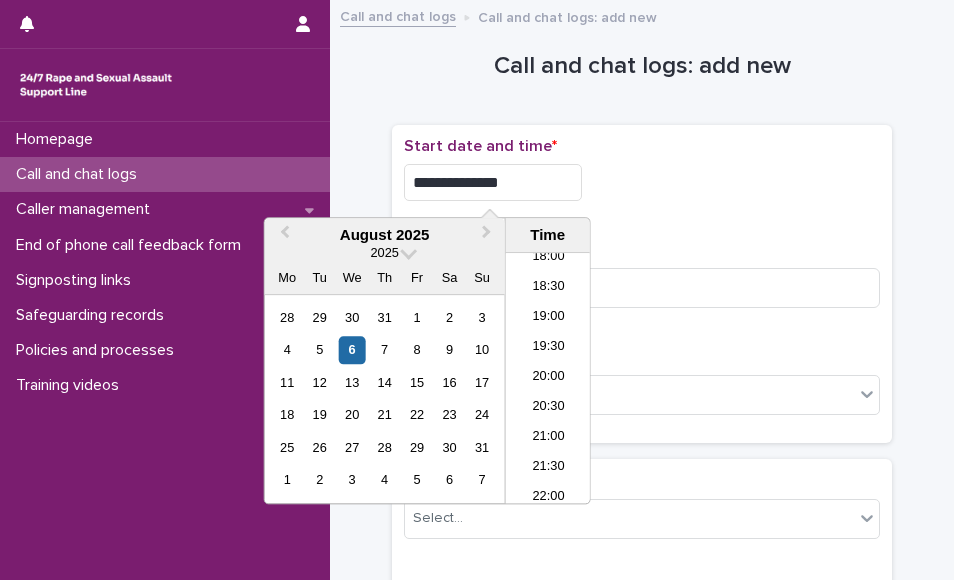 click on "**********" at bounding box center (493, 182) 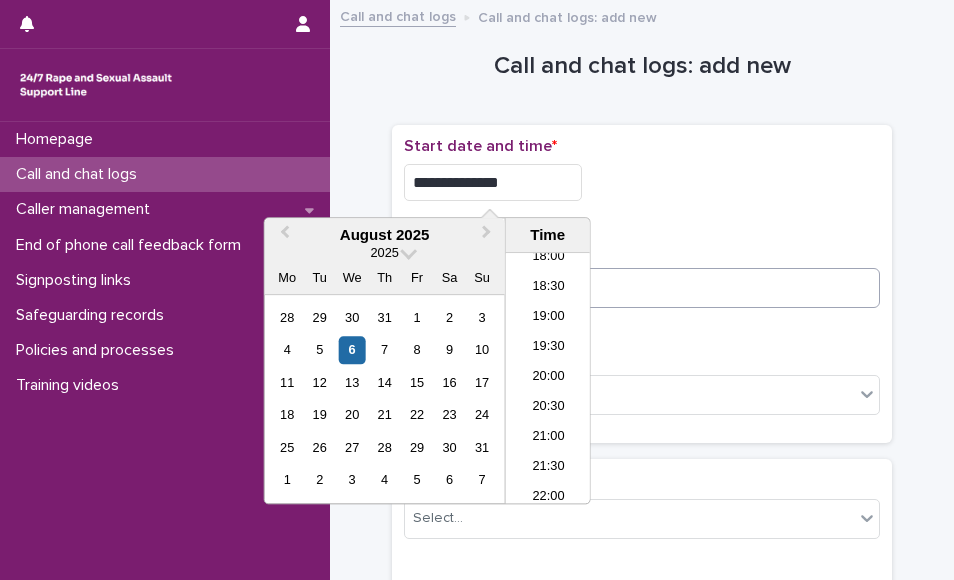 type on "**********" 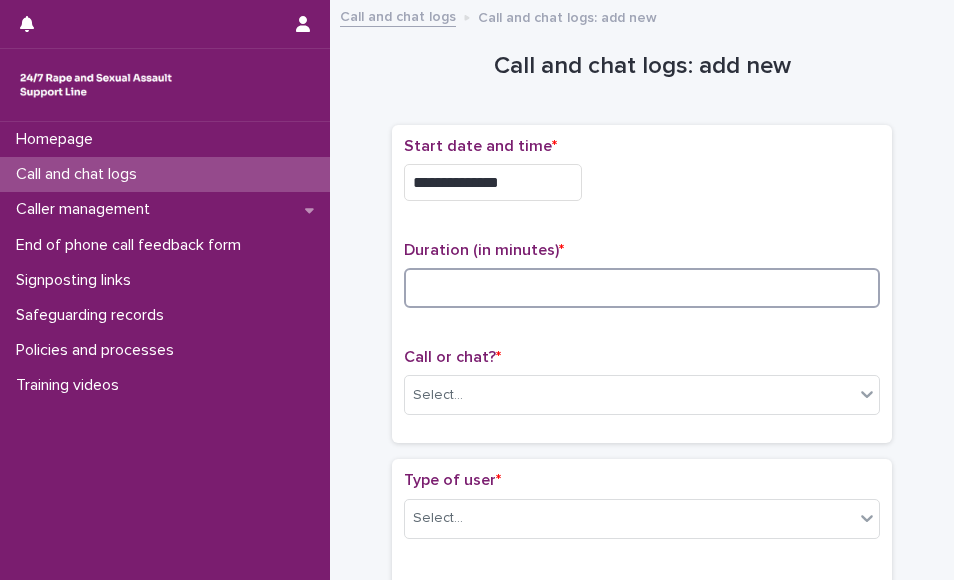 click at bounding box center (642, 288) 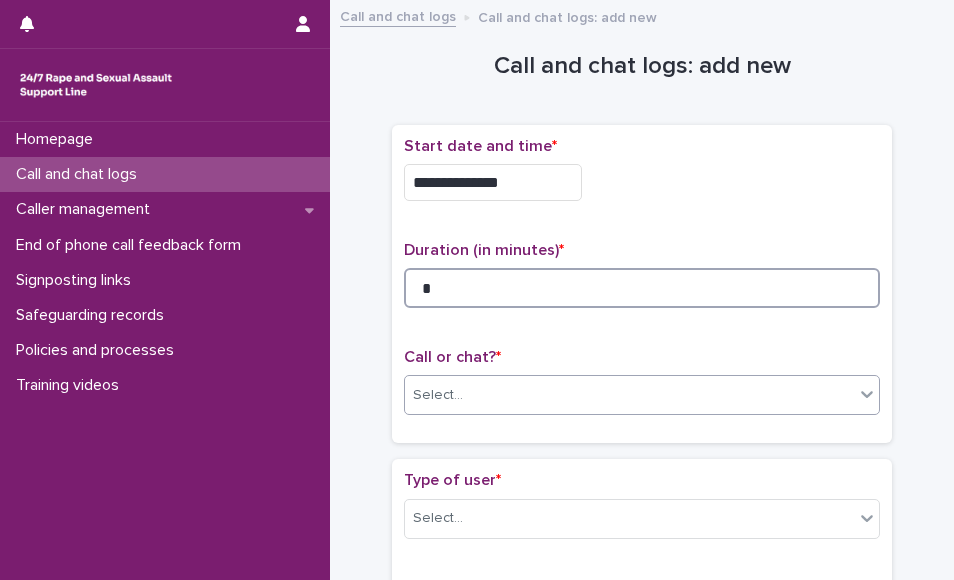 type on "*" 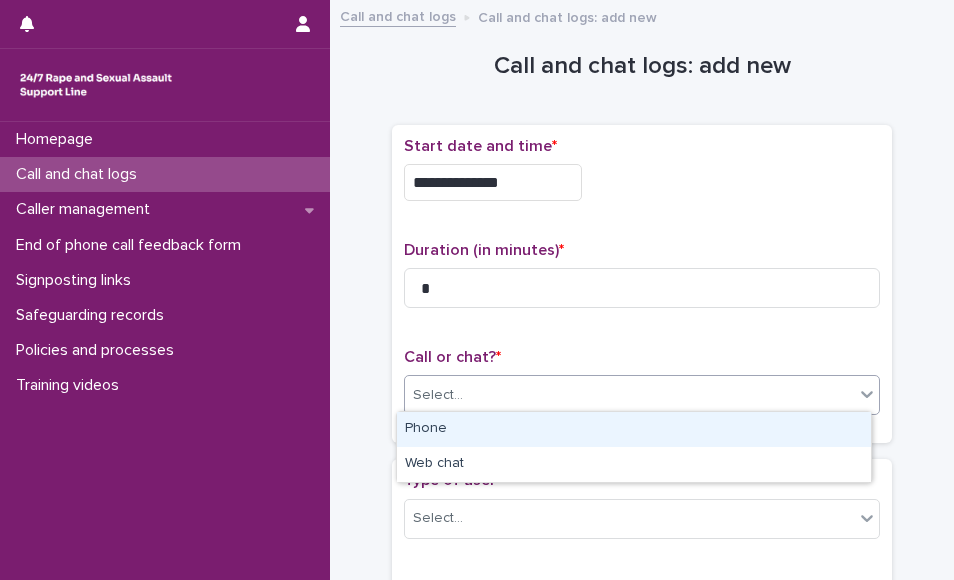 click on "Select..." at bounding box center (629, 395) 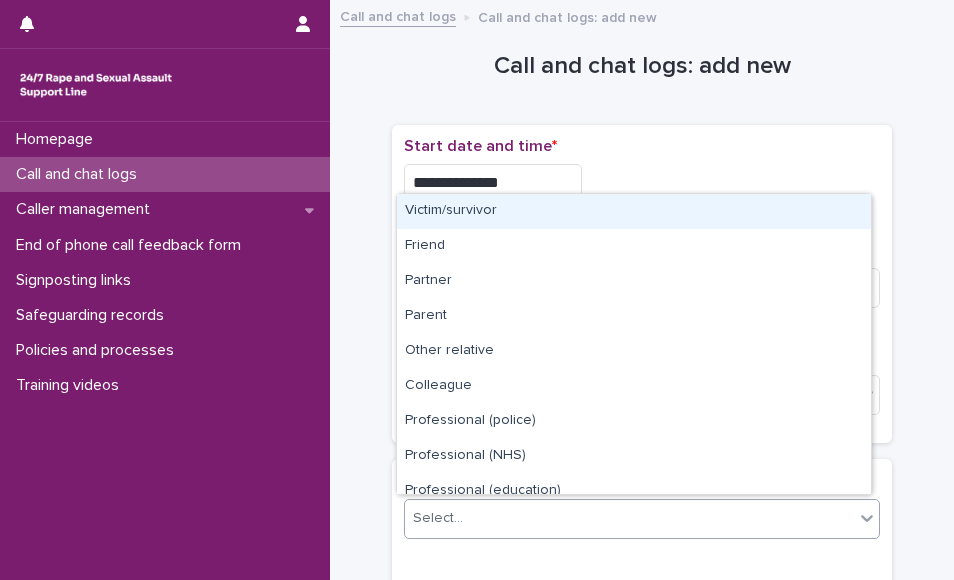 click on "Select..." at bounding box center (629, 518) 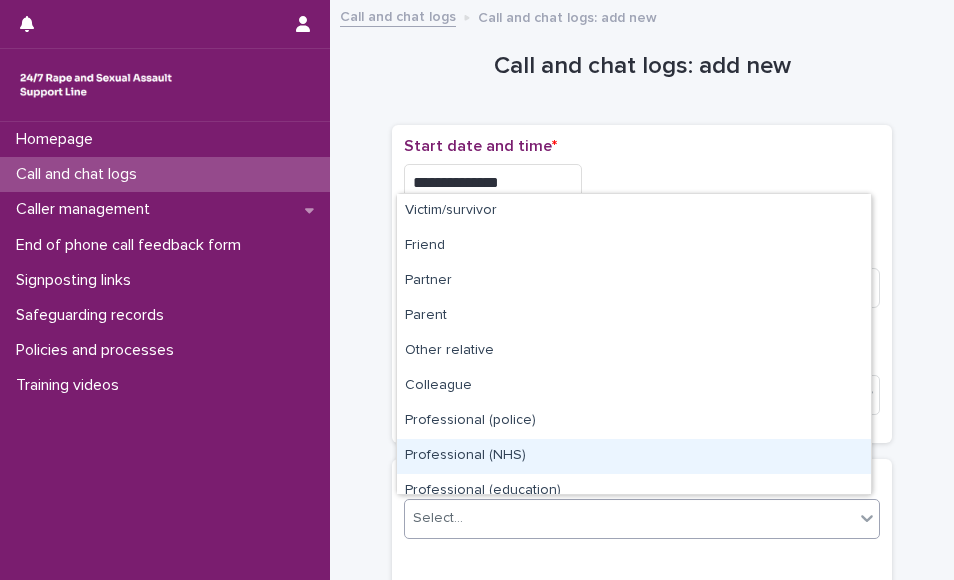 scroll, scrollTop: 40, scrollLeft: 0, axis: vertical 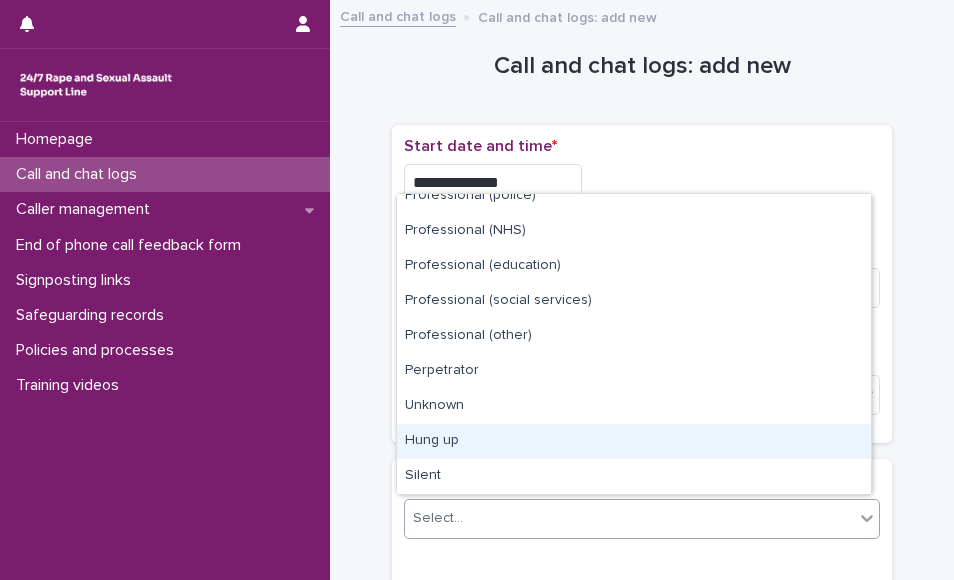 click on "Hung up" at bounding box center (634, 441) 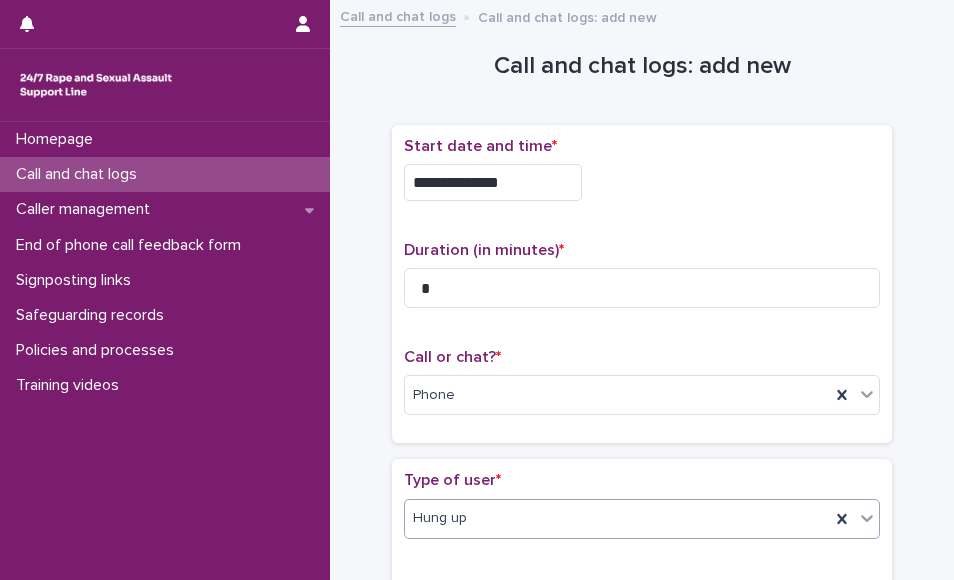 scroll, scrollTop: 418, scrollLeft: 0, axis: vertical 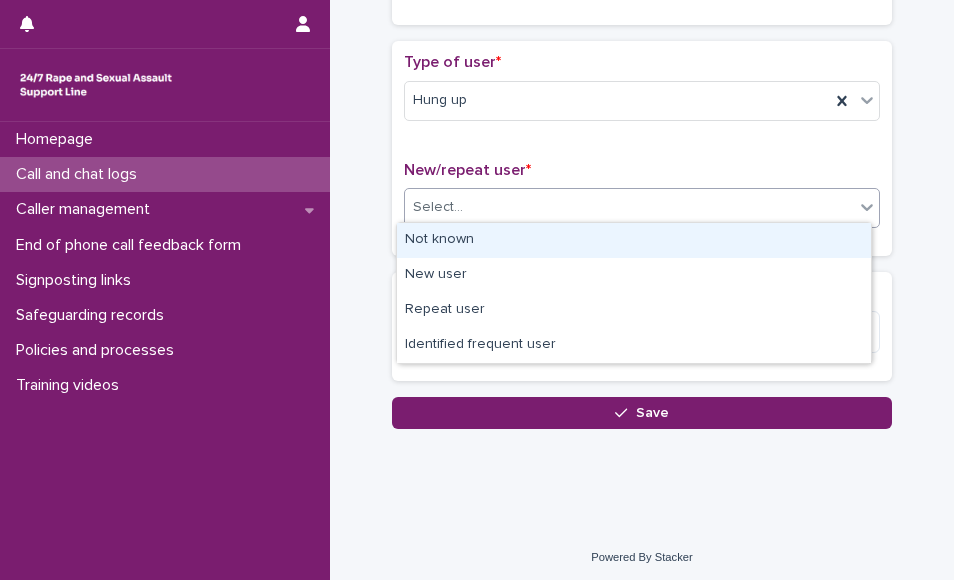 click on "Select..." at bounding box center [629, 207] 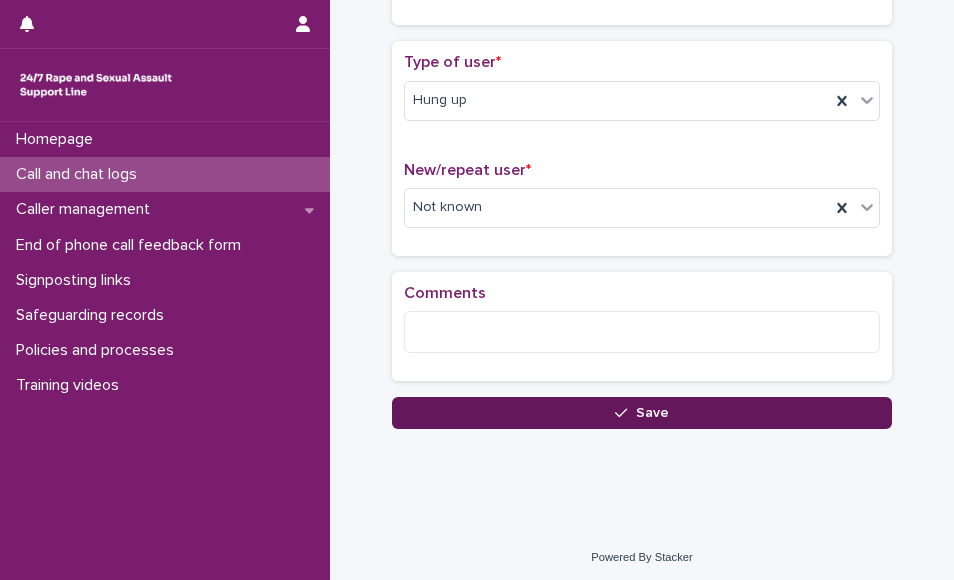 click on "Save" at bounding box center [642, 413] 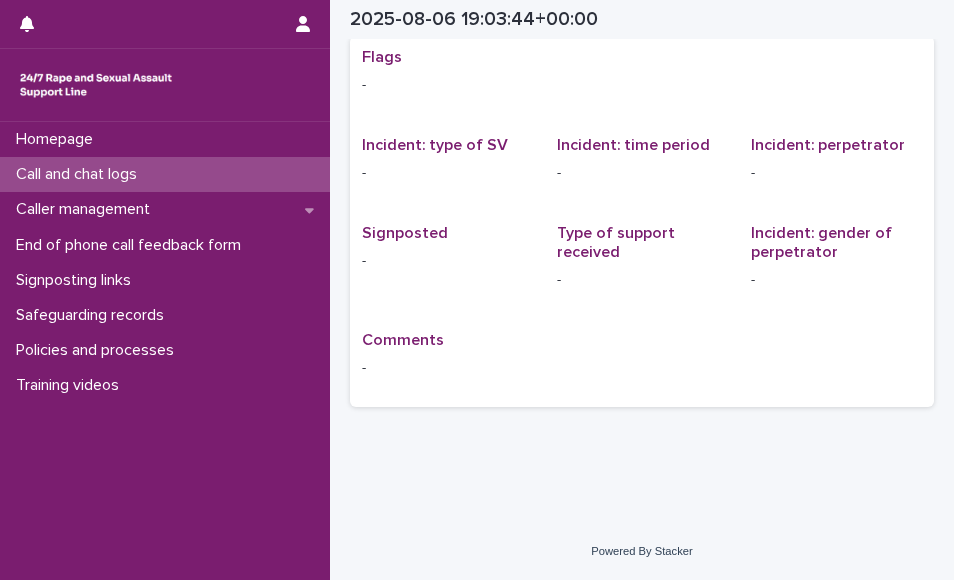scroll, scrollTop: 19, scrollLeft: 0, axis: vertical 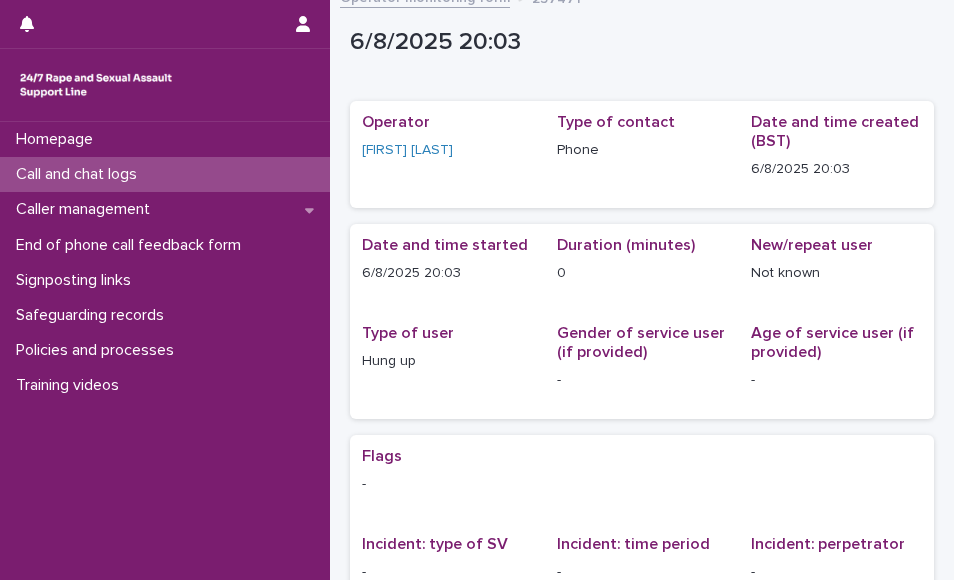 click on "Call and chat logs" at bounding box center [165, 174] 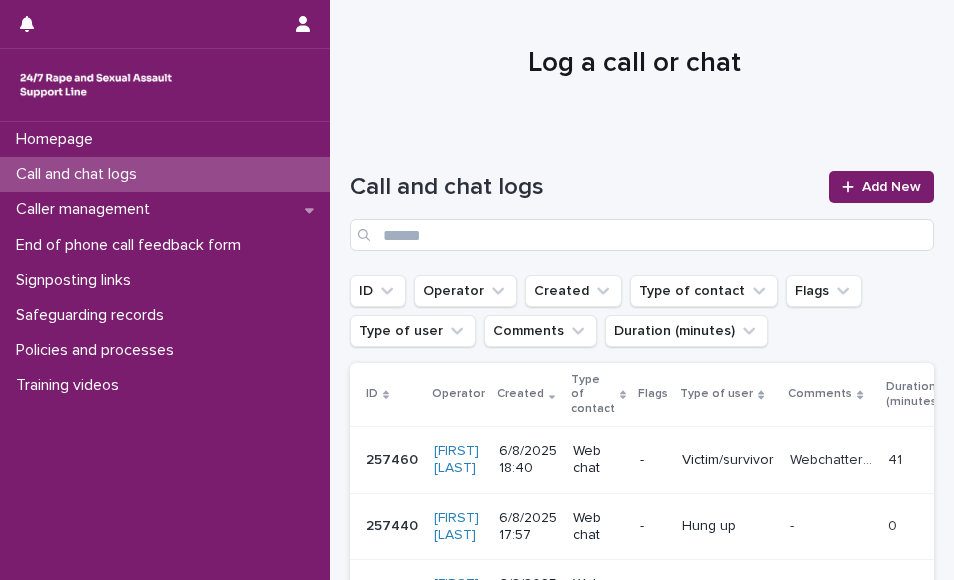 scroll, scrollTop: 0, scrollLeft: 0, axis: both 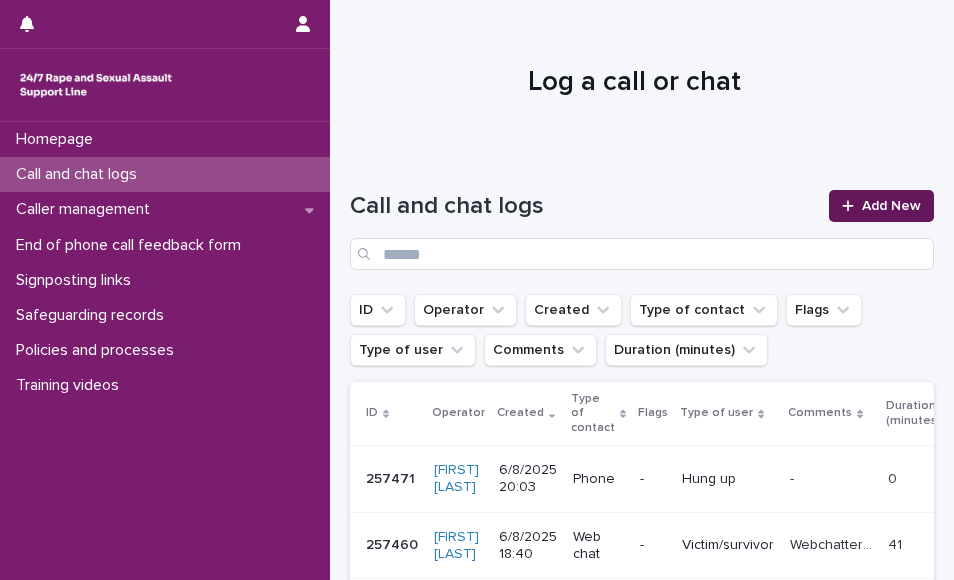 click on "Add New" at bounding box center [891, 206] 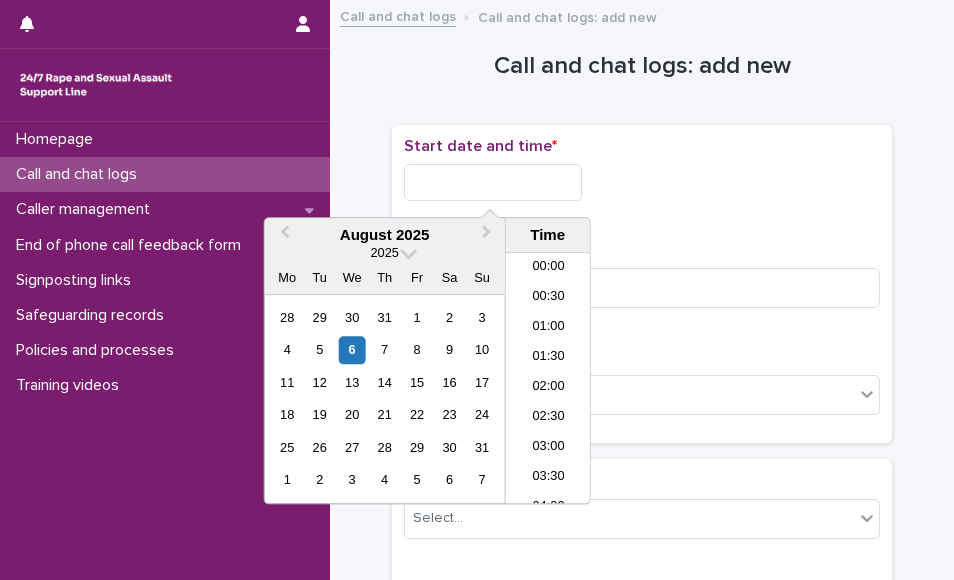 scroll, scrollTop: 1090, scrollLeft: 0, axis: vertical 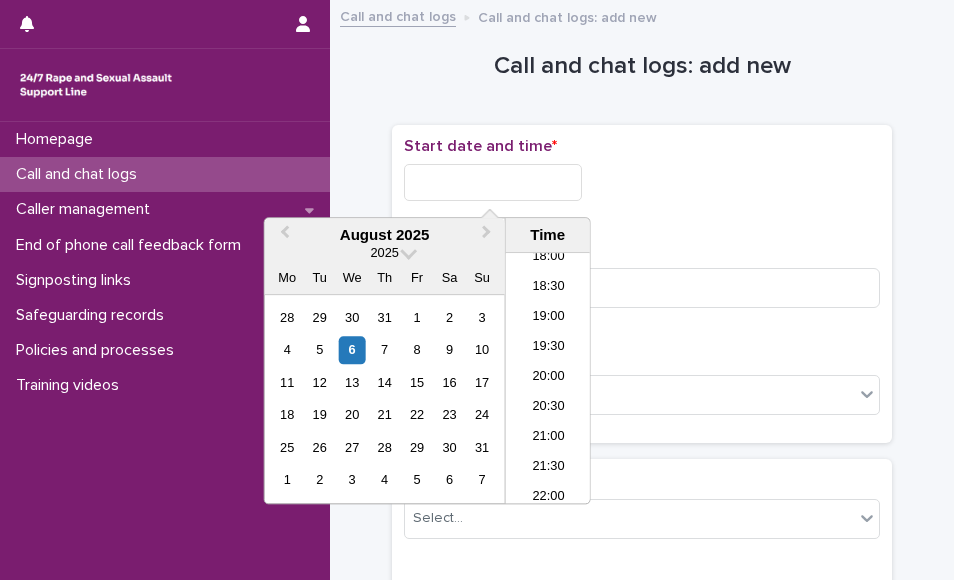 click at bounding box center (493, 182) 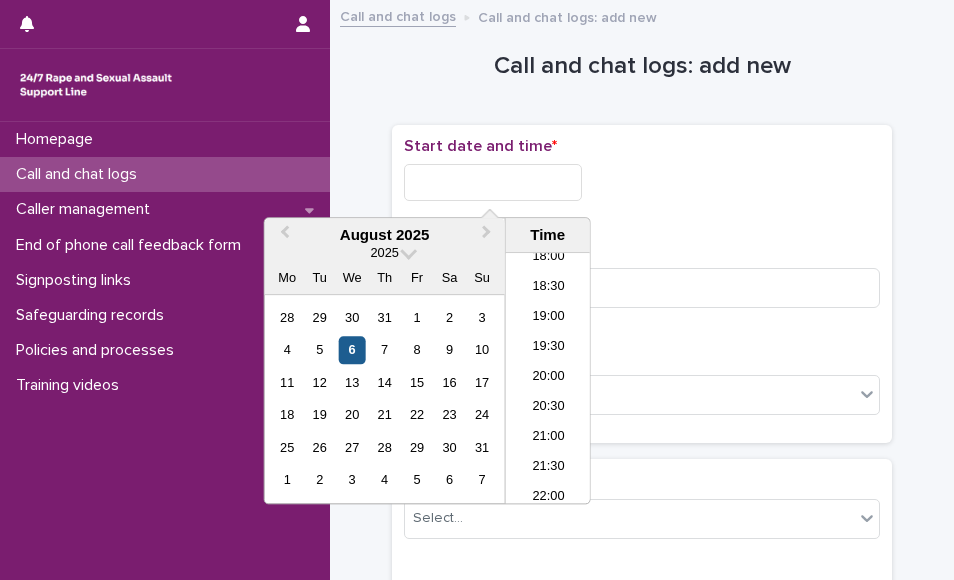 click on "6" at bounding box center [352, 350] 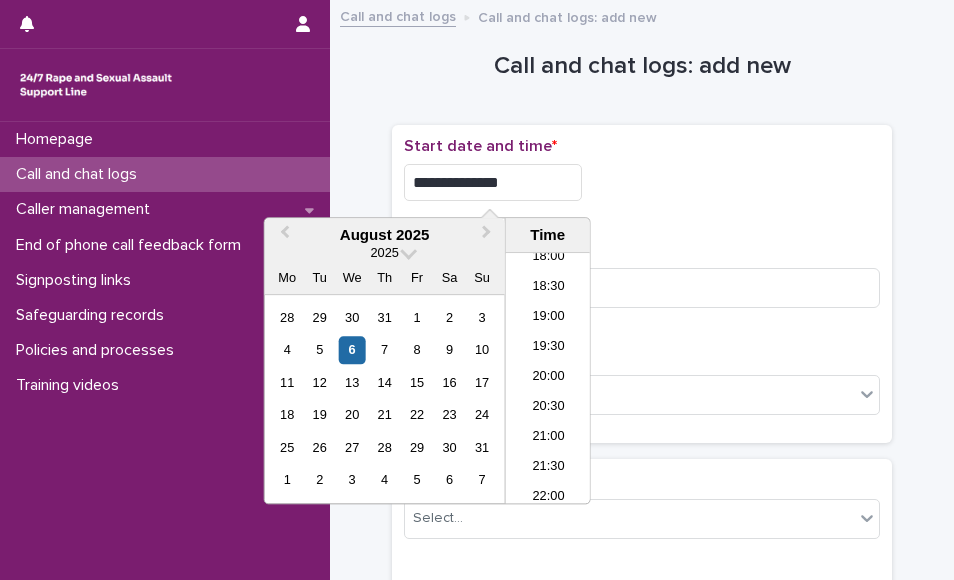 click on "**********" at bounding box center (493, 182) 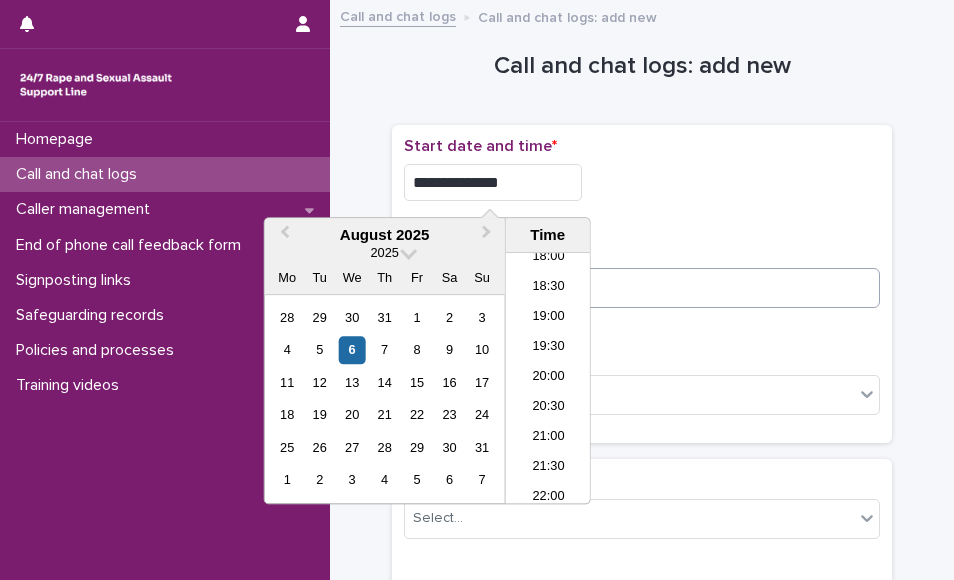 type on "**********" 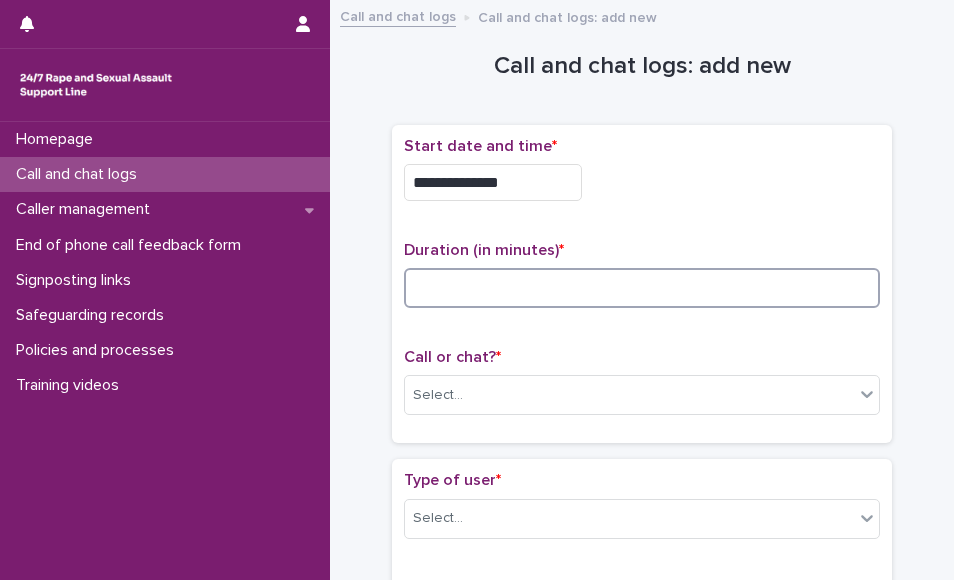 click at bounding box center (642, 288) 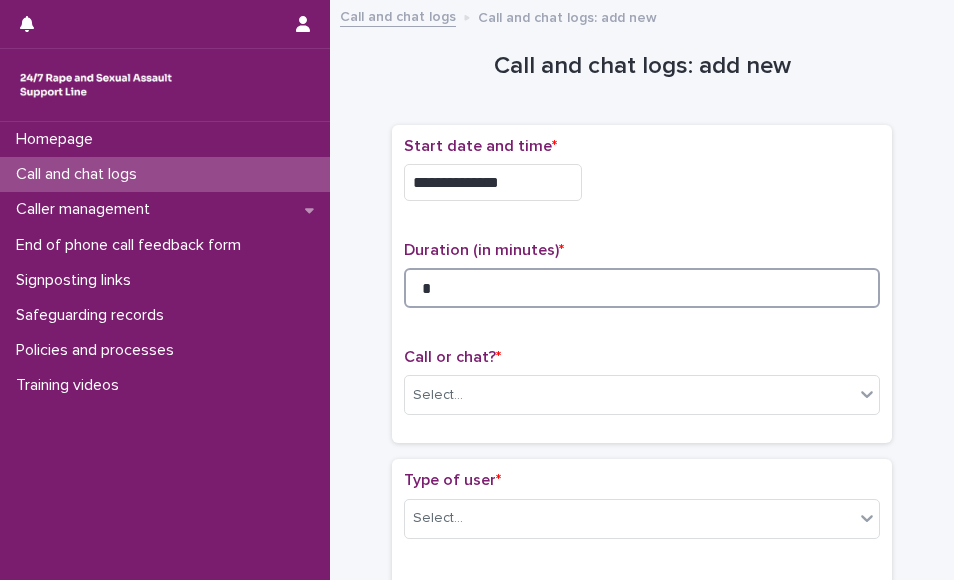 type on "*" 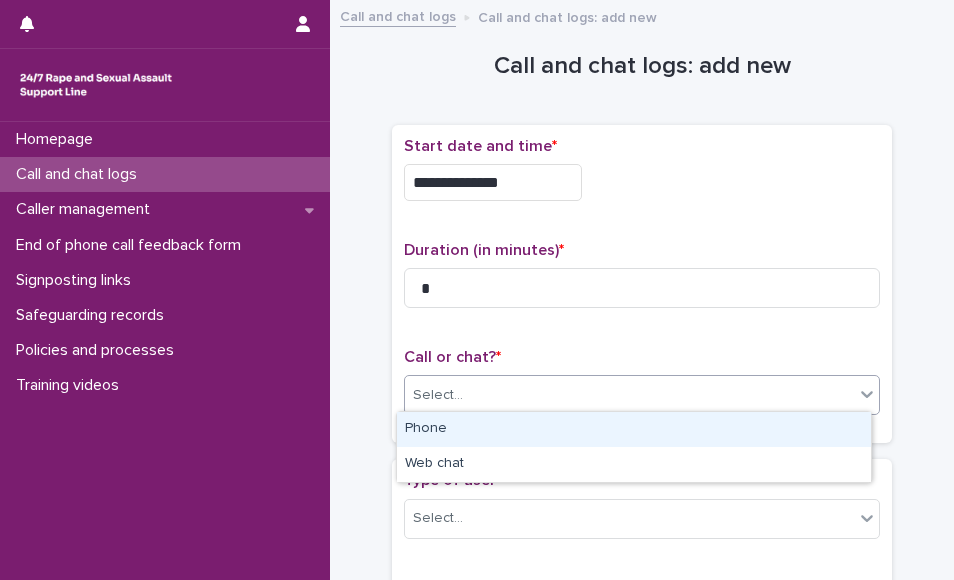 click on "Select..." at bounding box center [438, 395] 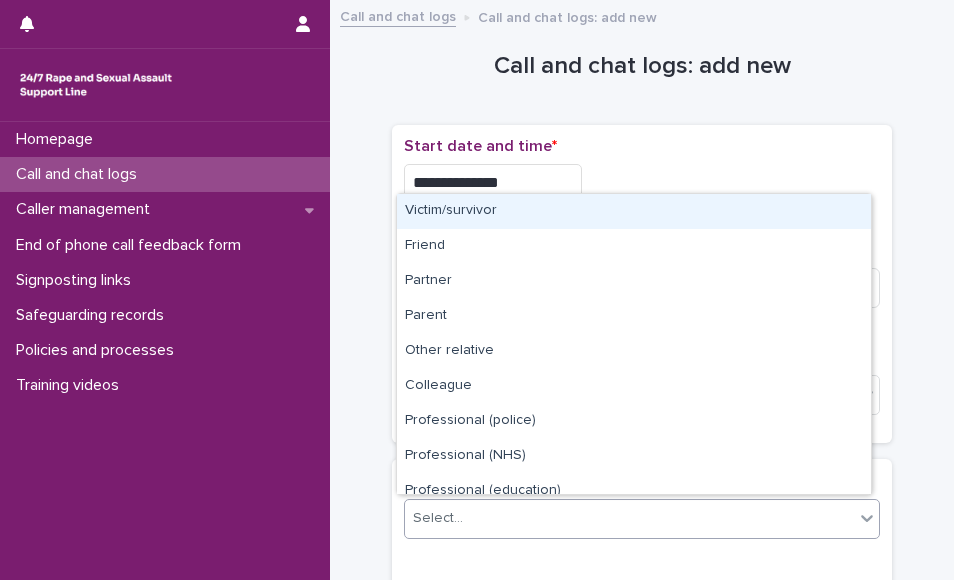 click on "Select..." at bounding box center [629, 518] 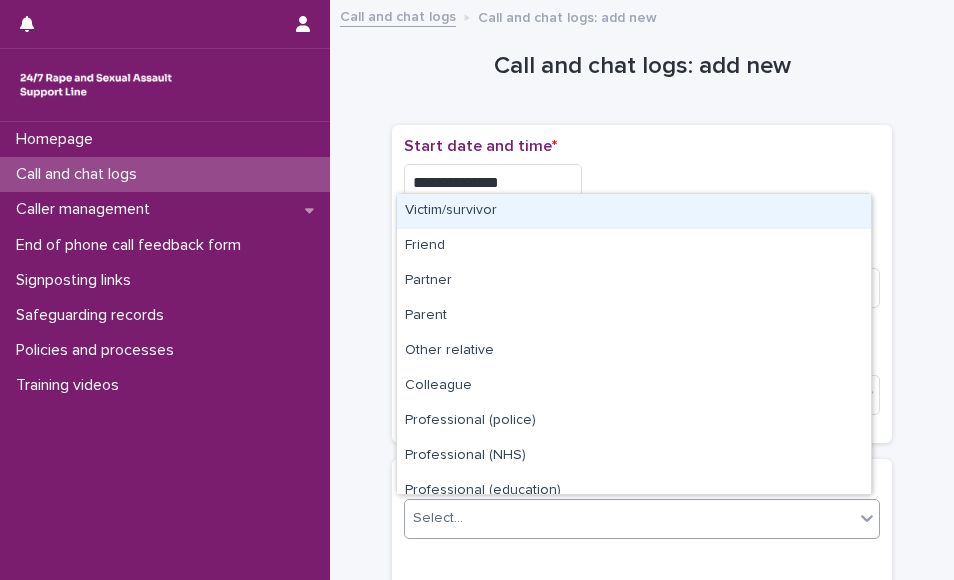click on "Victim/survivor" at bounding box center (634, 211) 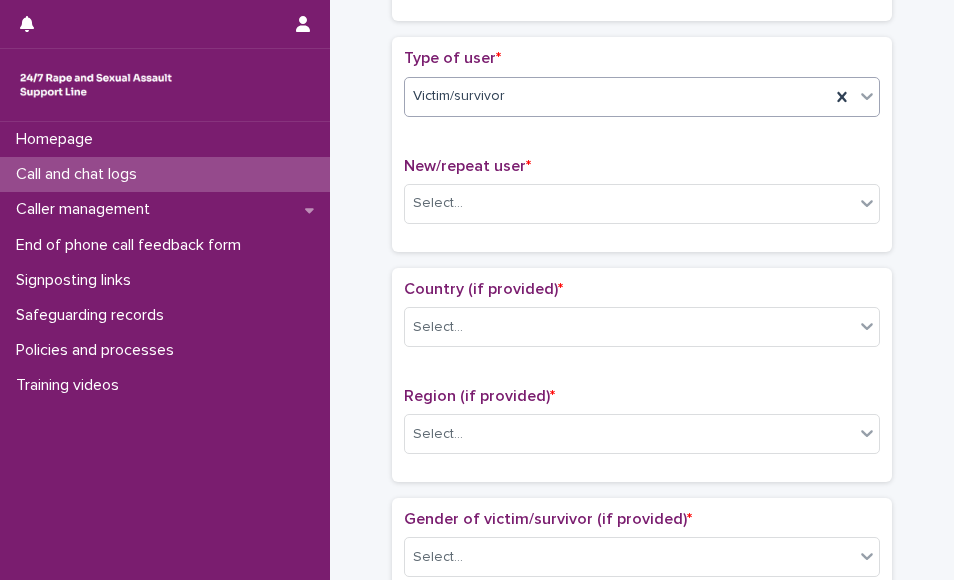 scroll, scrollTop: 440, scrollLeft: 0, axis: vertical 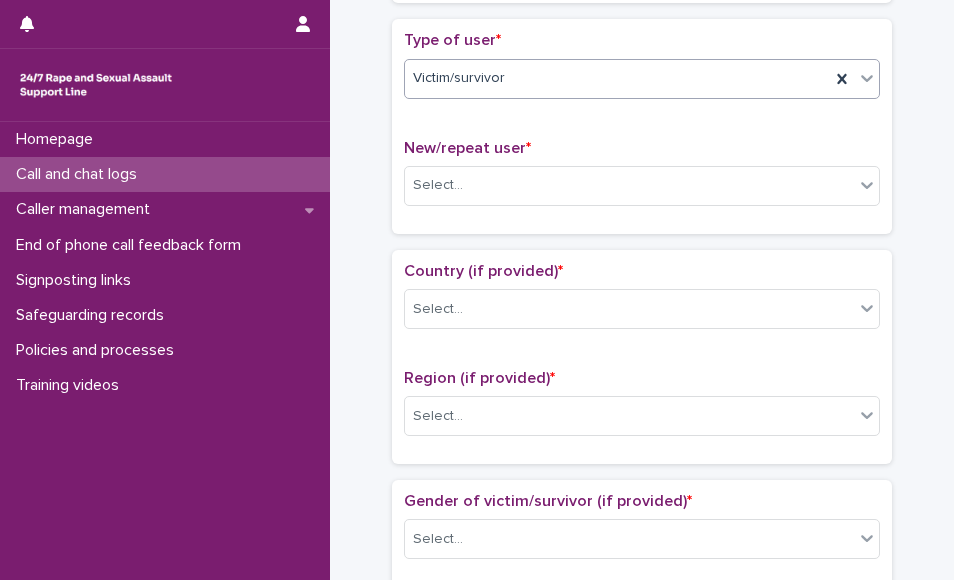 click on "Victim/survivor" at bounding box center [617, 78] 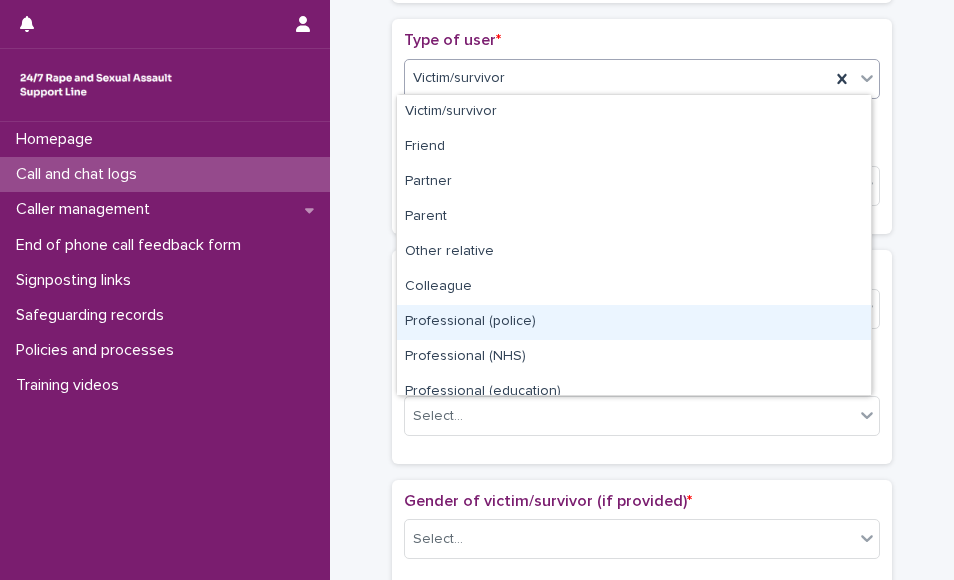 scroll, scrollTop: 225, scrollLeft: 0, axis: vertical 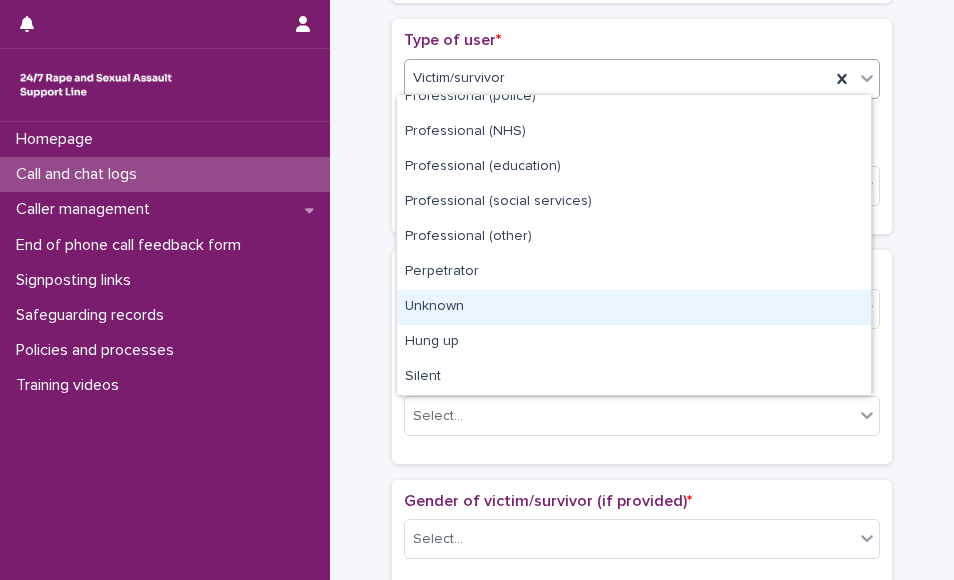 click on "Unknown" at bounding box center (634, 307) 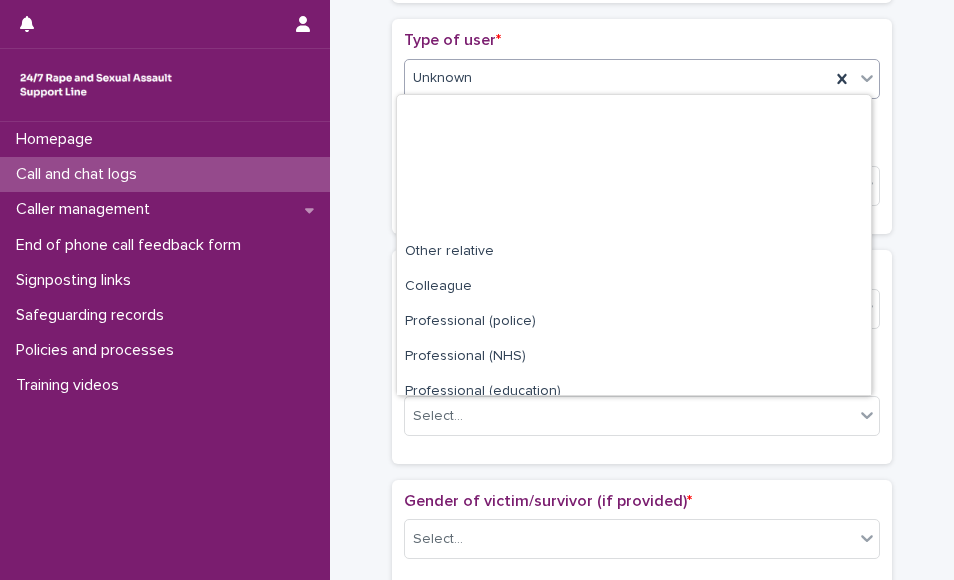 scroll, scrollTop: 225, scrollLeft: 0, axis: vertical 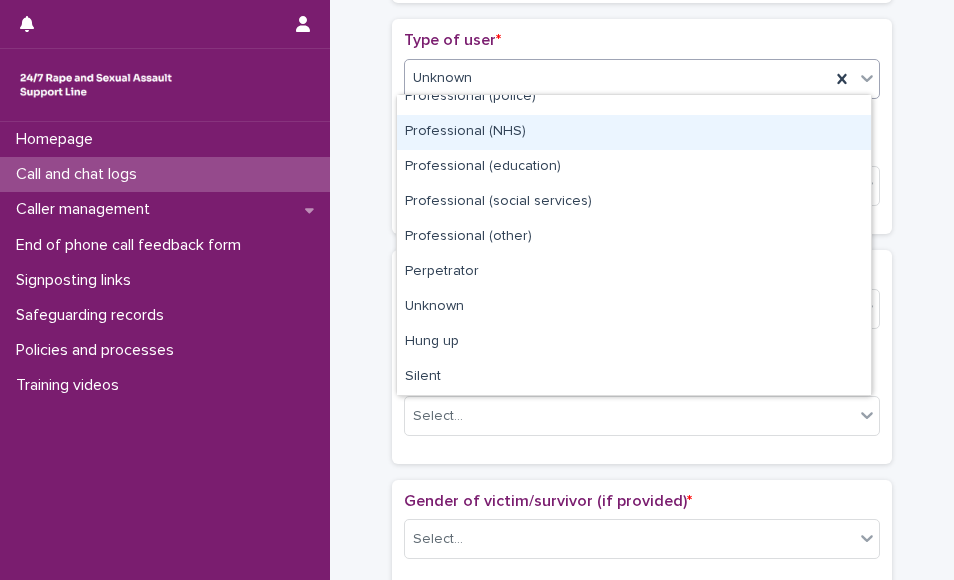 drag, startPoint x: 708, startPoint y: 70, endPoint x: 869, endPoint y: 139, distance: 175.16278 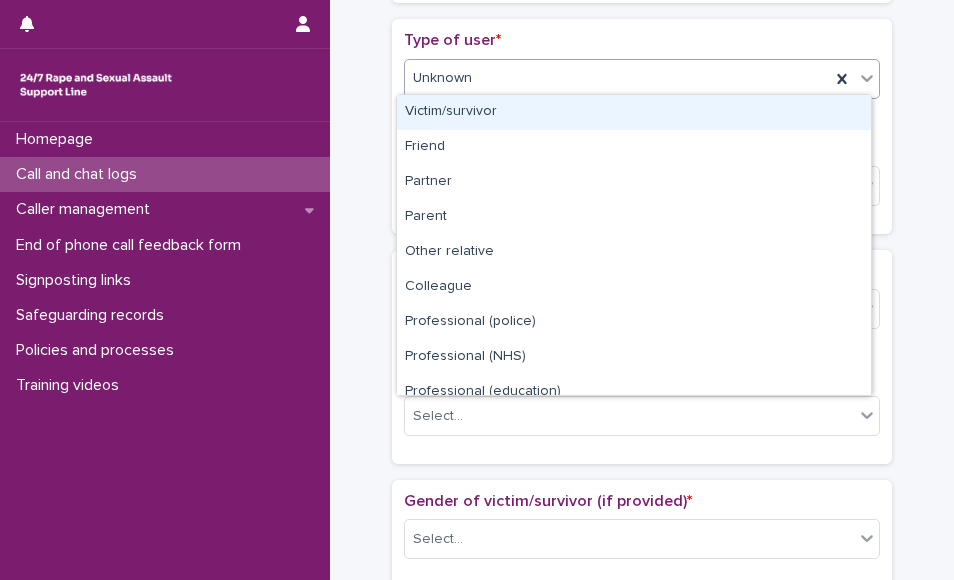 click on "Victim/survivor" at bounding box center (634, 112) 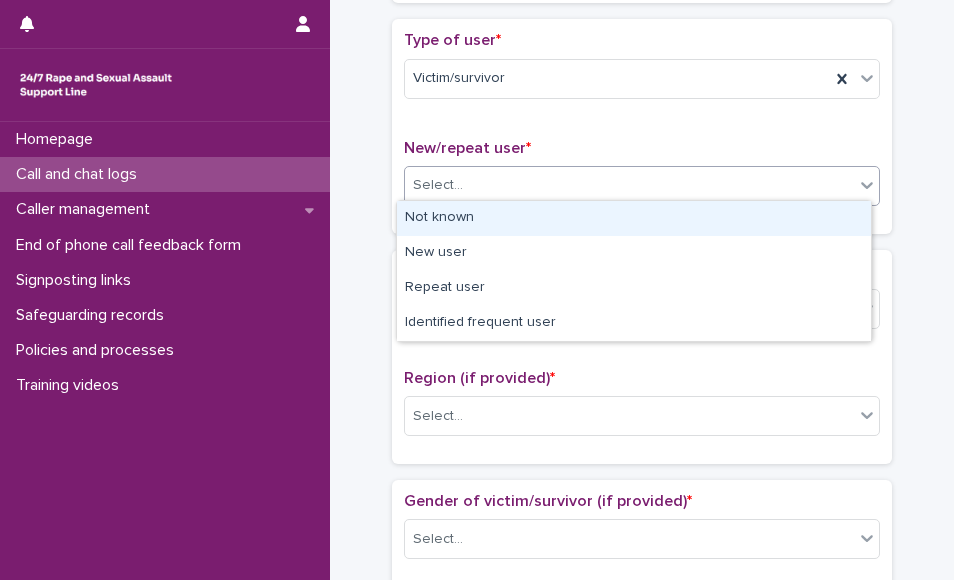 click on "Select..." at bounding box center [642, 186] 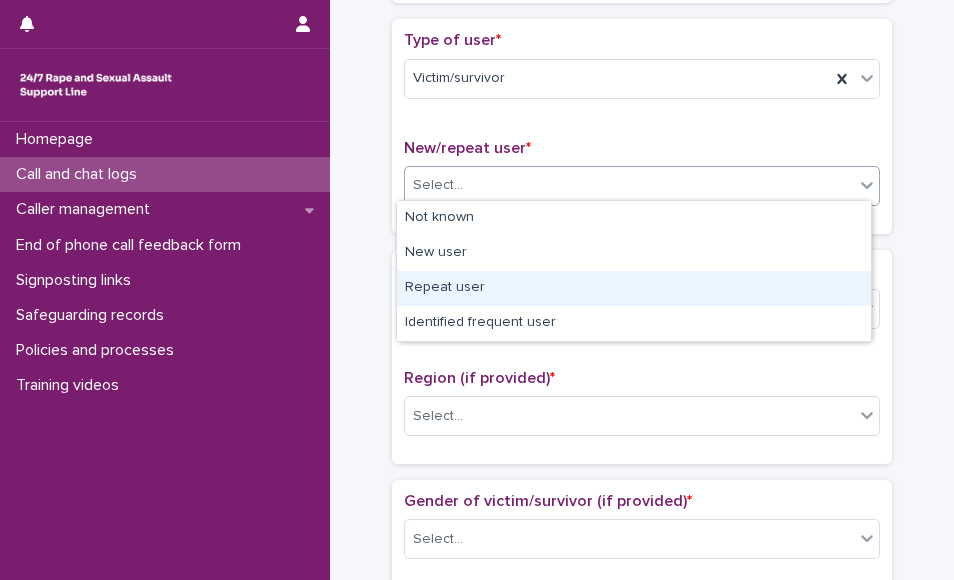 click on "Repeat user" at bounding box center [634, 288] 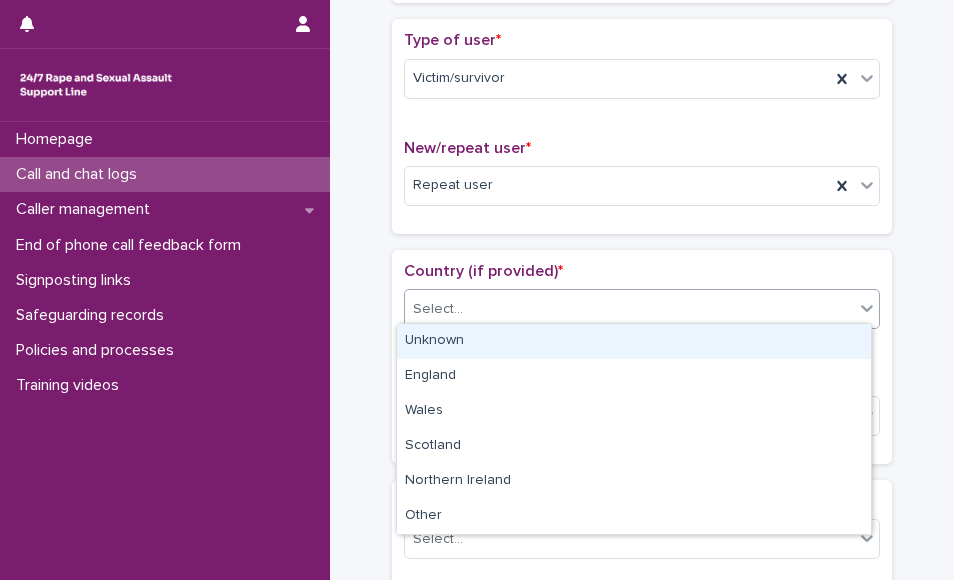 click on "Select..." at bounding box center (629, 309) 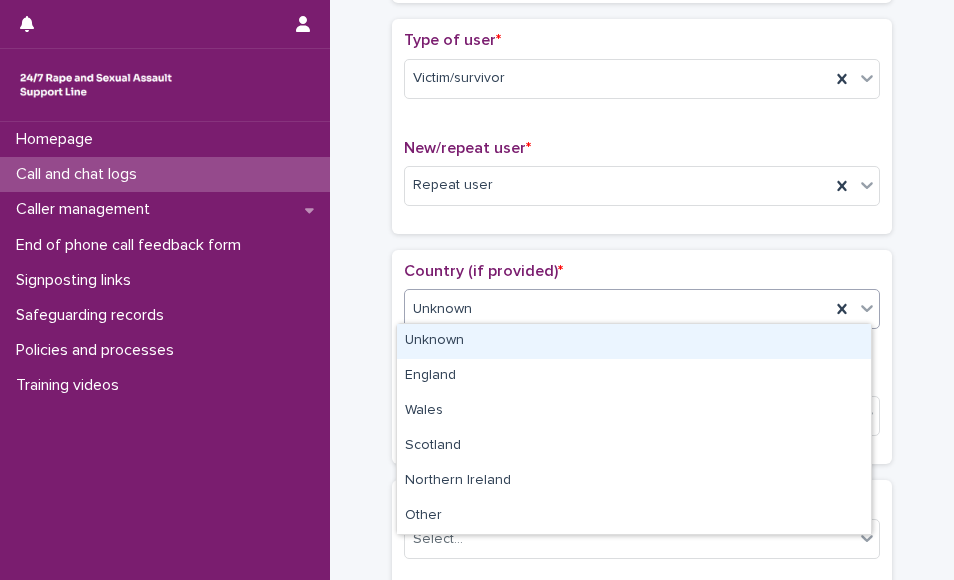drag, startPoint x: 527, startPoint y: 311, endPoint x: 510, endPoint y: 333, distance: 27.802877 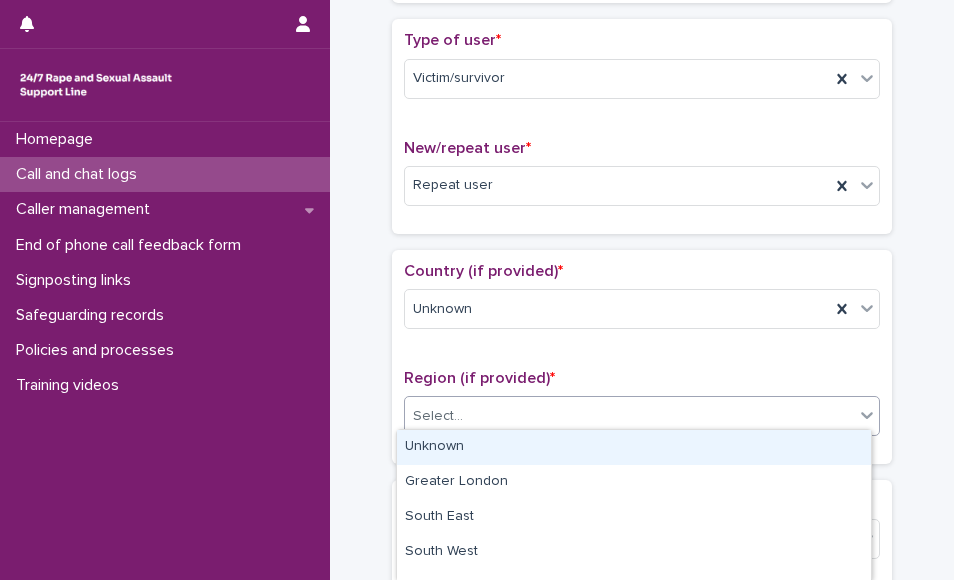 click on "Select..." at bounding box center (642, 416) 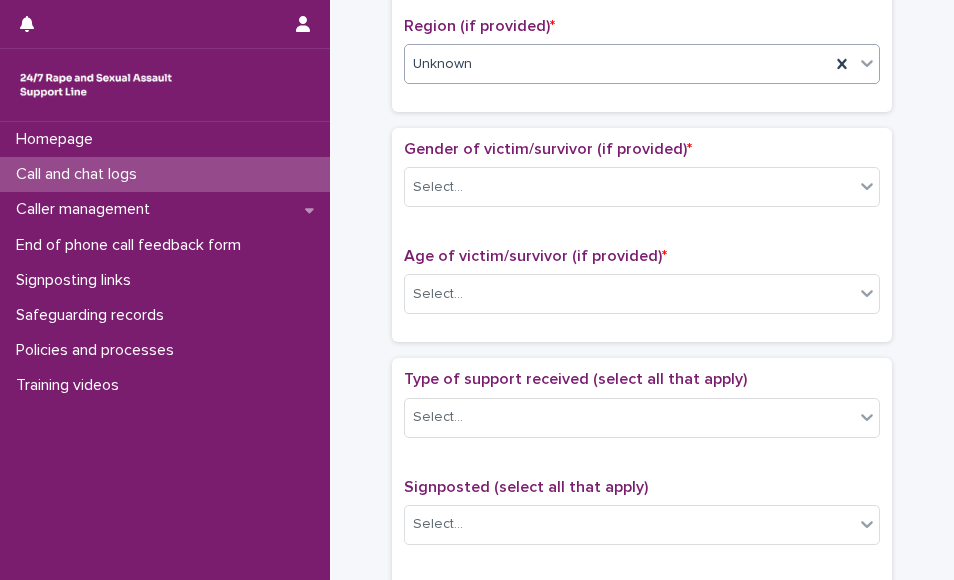 scroll, scrollTop: 840, scrollLeft: 0, axis: vertical 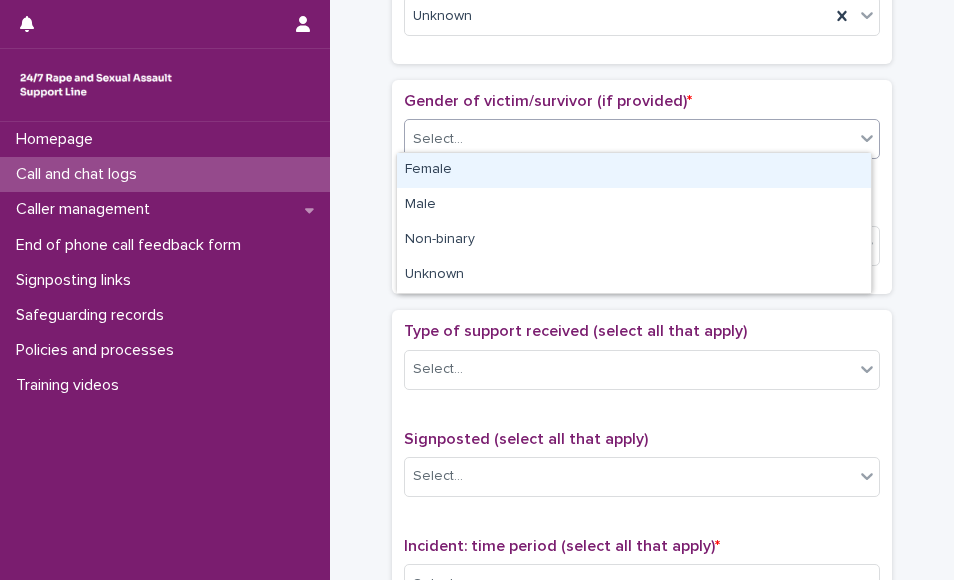 click on "Select..." at bounding box center (629, 139) 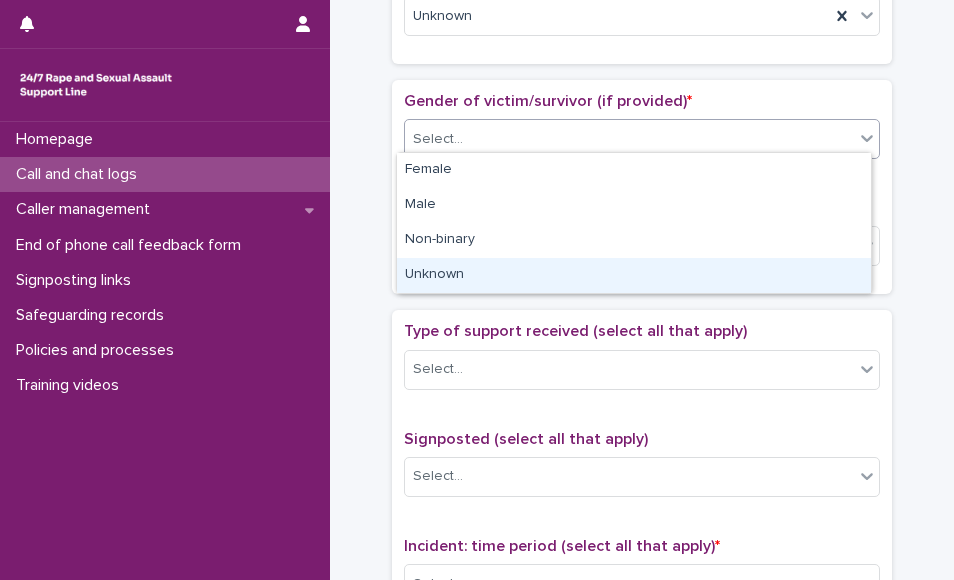 click on "Unknown" at bounding box center (634, 275) 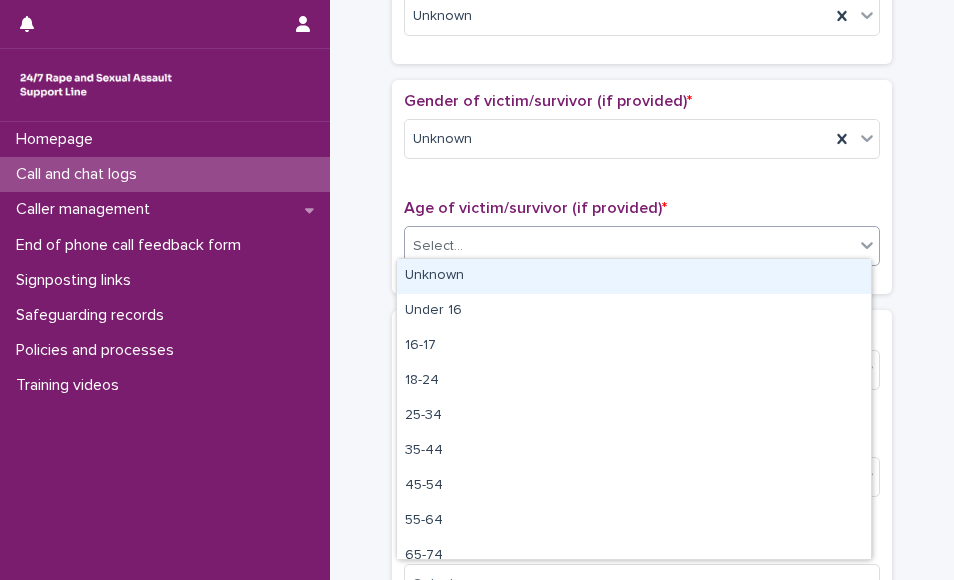click on "Select..." at bounding box center (629, 246) 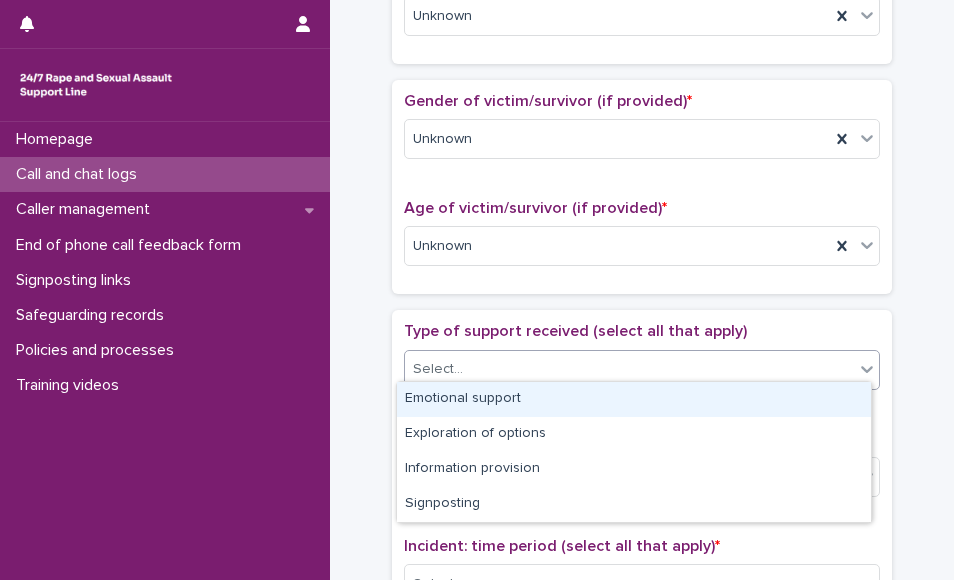 click on "Select..." at bounding box center (629, 369) 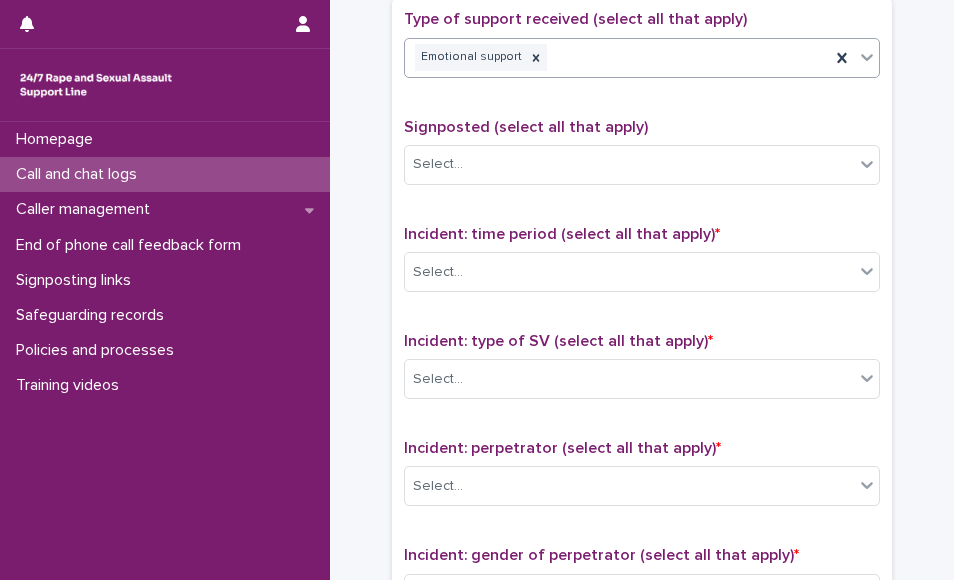 scroll, scrollTop: 1200, scrollLeft: 0, axis: vertical 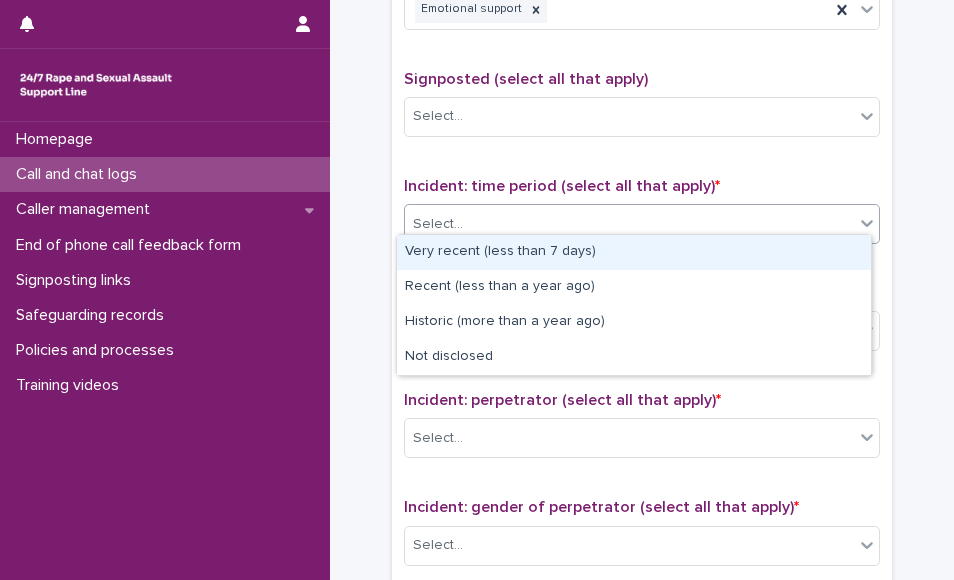 click on "Select..." at bounding box center (629, 224) 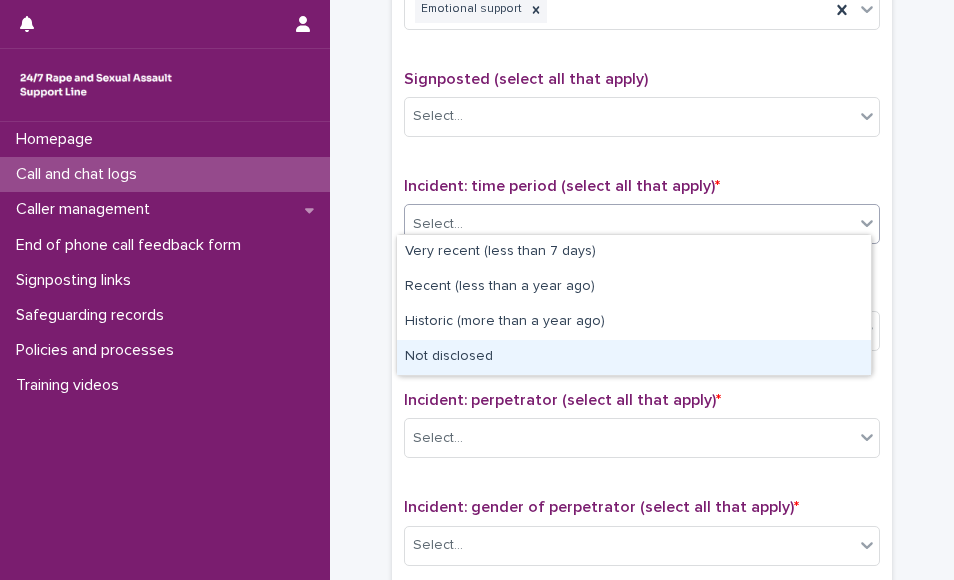 click on "Not disclosed" at bounding box center (634, 357) 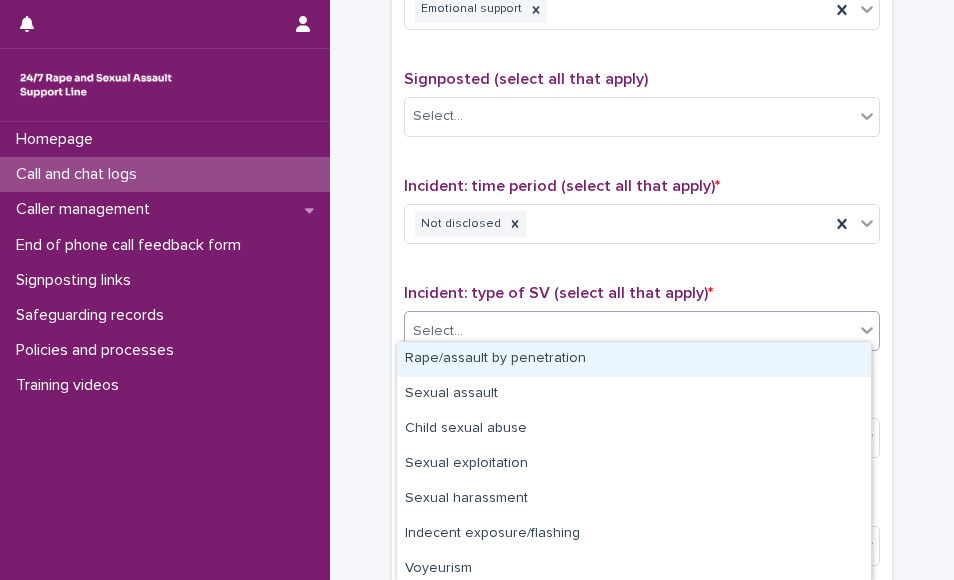 drag, startPoint x: 728, startPoint y: 305, endPoint x: 708, endPoint y: 353, distance: 52 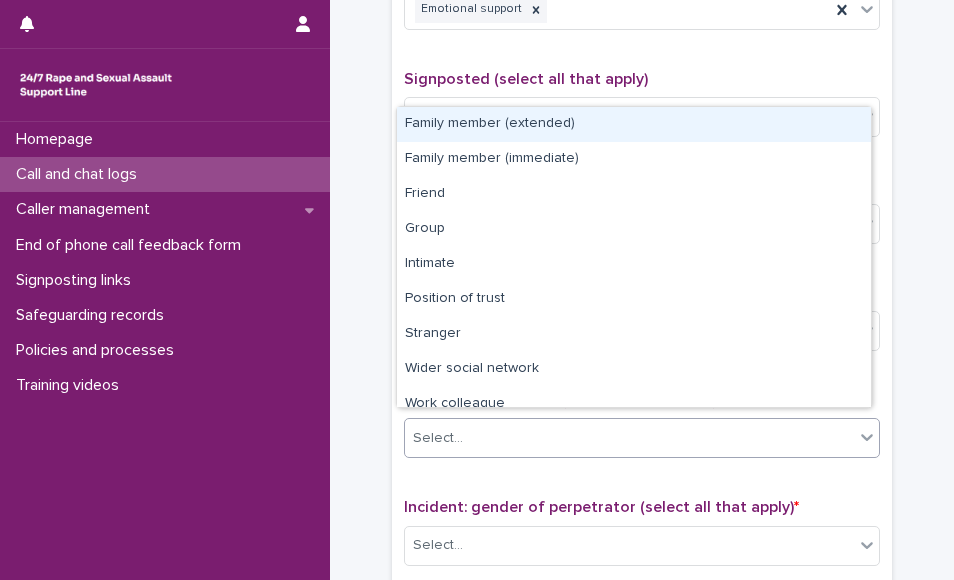 click on "Select..." at bounding box center [629, 438] 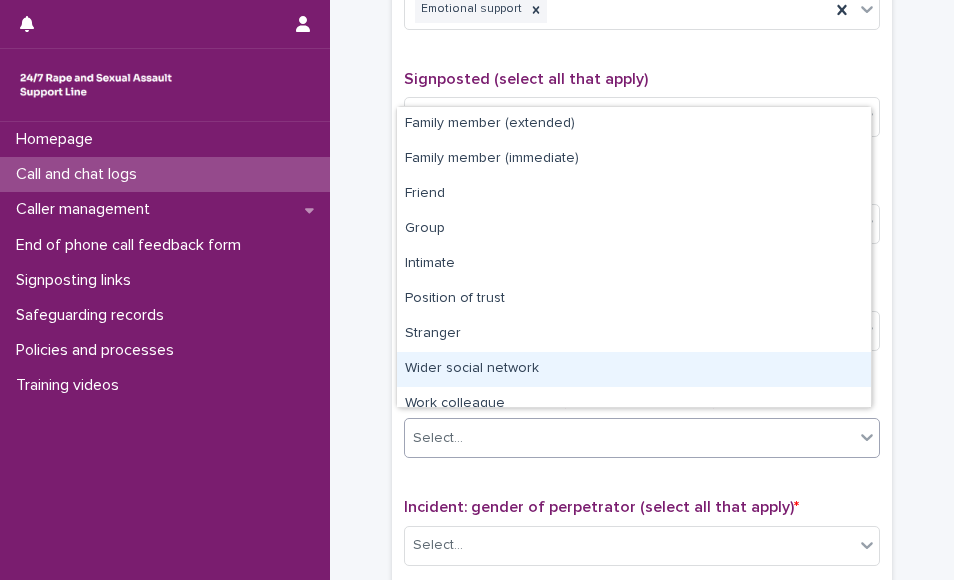 scroll, scrollTop: 85, scrollLeft: 0, axis: vertical 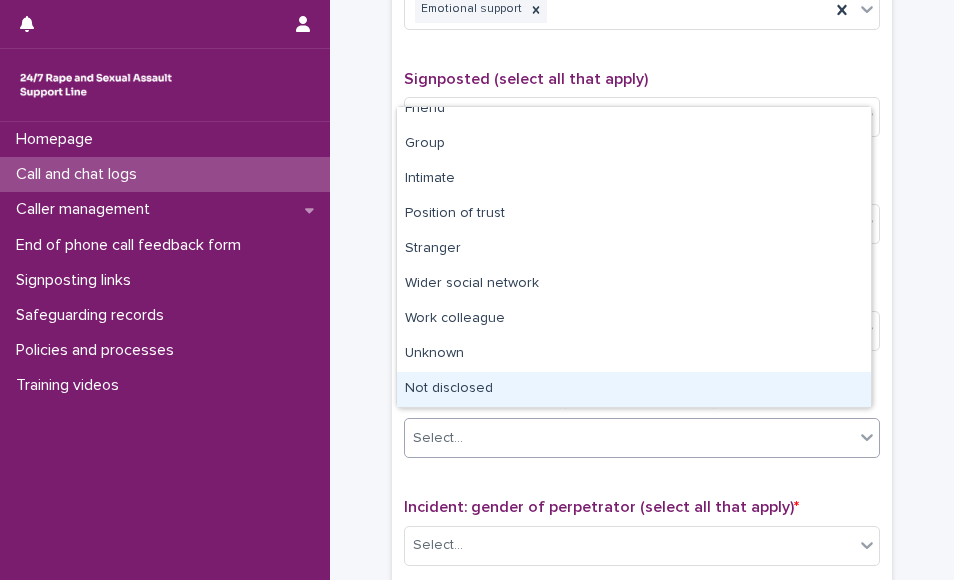 click on "Not disclosed" at bounding box center (634, 389) 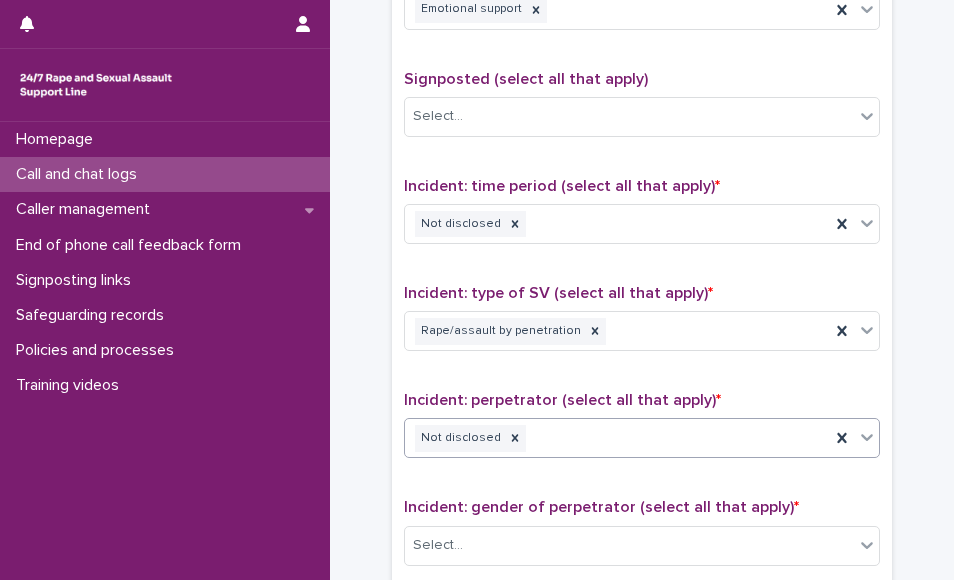 scroll, scrollTop: 1622, scrollLeft: 0, axis: vertical 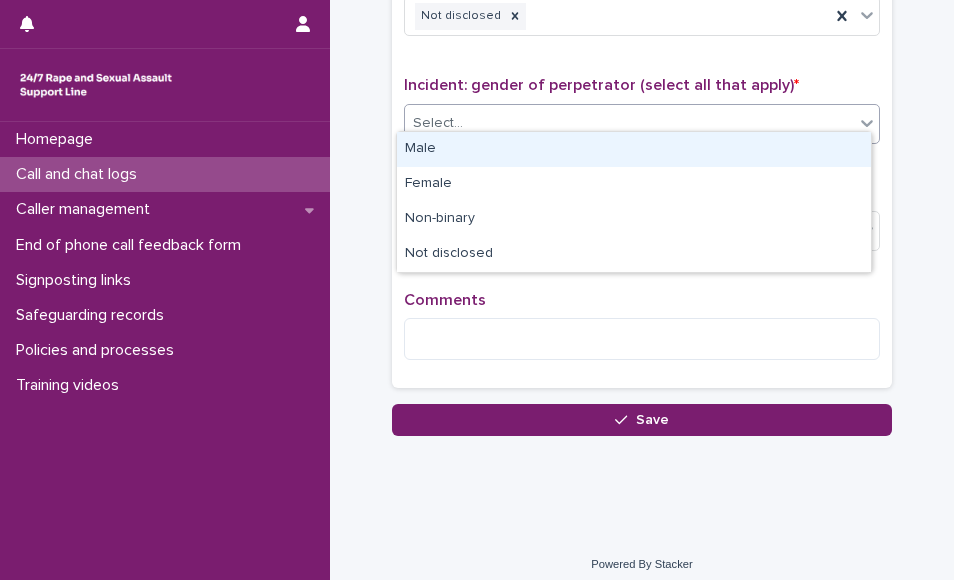 click on "Select..." at bounding box center [642, 124] 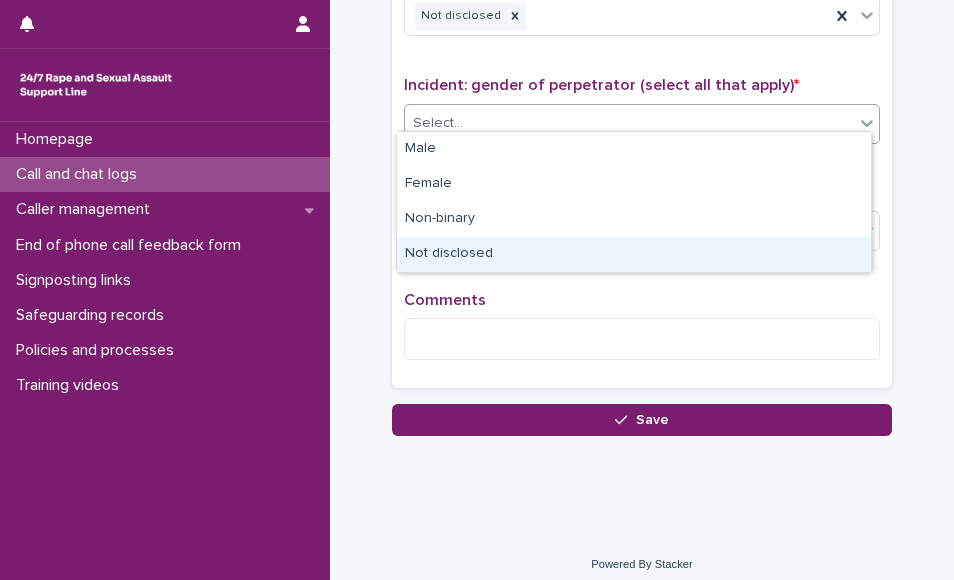 click on "Not disclosed" at bounding box center [634, 254] 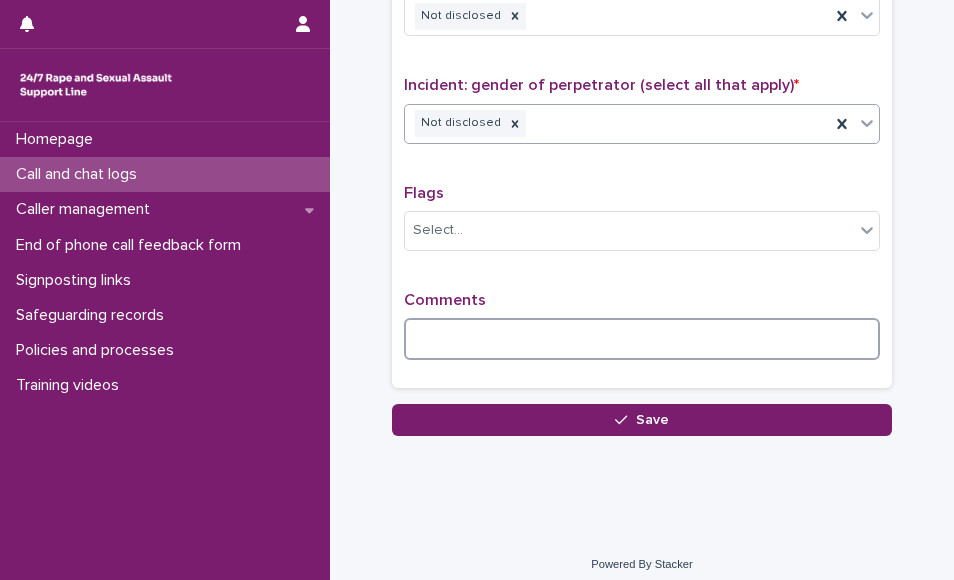 click at bounding box center (642, 339) 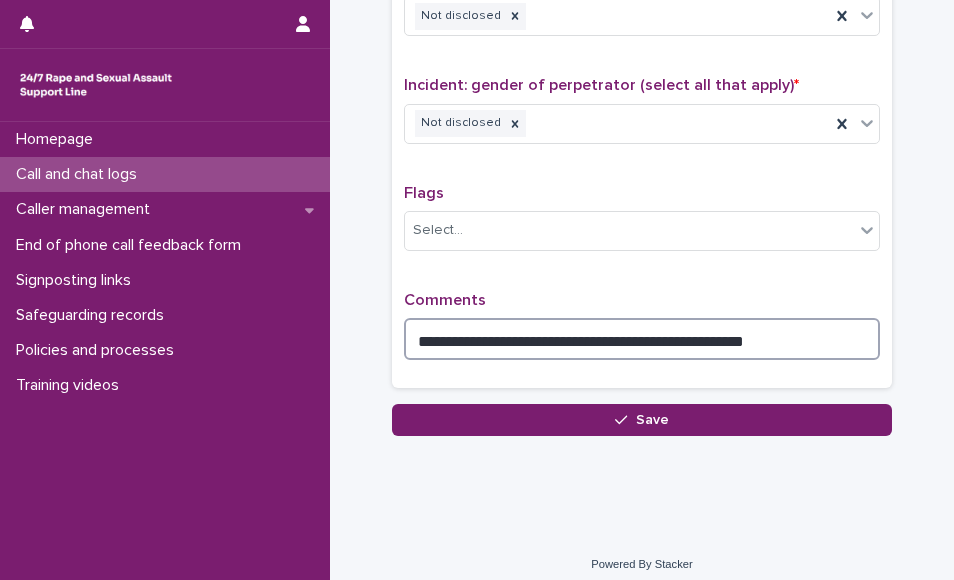 click on "**********" at bounding box center (642, 339) 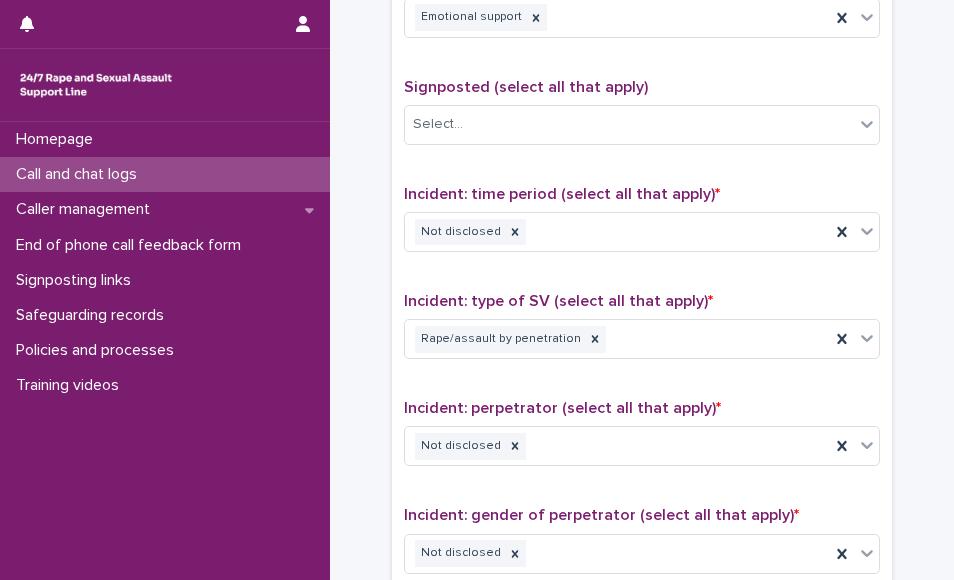 scroll, scrollTop: 1115, scrollLeft: 0, axis: vertical 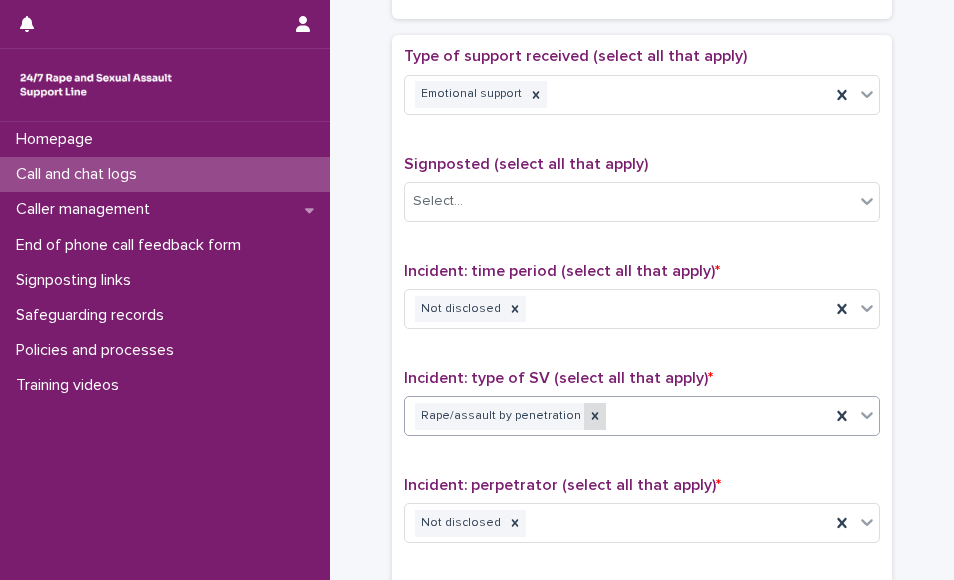 click 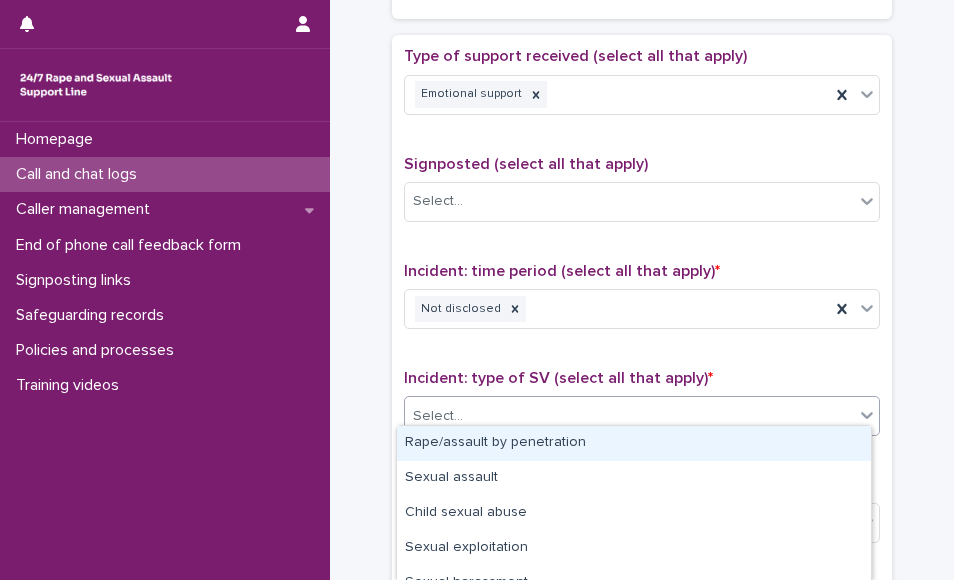 click 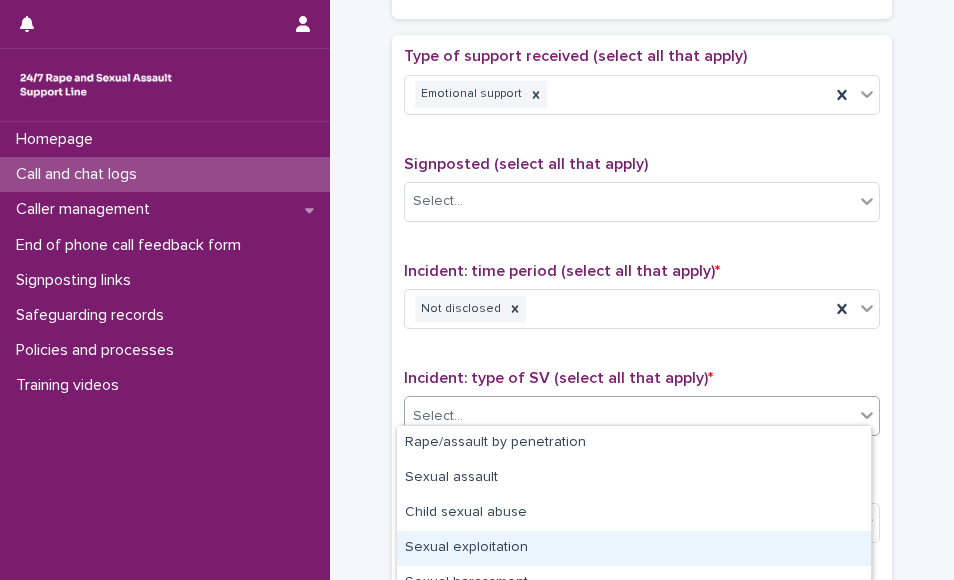 scroll, scrollTop: 195, scrollLeft: 0, axis: vertical 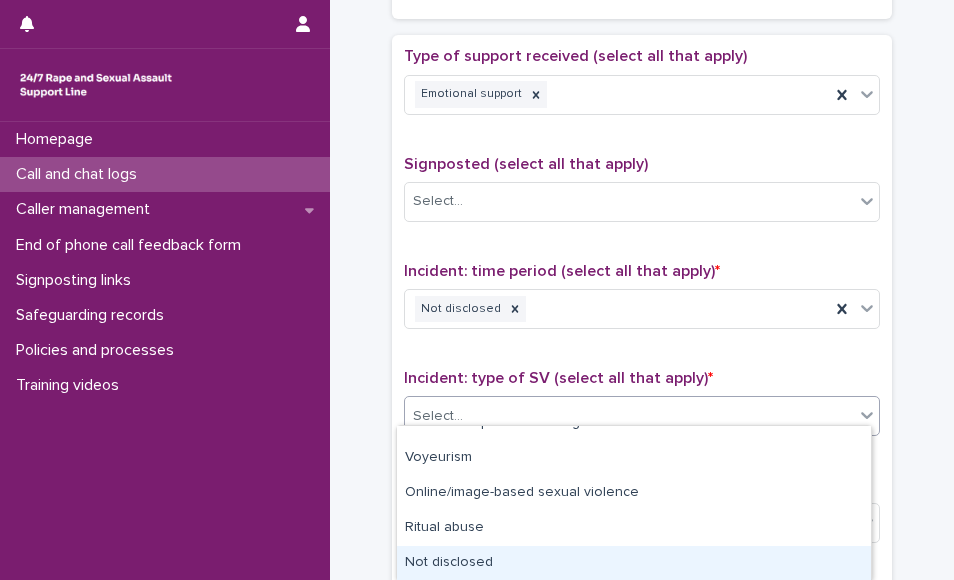 click on "Not disclosed" at bounding box center (634, 563) 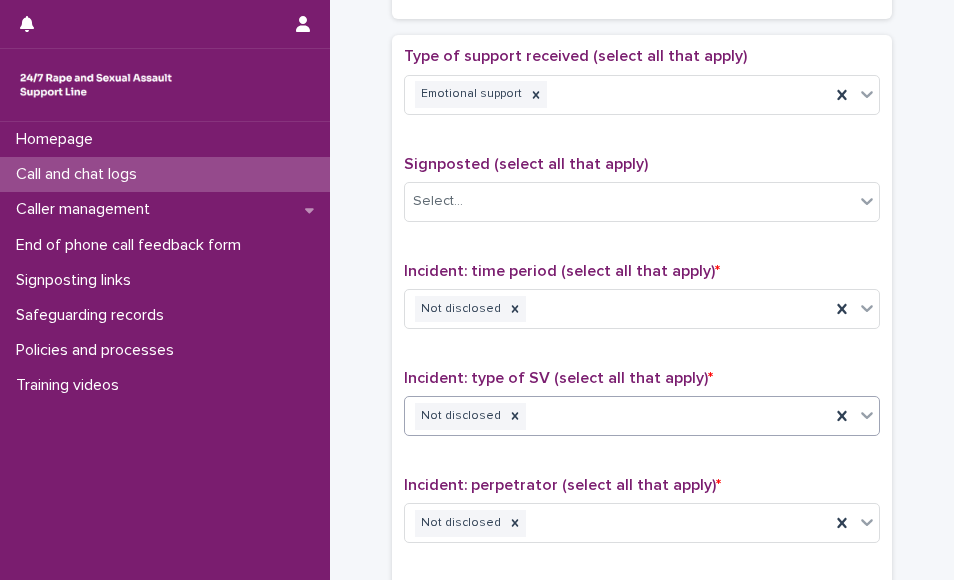 scroll, scrollTop: 1622, scrollLeft: 0, axis: vertical 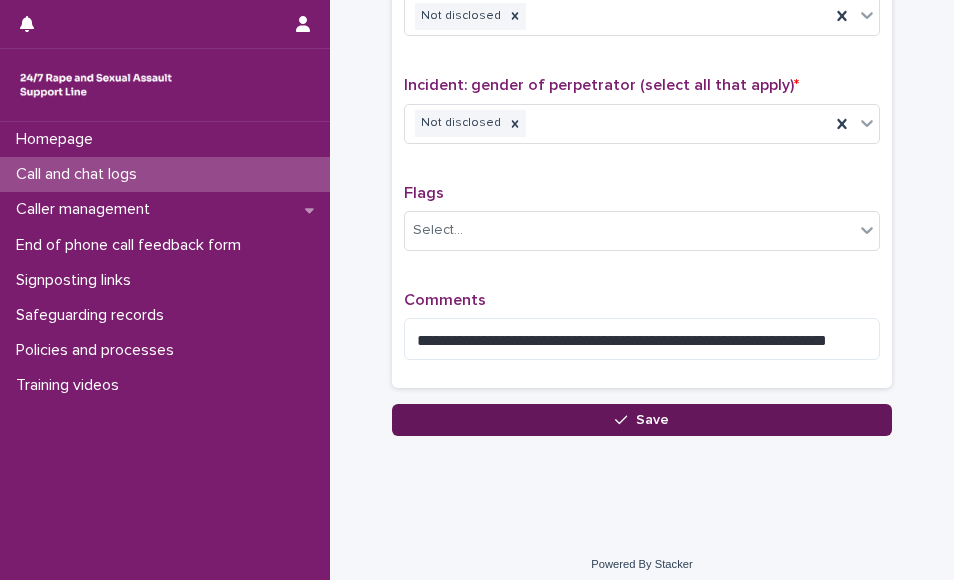 click on "Save" at bounding box center [642, 420] 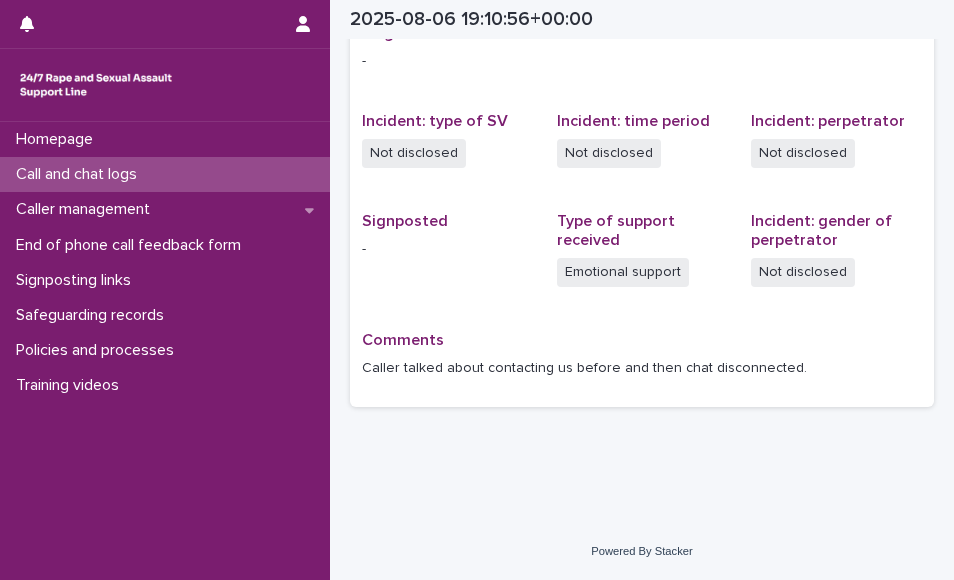 scroll, scrollTop: 442, scrollLeft: 0, axis: vertical 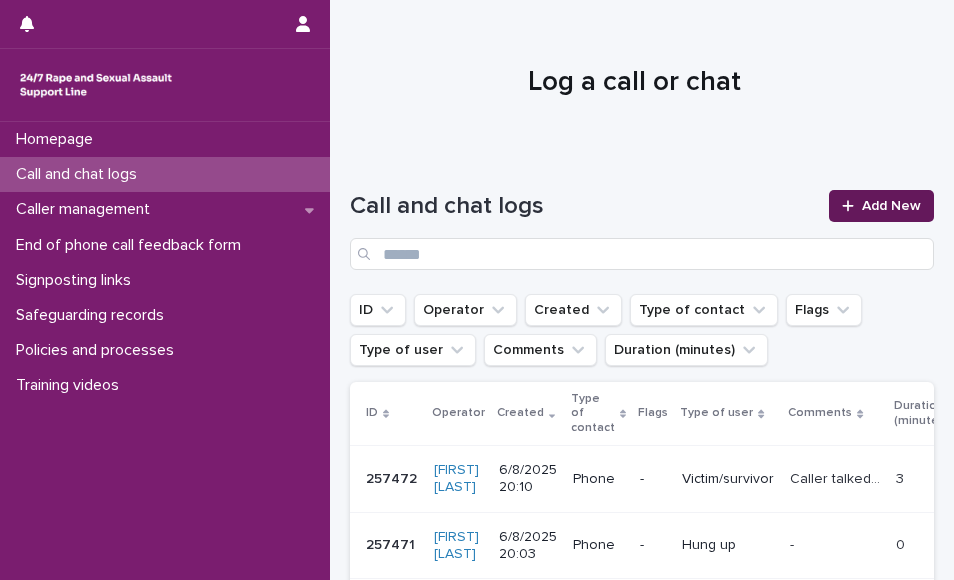 click on "Add New" at bounding box center [881, 206] 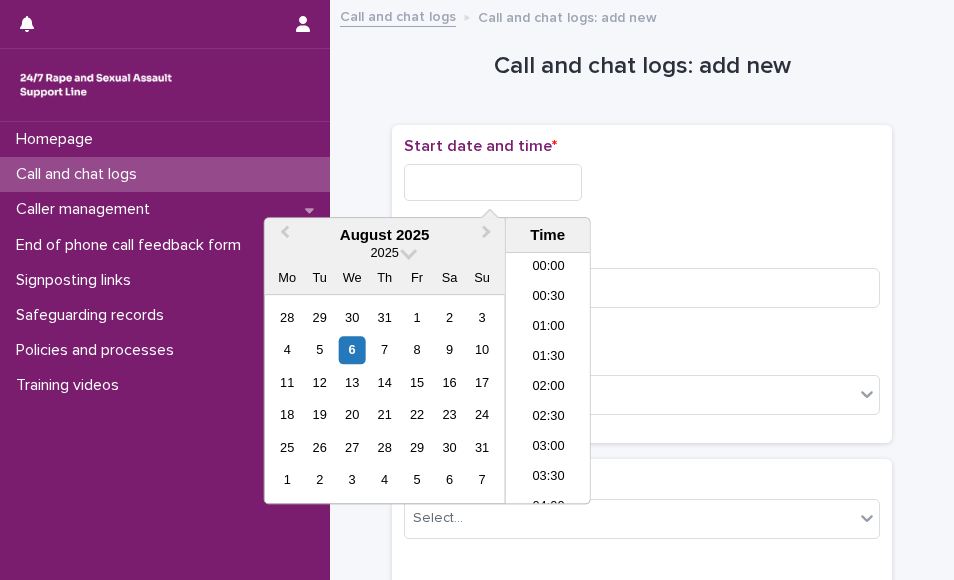click at bounding box center [493, 182] 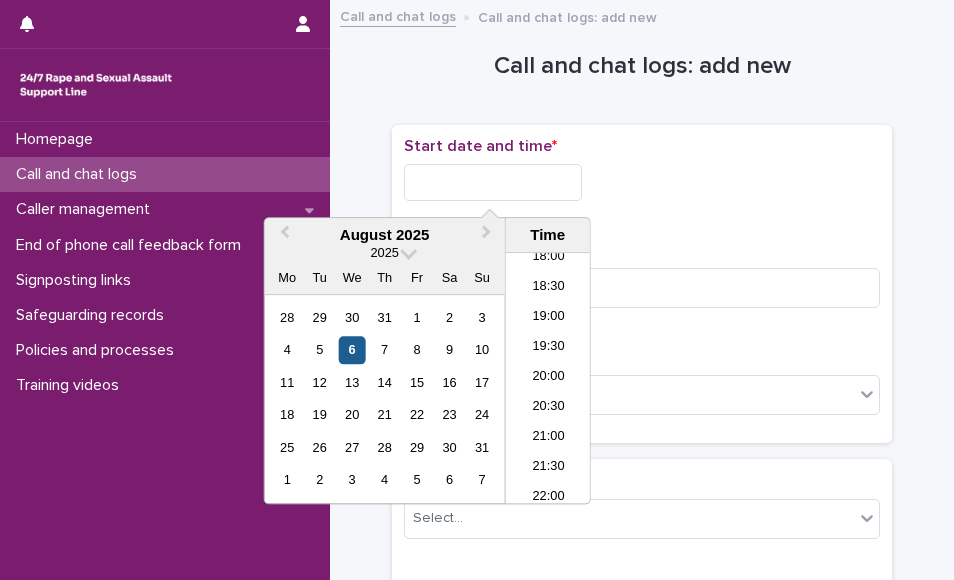 click on "6" at bounding box center (352, 350) 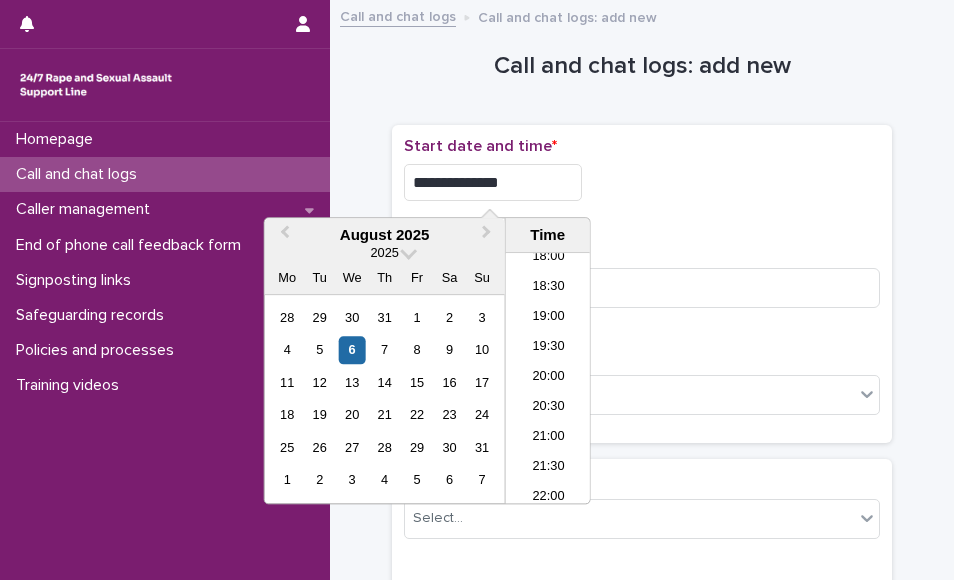 click on "**********" at bounding box center [493, 182] 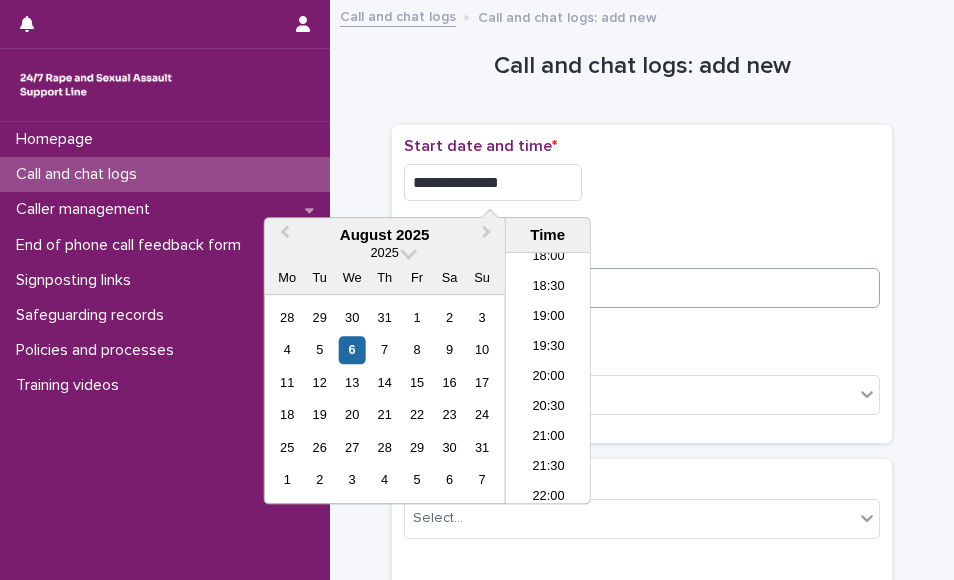 type on "**********" 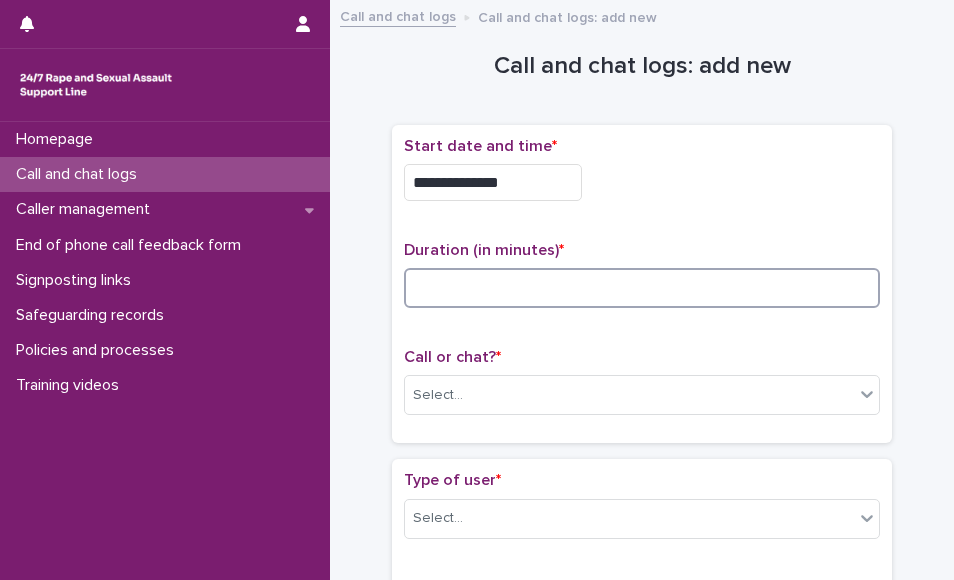 click at bounding box center [642, 288] 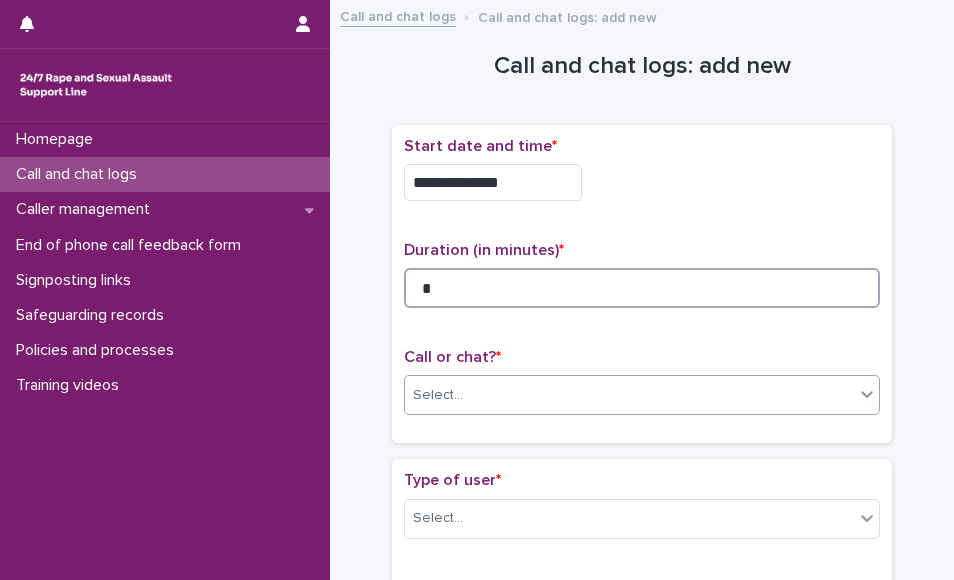 type on "*" 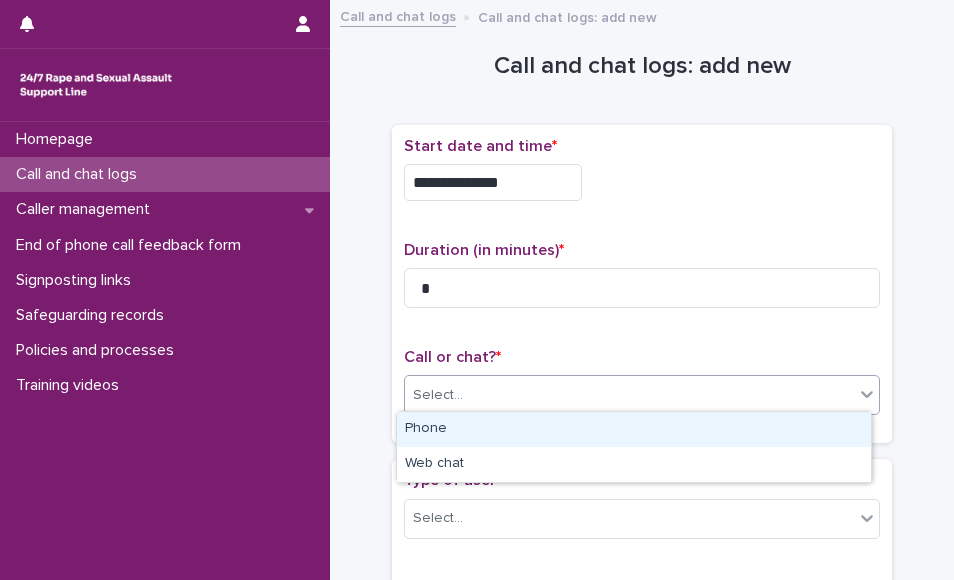 click on "Select..." at bounding box center [629, 395] 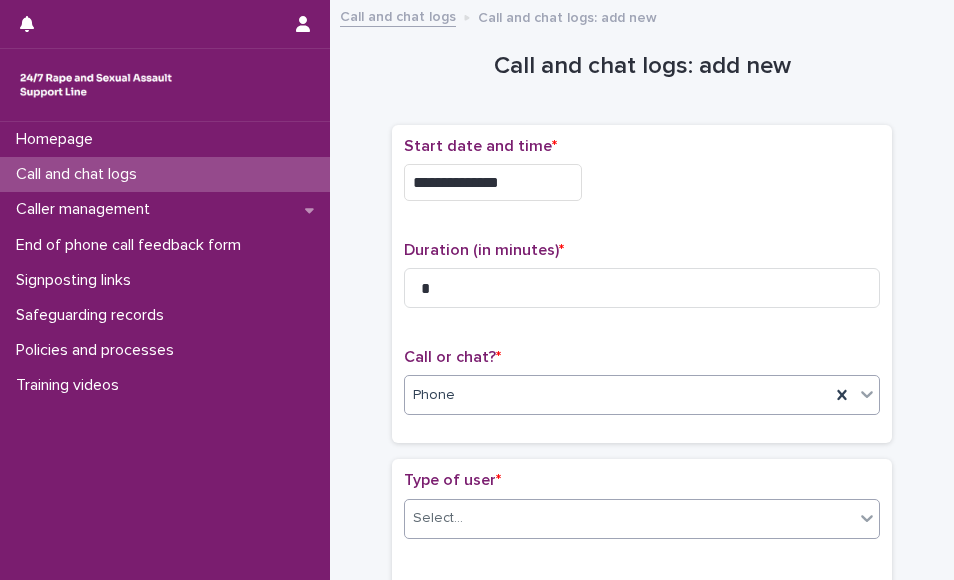 click on "Select..." at bounding box center (629, 518) 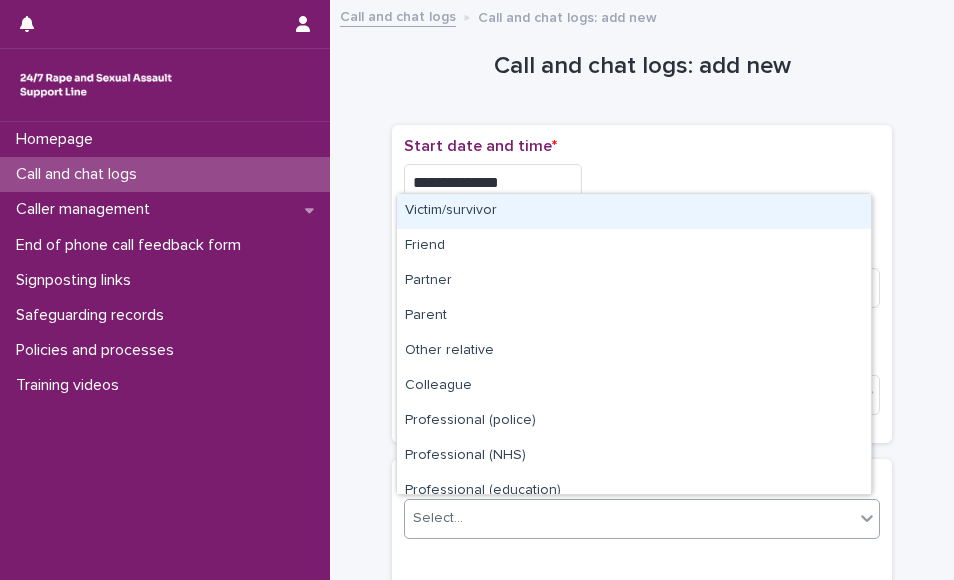 click on "Victim/survivor" at bounding box center [634, 211] 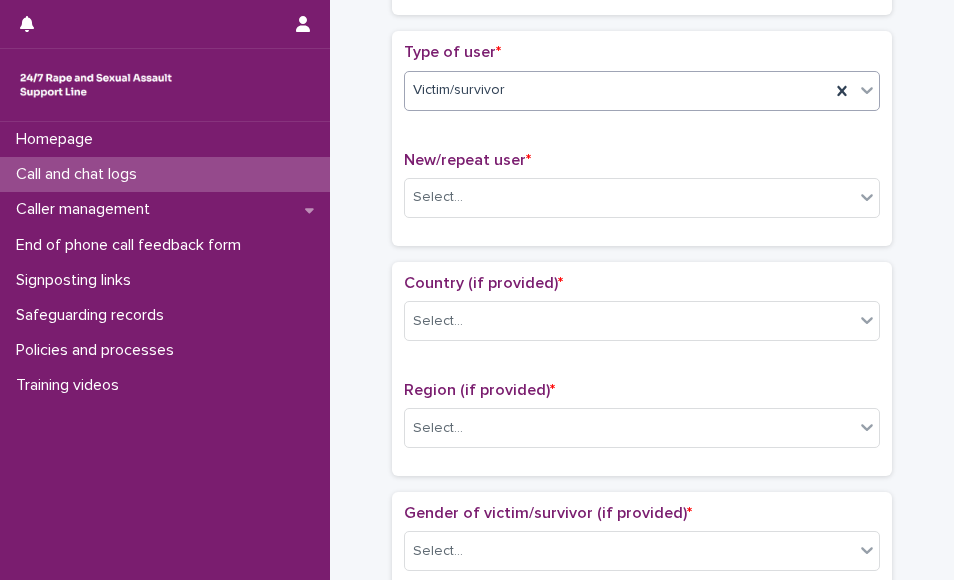 scroll, scrollTop: 431, scrollLeft: 0, axis: vertical 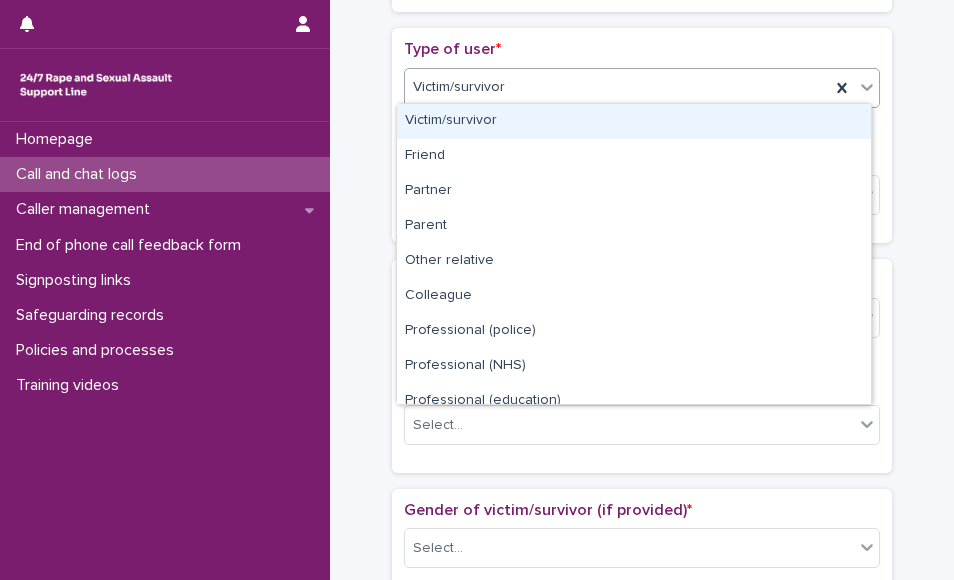 click 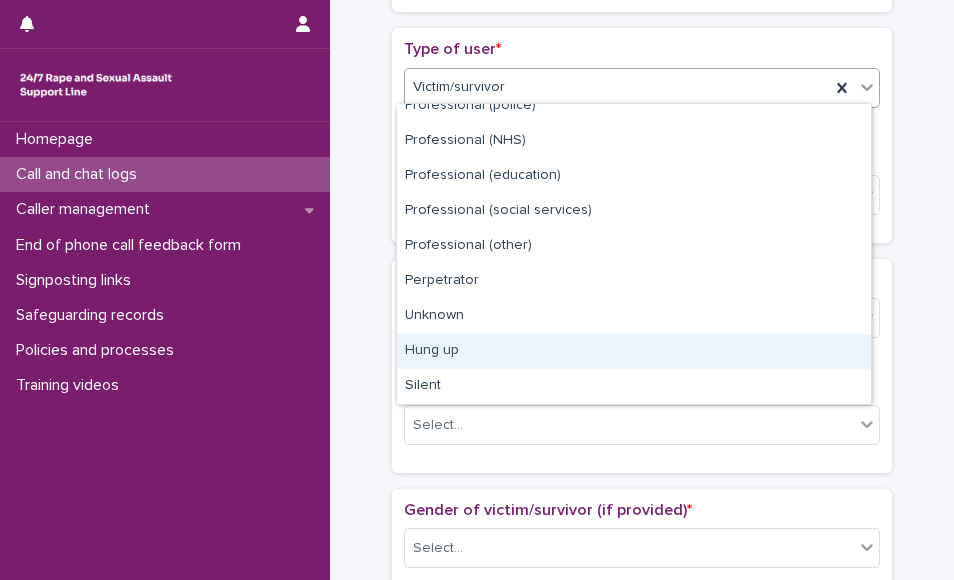 click on "Hung up" at bounding box center [634, 351] 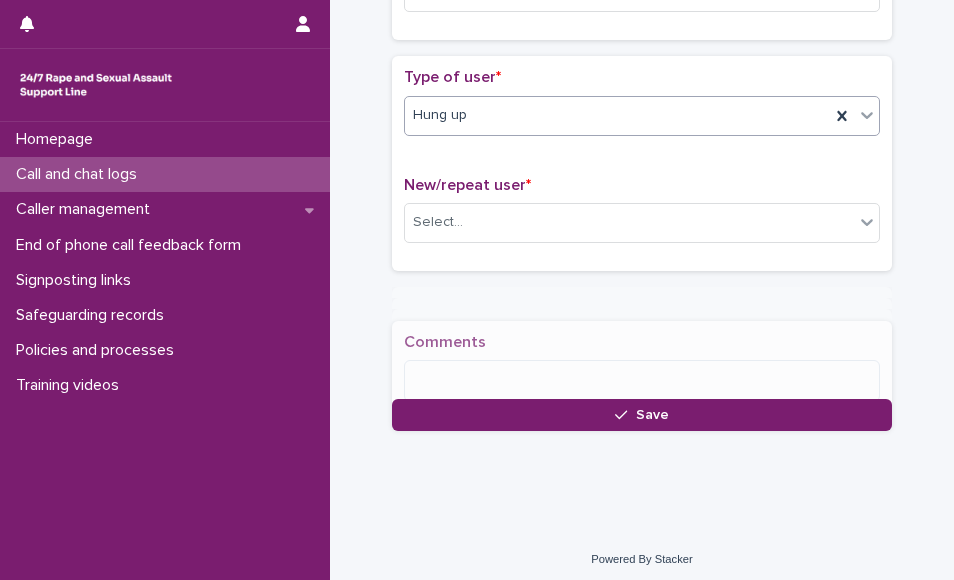 scroll, scrollTop: 418, scrollLeft: 0, axis: vertical 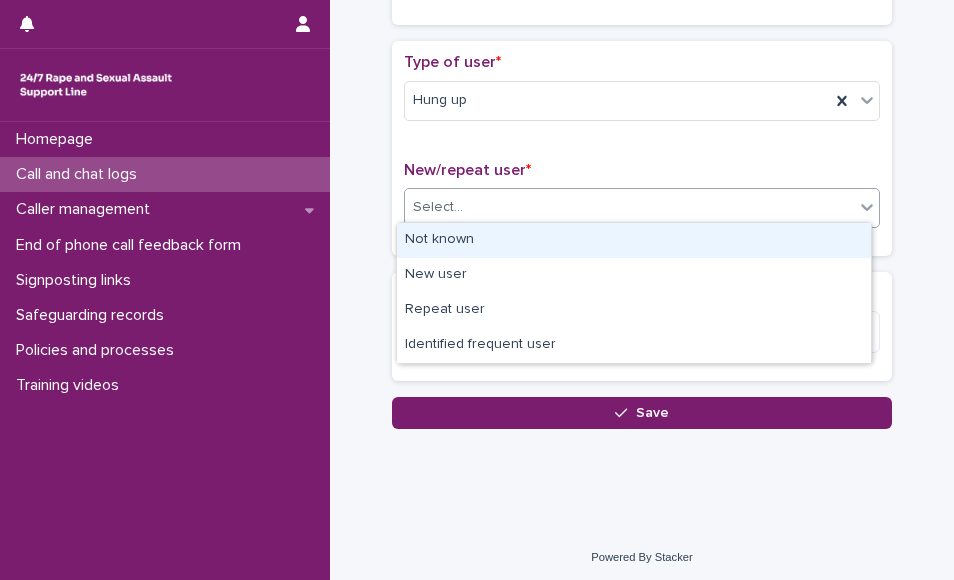 click on "Select..." at bounding box center [629, 207] 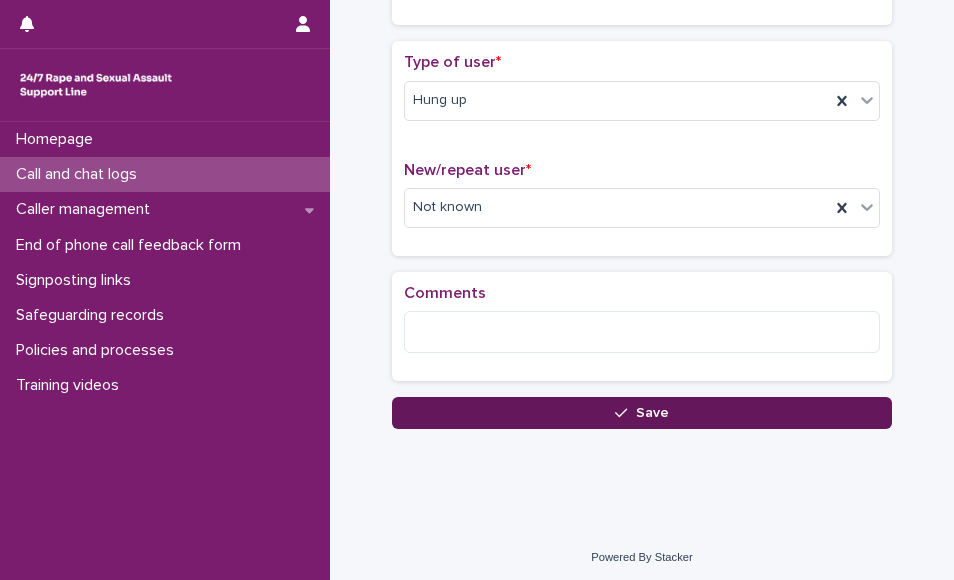 click on "Save" at bounding box center (642, 413) 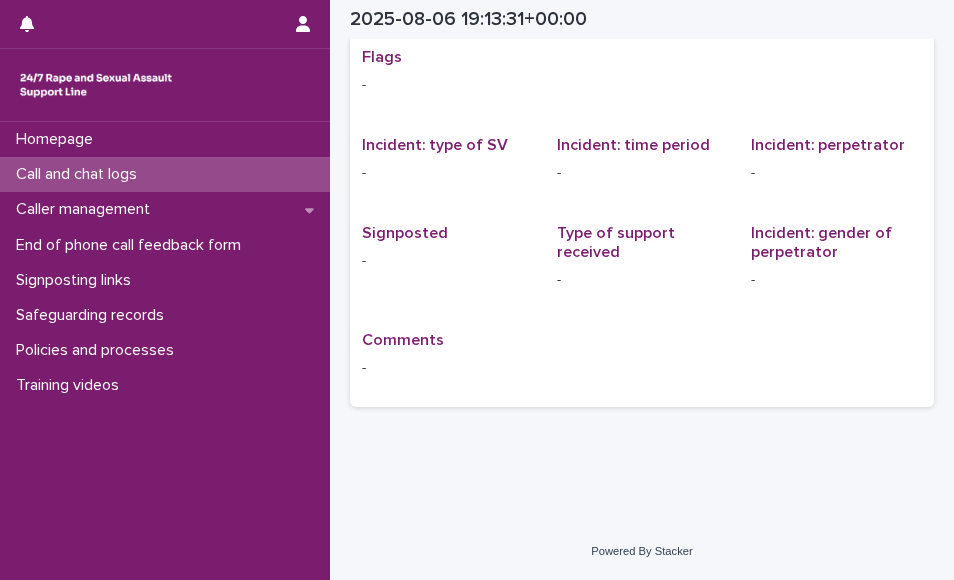 scroll, scrollTop: 19, scrollLeft: 0, axis: vertical 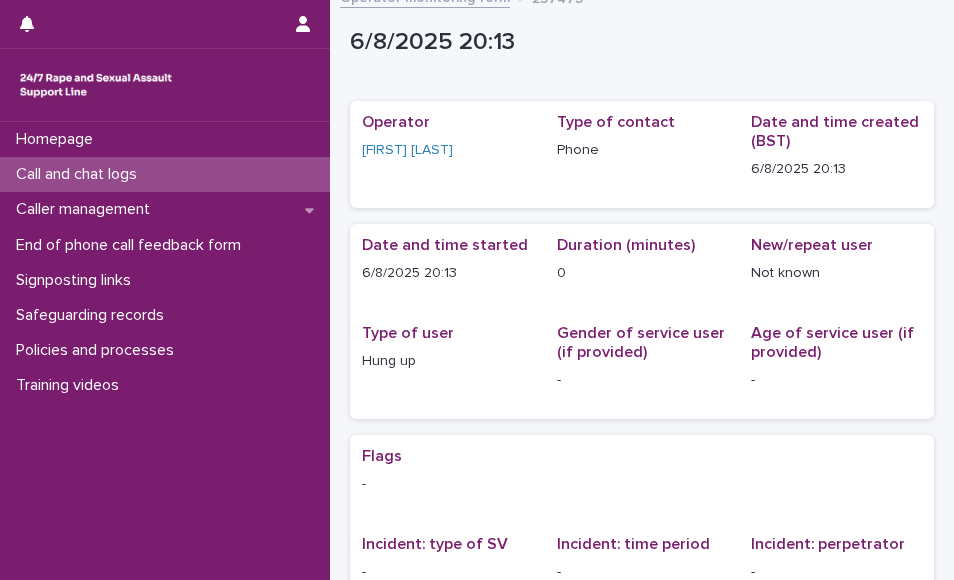 click on "Call and chat logs" at bounding box center [80, 174] 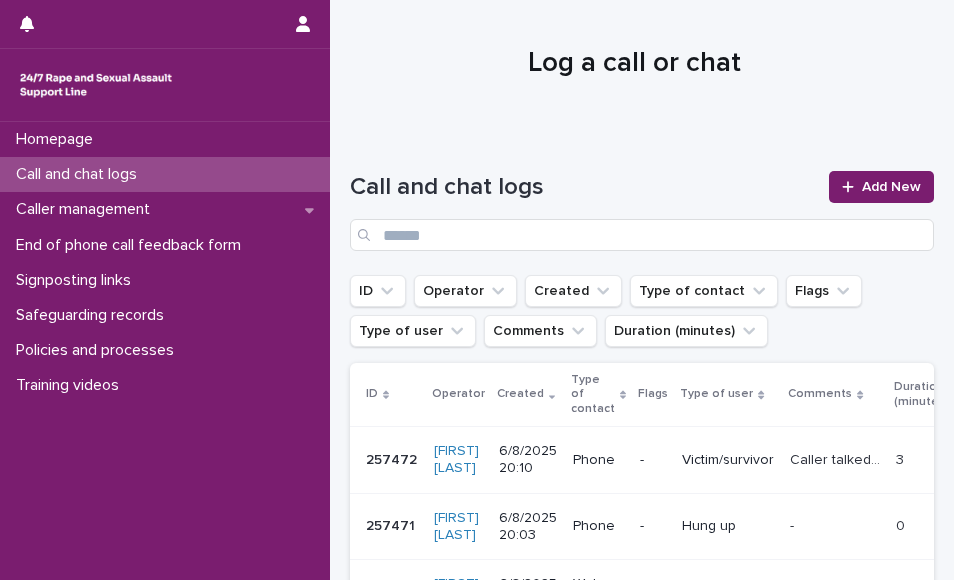 scroll, scrollTop: 0, scrollLeft: 0, axis: both 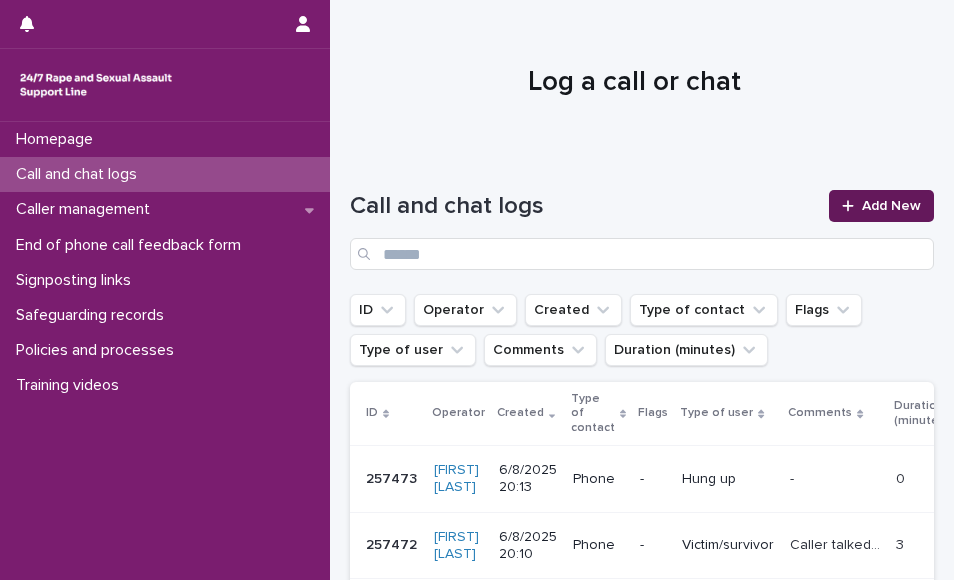 click on "Add New" at bounding box center (891, 206) 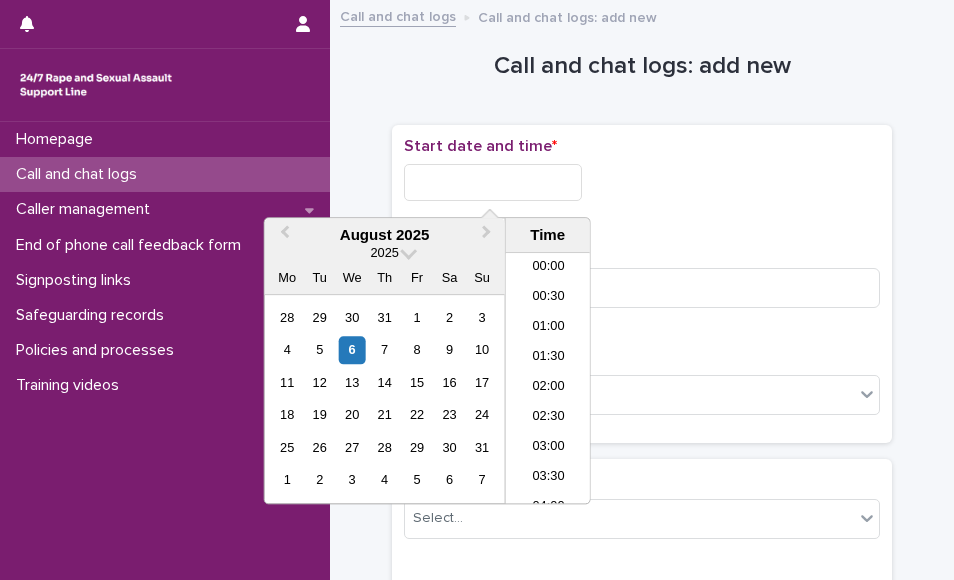 click at bounding box center [493, 182] 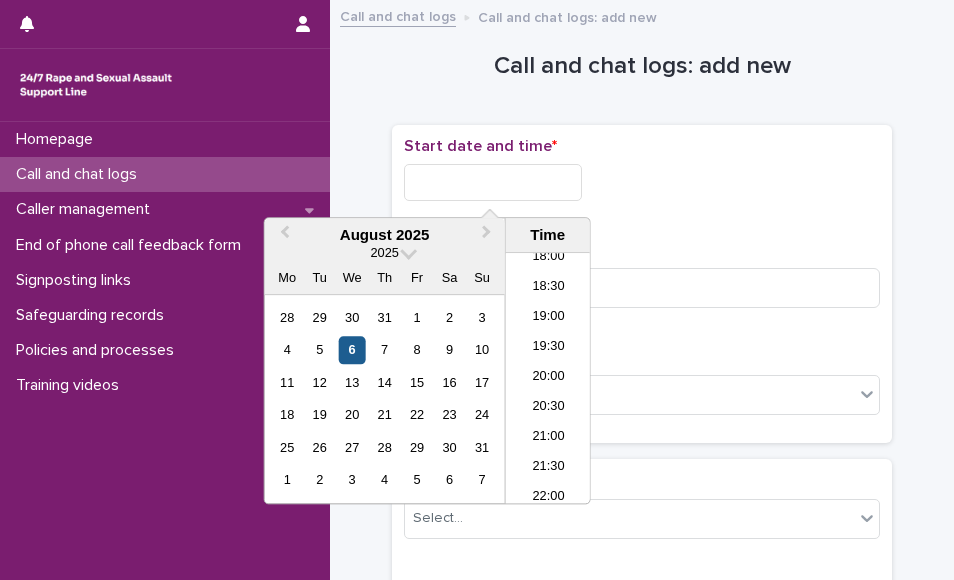 click on "6" at bounding box center (352, 350) 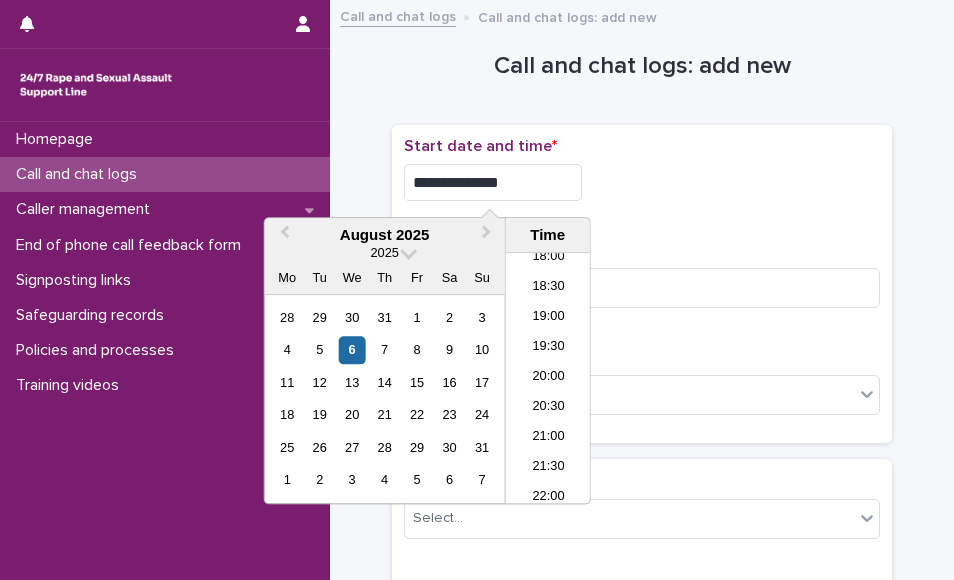 click on "**********" at bounding box center [493, 182] 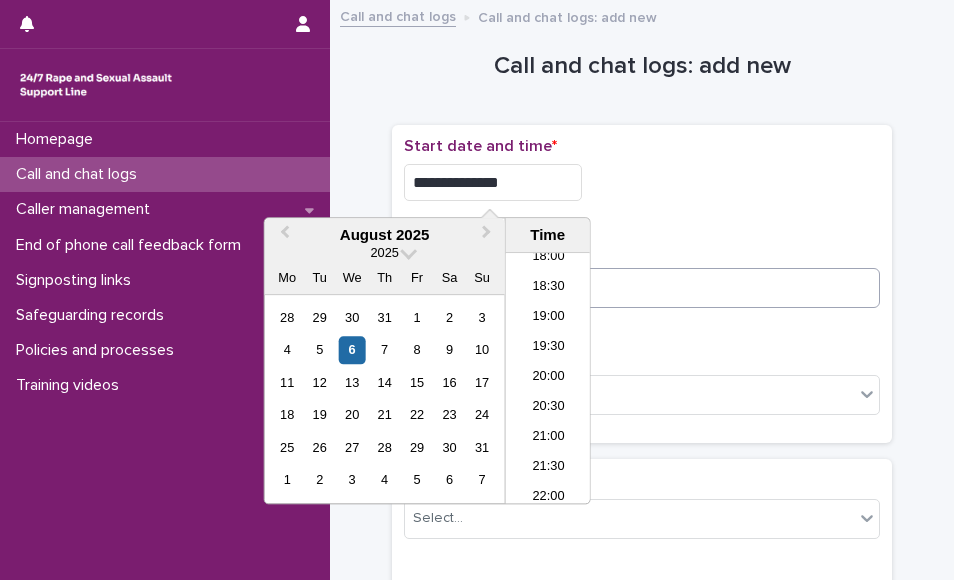 type on "**********" 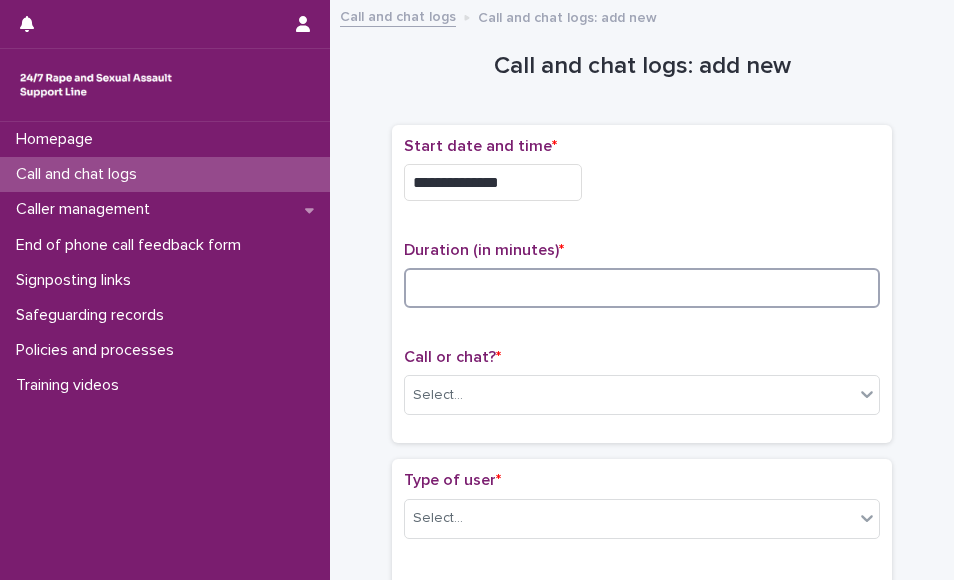 click at bounding box center [642, 288] 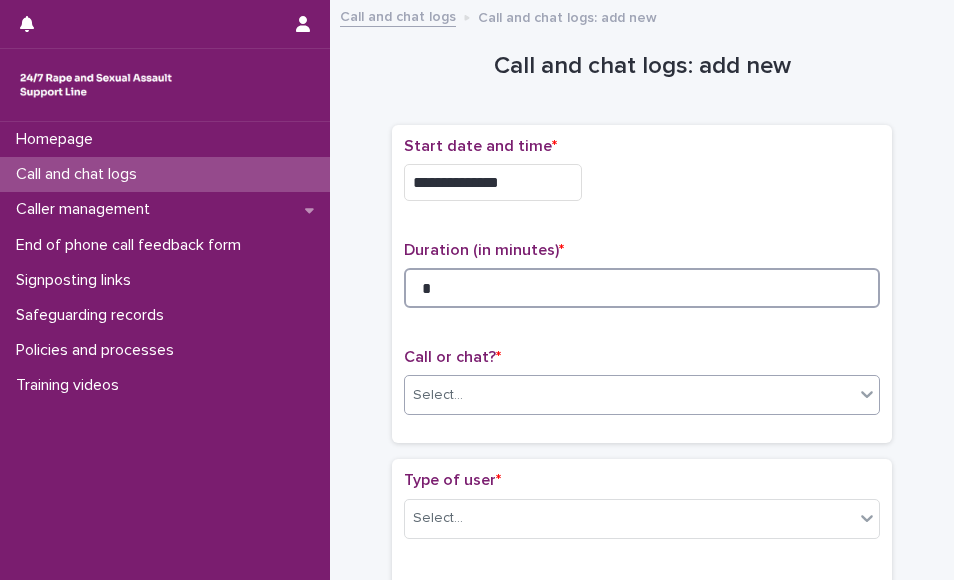 type on "*" 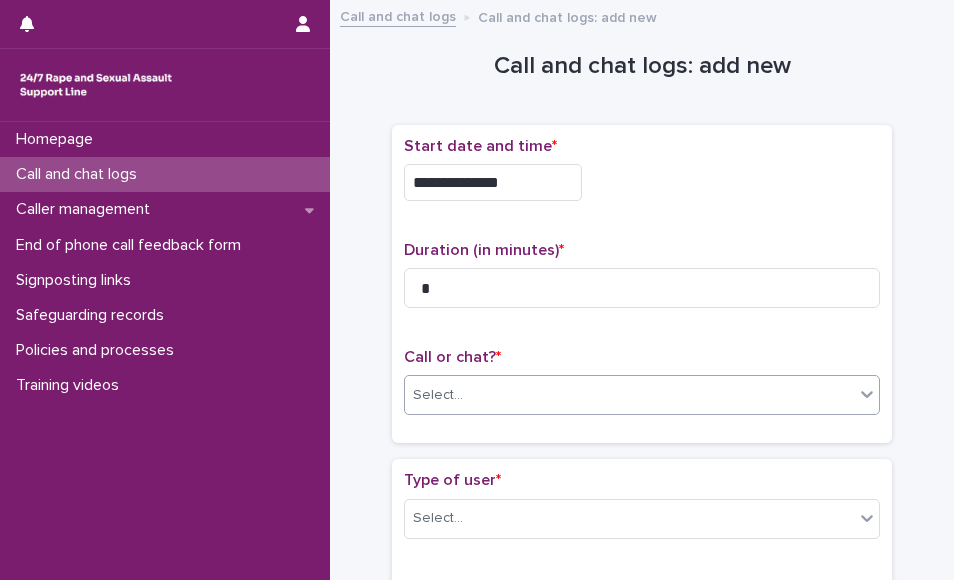 click on "Select..." at bounding box center [629, 395] 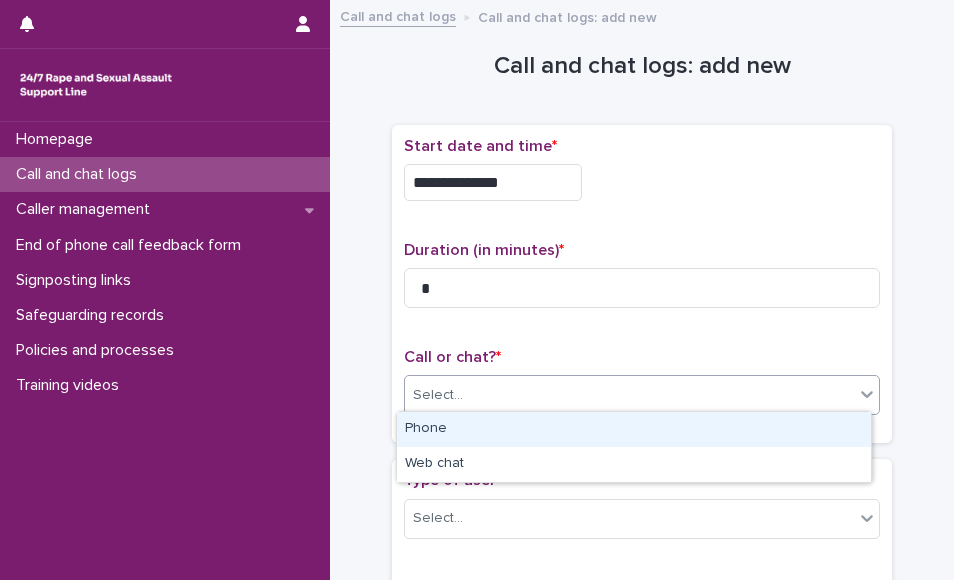 click on "Phone" at bounding box center (634, 429) 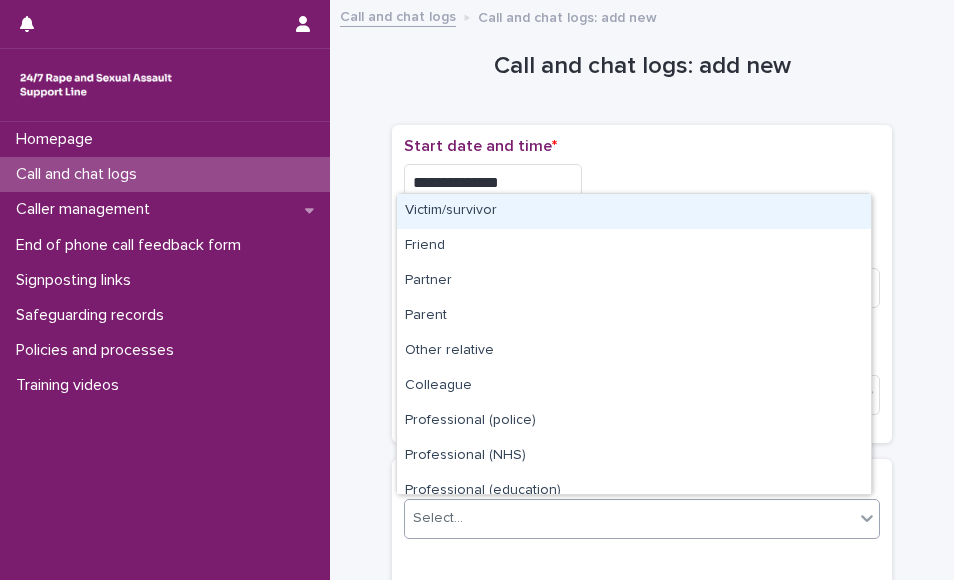 click on "Select..." at bounding box center [629, 518] 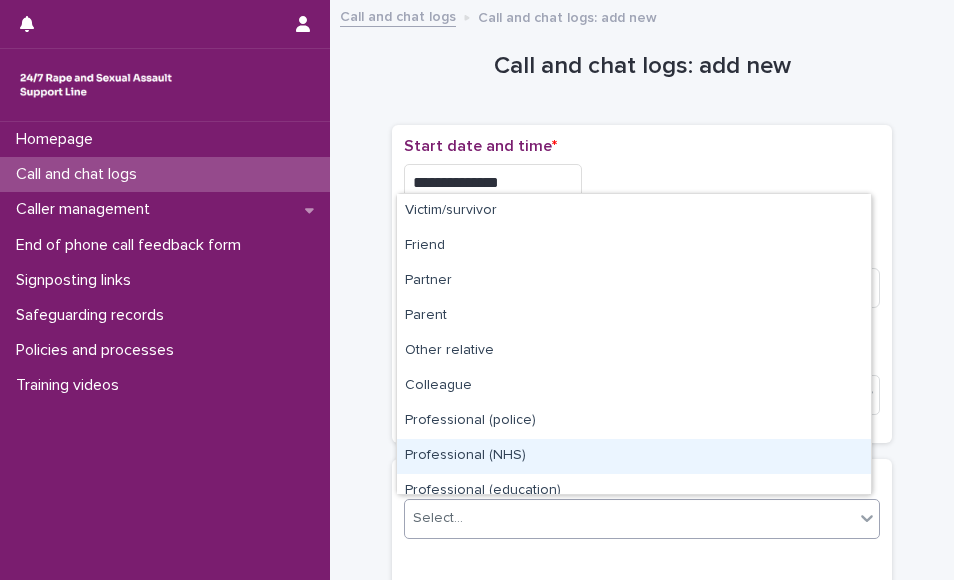 click on "Type of user *      option Professional (NHS) focused, 8 of 15. 15 results available. Use Up and Down to choose options, press Enter to select the currently focused option, press Escape to exit the menu, press Tab to select the option and exit the menu. Select... New/repeat user * Select..." at bounding box center (642, 566) 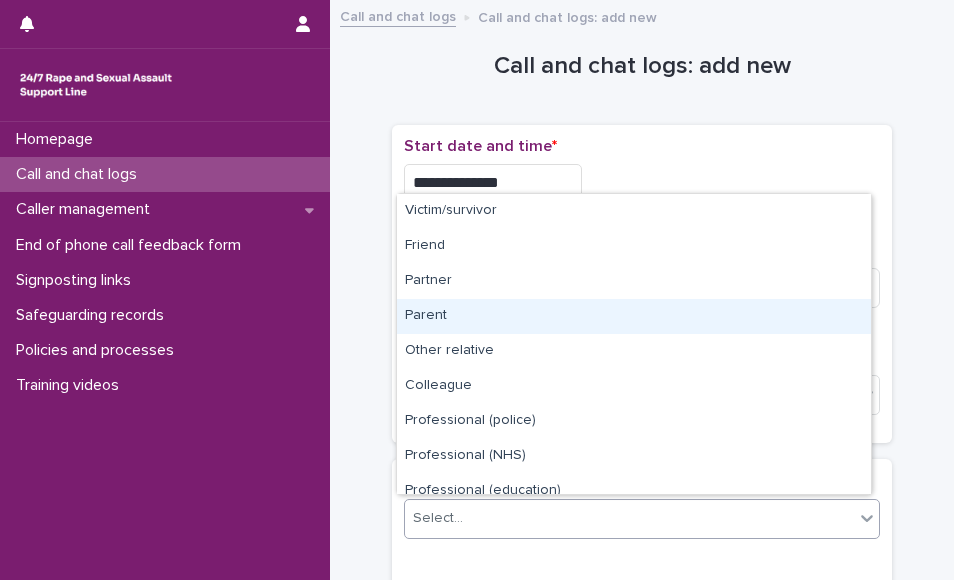 drag, startPoint x: 819, startPoint y: 519, endPoint x: 857, endPoint y: 465, distance: 66.0303 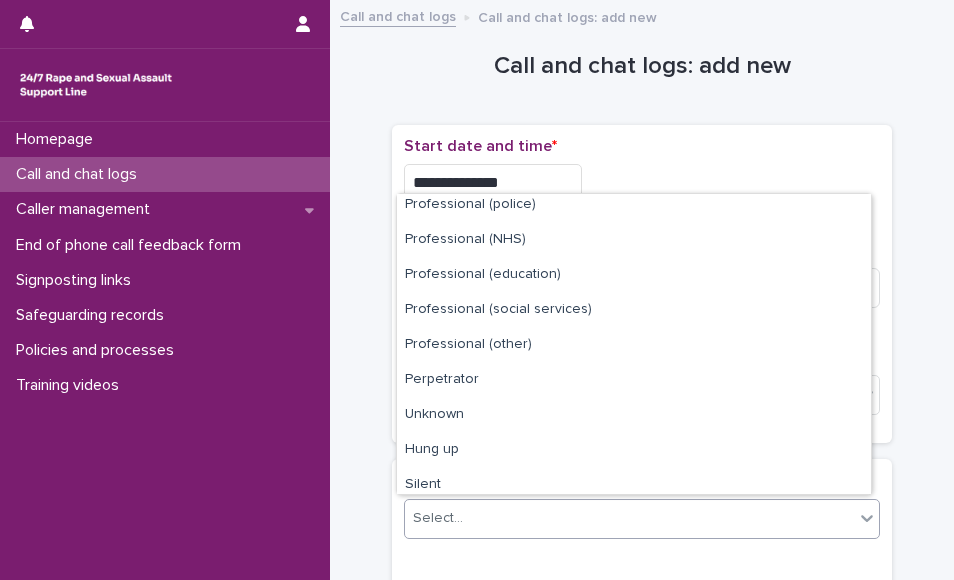 scroll, scrollTop: 225, scrollLeft: 0, axis: vertical 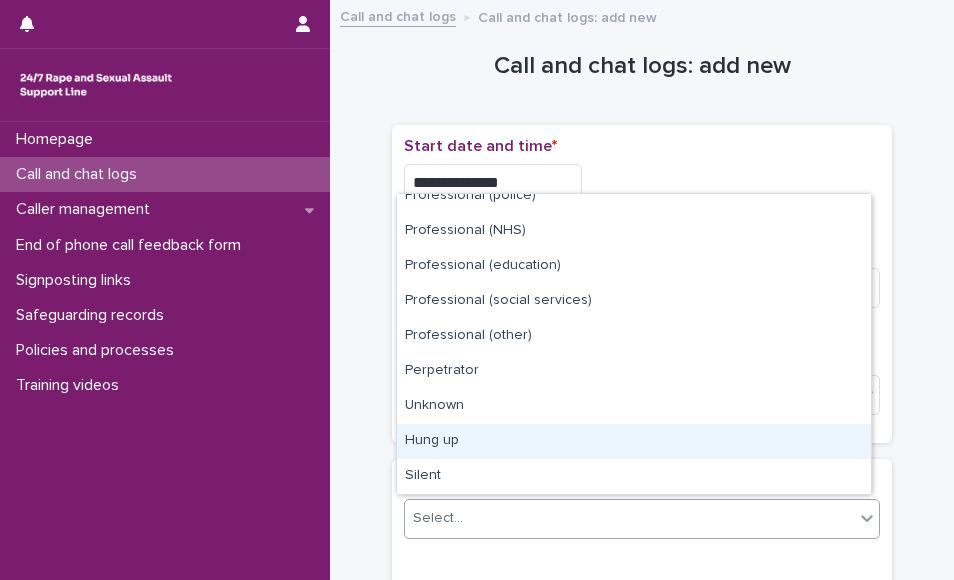 click on "Hung up" at bounding box center (634, 441) 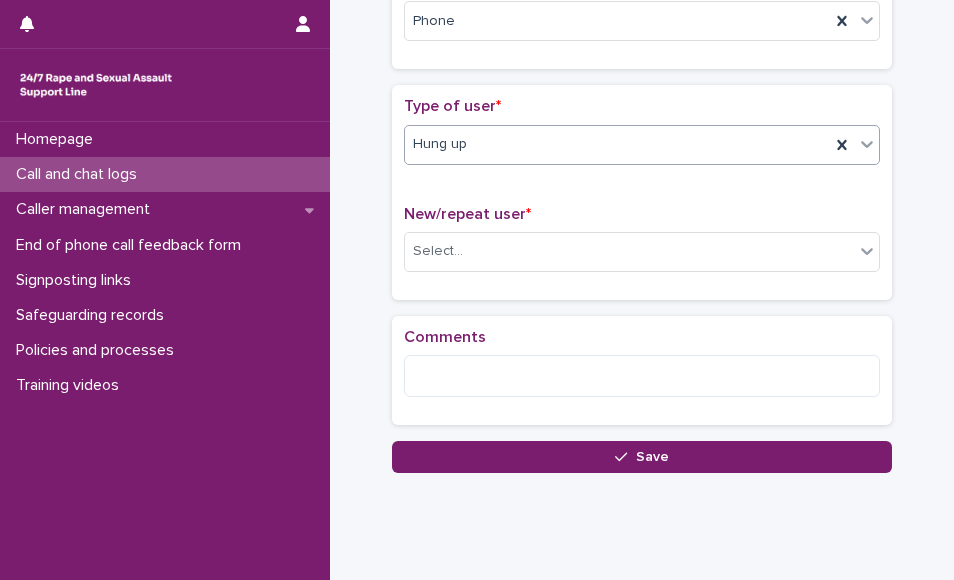 scroll, scrollTop: 380, scrollLeft: 0, axis: vertical 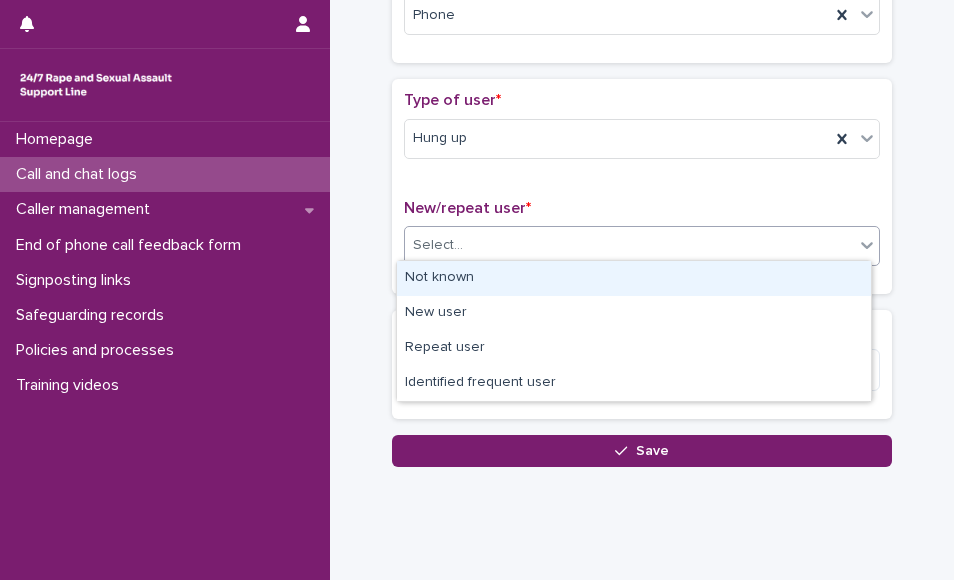 click on "Select..." at bounding box center (629, 245) 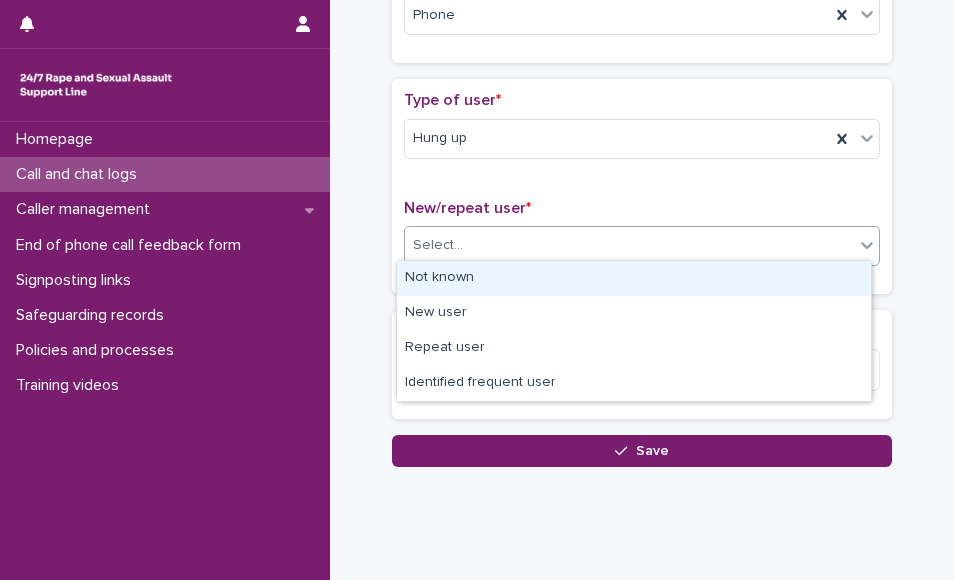click on "Not known" at bounding box center (634, 278) 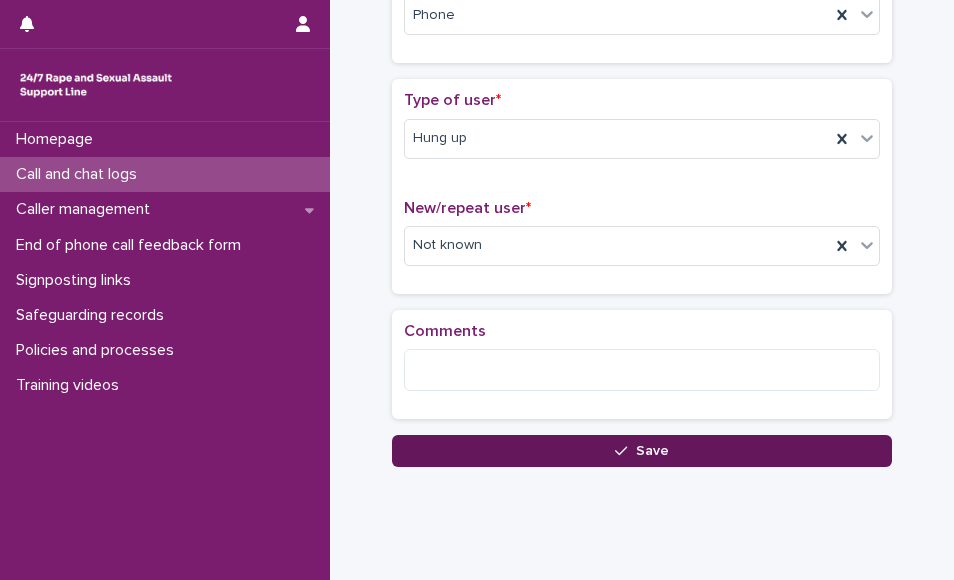 click on "Save" at bounding box center [642, 451] 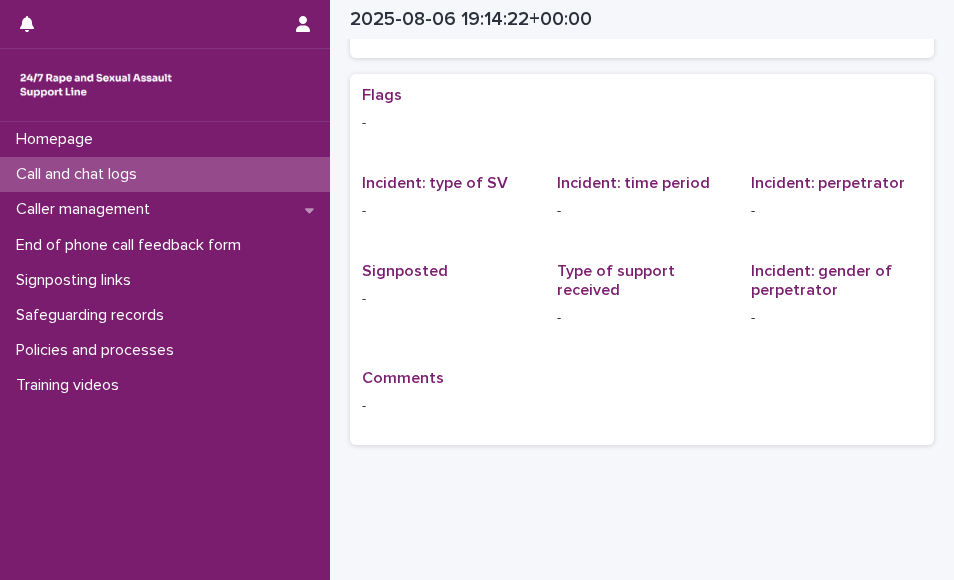 scroll, scrollTop: 0, scrollLeft: 0, axis: both 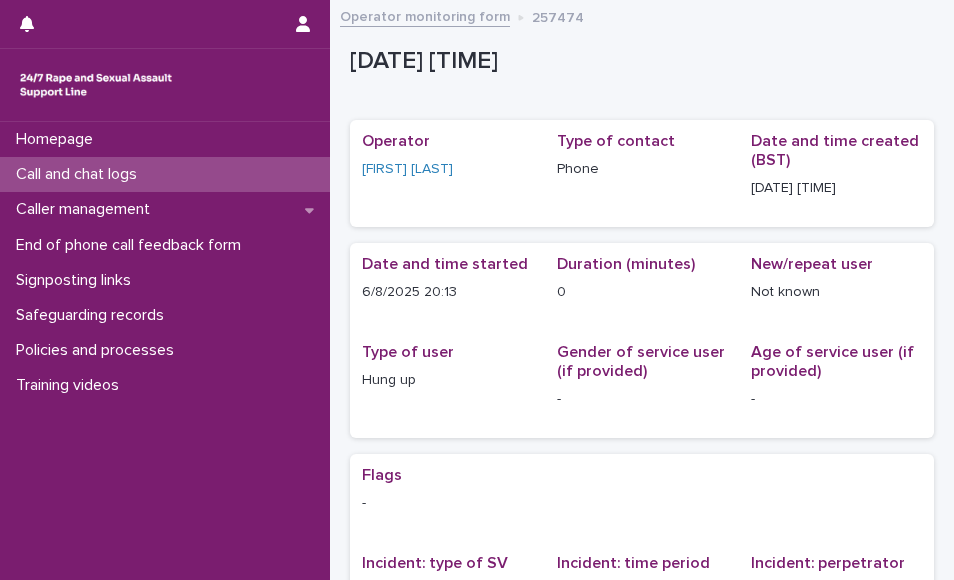 click on "Call and chat logs" at bounding box center [165, 174] 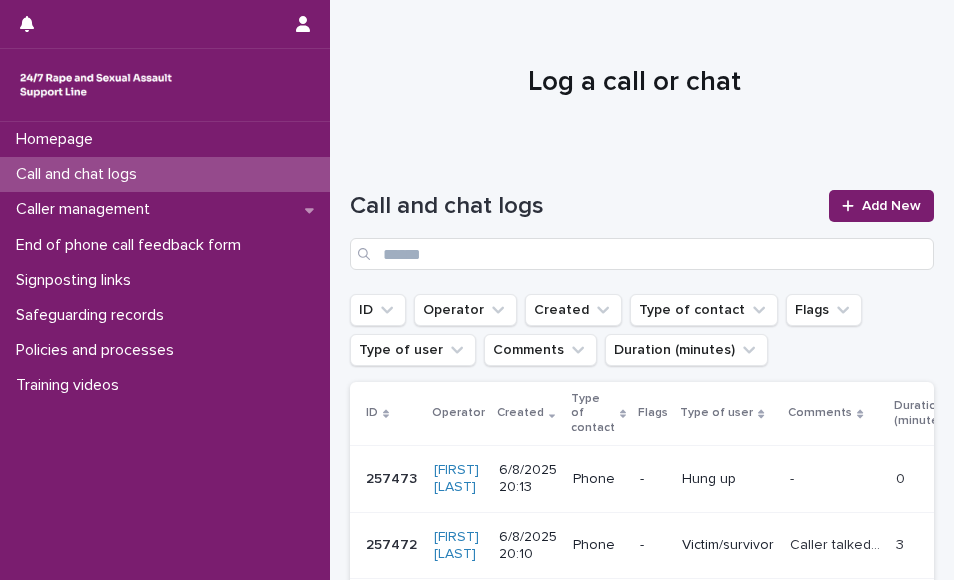 click on "Call and chat logs" at bounding box center [165, 174] 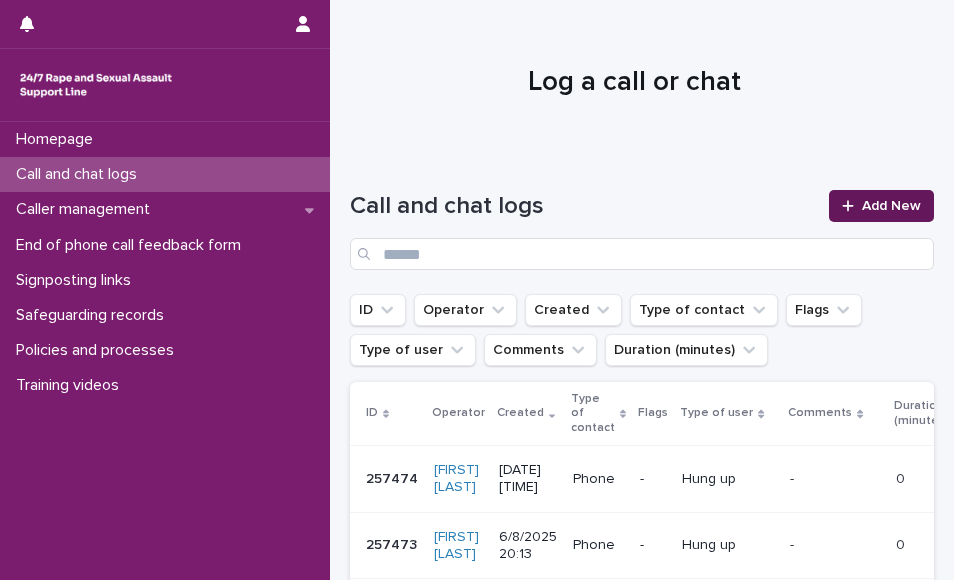 click on "Add New" at bounding box center [881, 206] 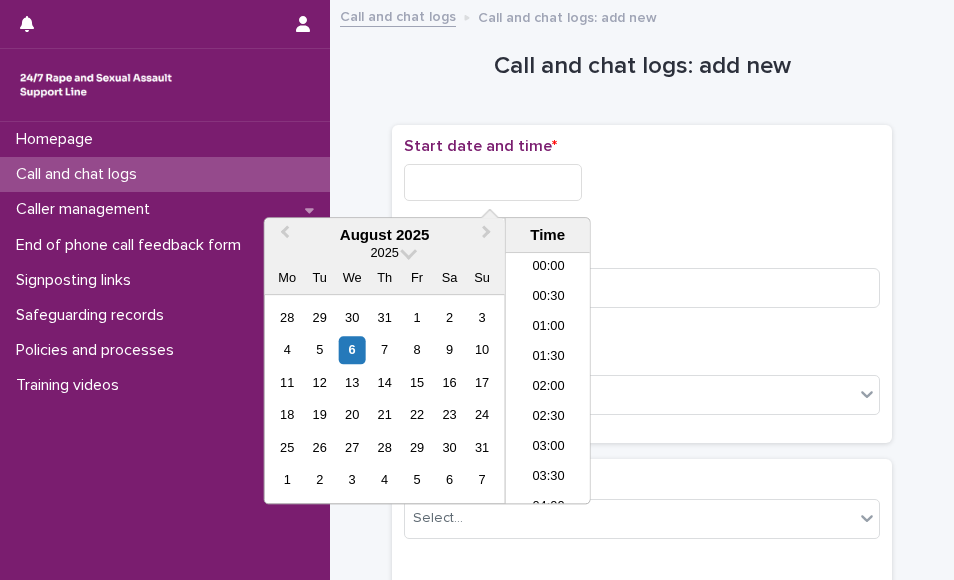 click at bounding box center (493, 182) 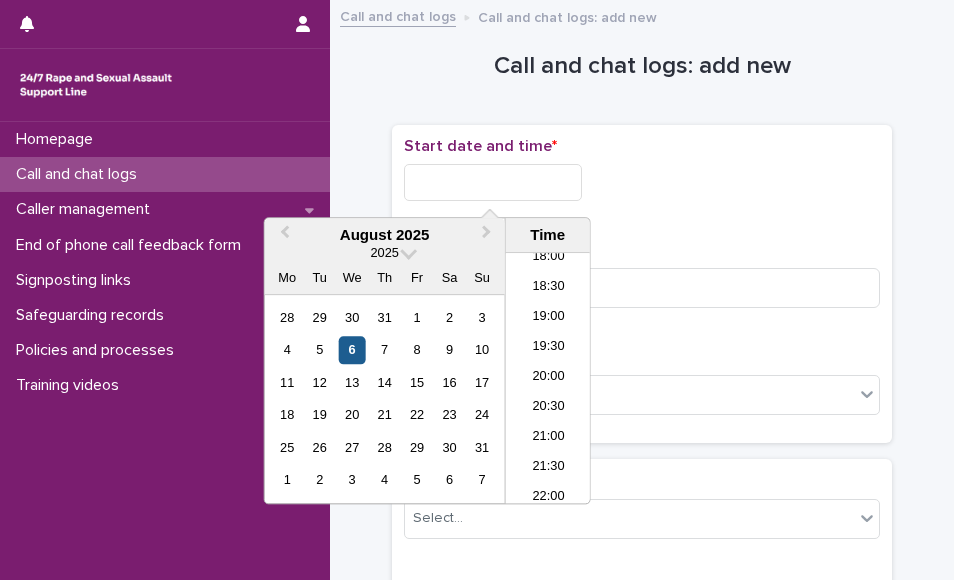 click on "6" at bounding box center [352, 350] 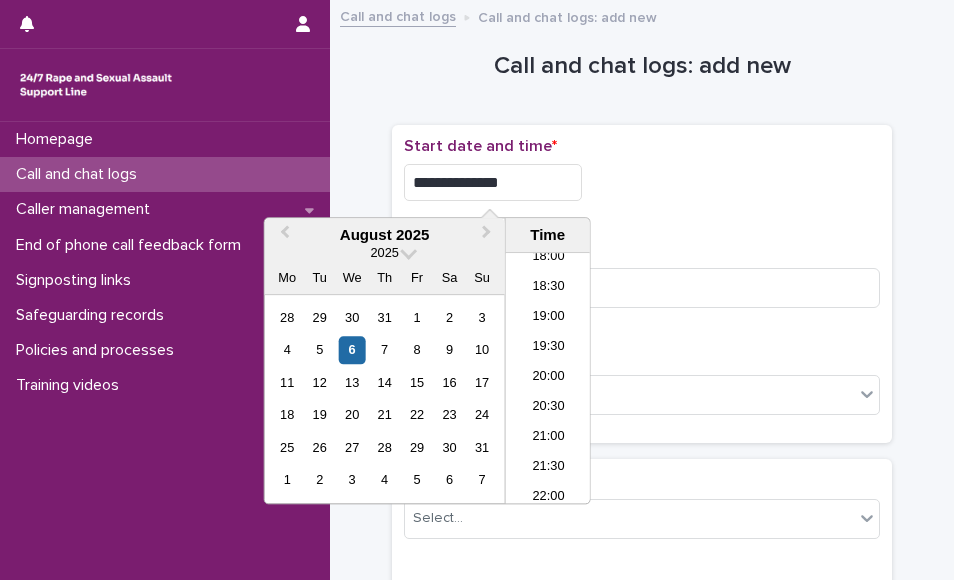 click on "**********" at bounding box center (493, 182) 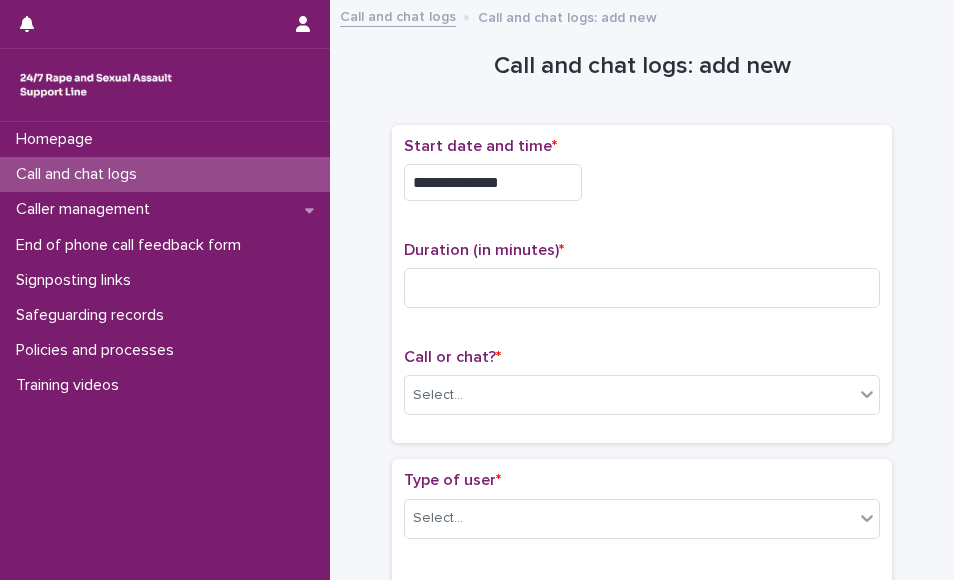 click on "**********" at bounding box center [642, 284] 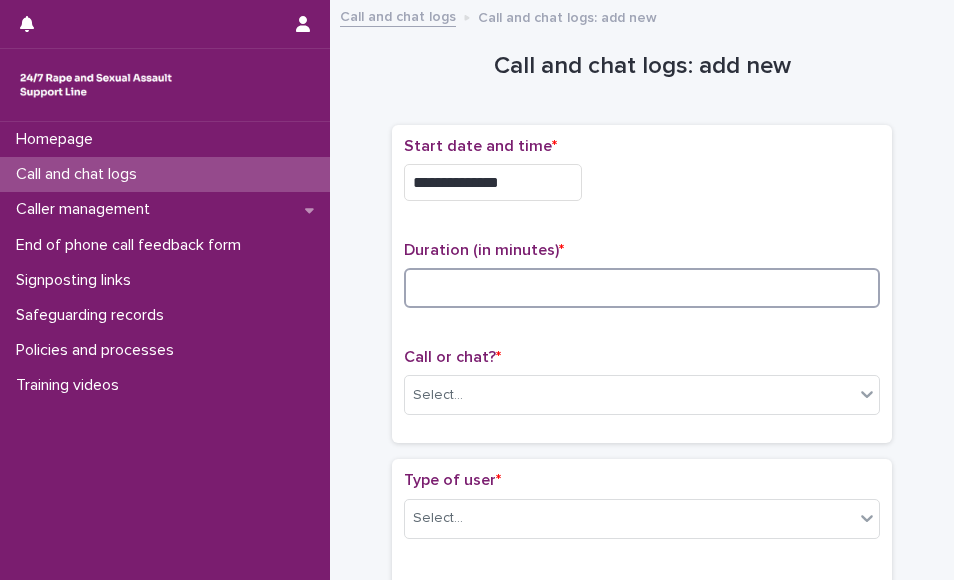 click at bounding box center [642, 288] 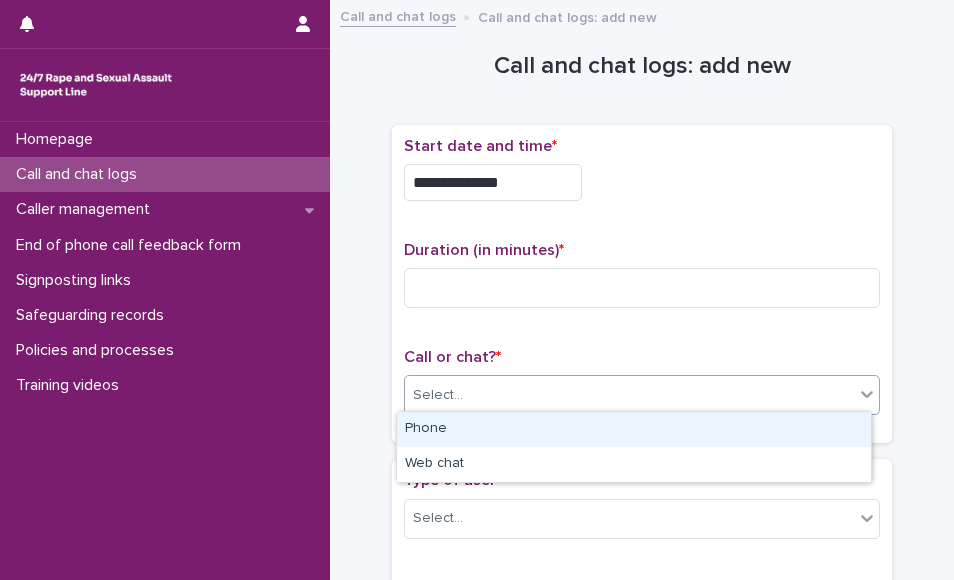 click on "Select..." at bounding box center (629, 395) 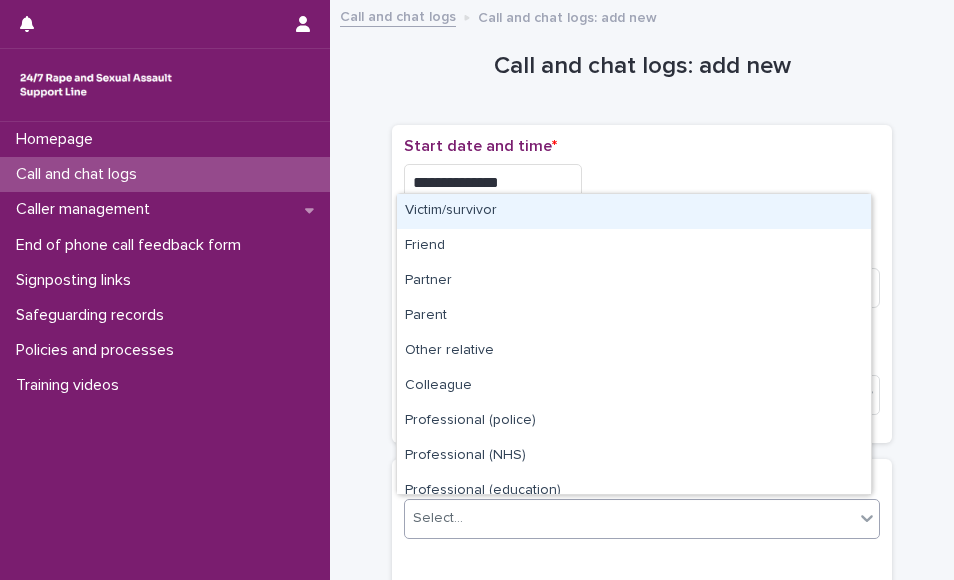 click on "Select..." at bounding box center [629, 518] 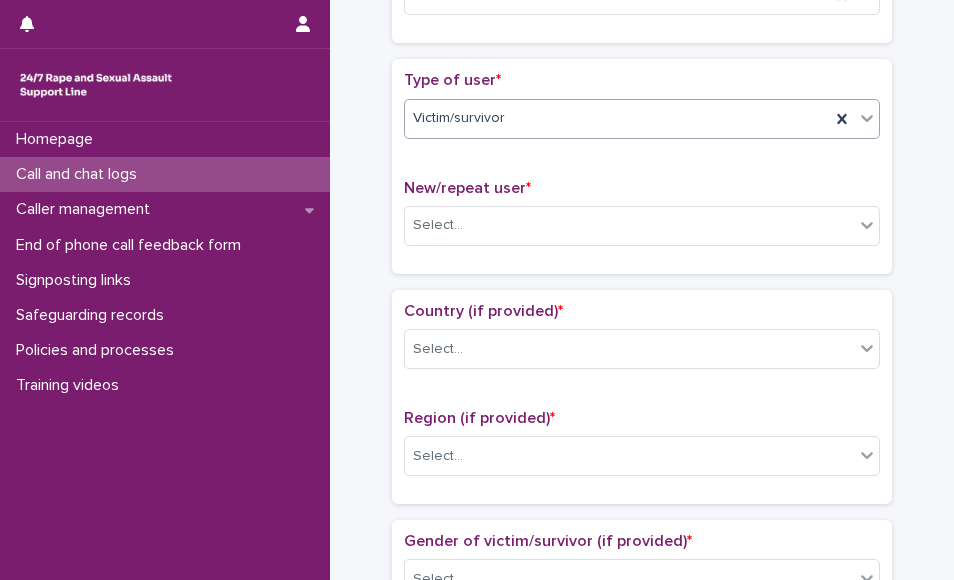 scroll, scrollTop: 440, scrollLeft: 0, axis: vertical 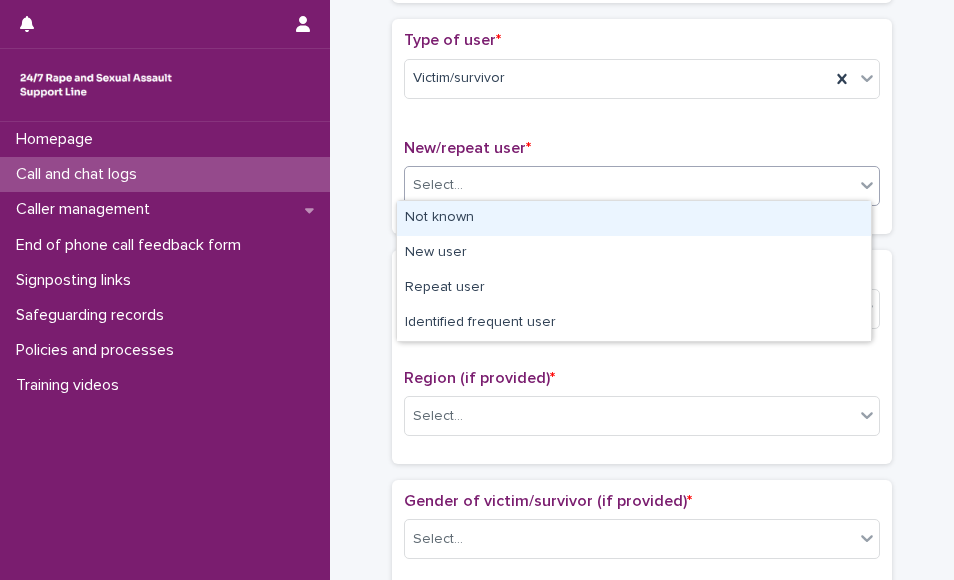 click on "Select..." at bounding box center [629, 185] 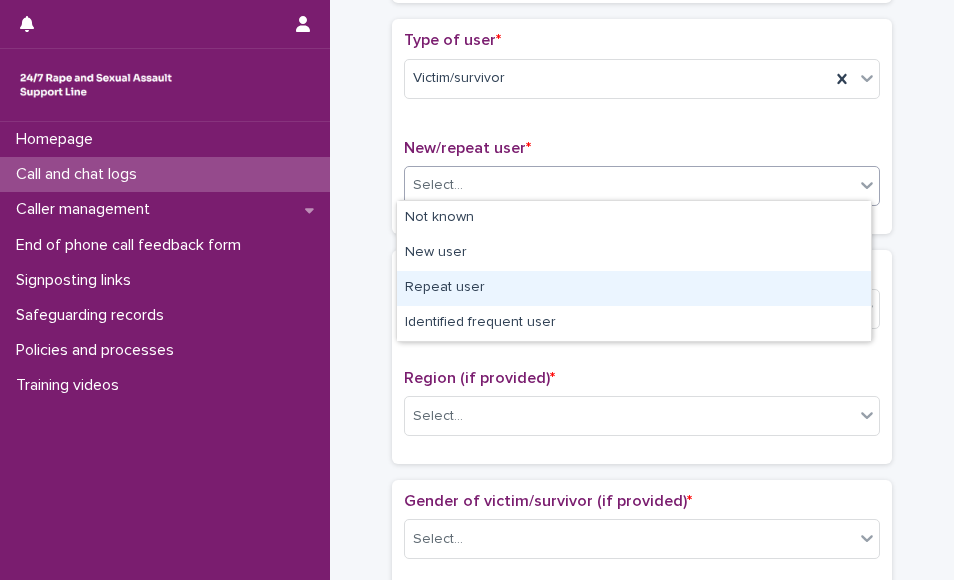 click on "Repeat user" at bounding box center (634, 288) 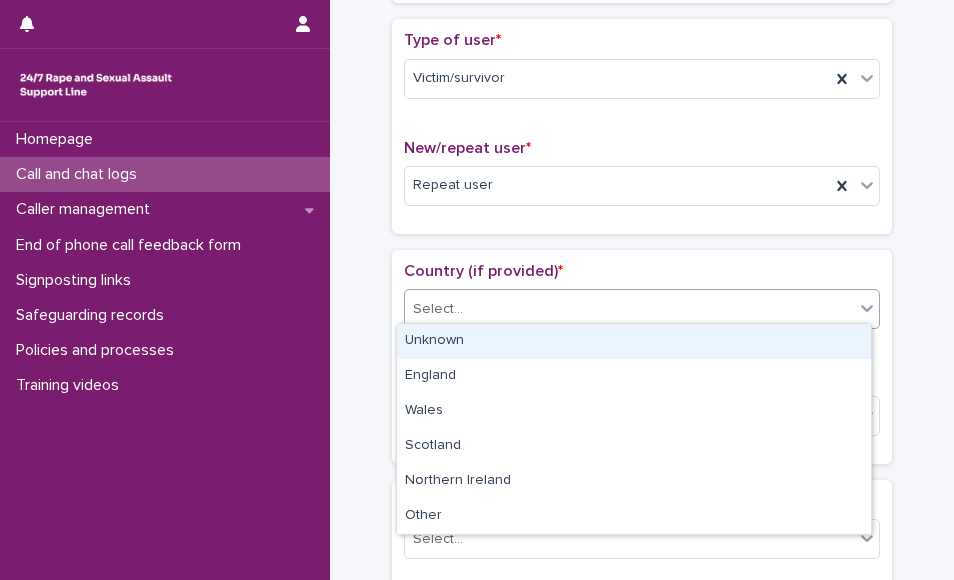 click on "Select..." at bounding box center [629, 309] 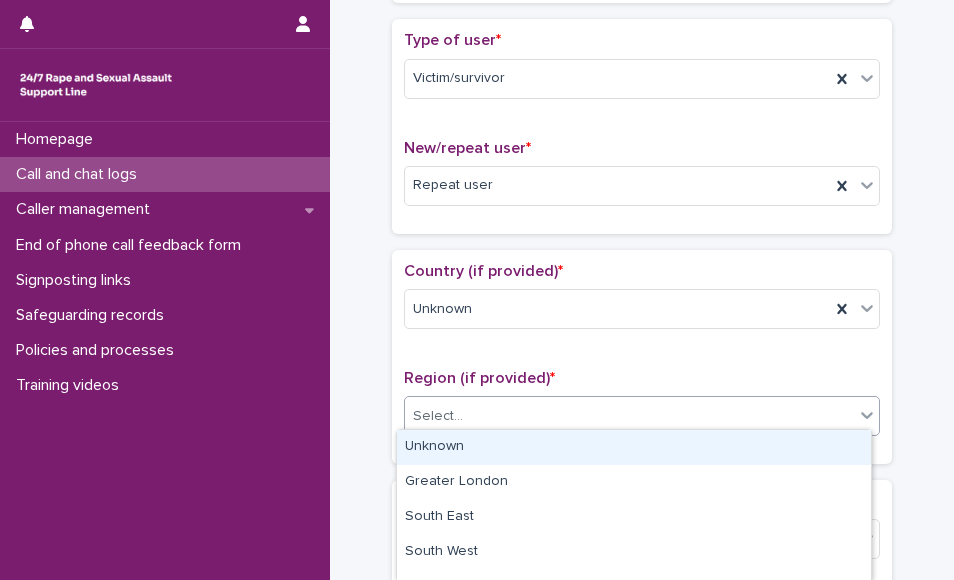 drag, startPoint x: 578, startPoint y: 415, endPoint x: 564, endPoint y: 446, distance: 34.0147 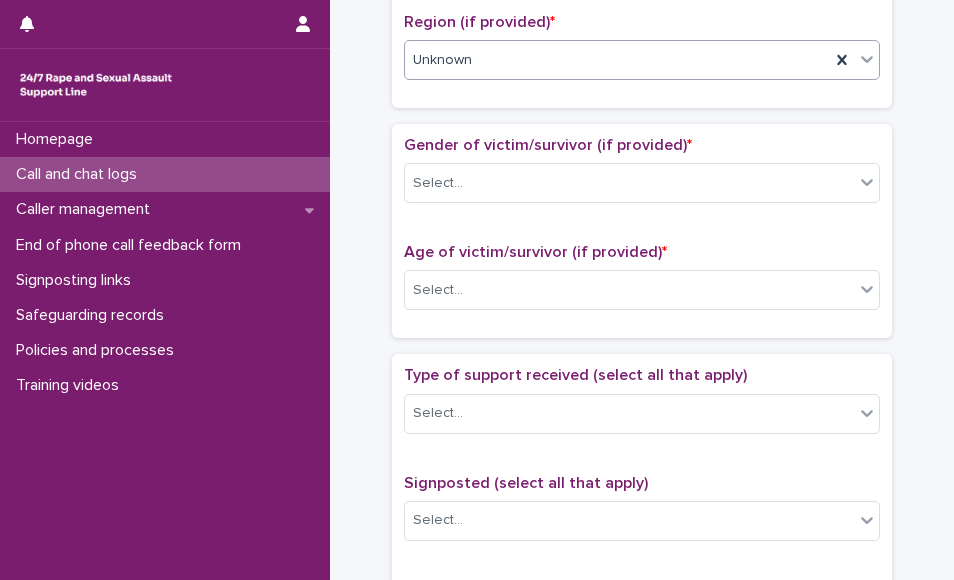 scroll, scrollTop: 800, scrollLeft: 0, axis: vertical 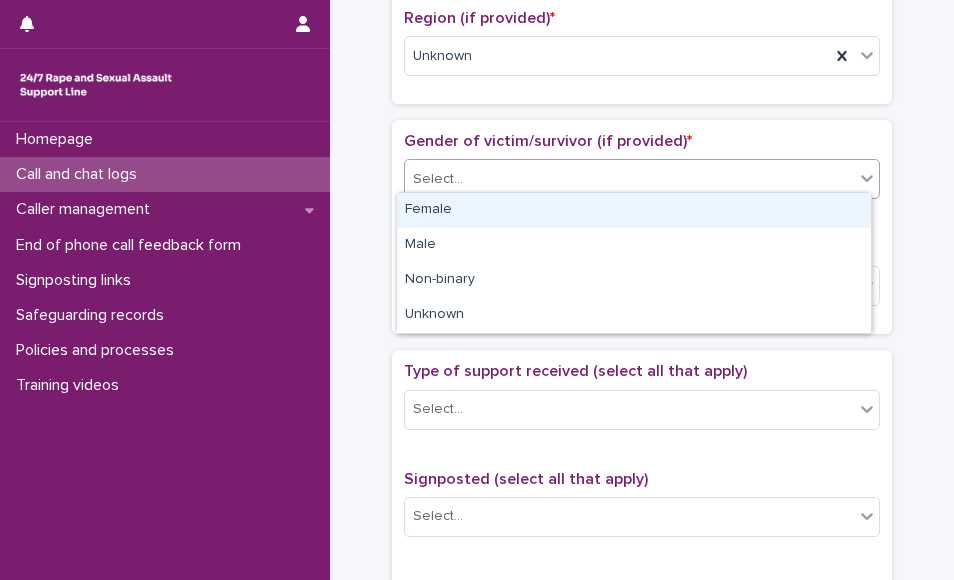 click on "Select..." at bounding box center [629, 179] 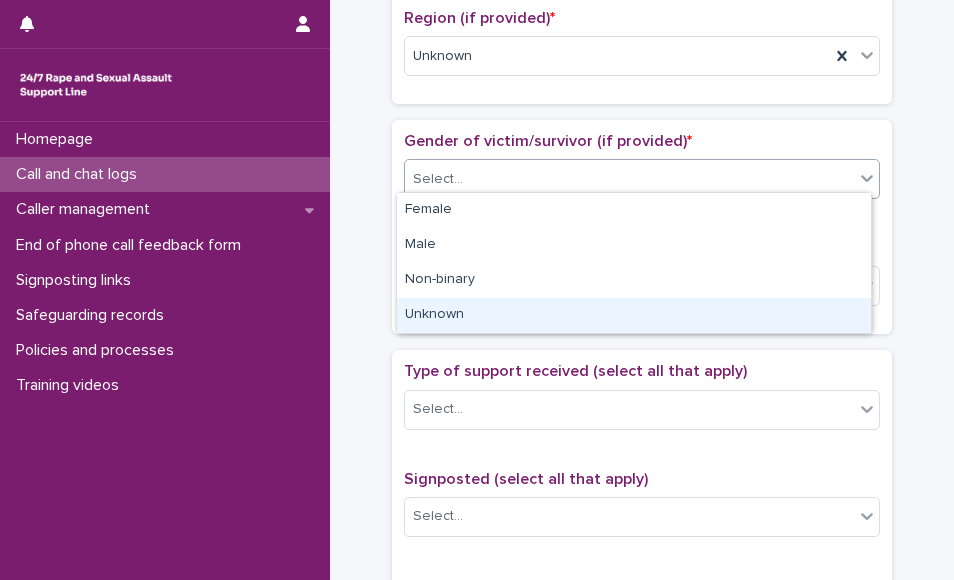 click on "Unknown" at bounding box center [634, 315] 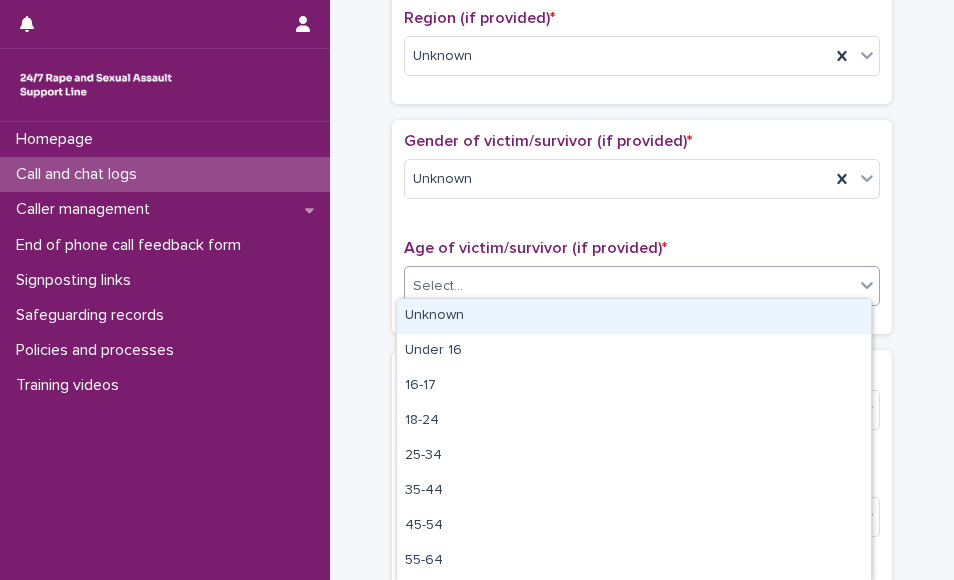 click on "Select..." at bounding box center (629, 286) 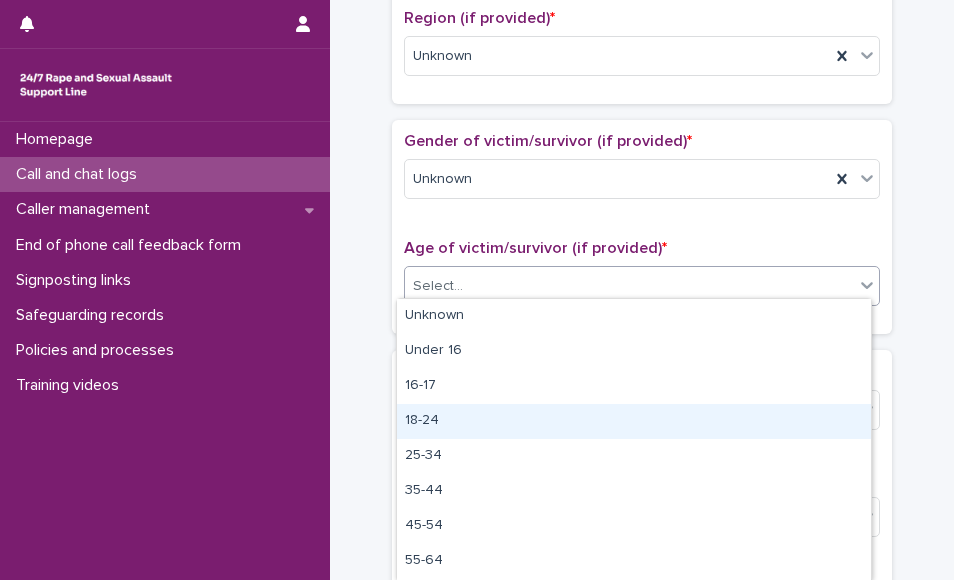 drag, startPoint x: 530, startPoint y: 325, endPoint x: 454, endPoint y: 427, distance: 127.20063 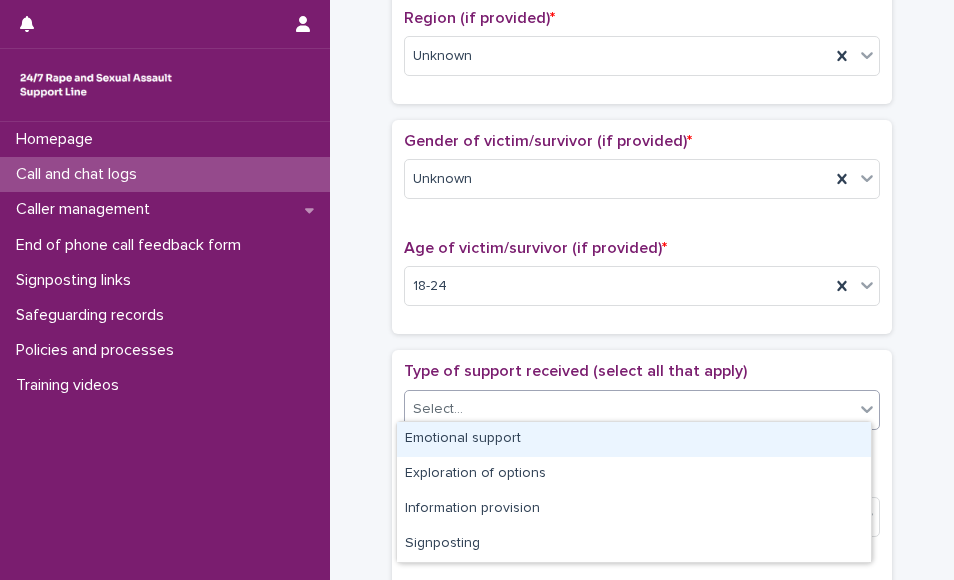 click on "Select..." at bounding box center (629, 409) 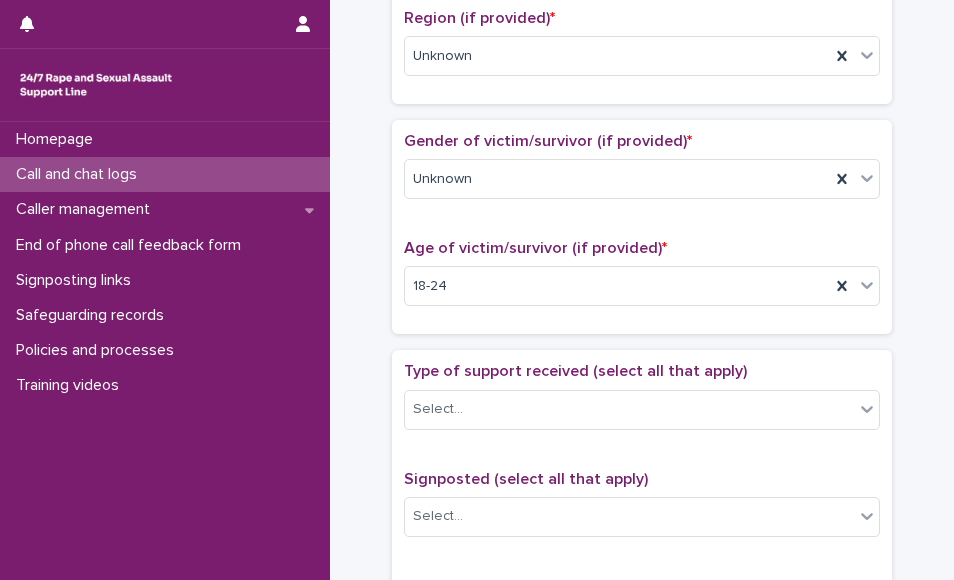 click on "Type of support received (select all that apply) Select..." at bounding box center (642, 403) 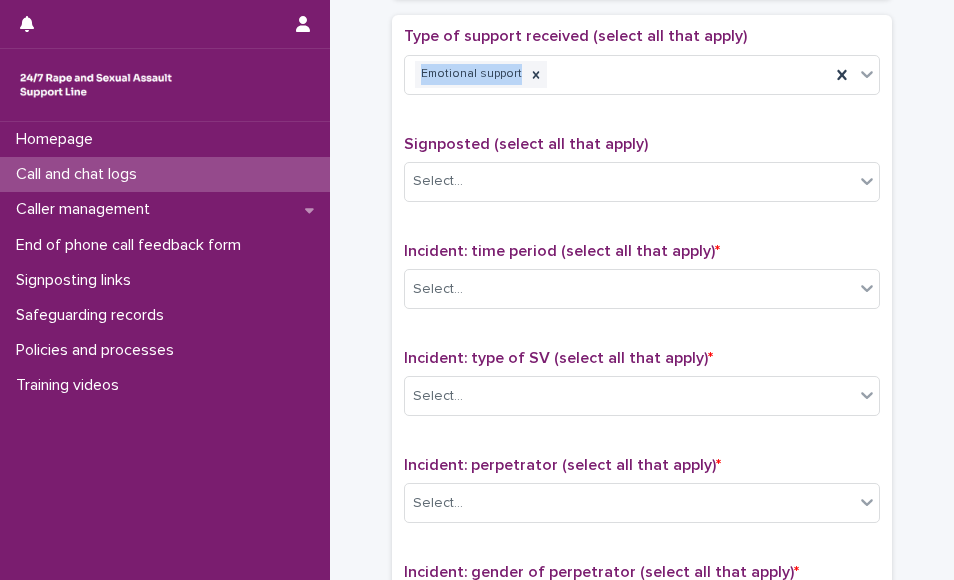 scroll, scrollTop: 1160, scrollLeft: 0, axis: vertical 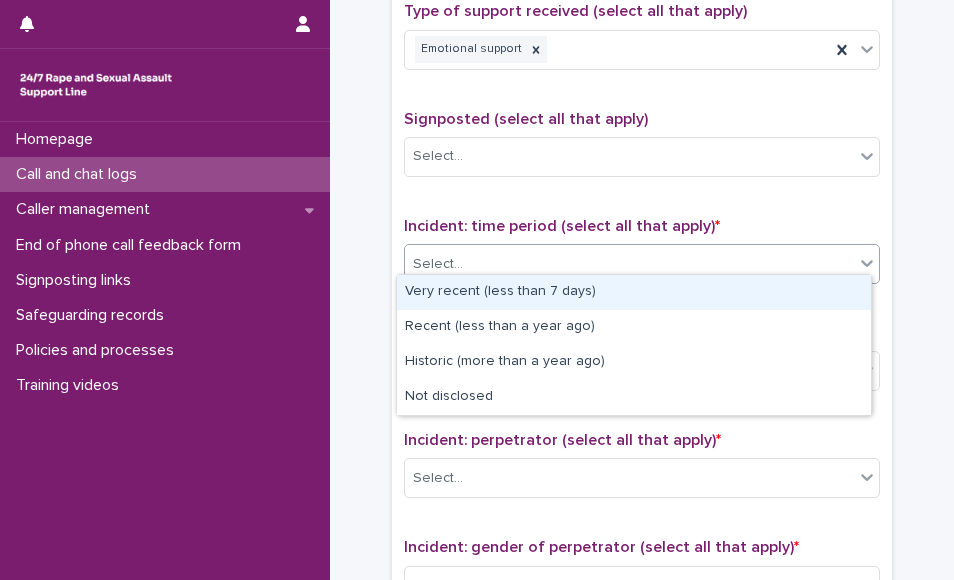 click on "Select..." at bounding box center (629, 264) 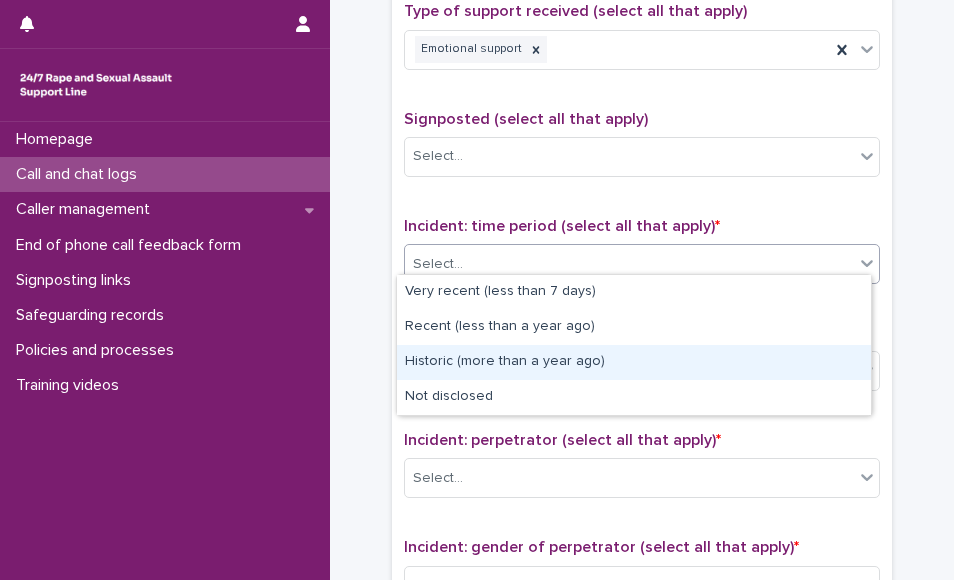 click on "Historic (more than a year ago)" at bounding box center (634, 362) 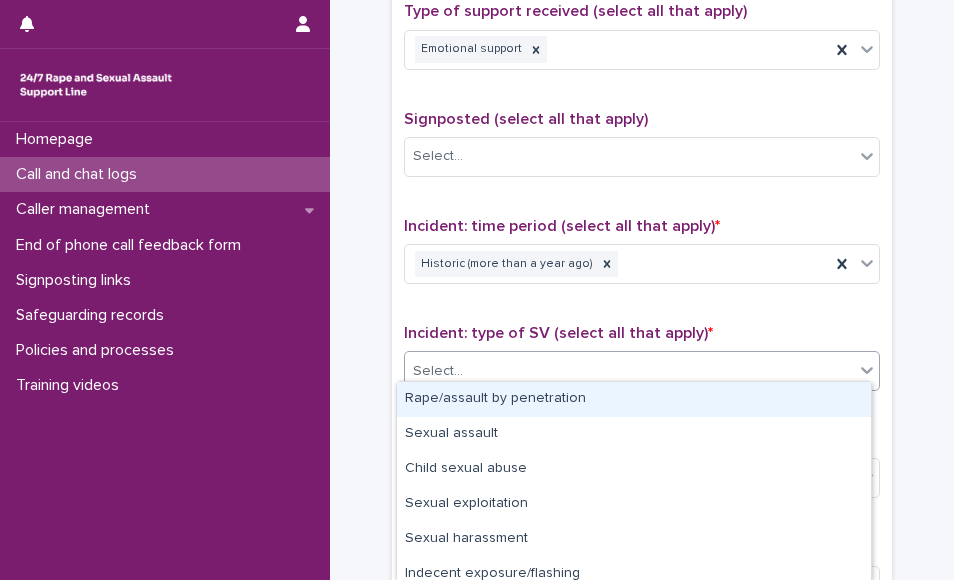 click on "Select..." at bounding box center [629, 371] 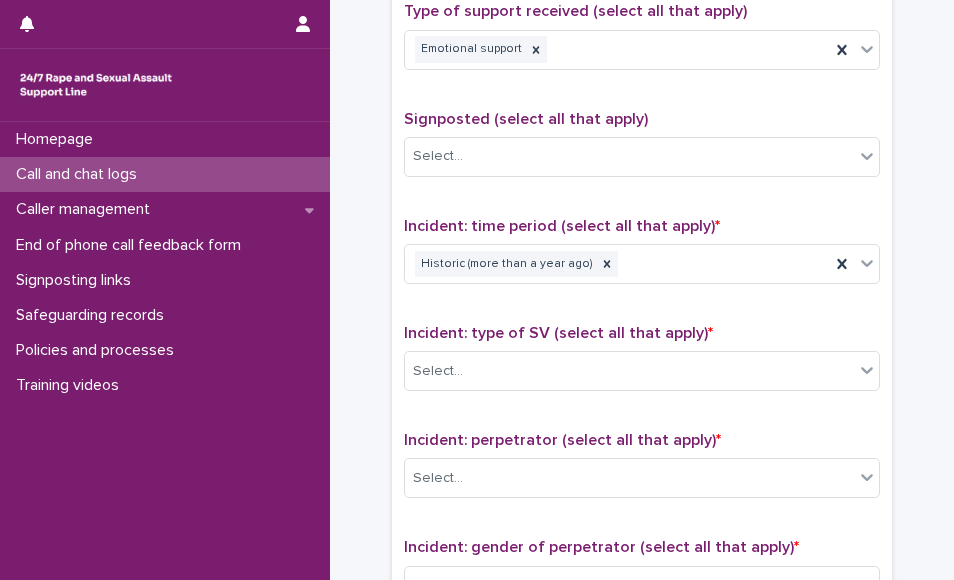 click on "Incident: time period (select all that apply) * Historic (more than a year ago)" at bounding box center (642, 258) 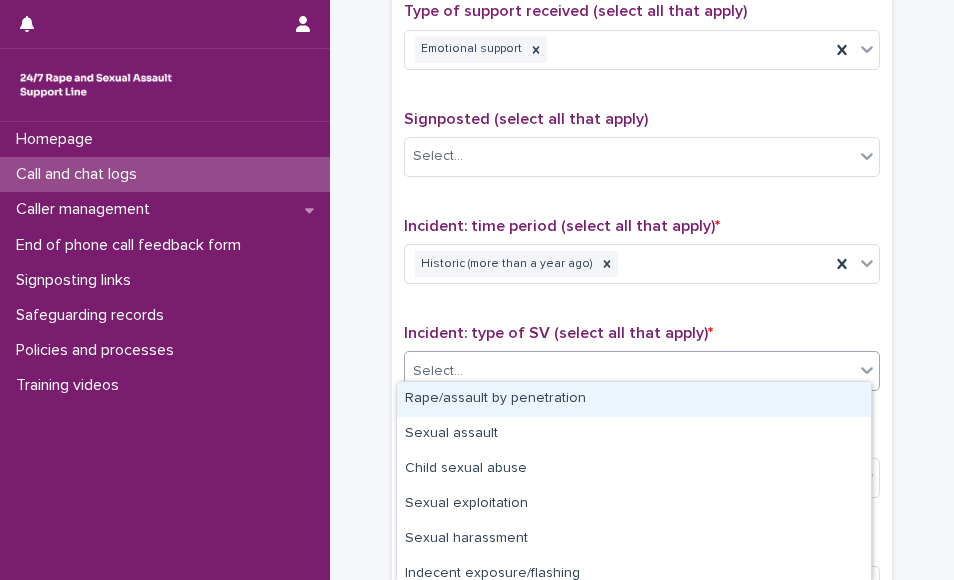 click on "Select..." at bounding box center (629, 371) 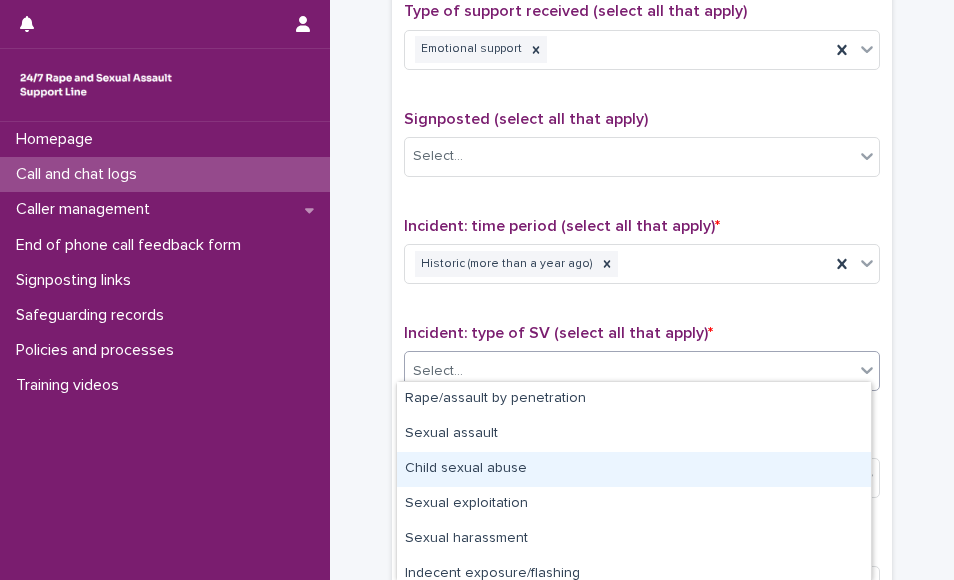 click on "Child sexual abuse" at bounding box center (634, 469) 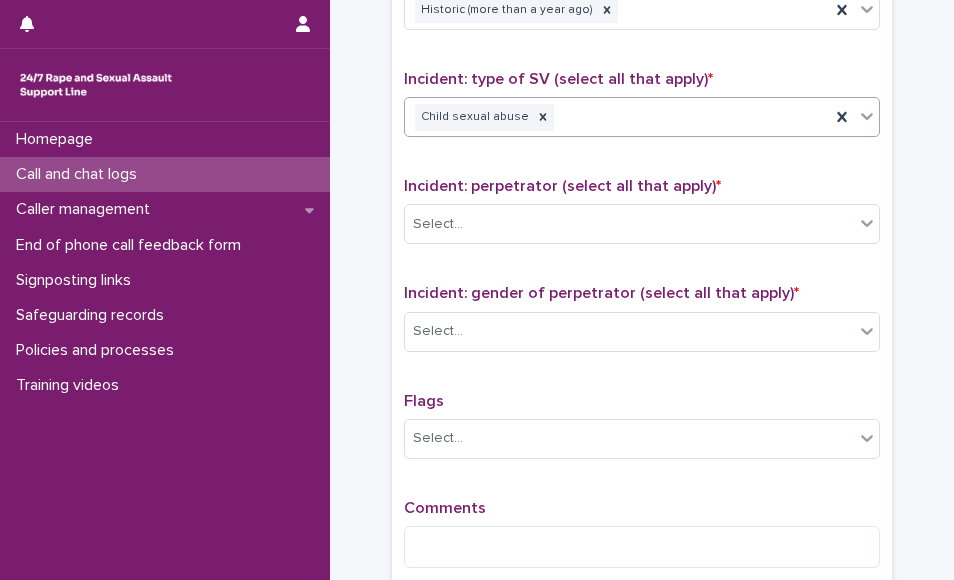 scroll, scrollTop: 1422, scrollLeft: 0, axis: vertical 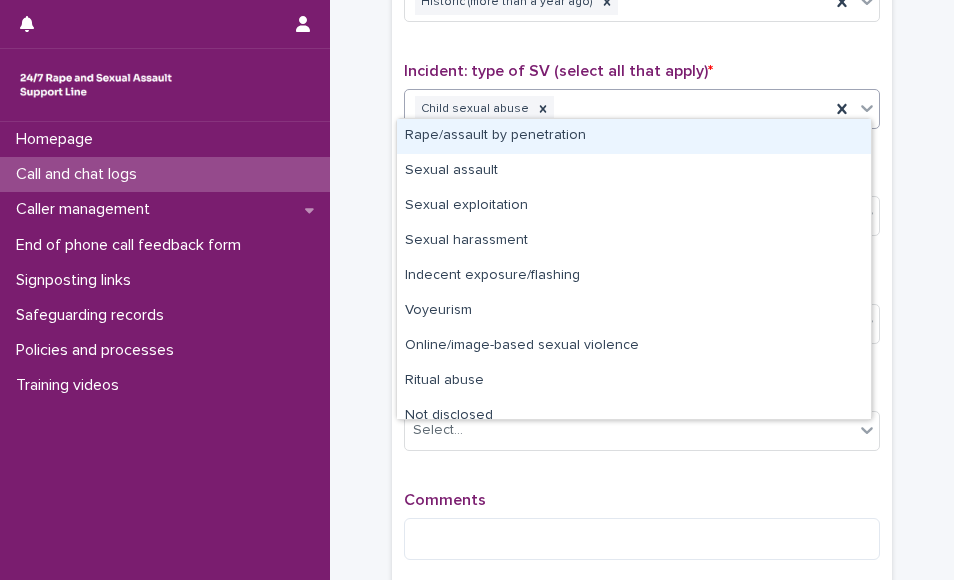 click 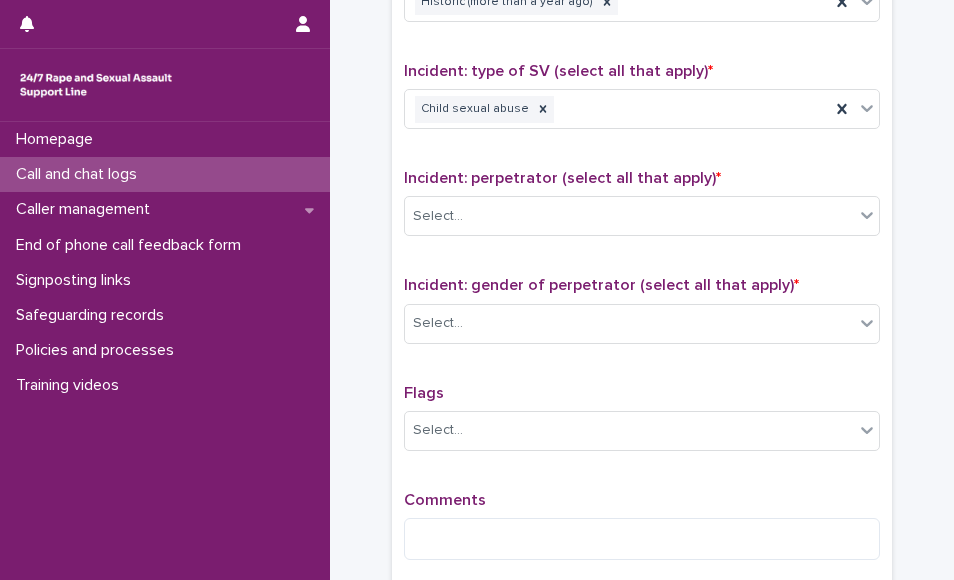 click on "**********" at bounding box center [642, -387] 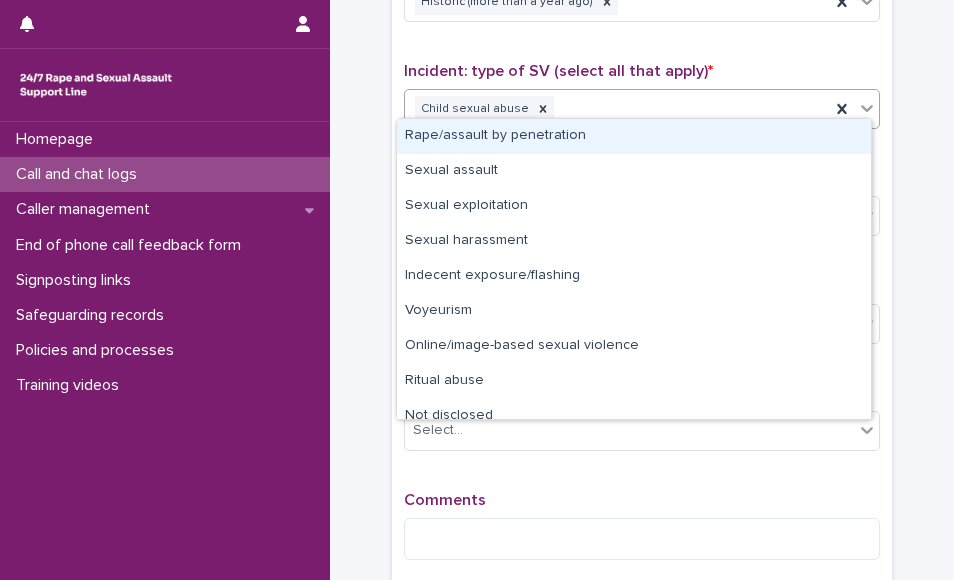 click 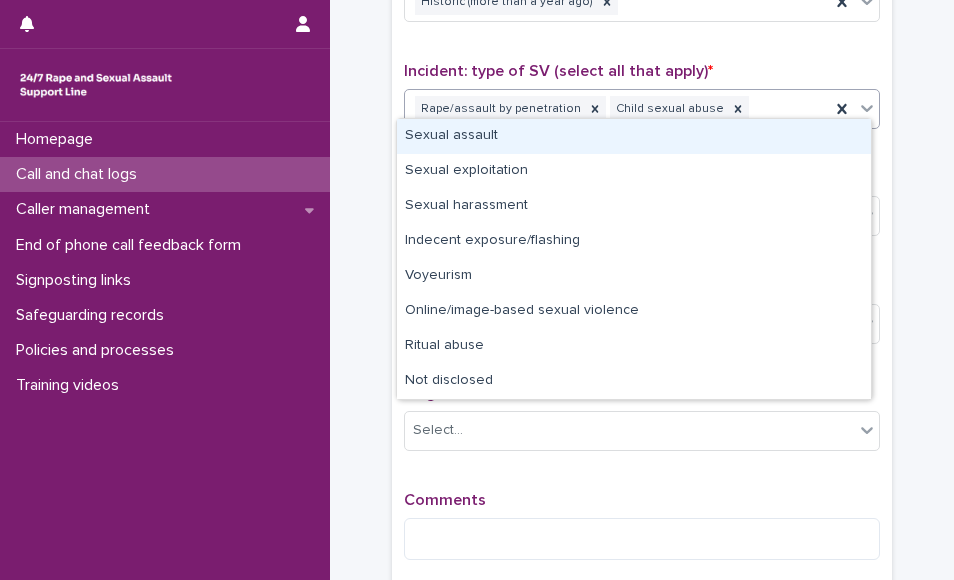 click 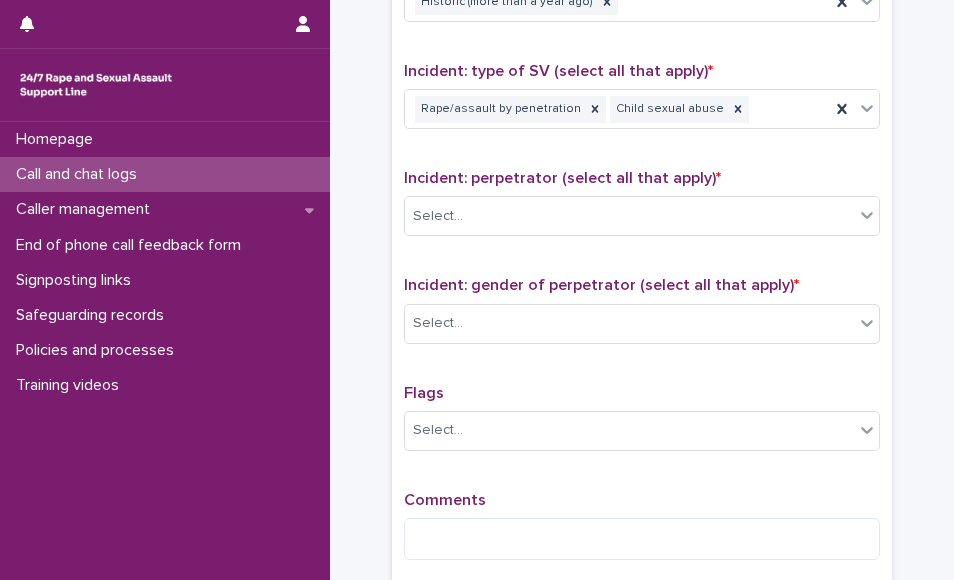 click on "**********" at bounding box center (642, -337) 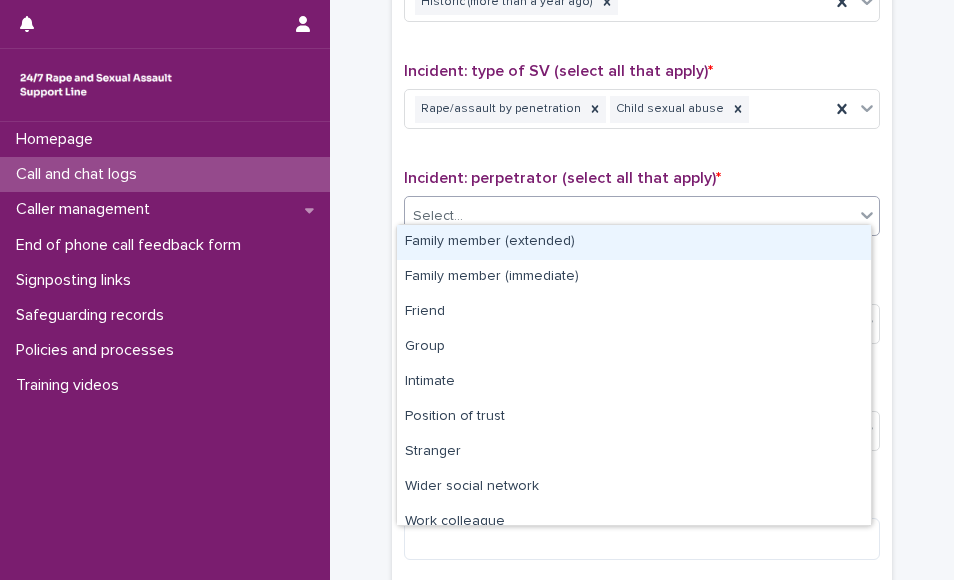 click on "Select..." at bounding box center [629, 216] 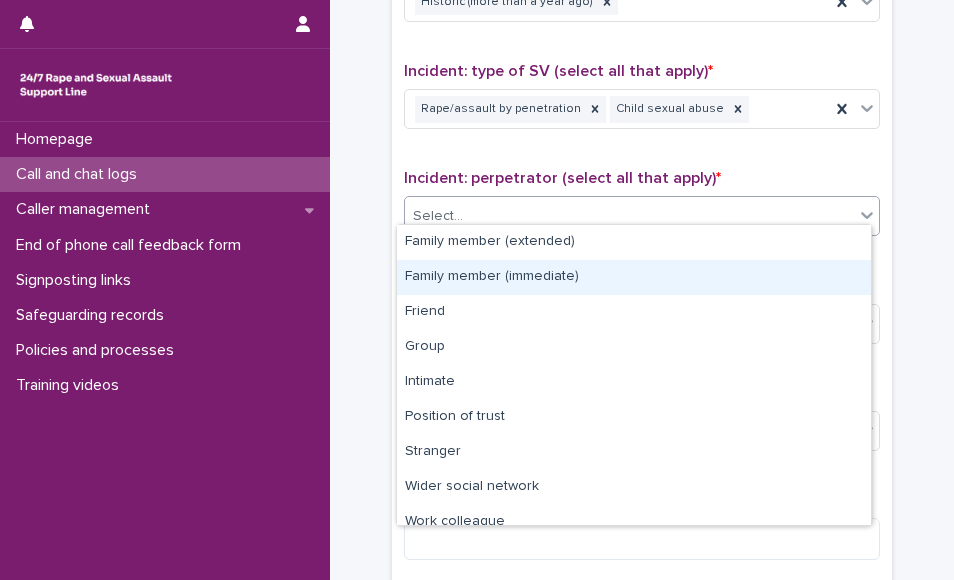 drag, startPoint x: 533, startPoint y: 296, endPoint x: 544, endPoint y: 281, distance: 18.601076 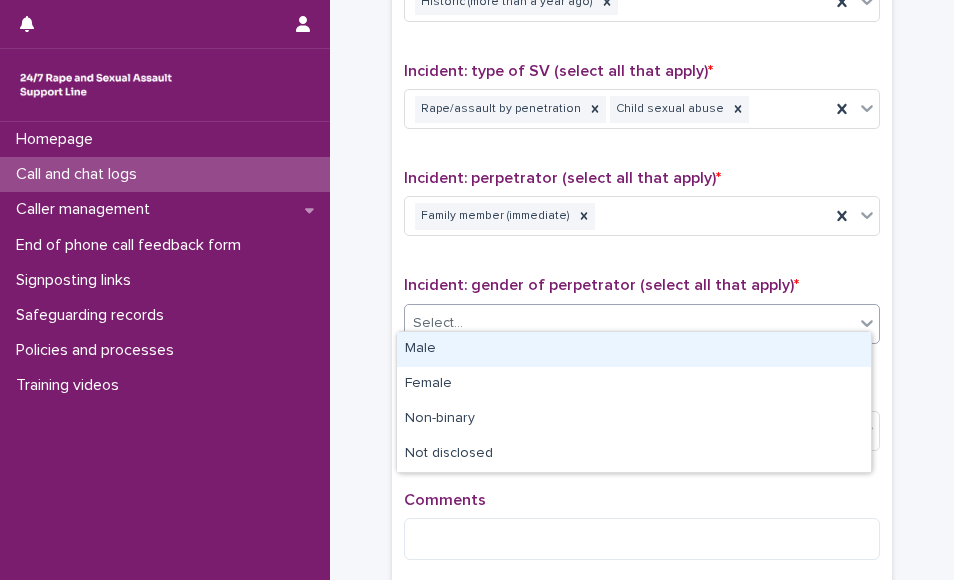 drag, startPoint x: 522, startPoint y: 311, endPoint x: 488, endPoint y: 356, distance: 56.400356 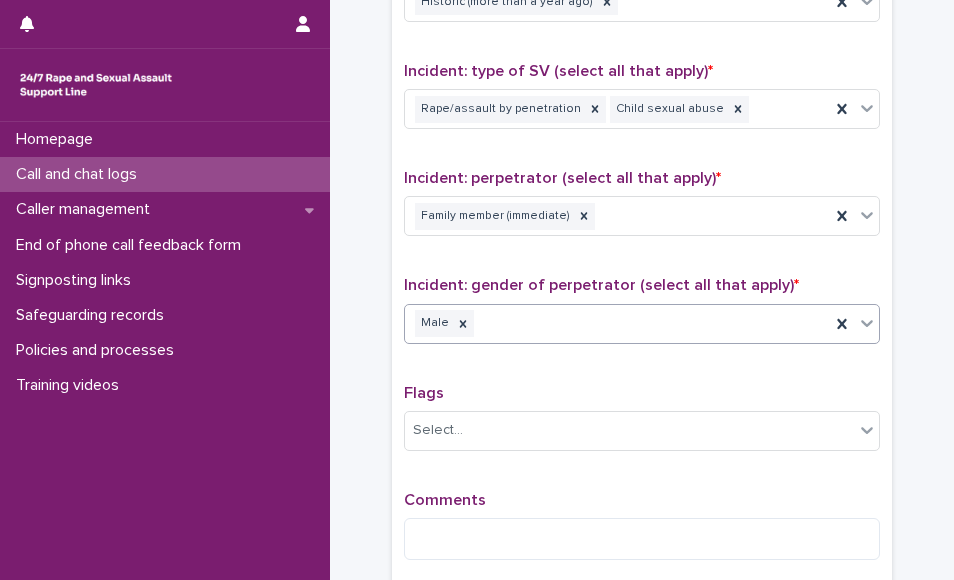 click at bounding box center [867, 323] 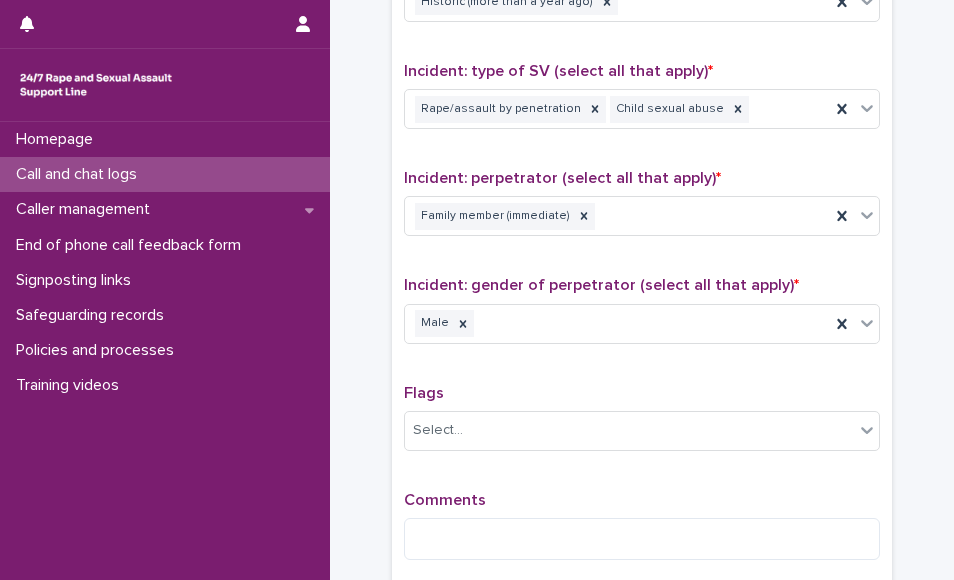 click on "**********" at bounding box center [642, -387] 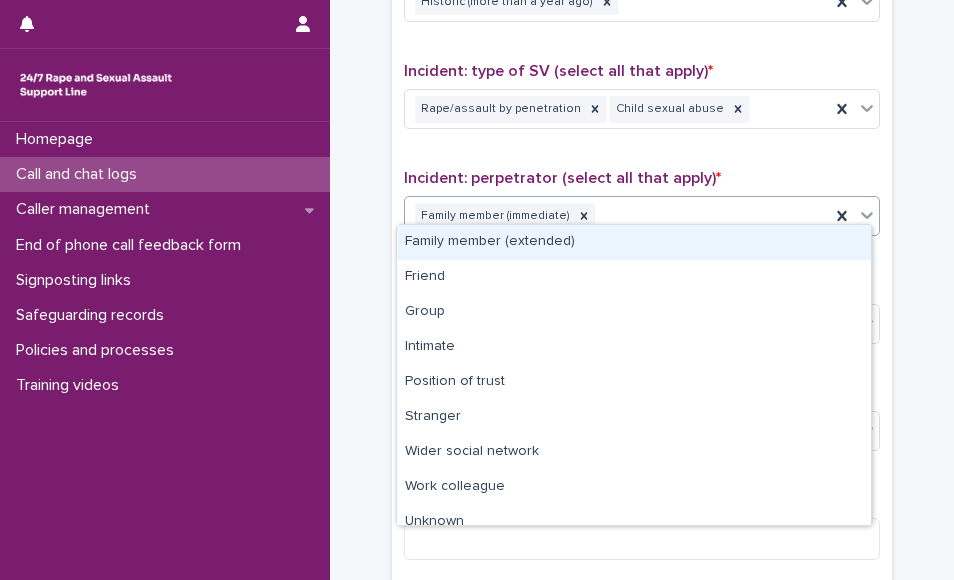 click at bounding box center [867, 215] 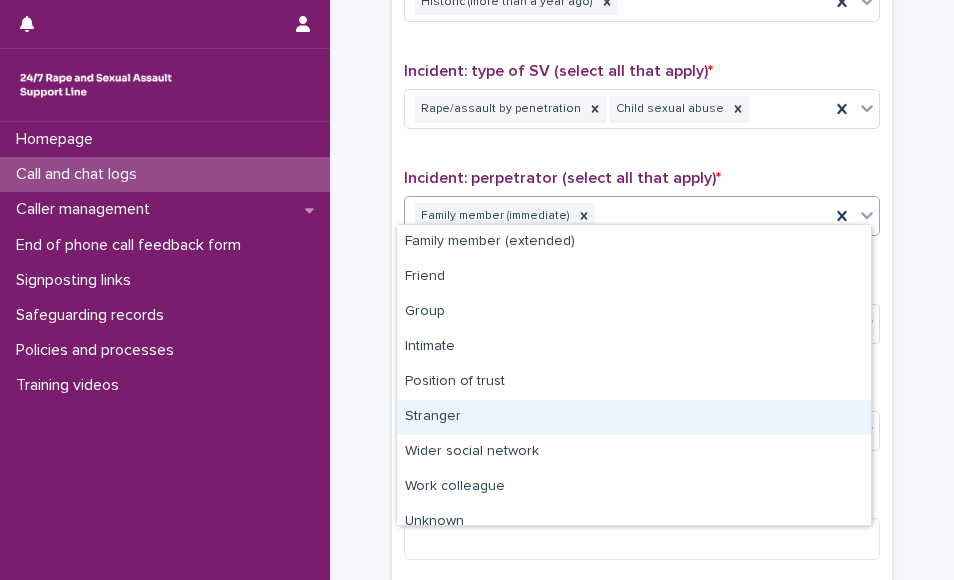 click on "Stranger" at bounding box center [634, 417] 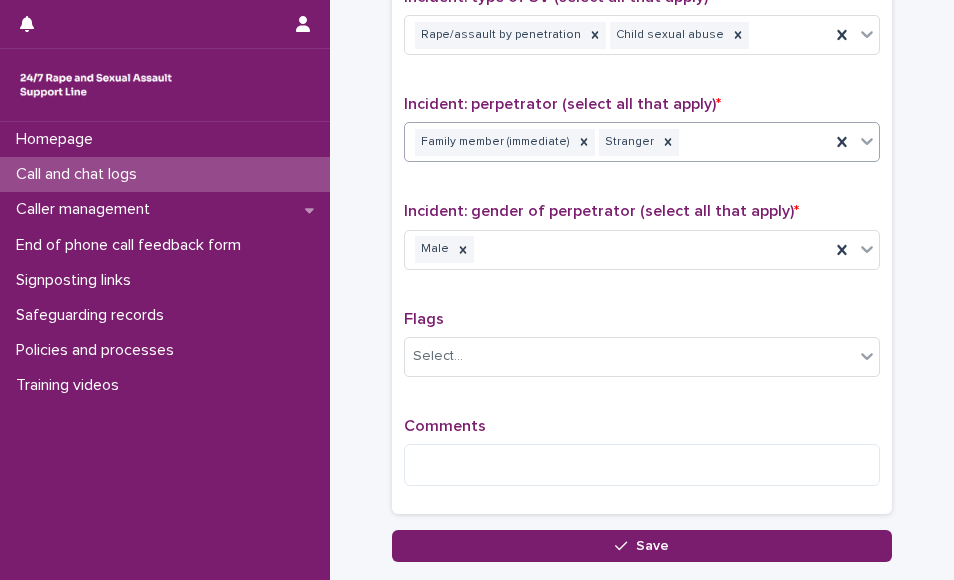 scroll, scrollTop: 1504, scrollLeft: 0, axis: vertical 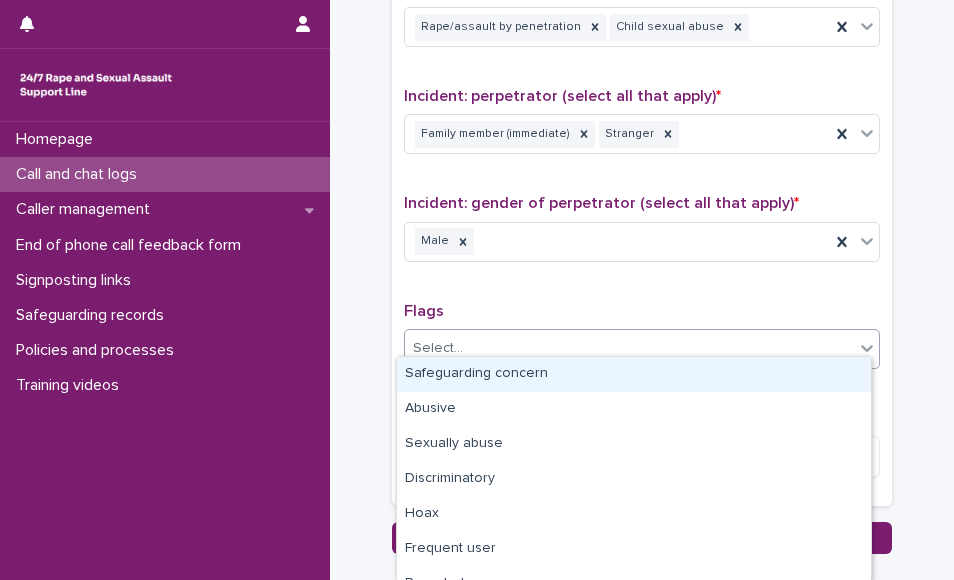 click on "Select..." at bounding box center (629, 348) 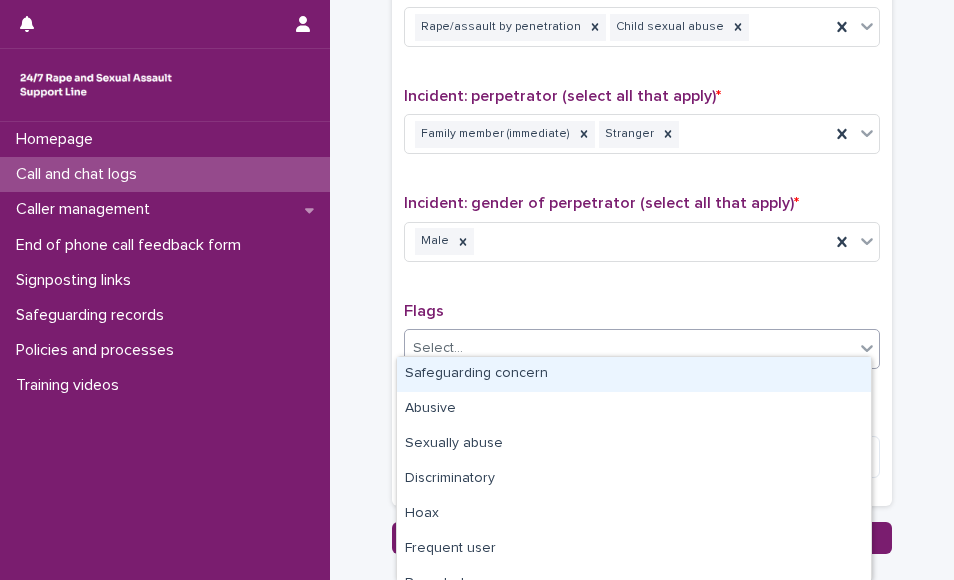 click on "Safeguarding concern" at bounding box center [634, 374] 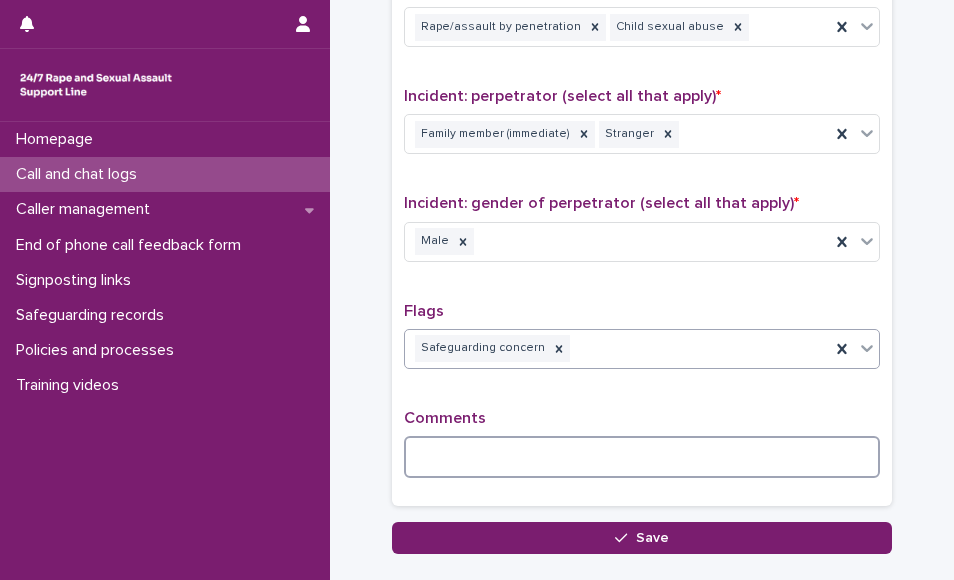 click at bounding box center (642, 457) 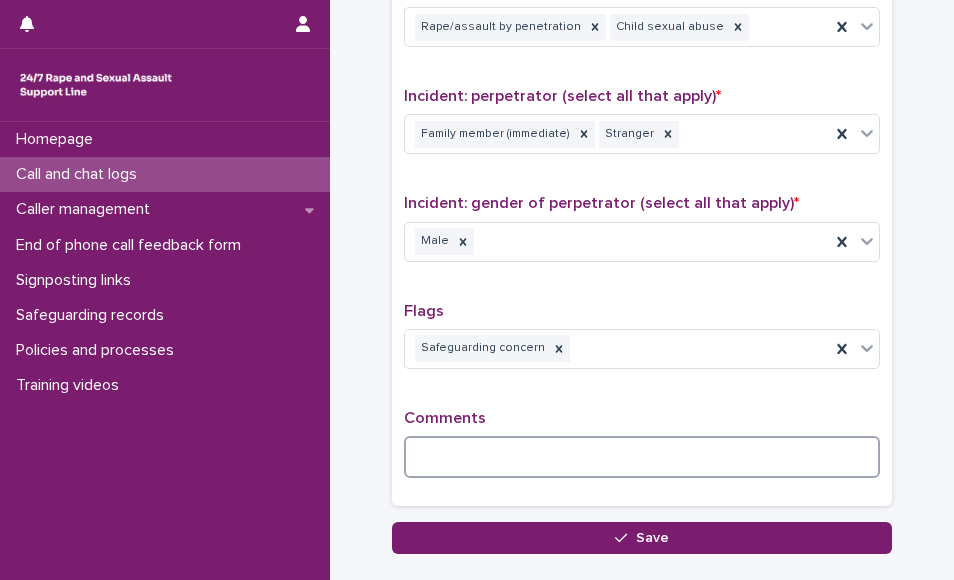 click at bounding box center [642, 457] 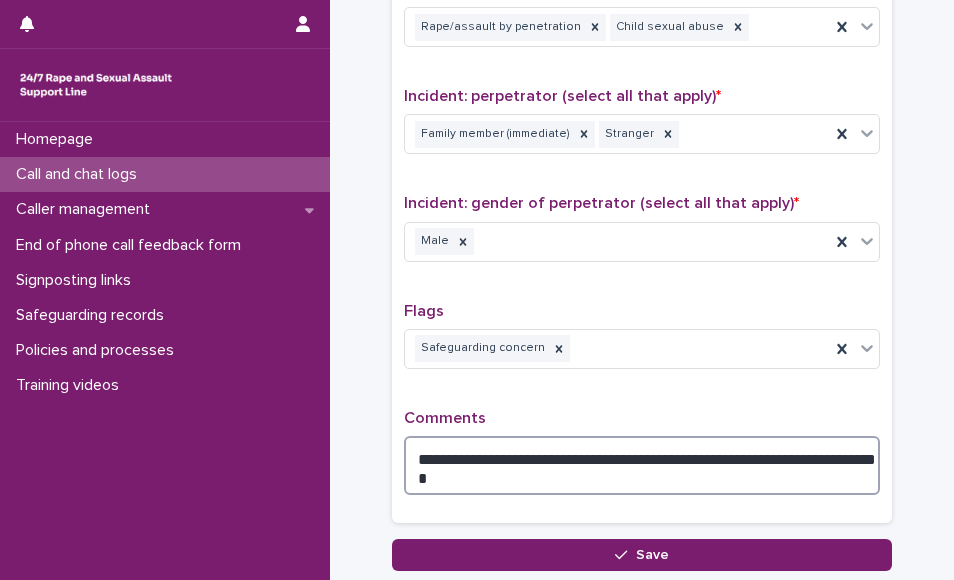 click on "**********" at bounding box center (642, 465) 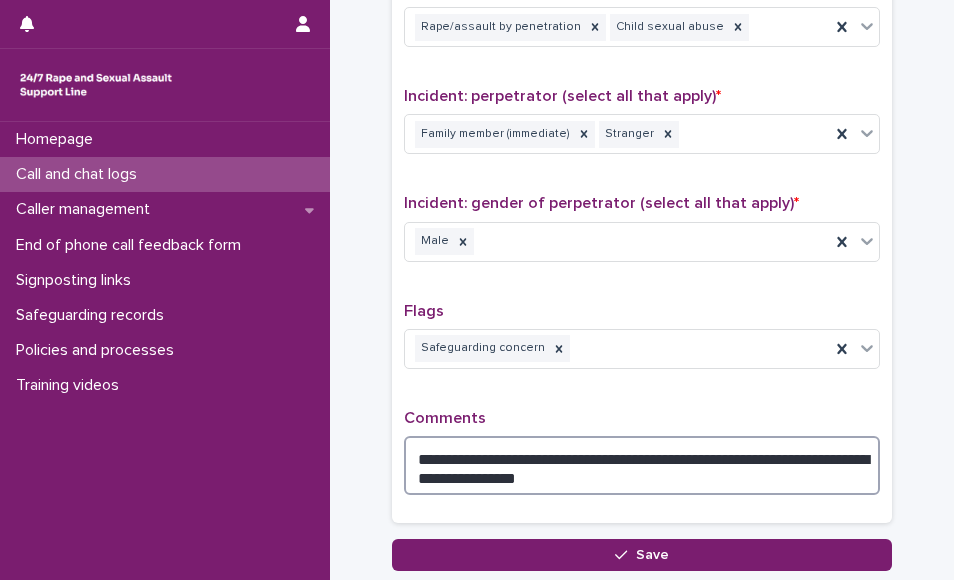 click on "**********" at bounding box center [642, 465] 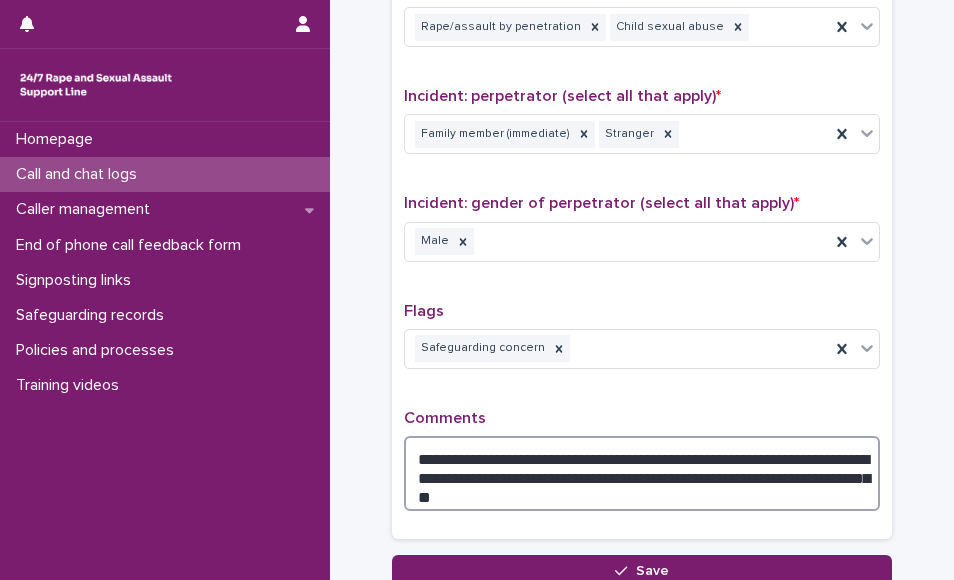 click on "**********" at bounding box center (642, 473) 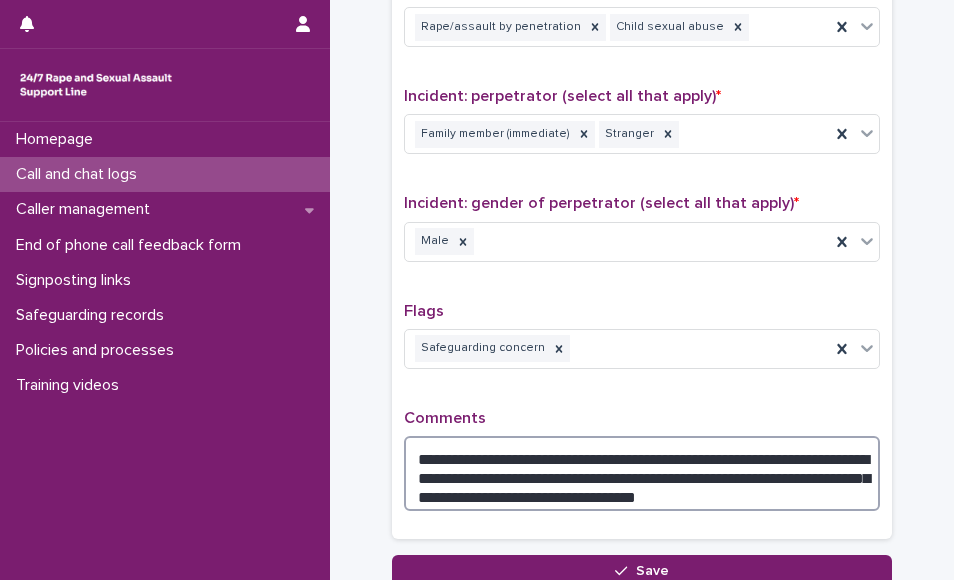 click on "**********" at bounding box center [642, 473] 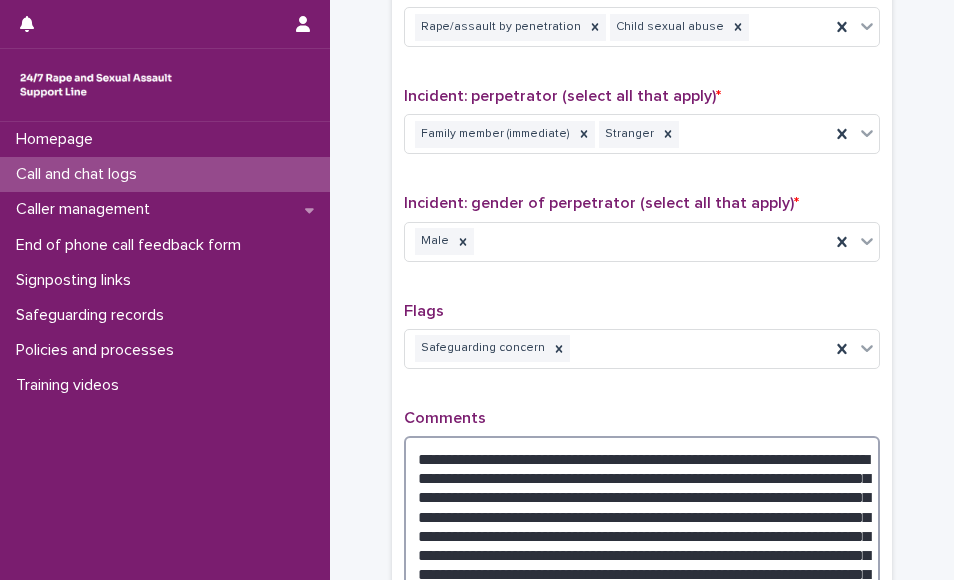 drag, startPoint x: 801, startPoint y: 567, endPoint x: 380, endPoint y: 436, distance: 440.91043 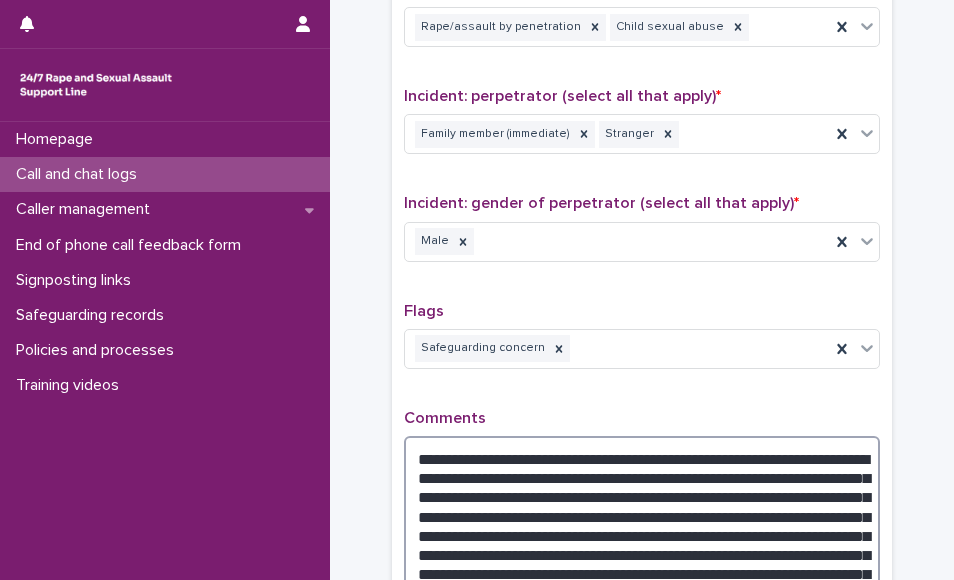 click on "**********" at bounding box center [642, 515] 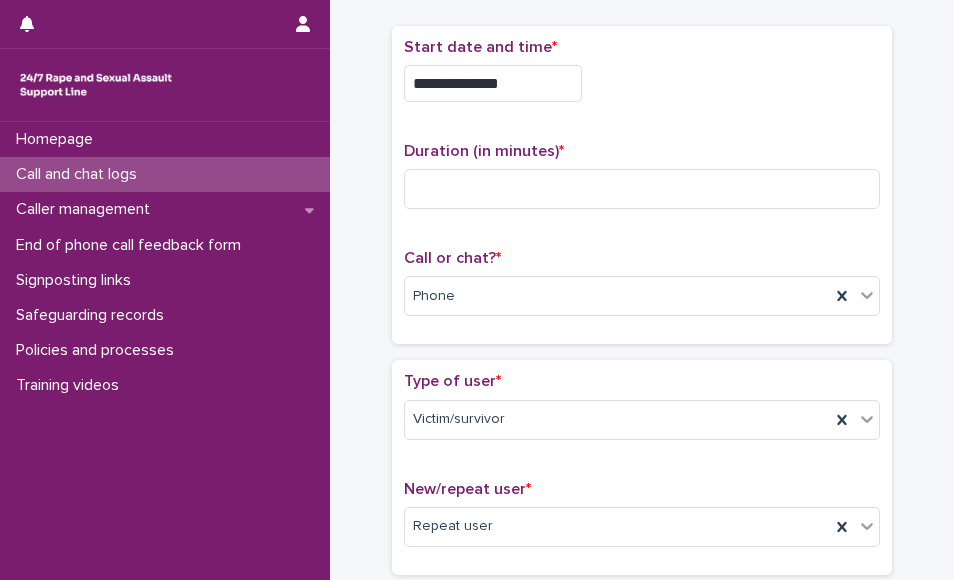 scroll, scrollTop: 88, scrollLeft: 0, axis: vertical 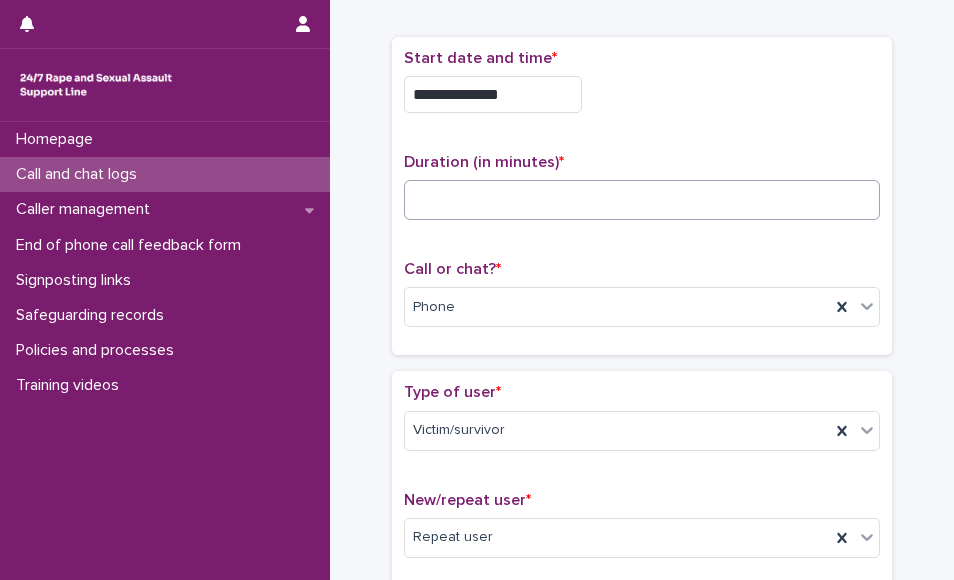 type on "**********" 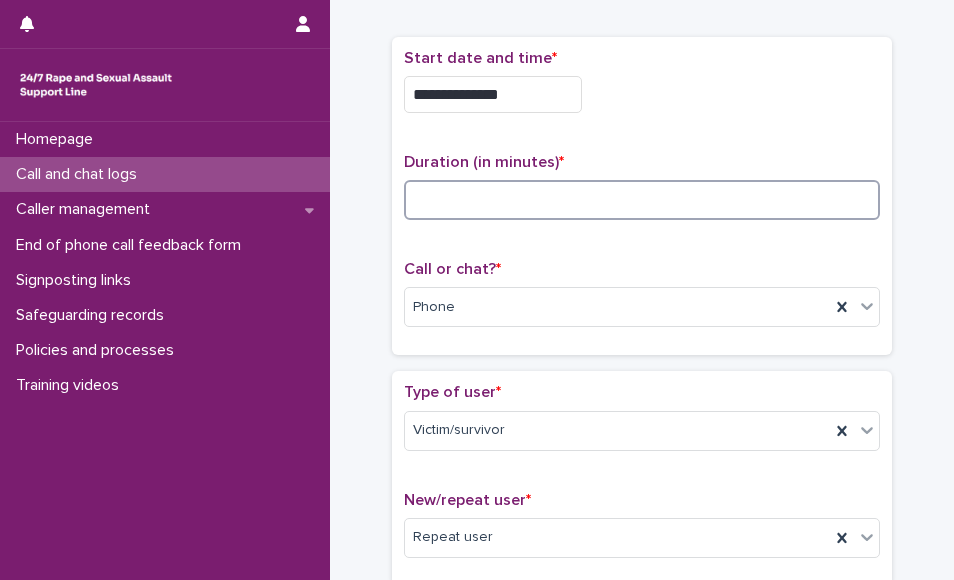 click at bounding box center (642, 200) 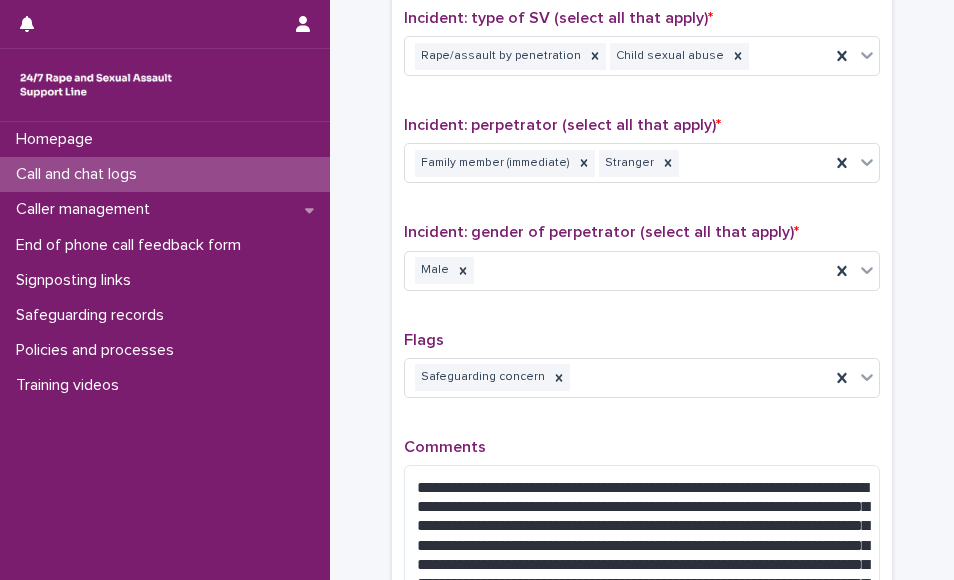 scroll, scrollTop: 1739, scrollLeft: 0, axis: vertical 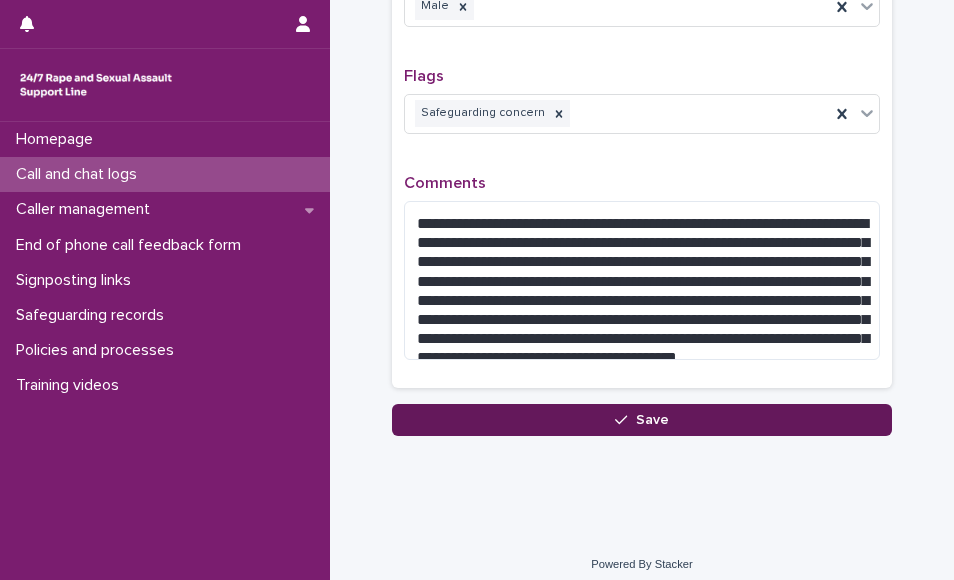 type on "**" 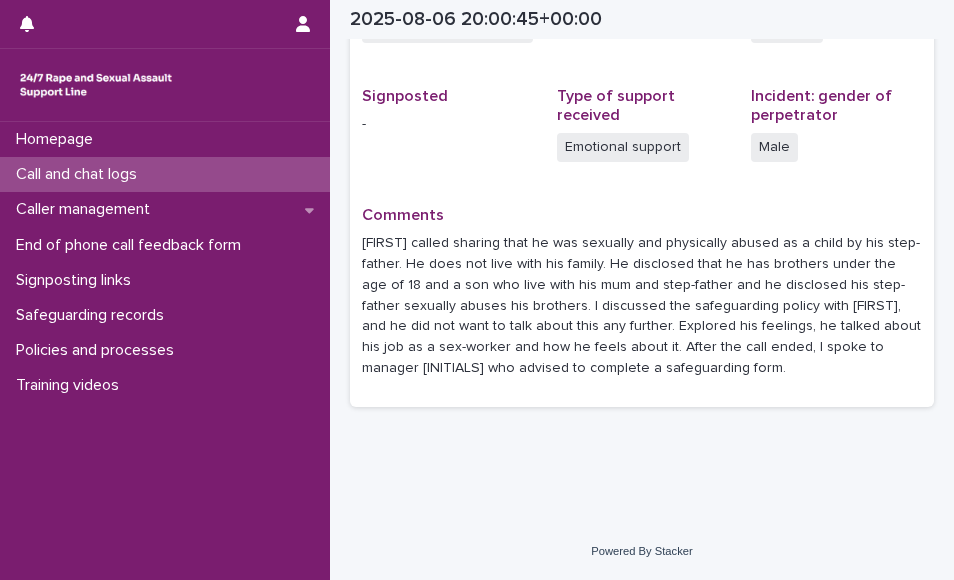 scroll, scrollTop: 611, scrollLeft: 0, axis: vertical 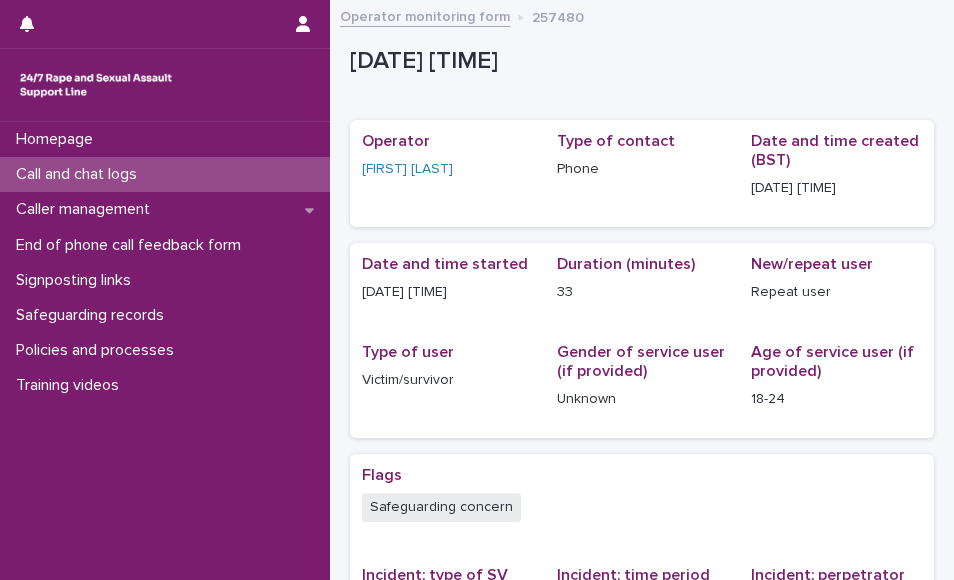 click on "Call and chat logs" at bounding box center [165, 174] 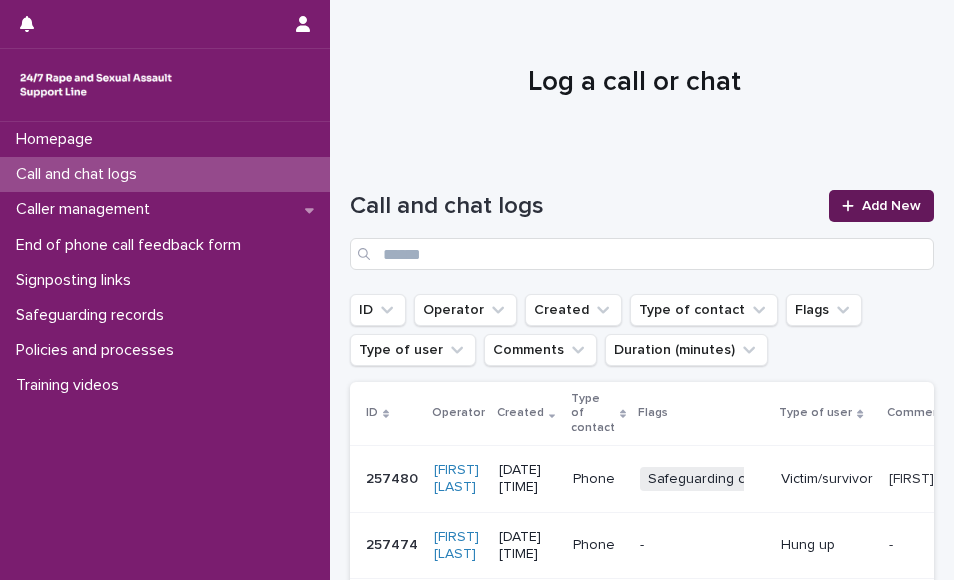 click on "Add New" at bounding box center [891, 206] 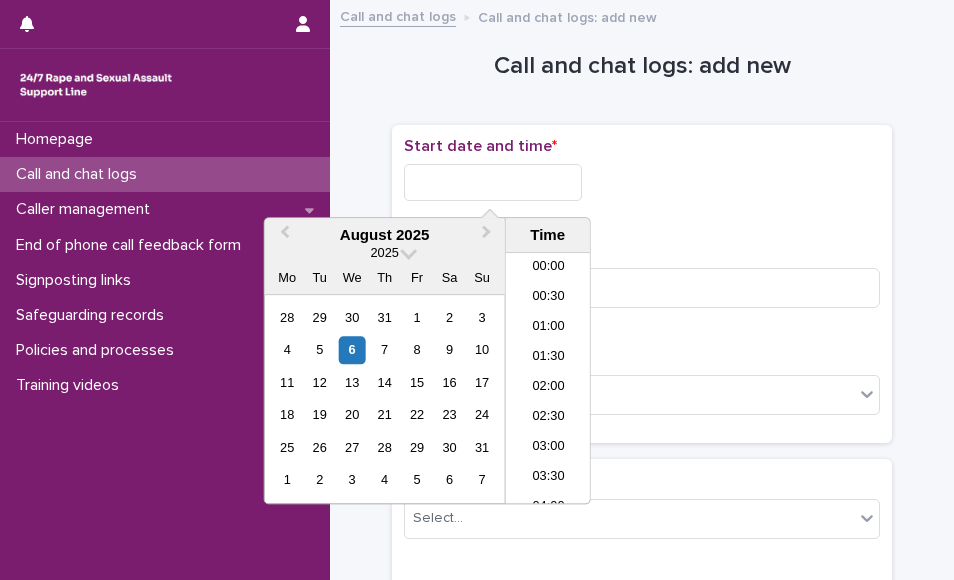 scroll, scrollTop: 1150, scrollLeft: 0, axis: vertical 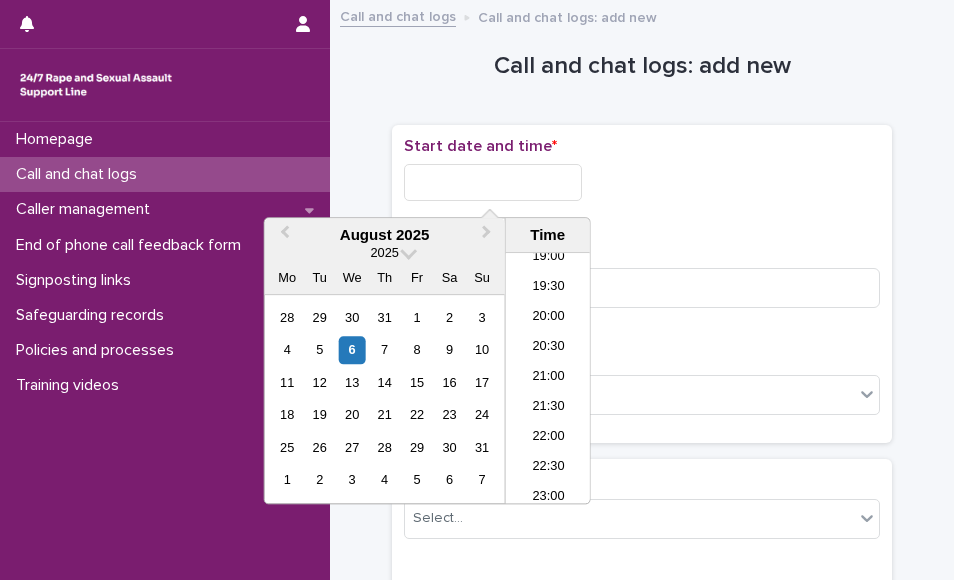 click at bounding box center (493, 182) 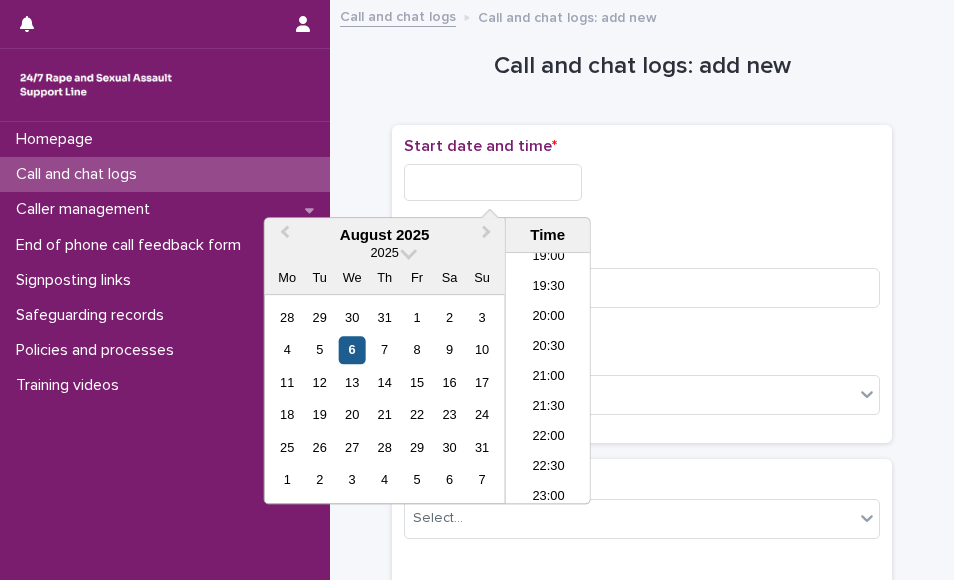 click on "6" at bounding box center (352, 350) 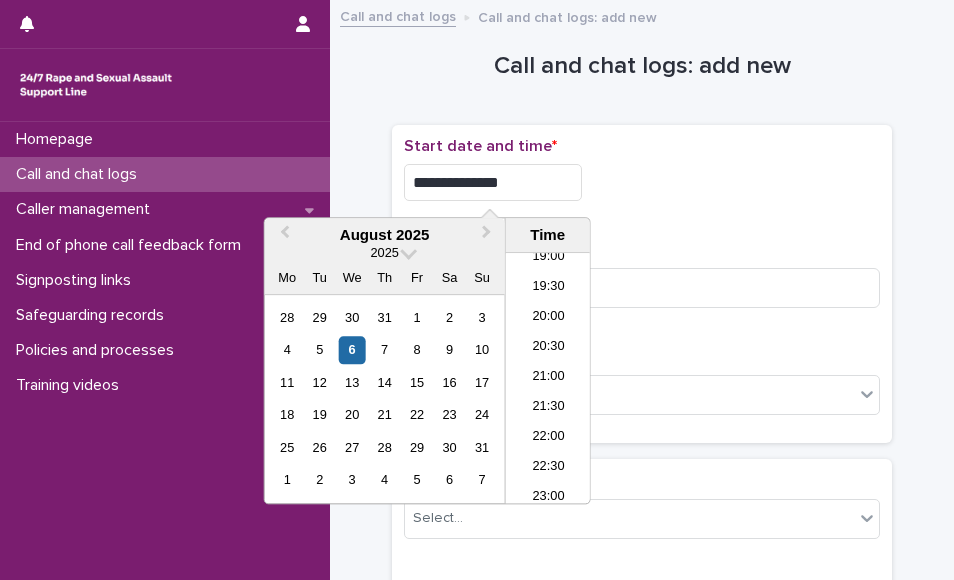 click on "**********" at bounding box center [493, 182] 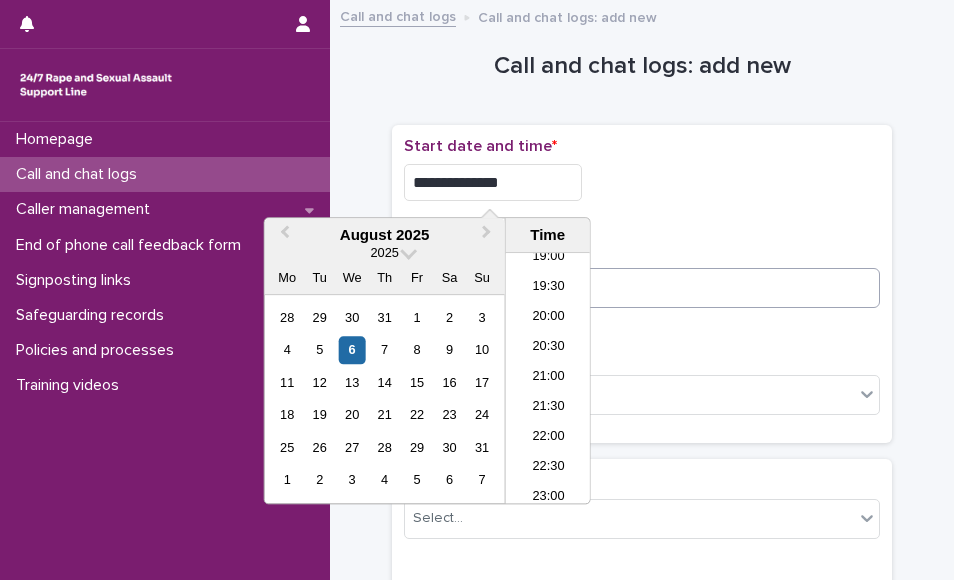 type on "**********" 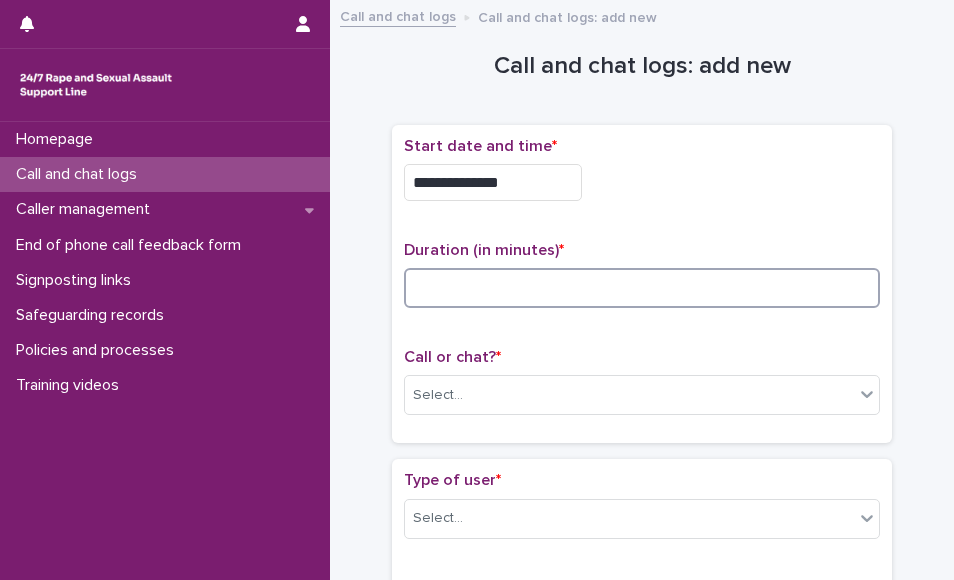 click at bounding box center (642, 288) 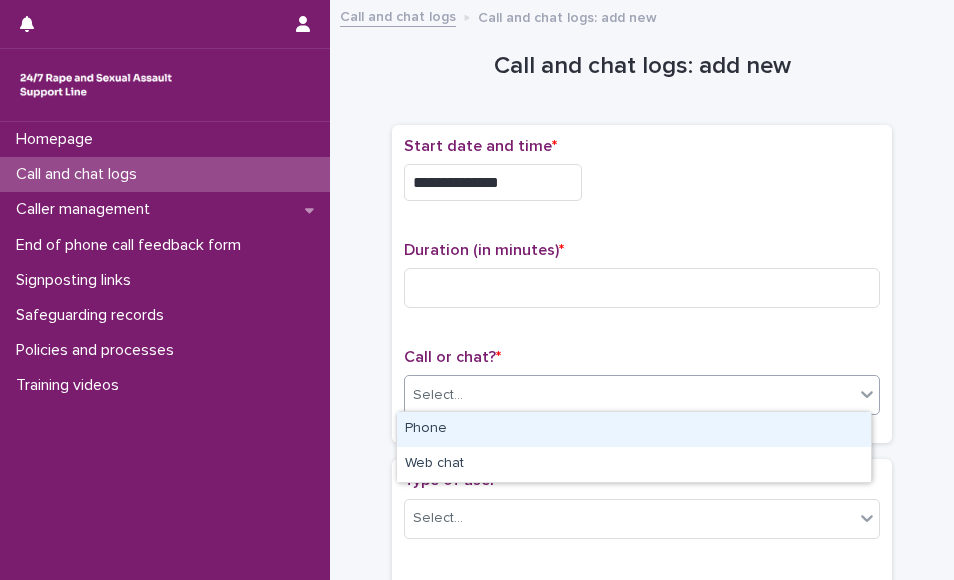 drag, startPoint x: 558, startPoint y: 401, endPoint x: 532, endPoint y: 436, distance: 43.60046 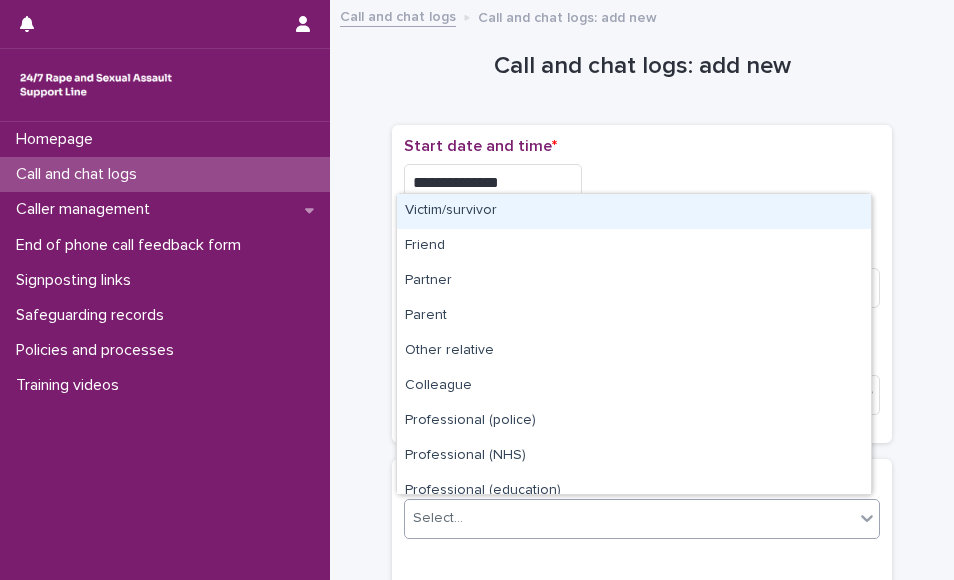 click on "Select..." at bounding box center [629, 518] 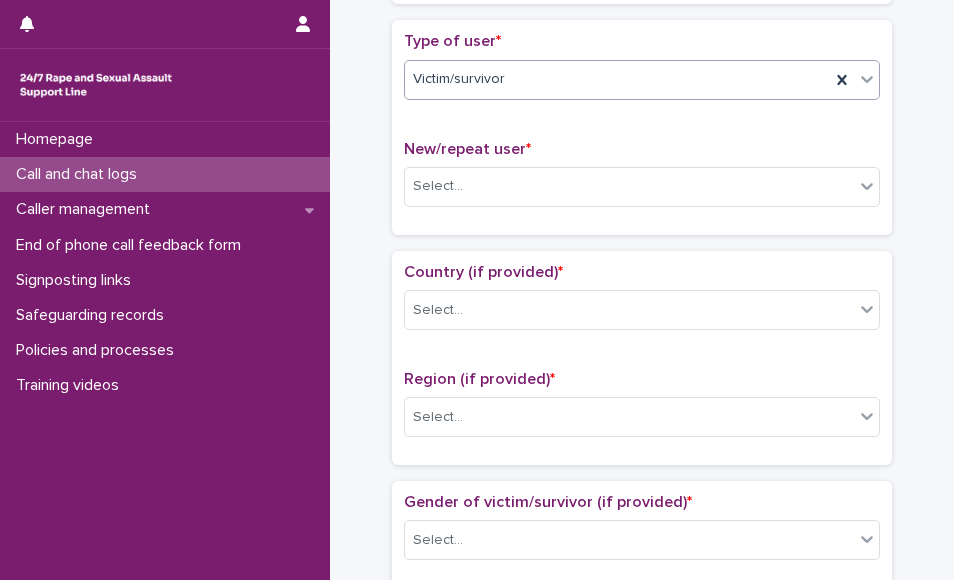scroll, scrollTop: 440, scrollLeft: 0, axis: vertical 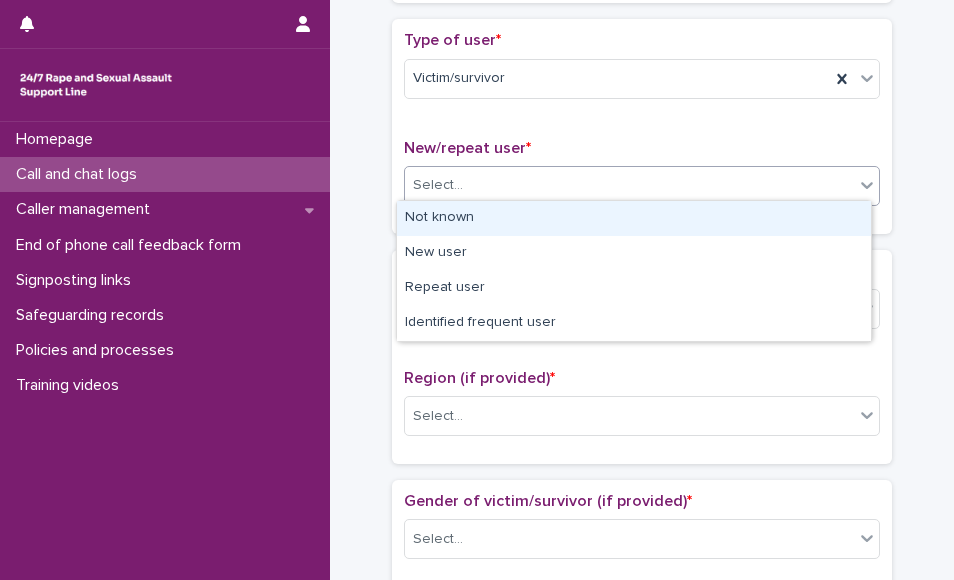 click on "Select..." at bounding box center [629, 185] 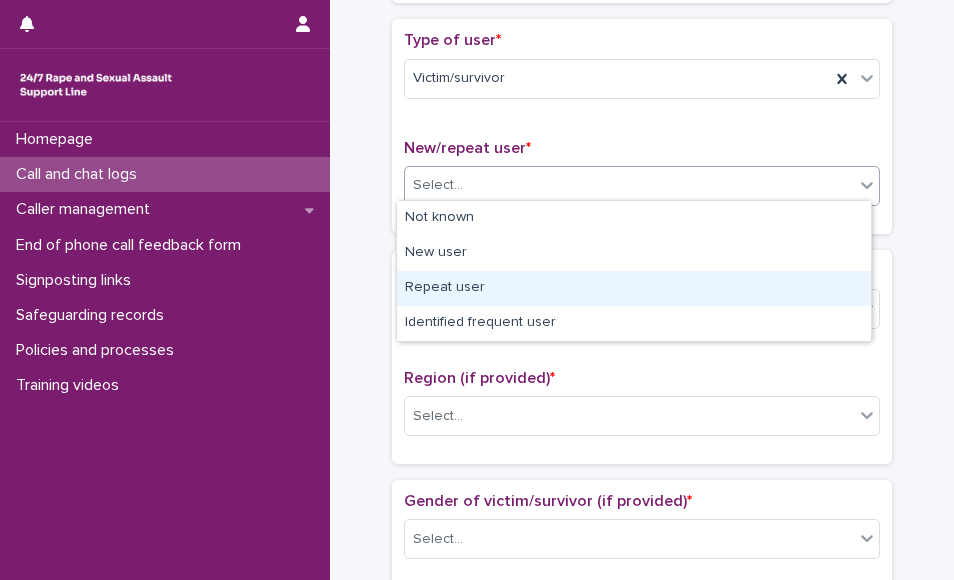 click on "Repeat user" at bounding box center (634, 288) 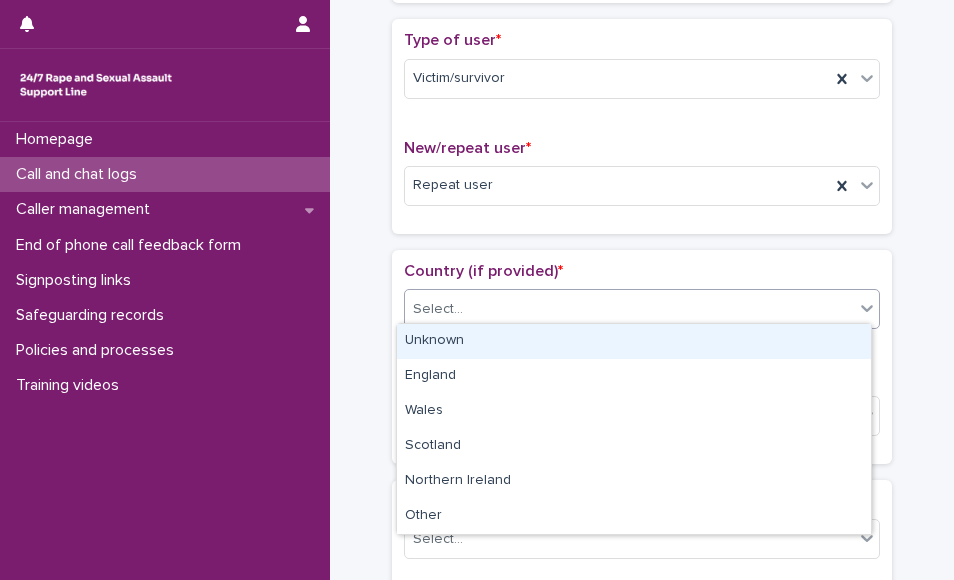 drag, startPoint x: 657, startPoint y: 305, endPoint x: 625, endPoint y: 351, distance: 56.0357 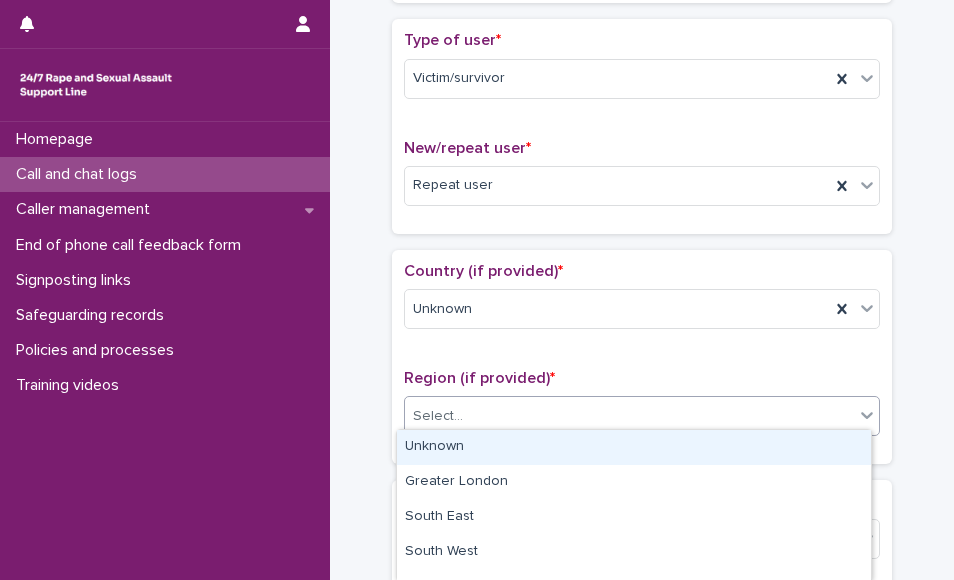 drag, startPoint x: 562, startPoint y: 418, endPoint x: 526, endPoint y: 450, distance: 48.166378 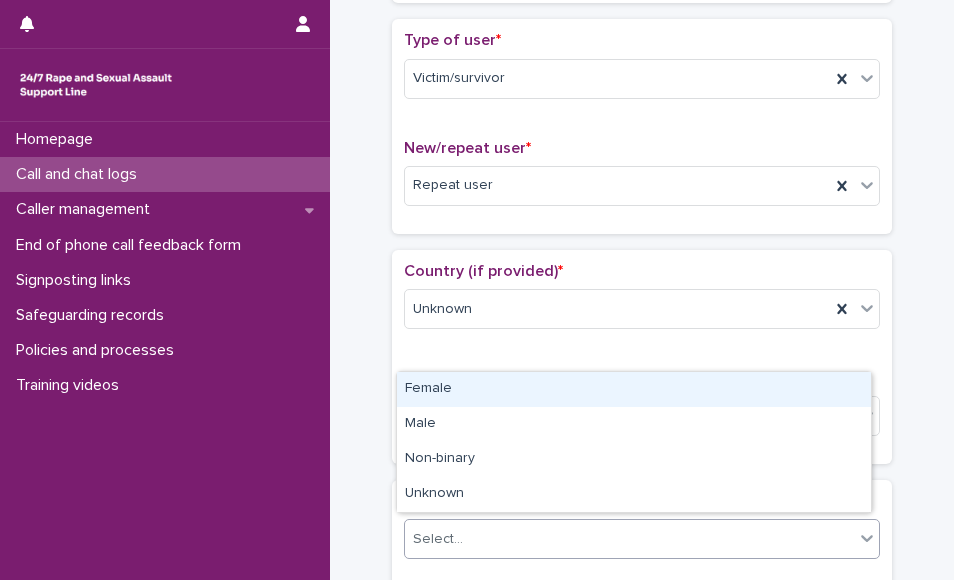 click on "Select..." at bounding box center [629, 539] 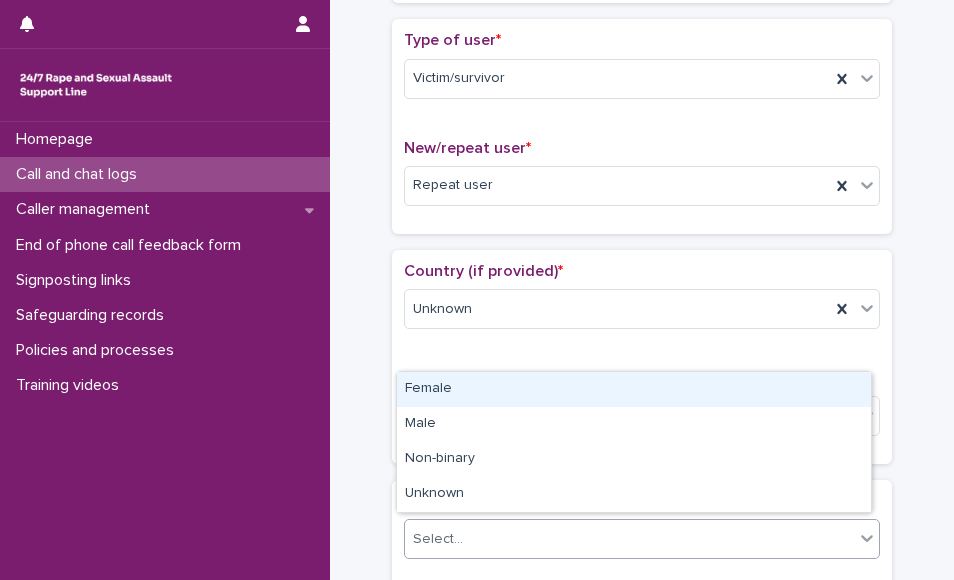 click on "Female" at bounding box center (634, 389) 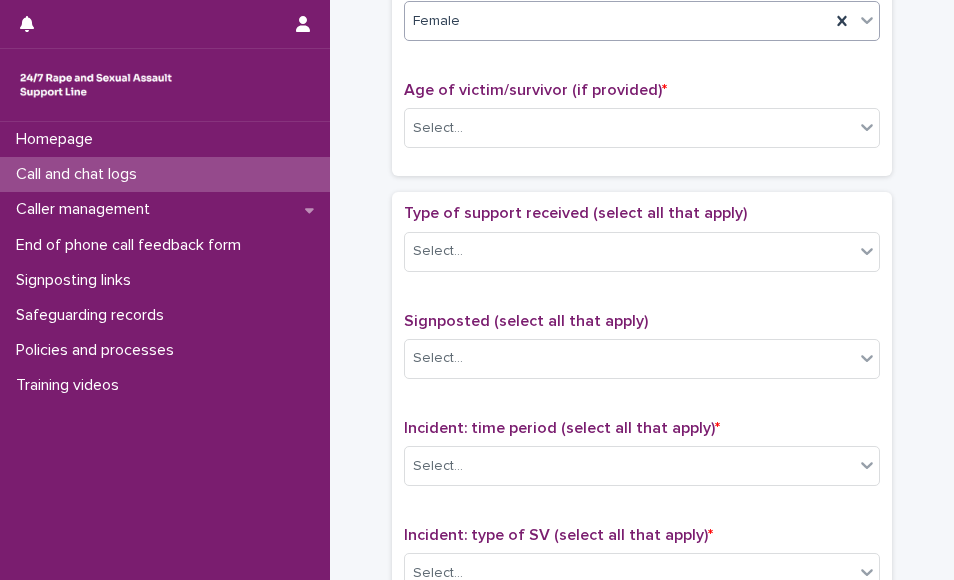 scroll, scrollTop: 960, scrollLeft: 0, axis: vertical 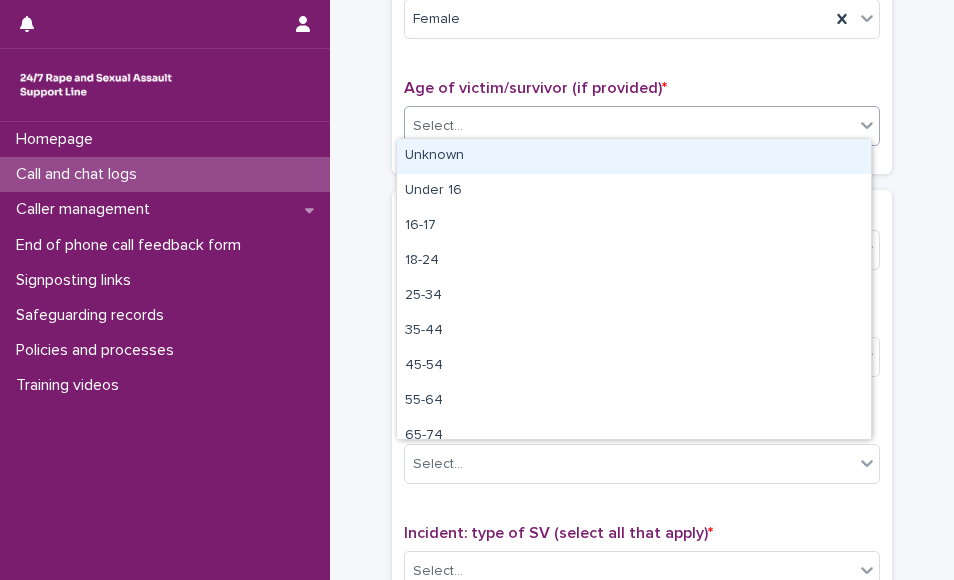 click on "**********" at bounding box center (477, 290) 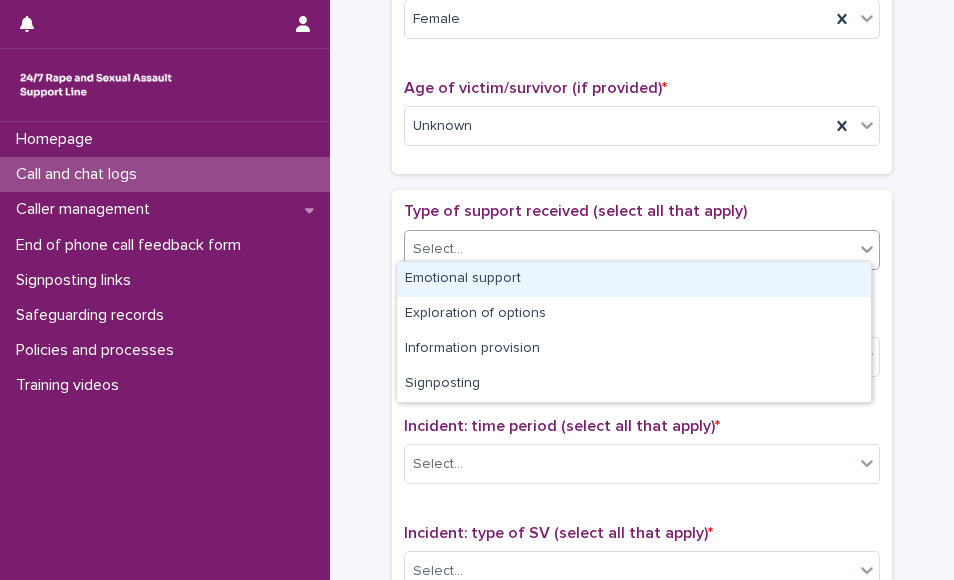drag, startPoint x: 599, startPoint y: 234, endPoint x: 560, endPoint y: 284, distance: 63.411354 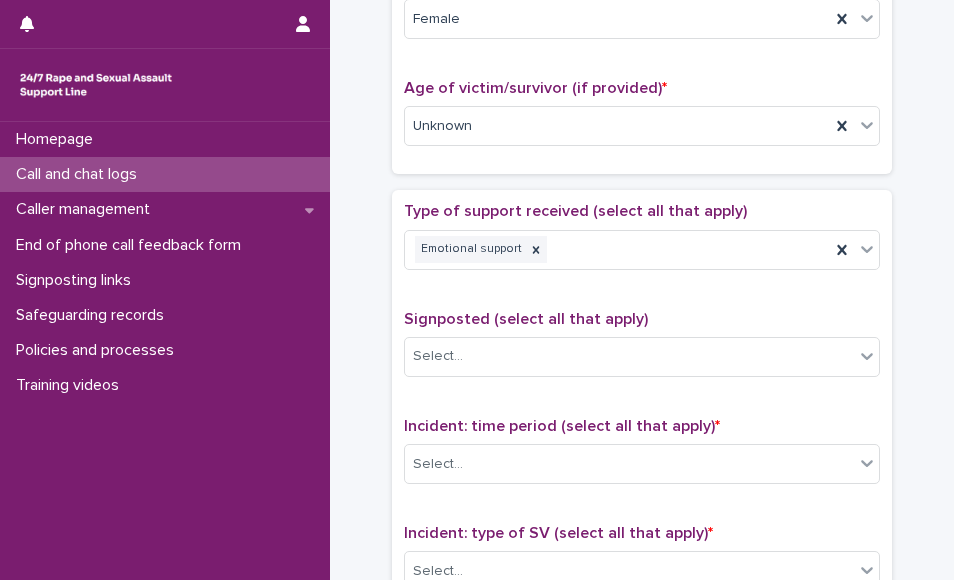 click on "Incident: time period (select all that apply) * Select..." at bounding box center [642, 458] 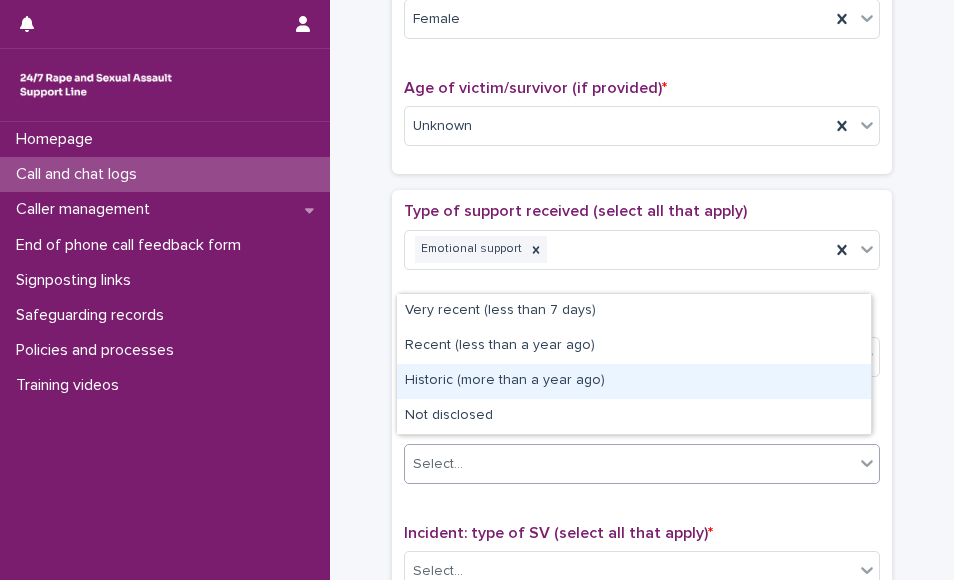 click on "**********" at bounding box center (477, 290) 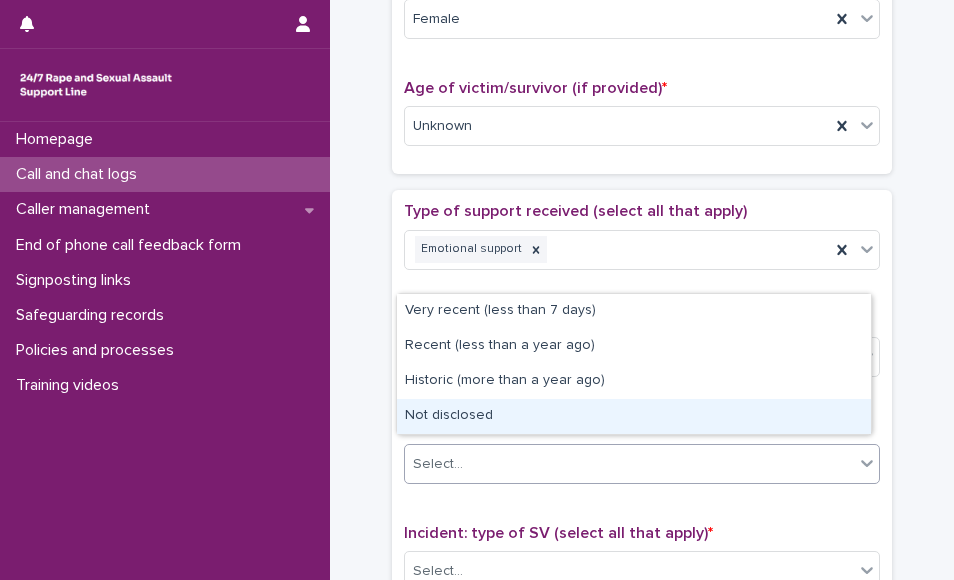 click on "Not disclosed" at bounding box center [634, 416] 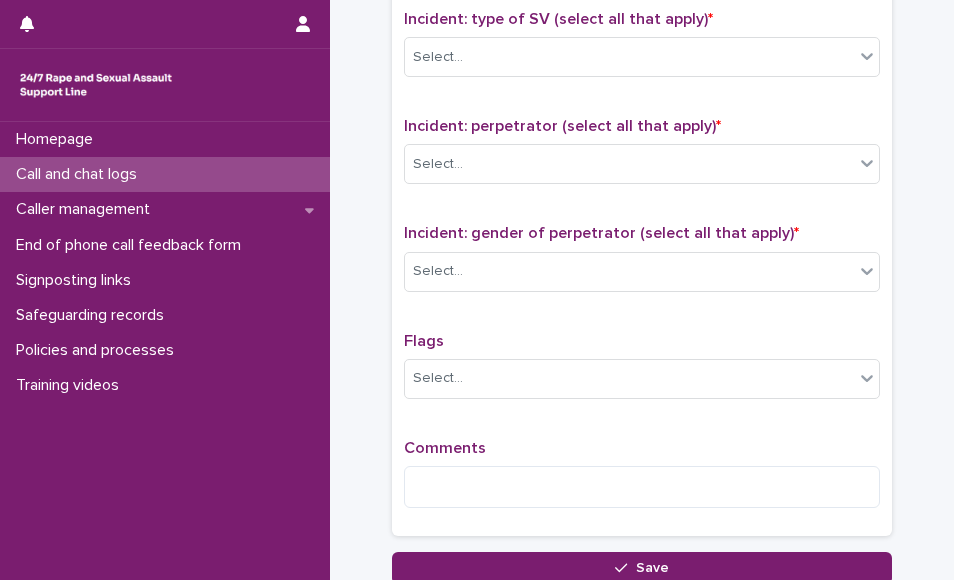 scroll, scrollTop: 1480, scrollLeft: 0, axis: vertical 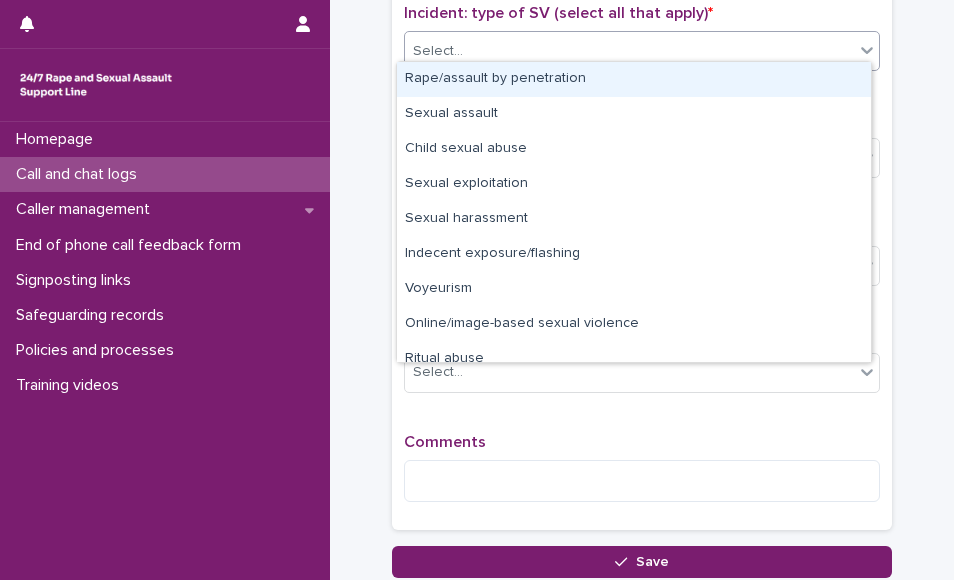 click on "Select..." at bounding box center (629, 51) 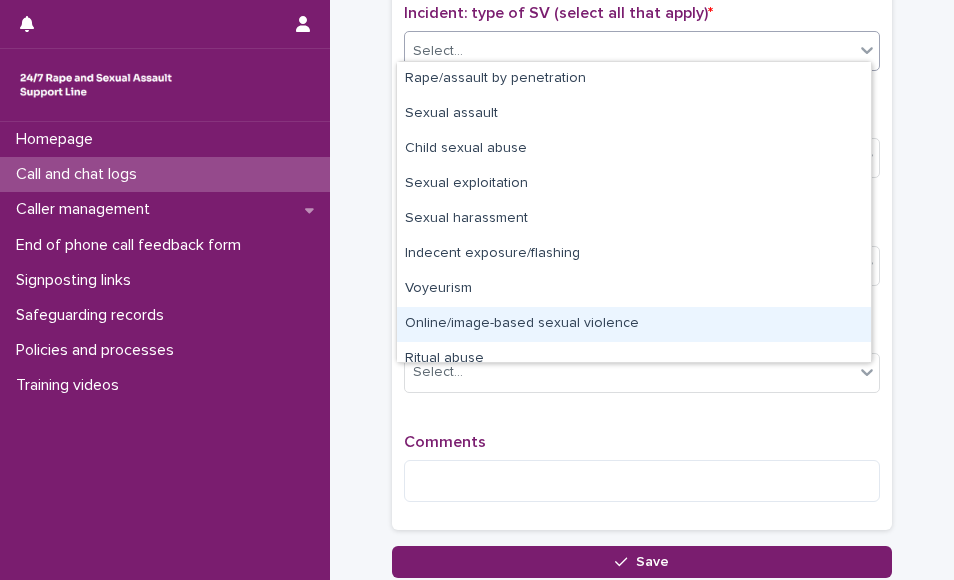 scroll, scrollTop: 50, scrollLeft: 0, axis: vertical 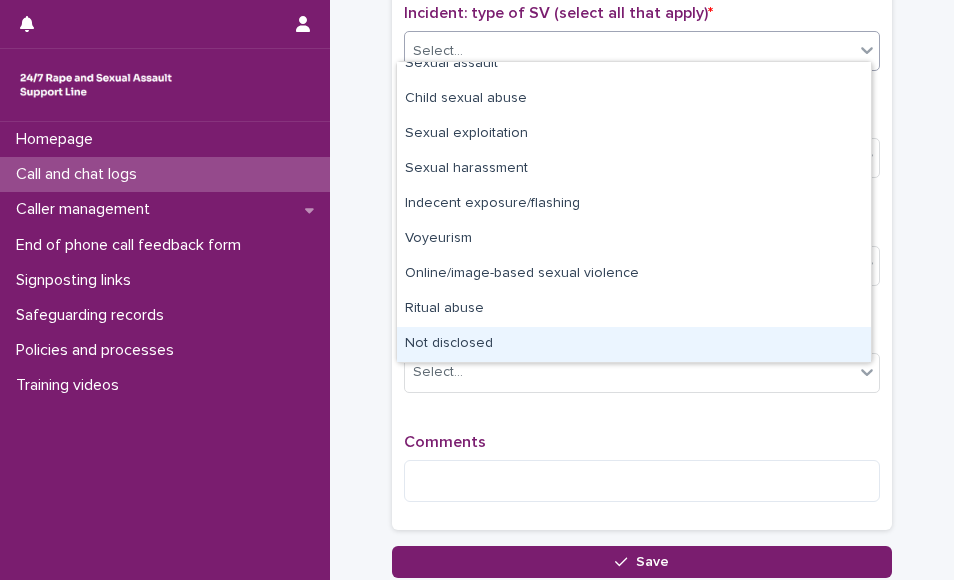click on "Not disclosed" at bounding box center [634, 344] 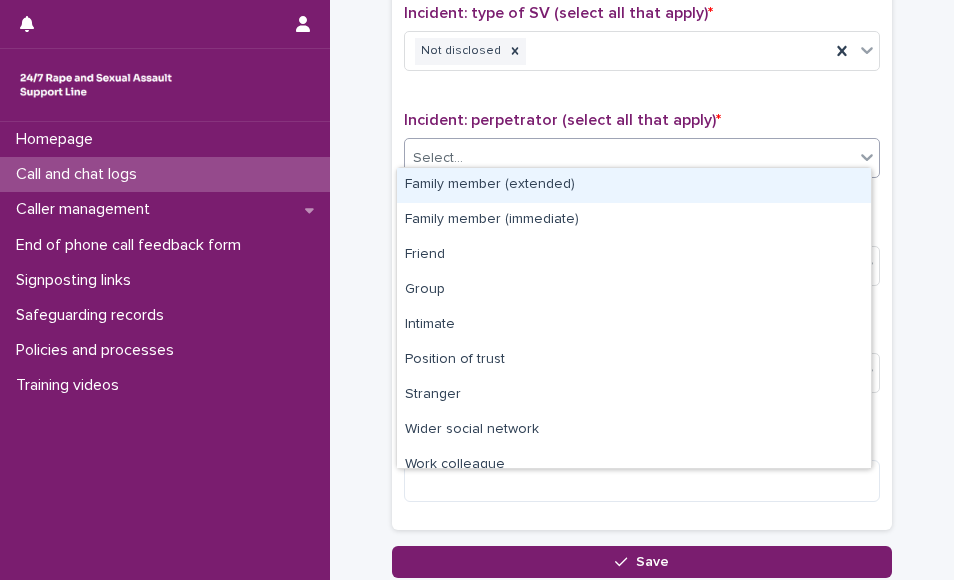 click on "Select..." at bounding box center (629, 158) 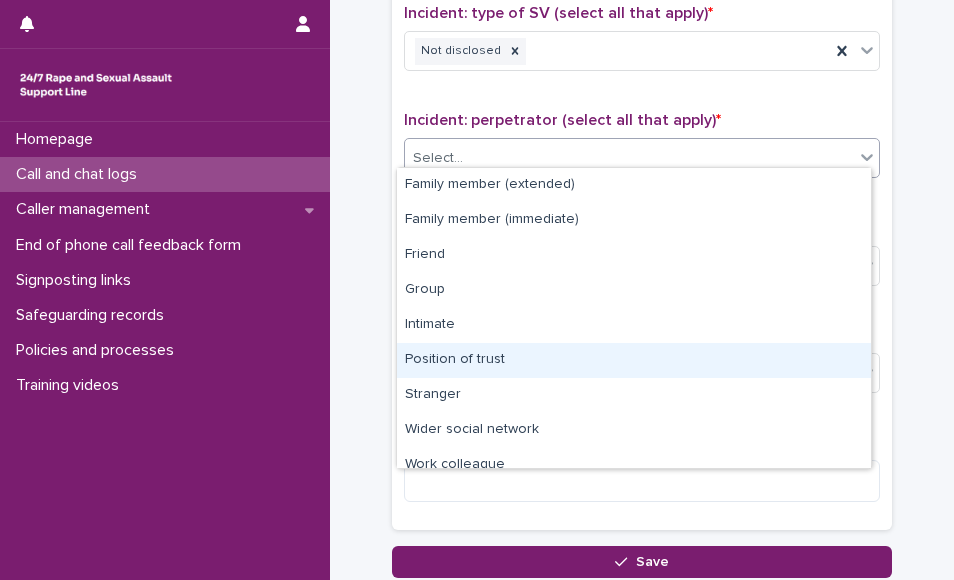 scroll, scrollTop: 85, scrollLeft: 0, axis: vertical 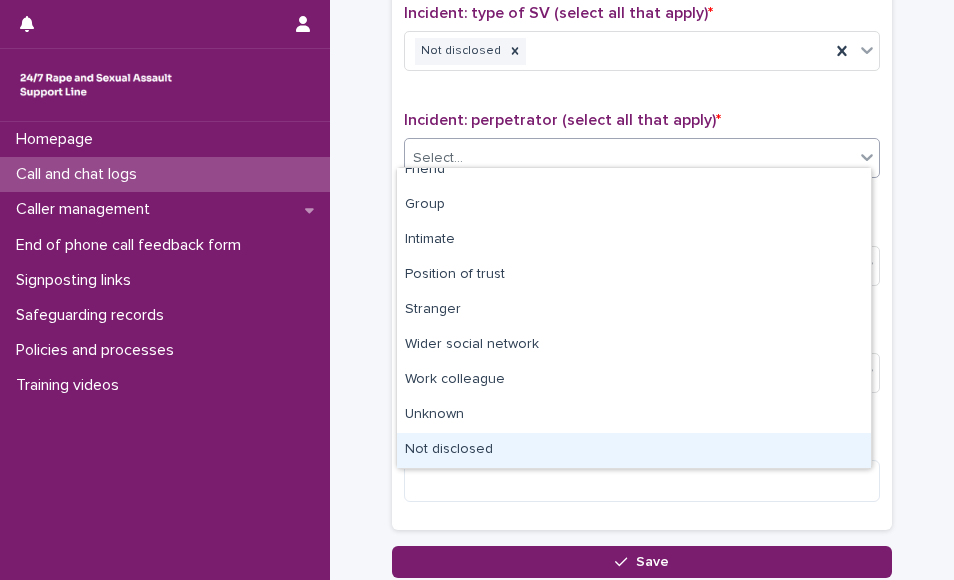 click on "Not disclosed" at bounding box center [634, 450] 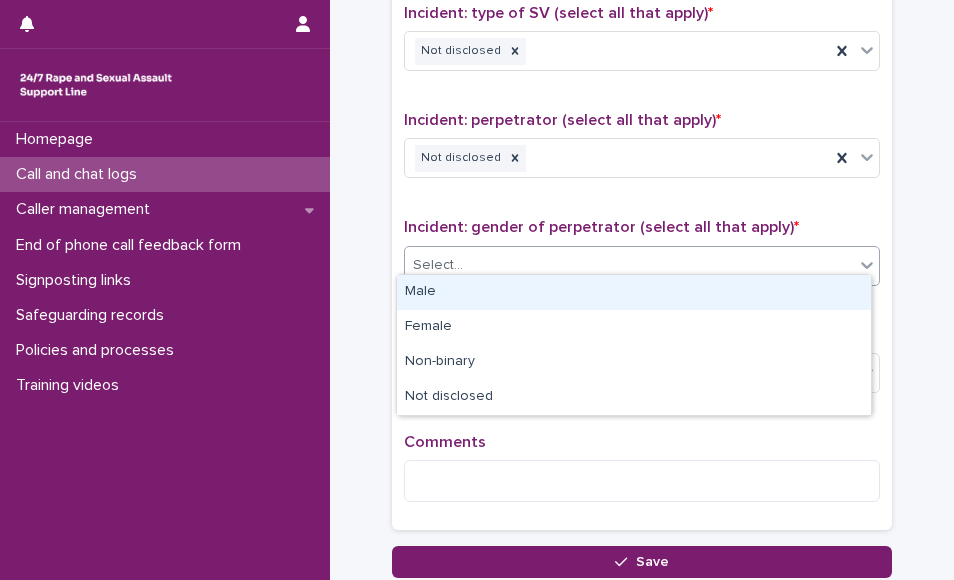 click on "Select..." at bounding box center [629, 265] 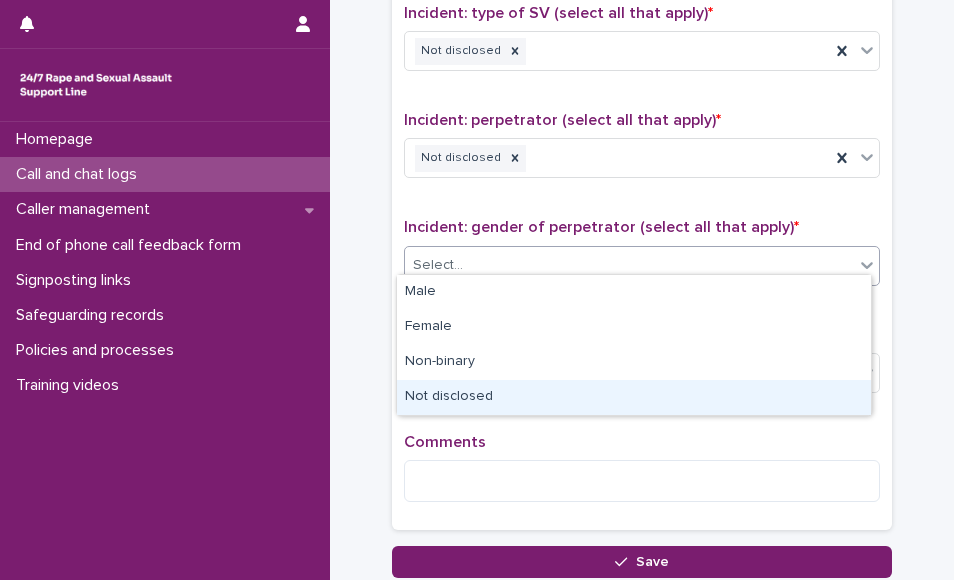 click on "Not disclosed" at bounding box center [634, 397] 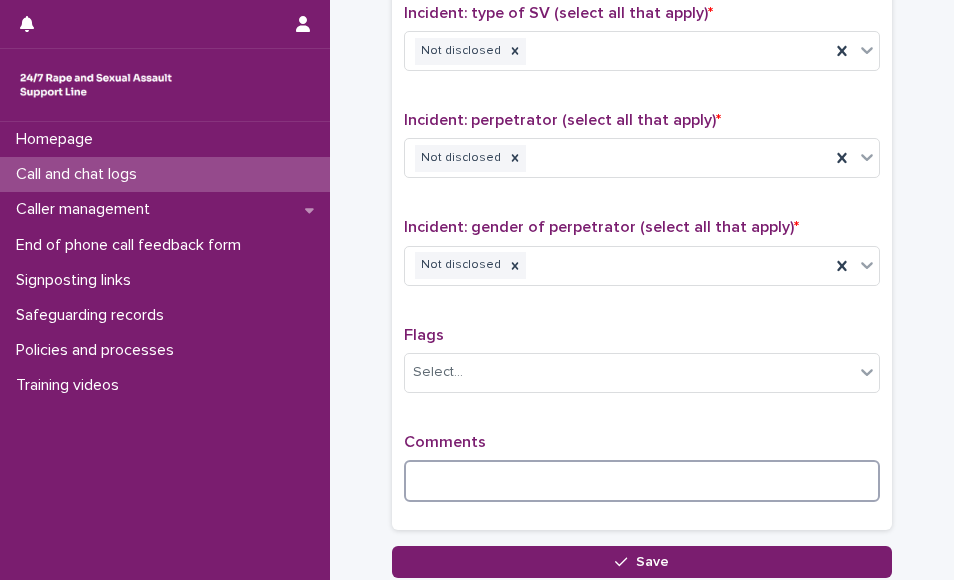 click at bounding box center [642, 481] 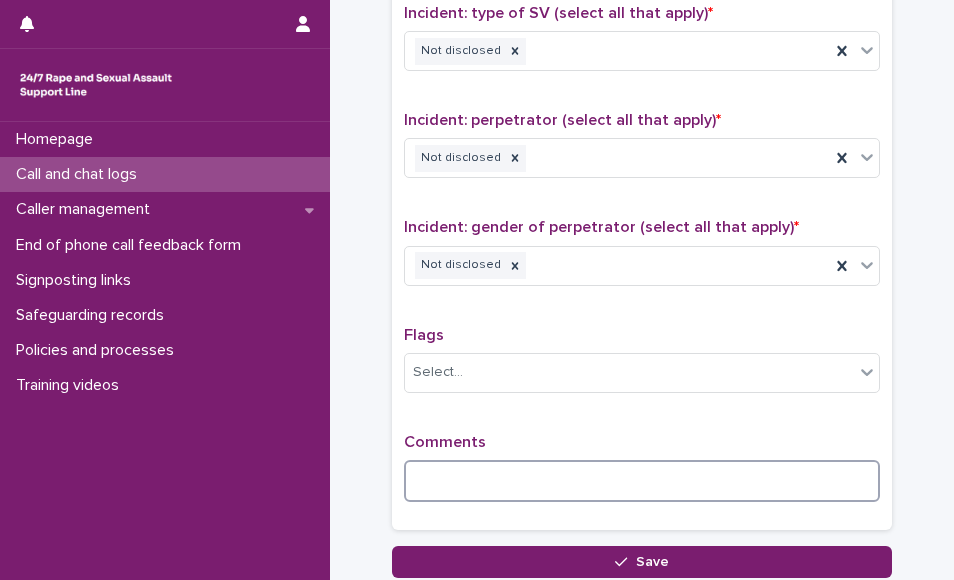 click at bounding box center [642, 481] 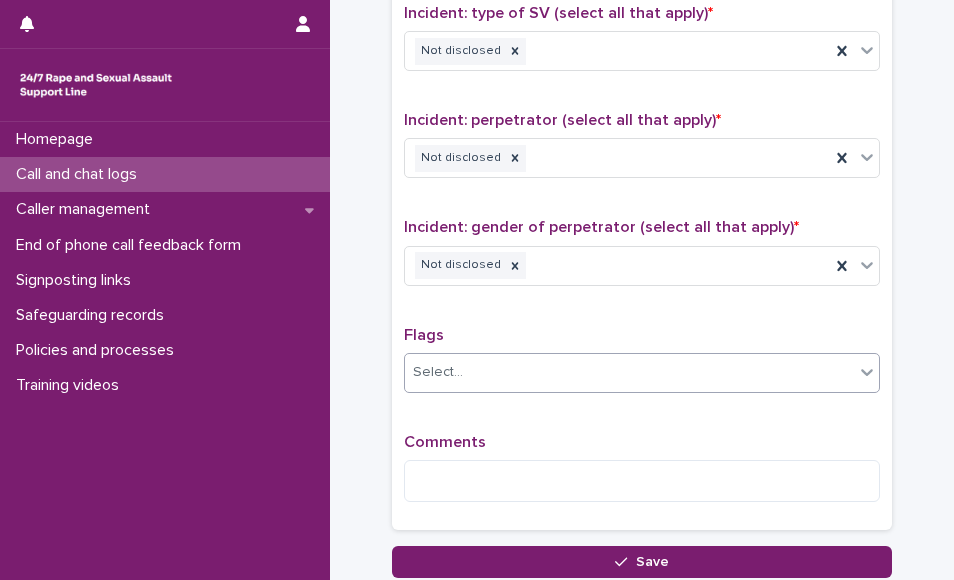 click on "Select..." at bounding box center (629, 372) 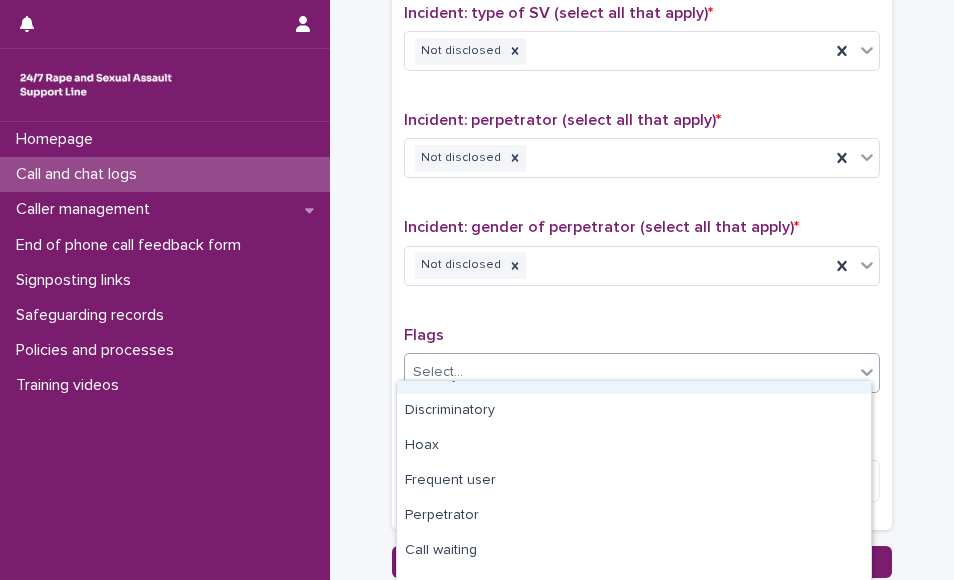 scroll, scrollTop: 96, scrollLeft: 0, axis: vertical 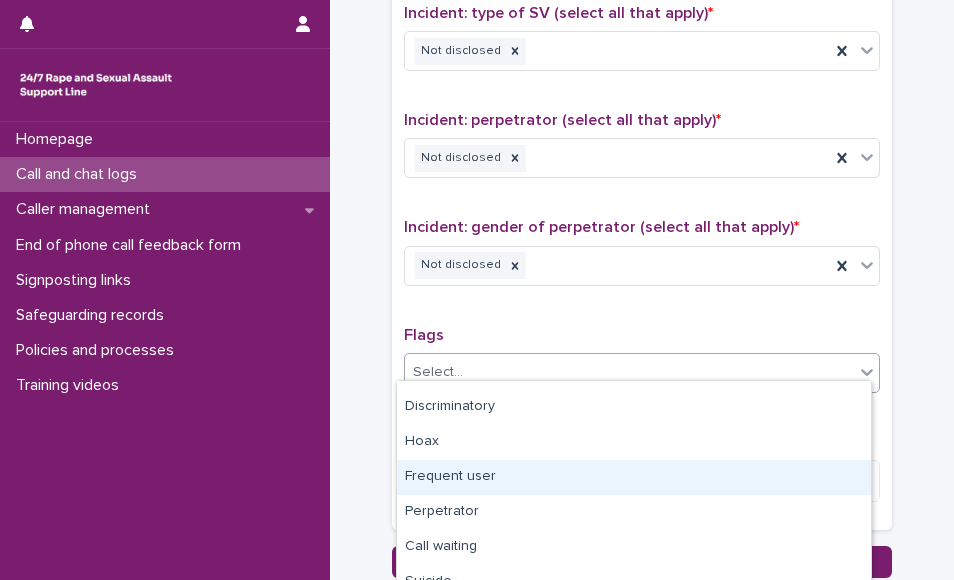 click on "Frequent user" at bounding box center (634, 477) 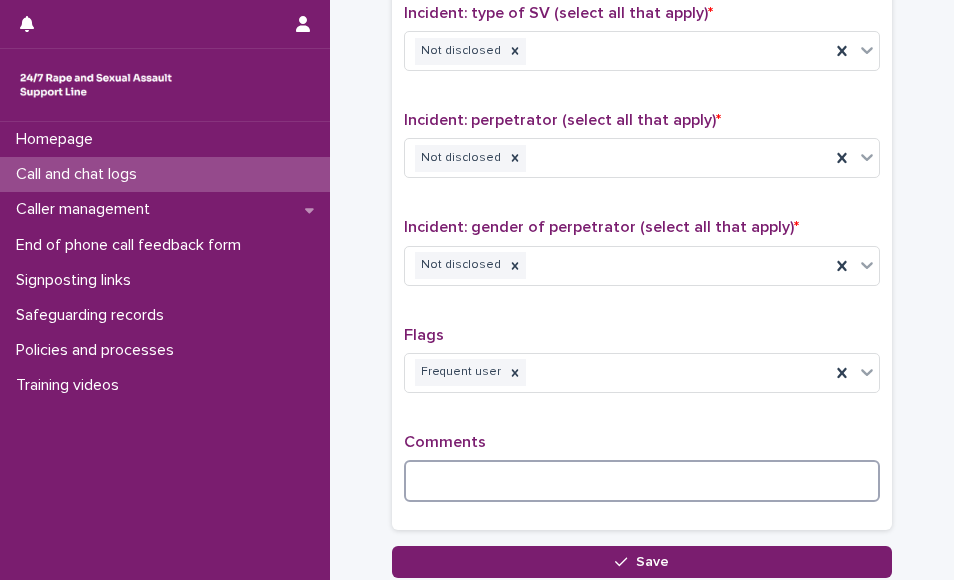 click at bounding box center [642, 481] 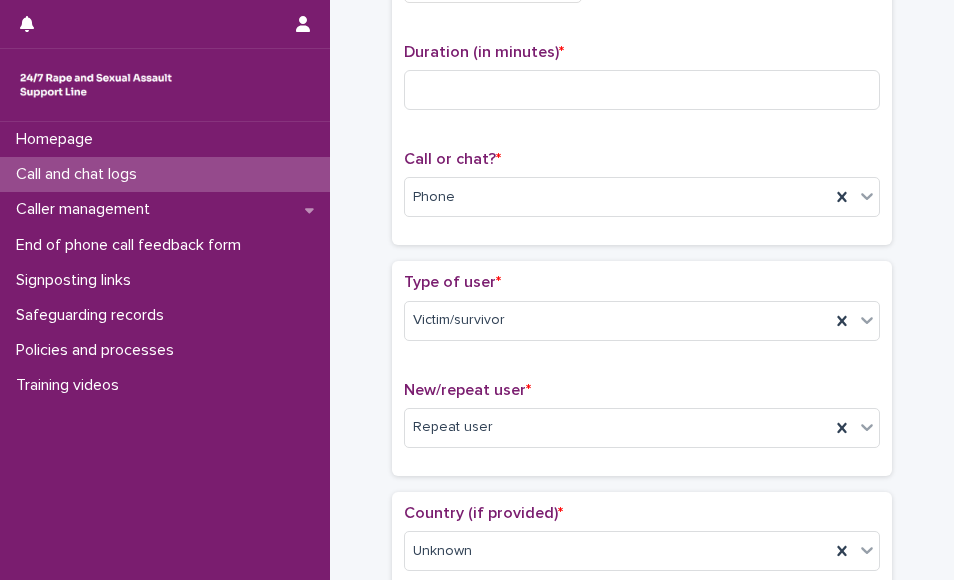 scroll, scrollTop: 0, scrollLeft: 0, axis: both 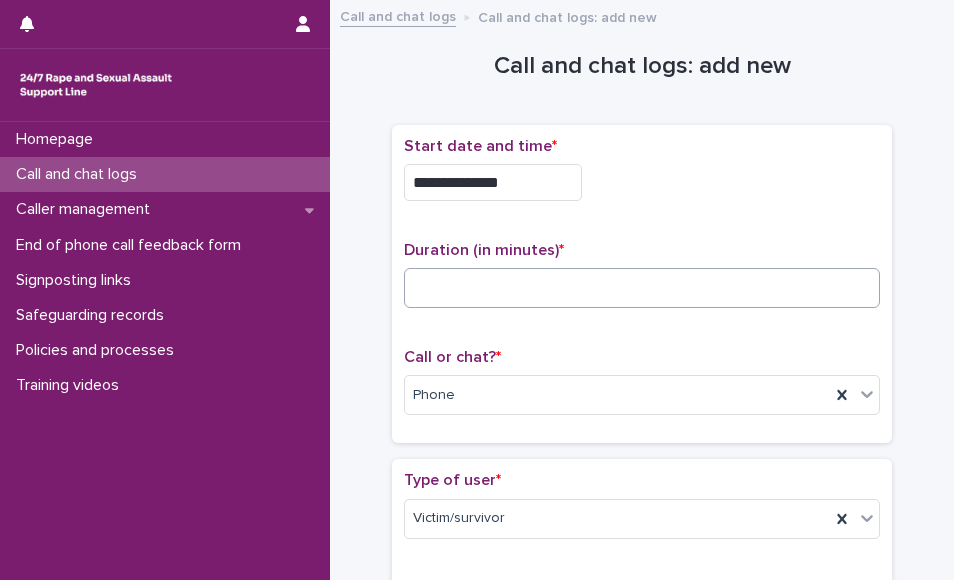 type on "**********" 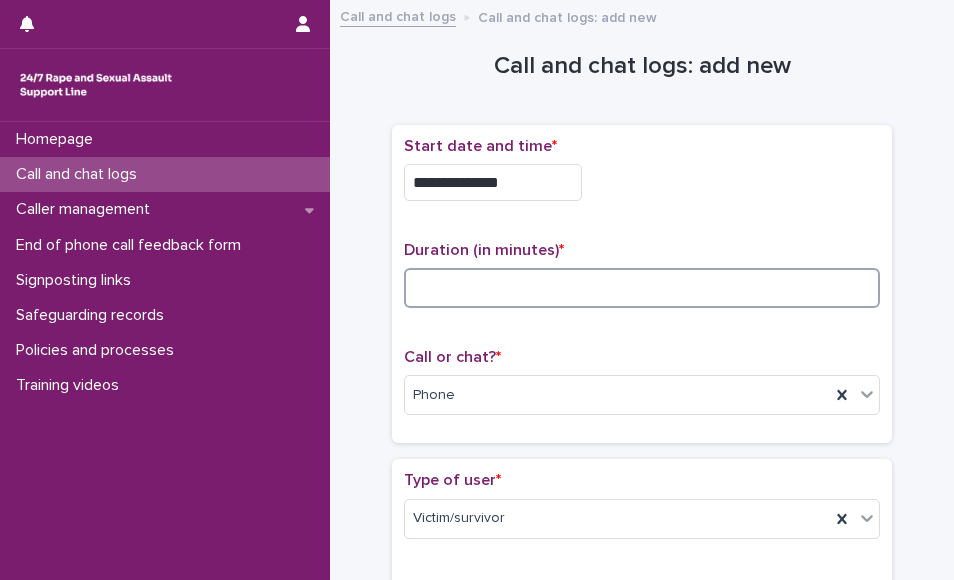 click at bounding box center [642, 288] 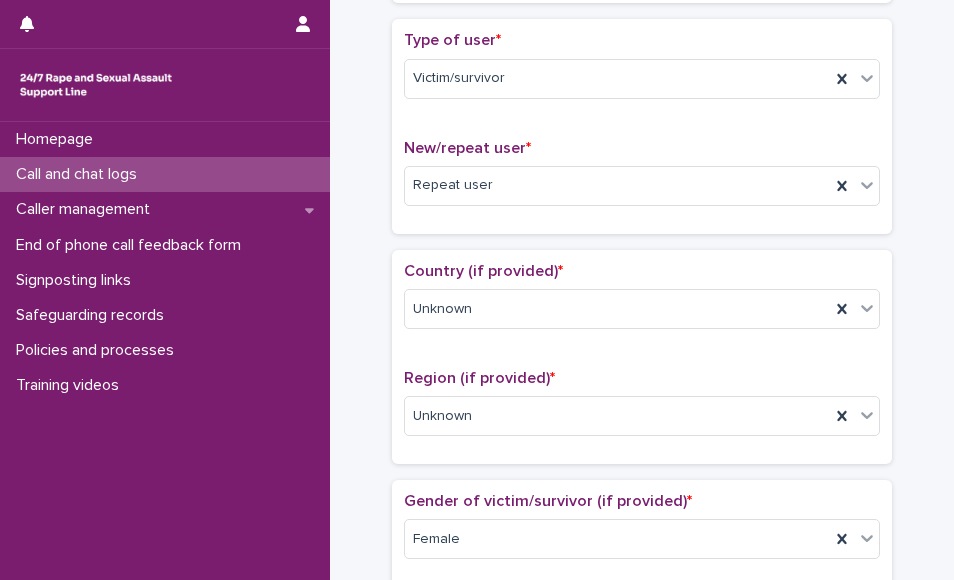scroll, scrollTop: 443, scrollLeft: 0, axis: vertical 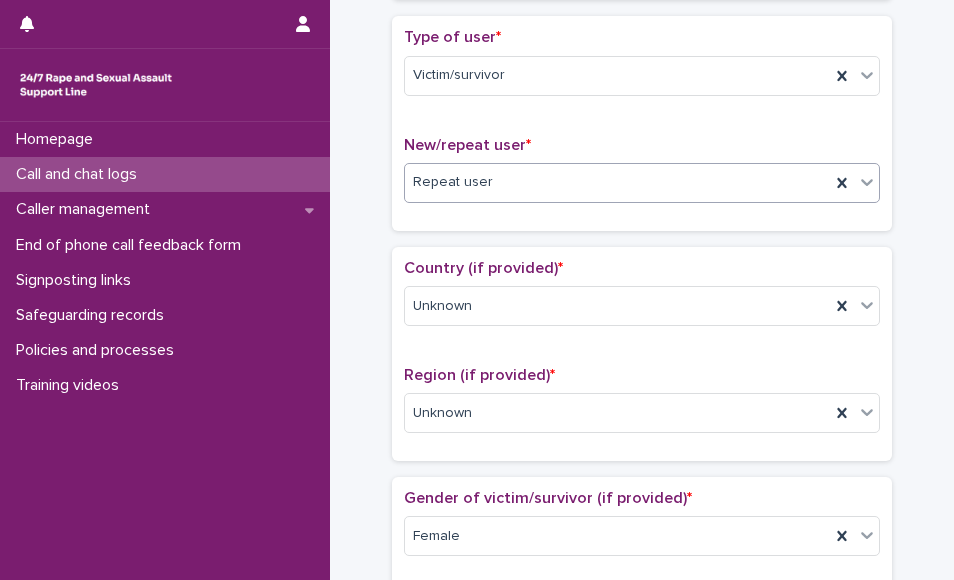 type on "*" 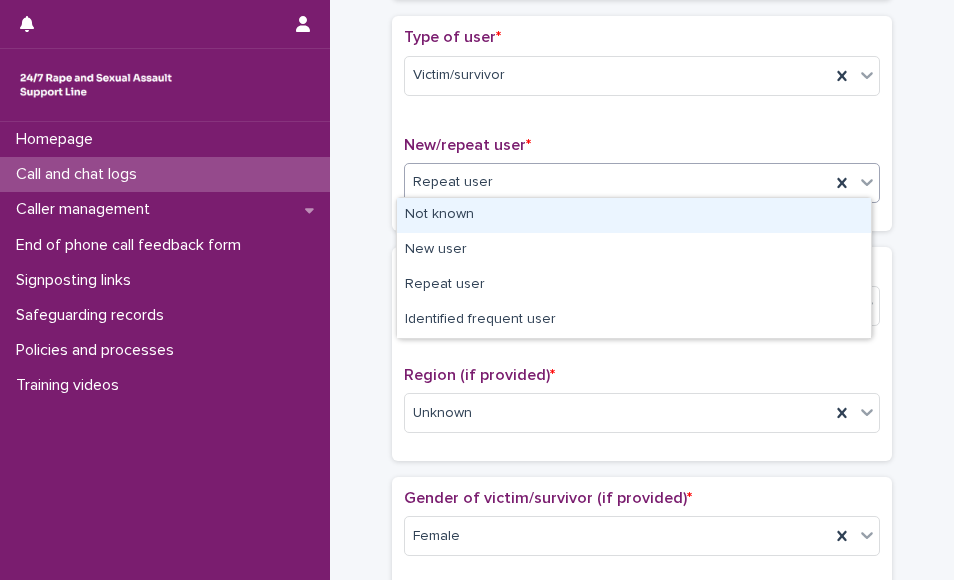click on "Repeat user" at bounding box center [617, 182] 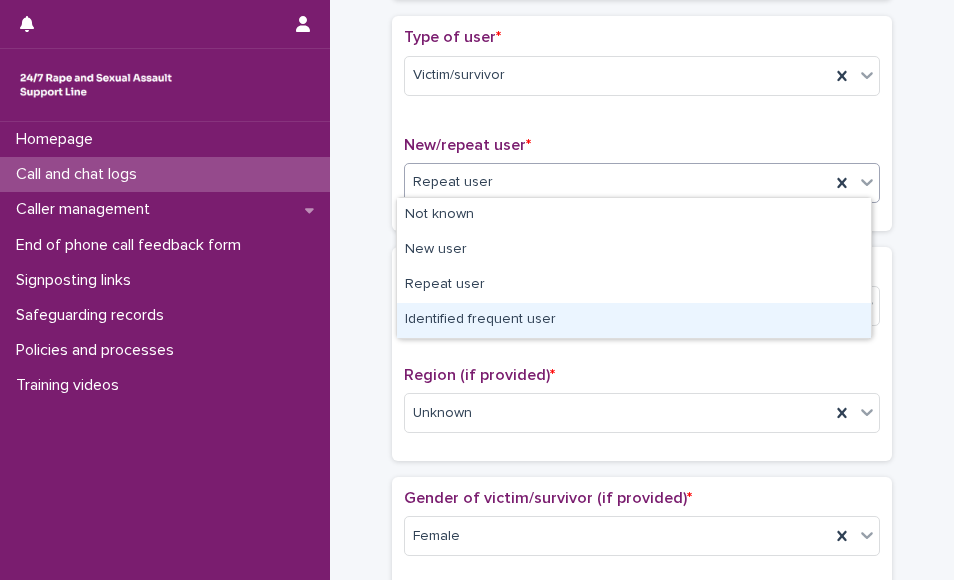 click on "Identified frequent user" at bounding box center (634, 320) 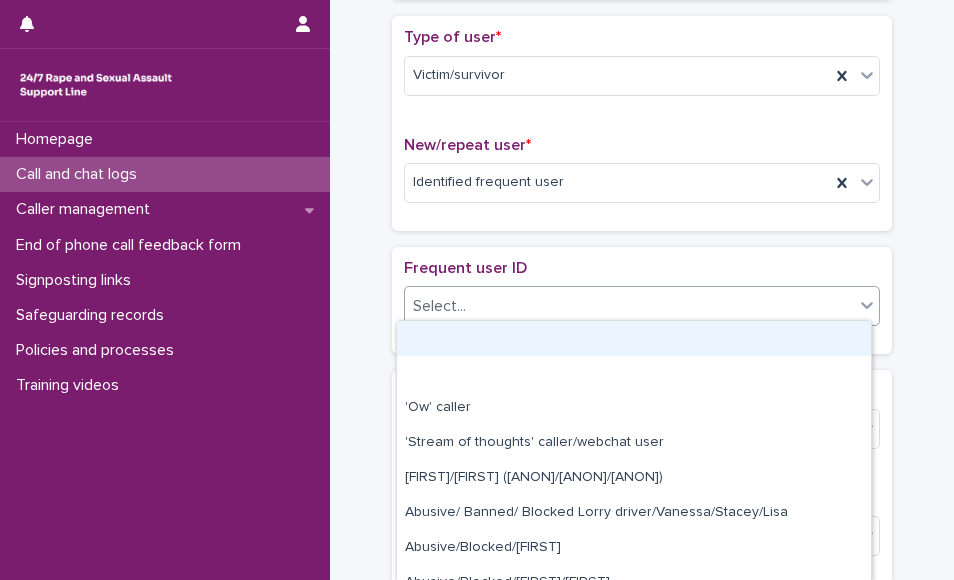 click on "Select..." at bounding box center (629, 306) 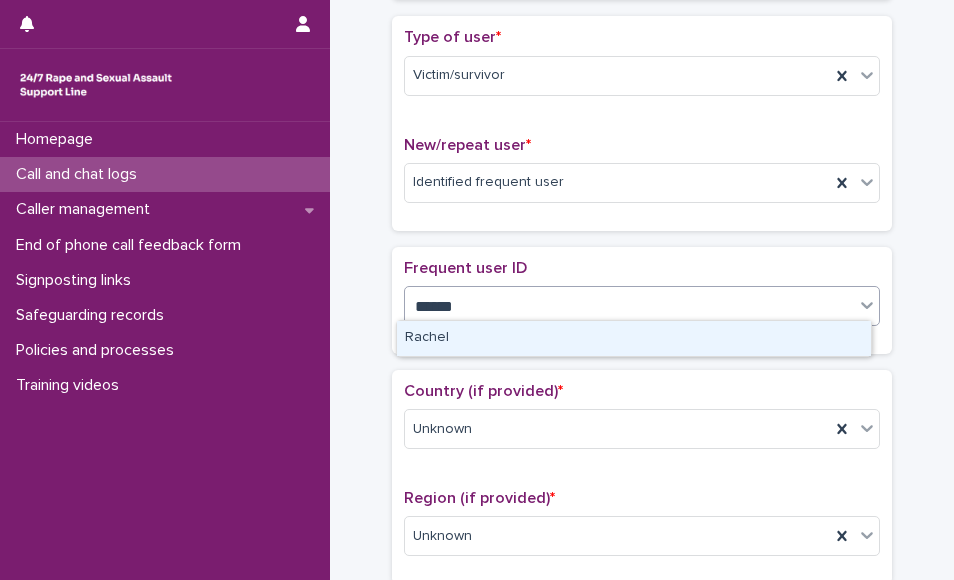 type on "******" 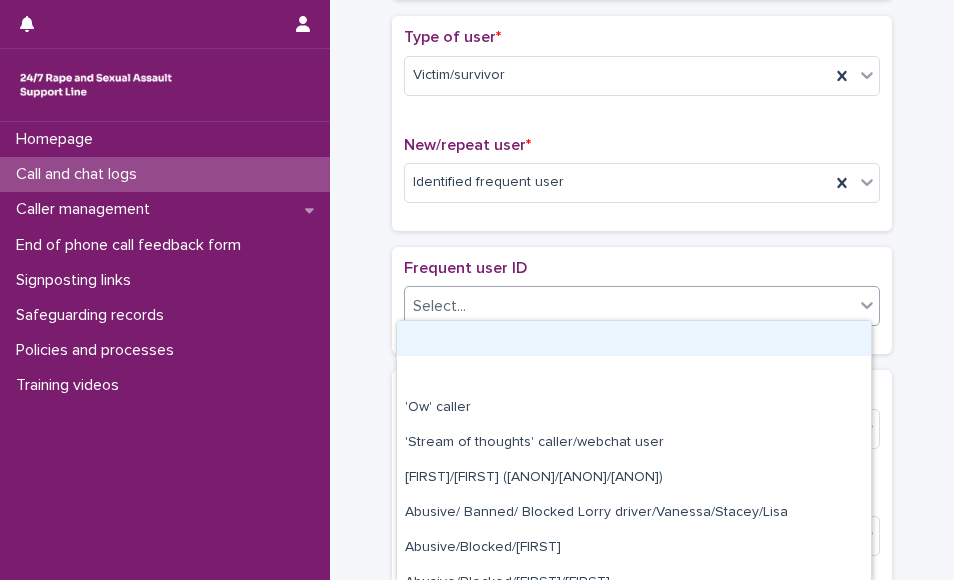 click on "Select..." at bounding box center [629, 306] 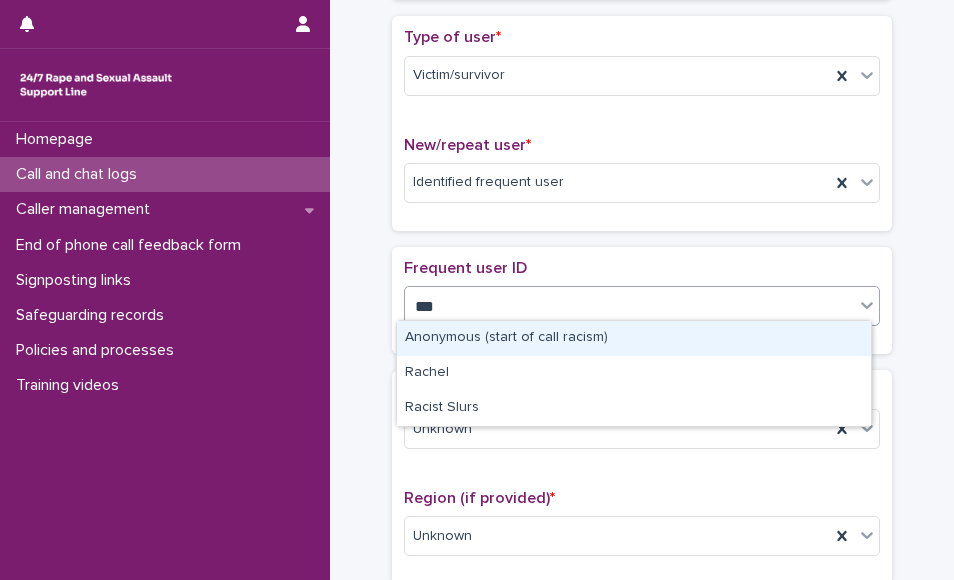 type on "****" 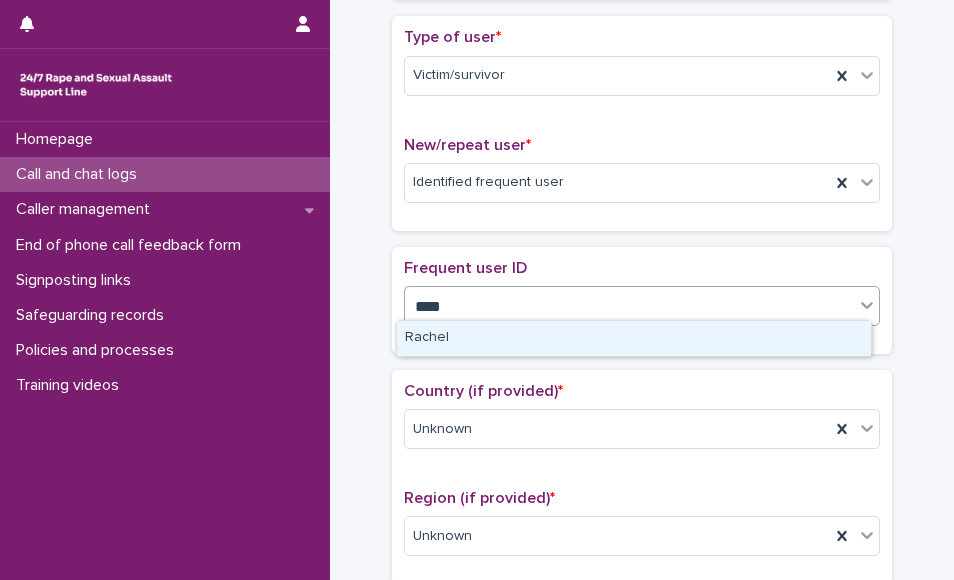 click on "[FIRST]" at bounding box center (634, 338) 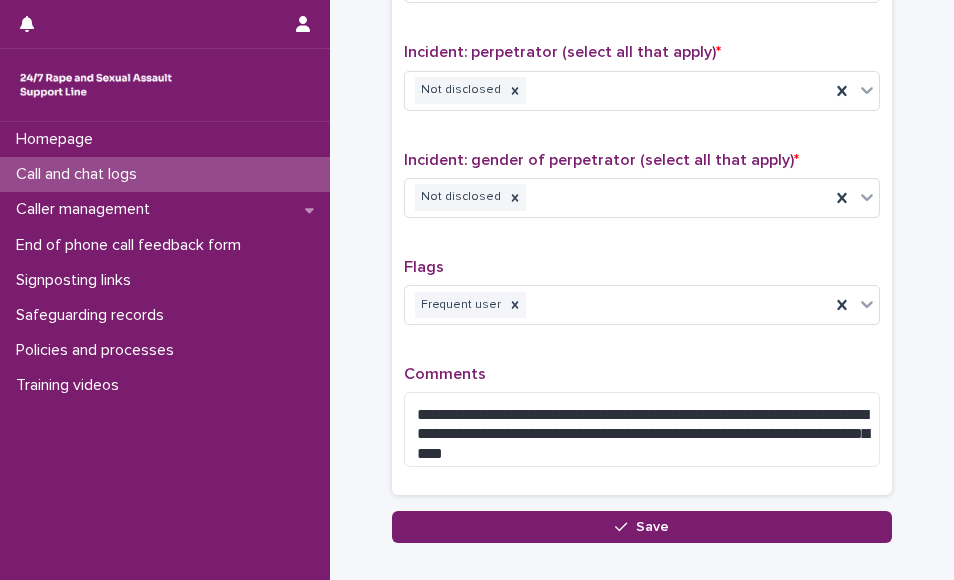 scroll, scrollTop: 1700, scrollLeft: 0, axis: vertical 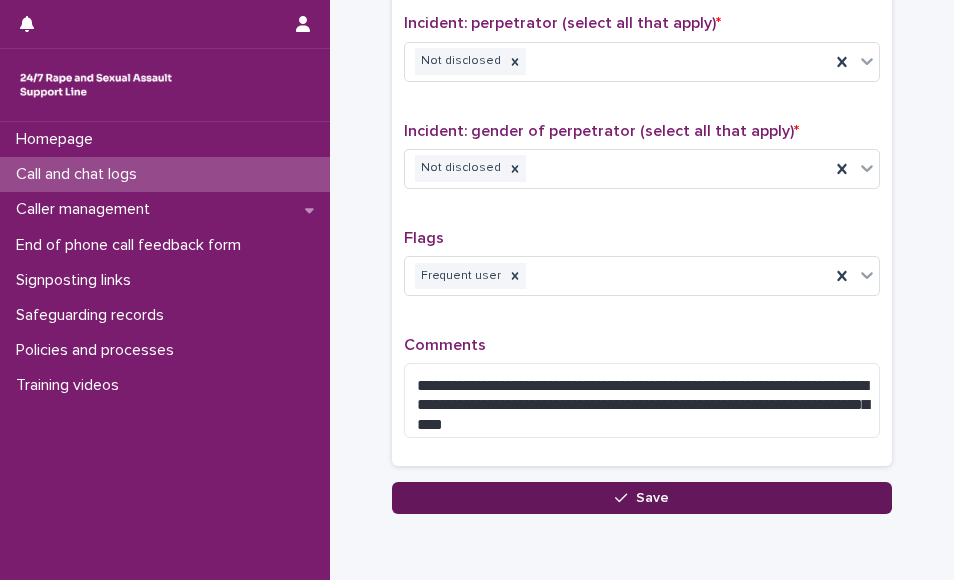 click on "Save" at bounding box center [642, 498] 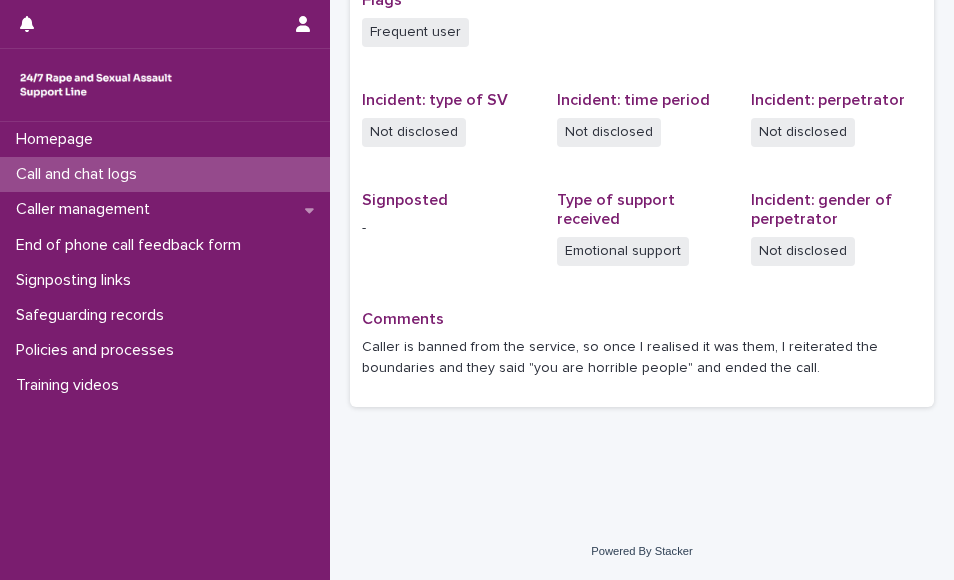 scroll, scrollTop: 590, scrollLeft: 0, axis: vertical 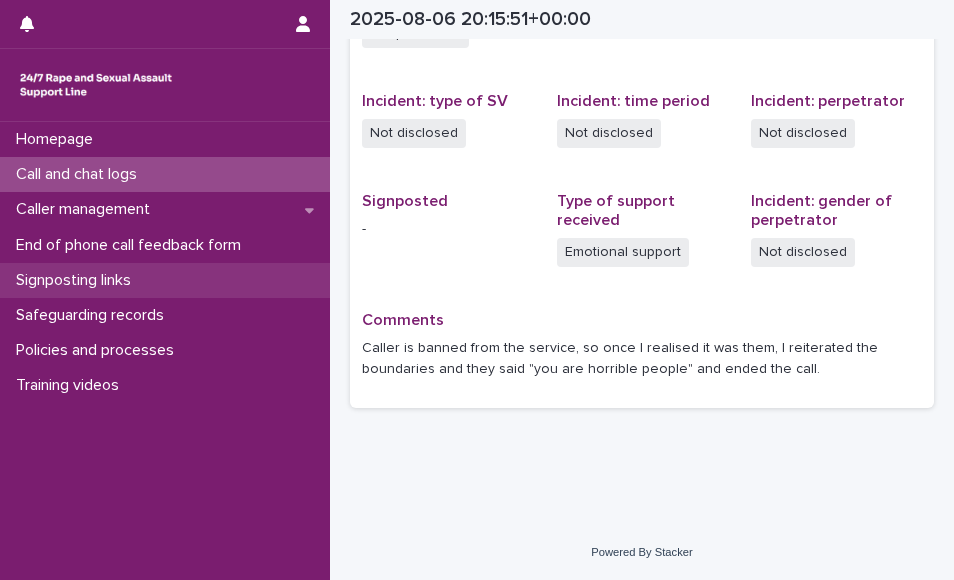 click on "Signposting links" at bounding box center [165, 280] 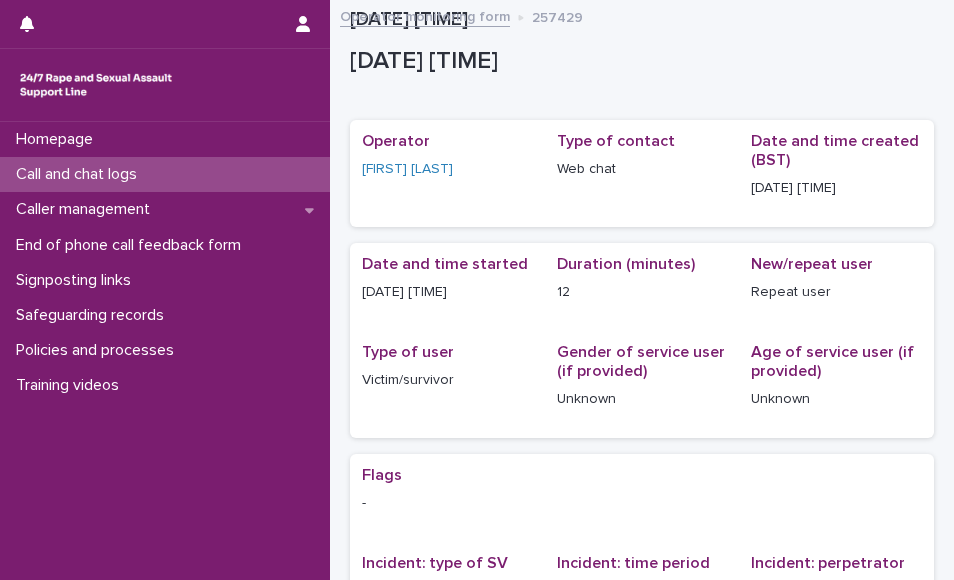 scroll, scrollTop: 0, scrollLeft: 0, axis: both 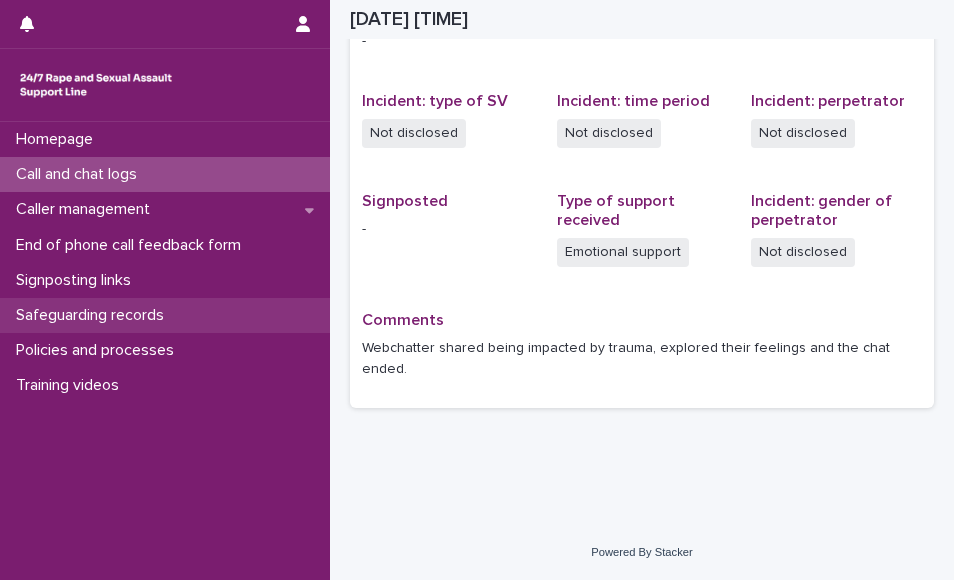 click on "Safeguarding records" at bounding box center [94, 315] 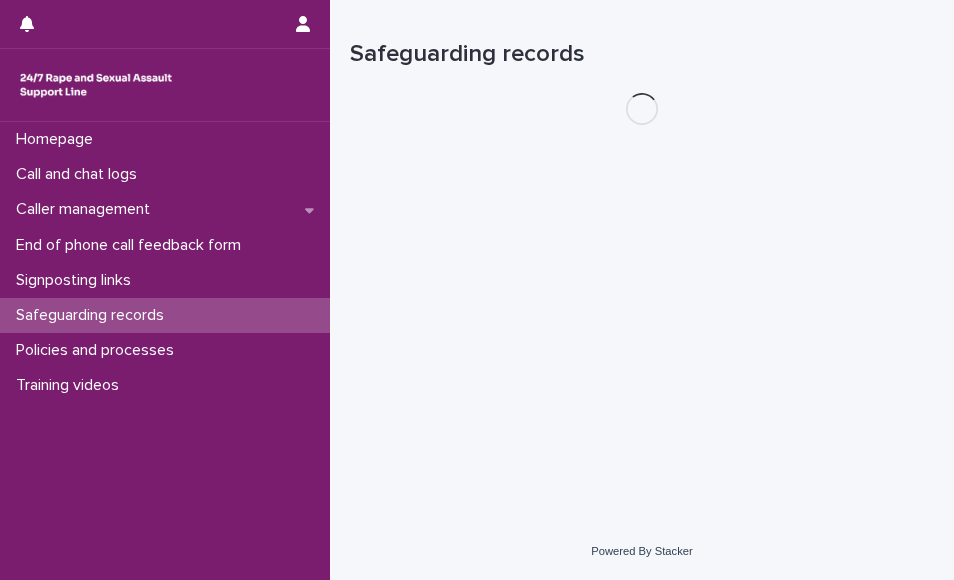 scroll, scrollTop: 0, scrollLeft: 0, axis: both 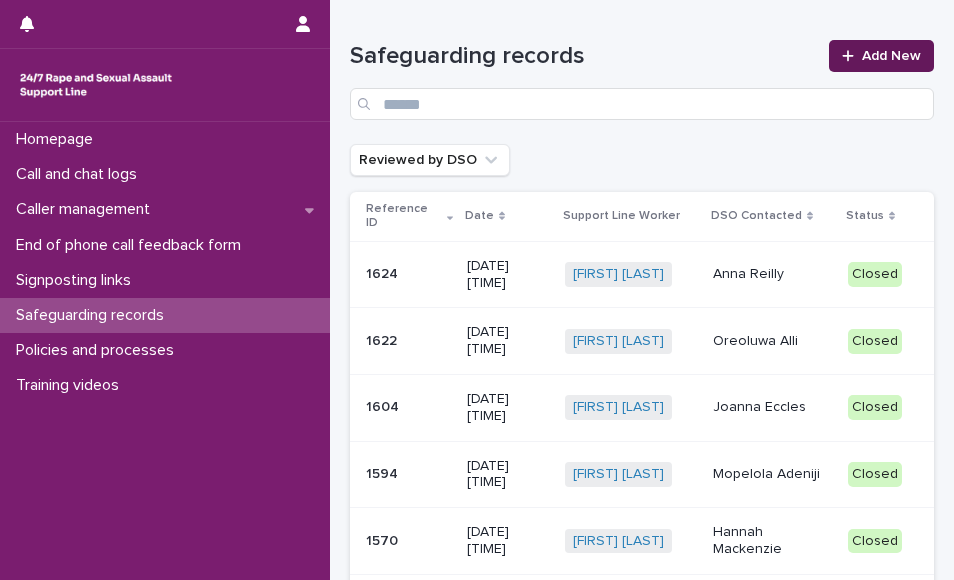 click at bounding box center (852, 56) 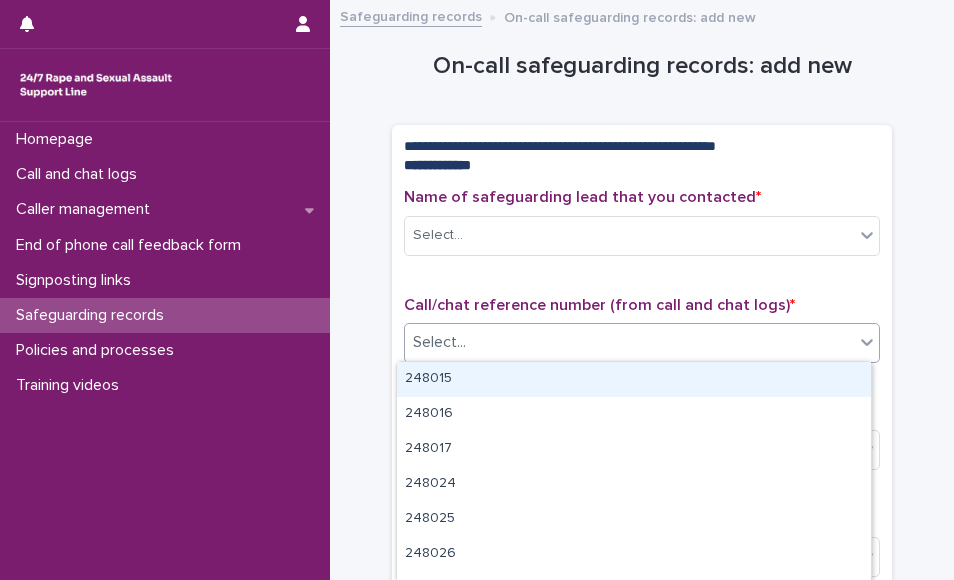 click on "Select..." at bounding box center (629, 342) 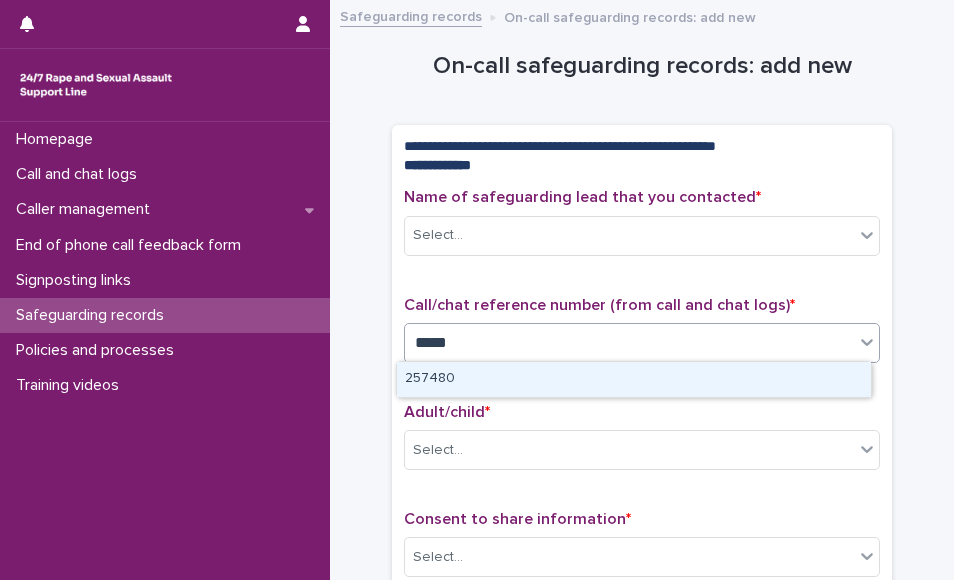 type on "******" 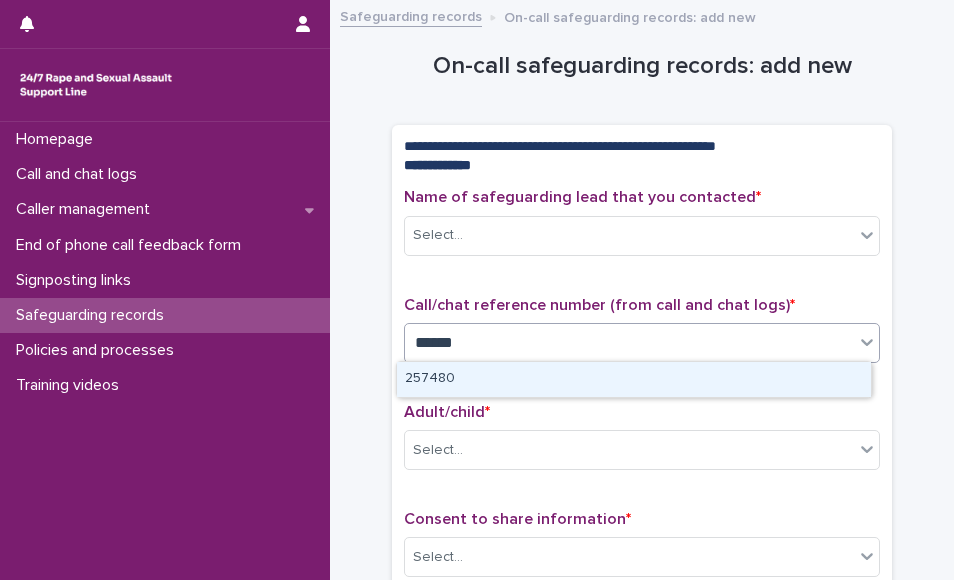 click on "257480" at bounding box center [634, 379] 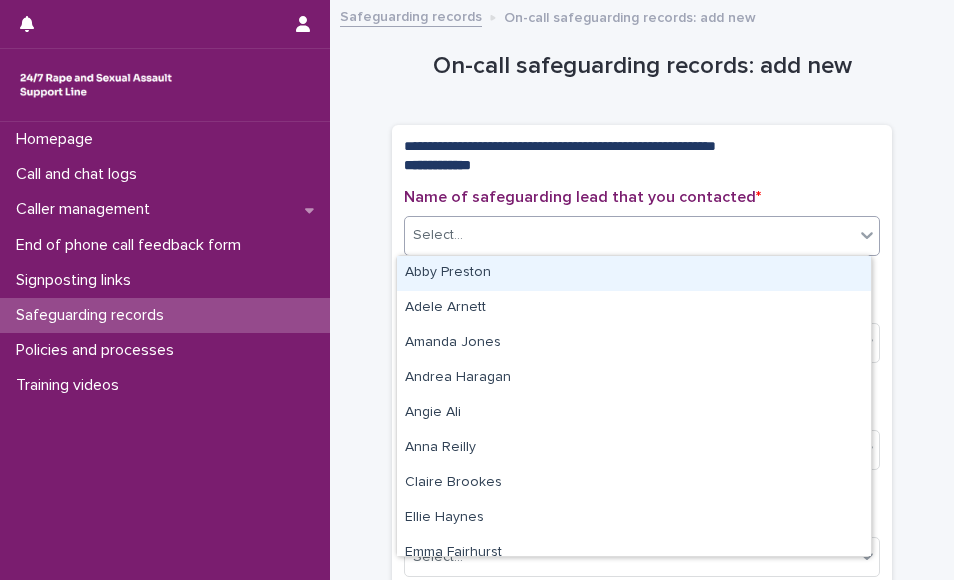 click on "Select..." at bounding box center [629, 235] 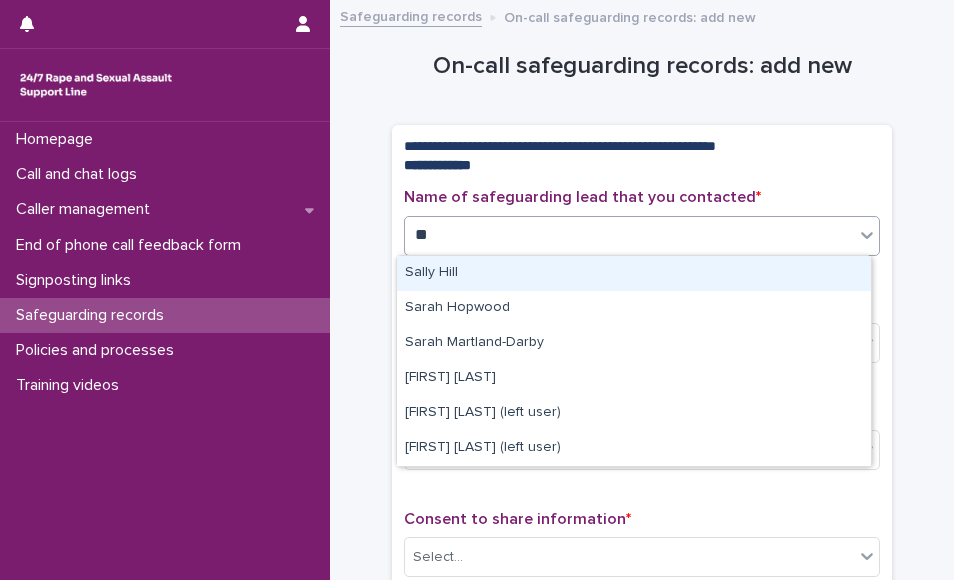 type on "***" 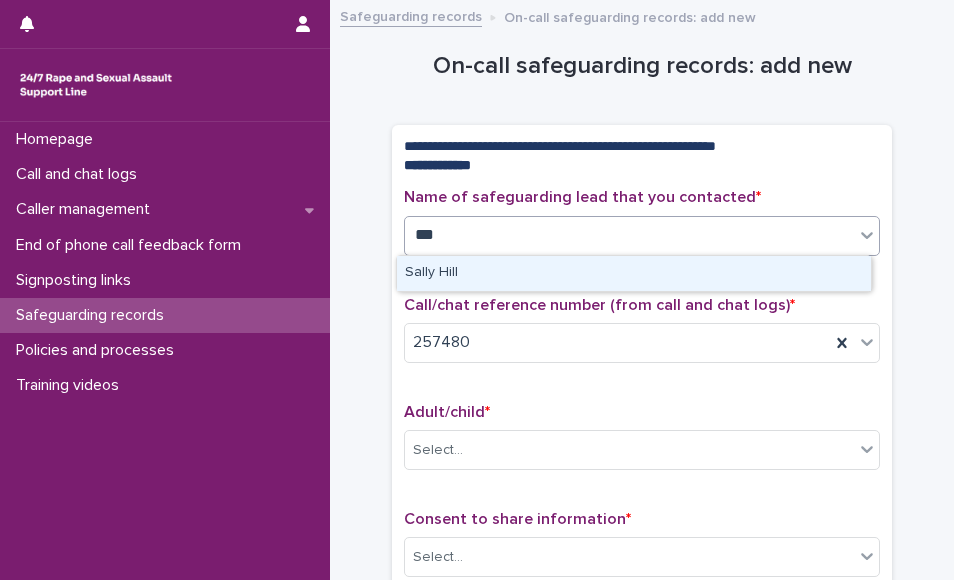 click on "Sally Hill" at bounding box center (634, 273) 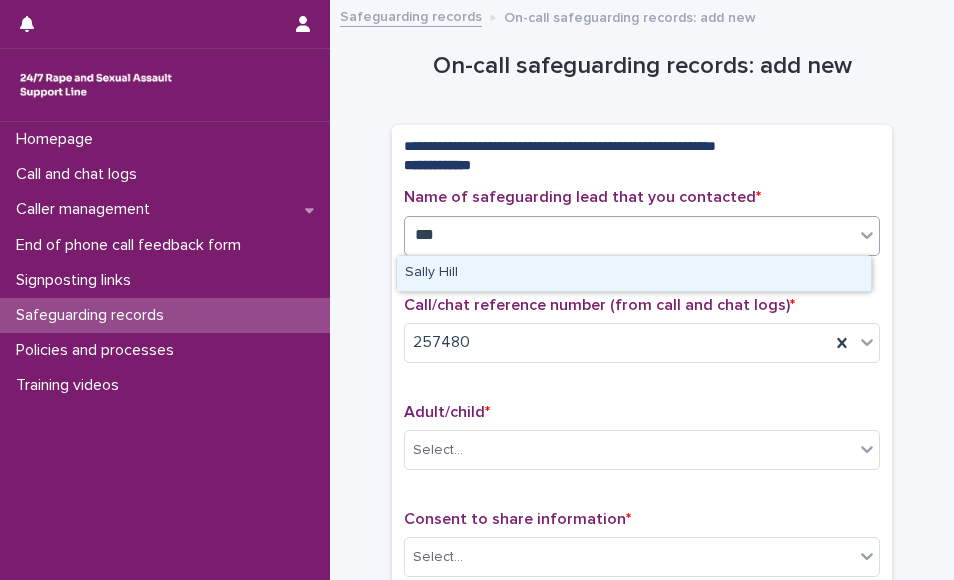 type 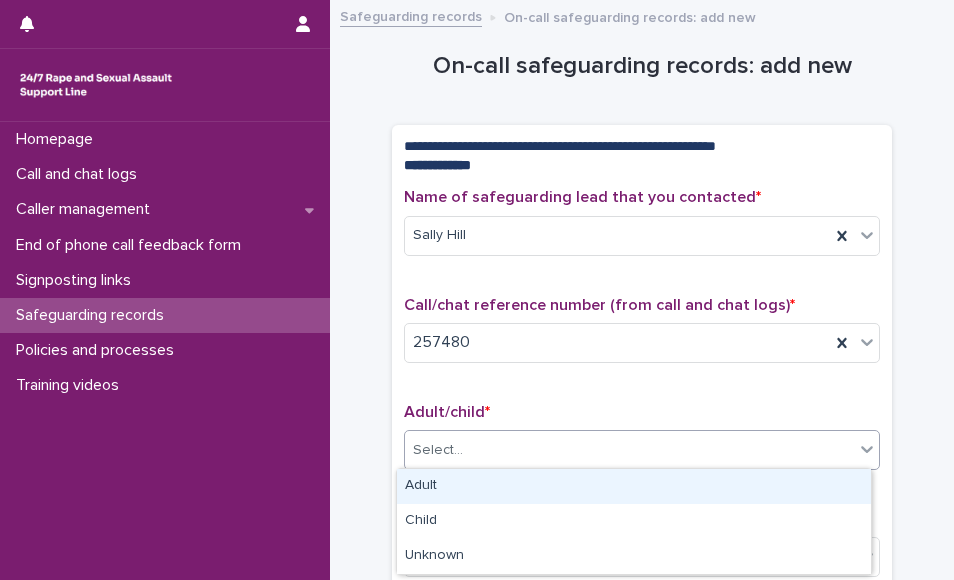 click on "Select..." at bounding box center (629, 450) 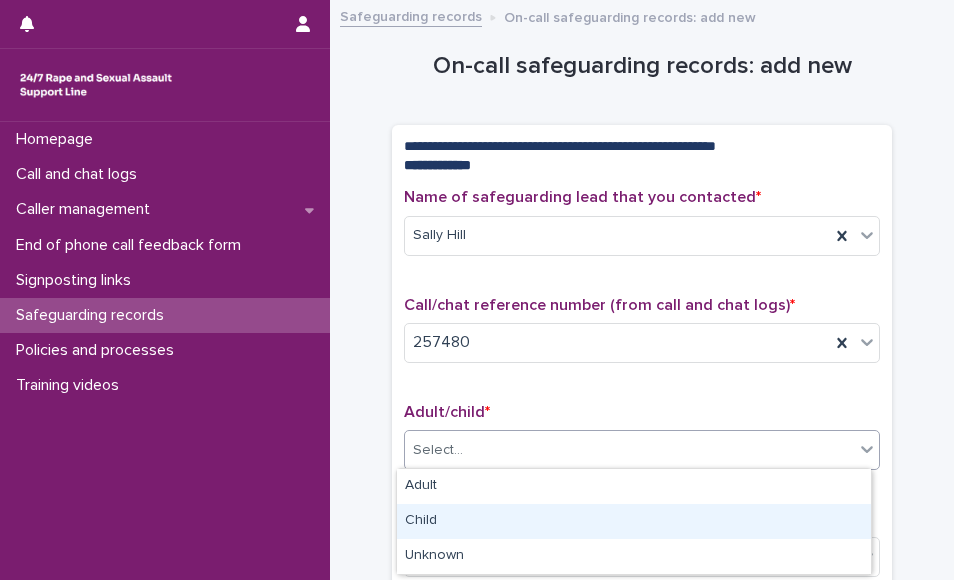 click on "Child" at bounding box center [634, 521] 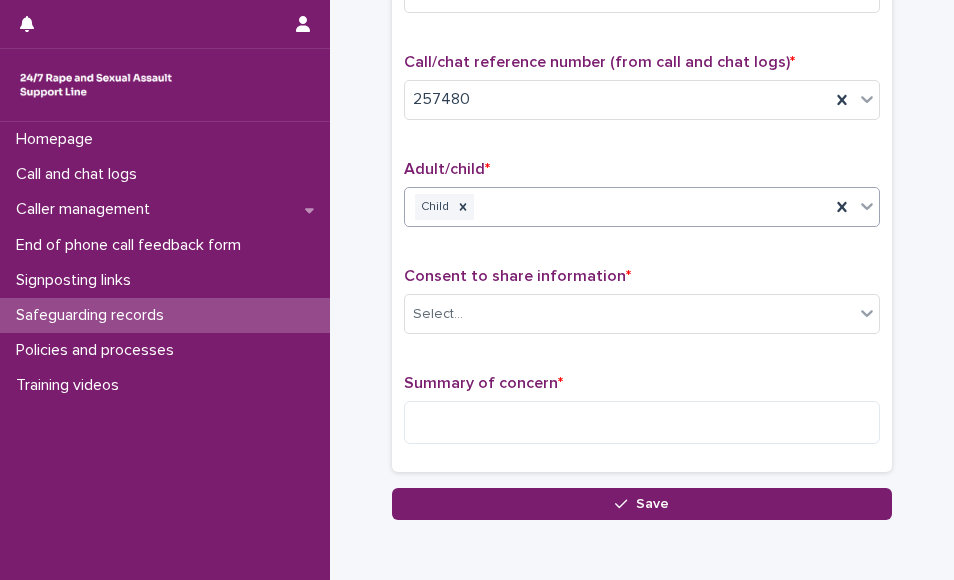 scroll, scrollTop: 320, scrollLeft: 0, axis: vertical 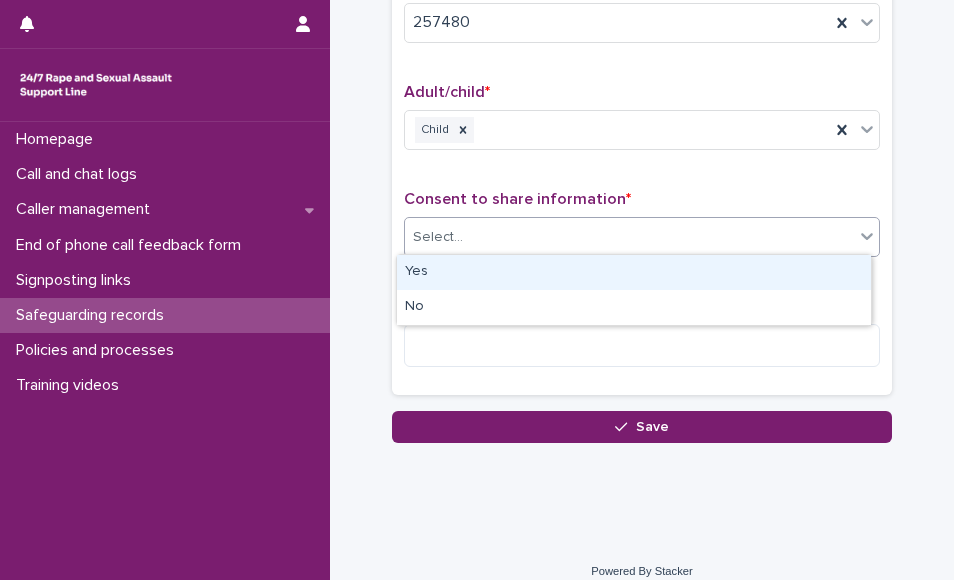 click on "Select..." at bounding box center [629, 237] 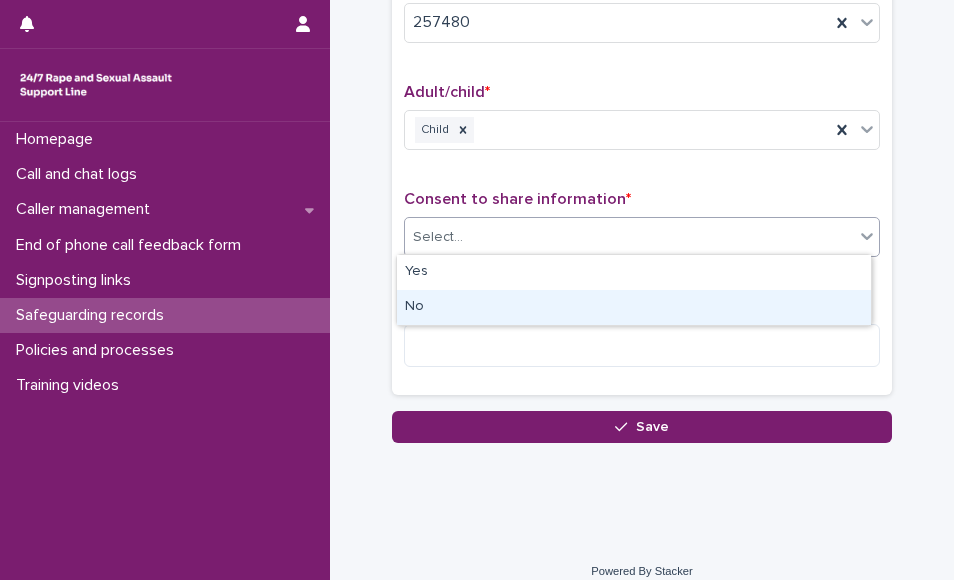 click on "No" at bounding box center [634, 307] 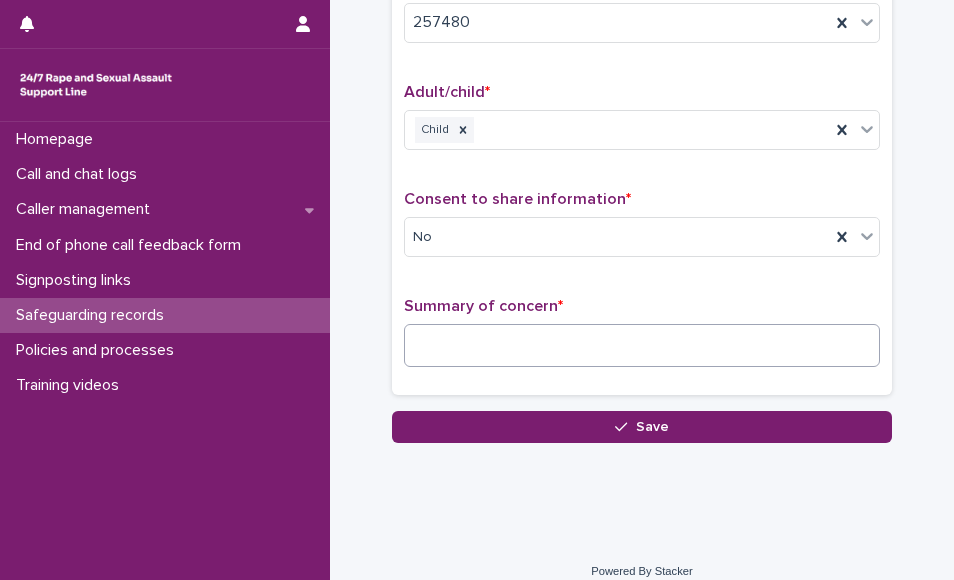 drag, startPoint x: 700, startPoint y: 365, endPoint x: 708, endPoint y: 348, distance: 18.788294 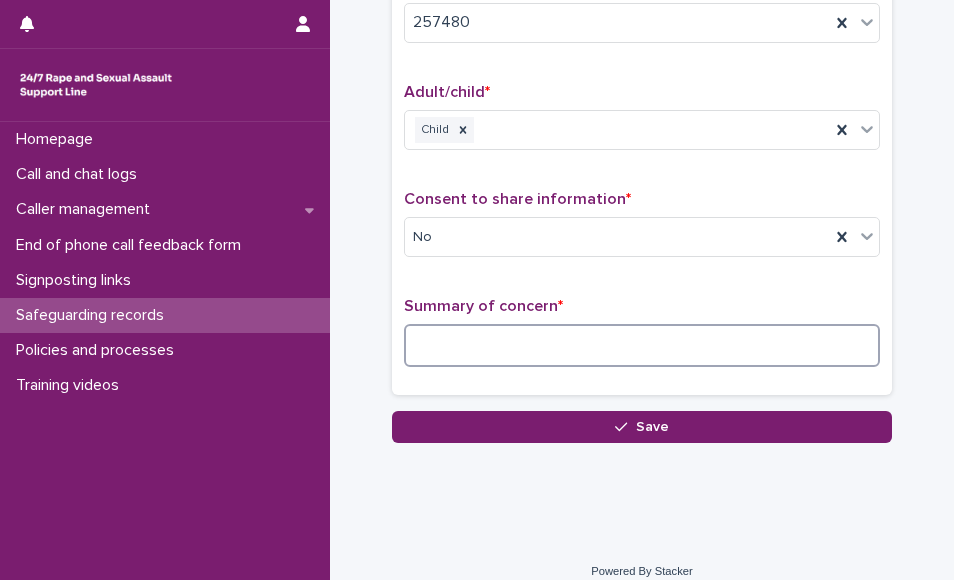 click at bounding box center (642, 345) 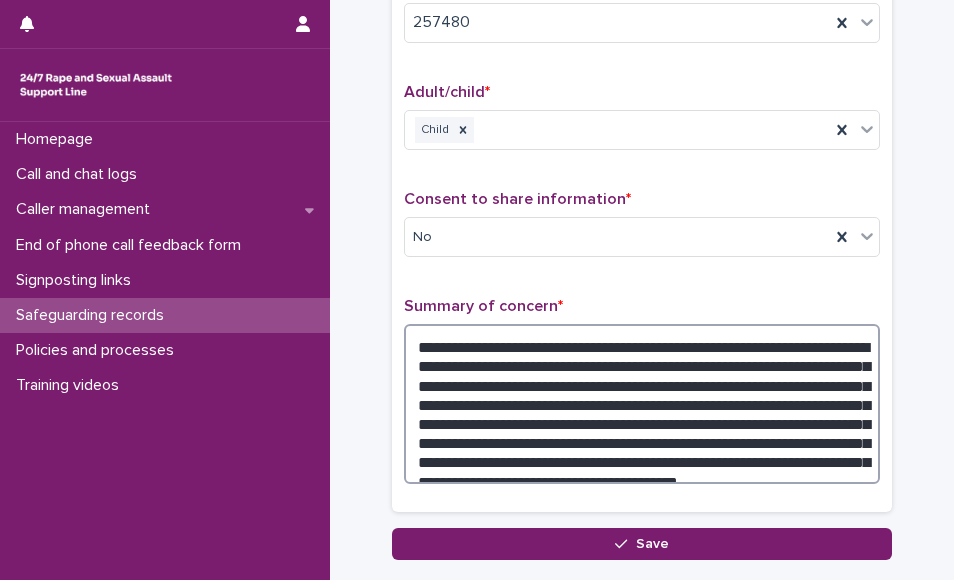 drag, startPoint x: 811, startPoint y: 469, endPoint x: 548, endPoint y: 423, distance: 266.99252 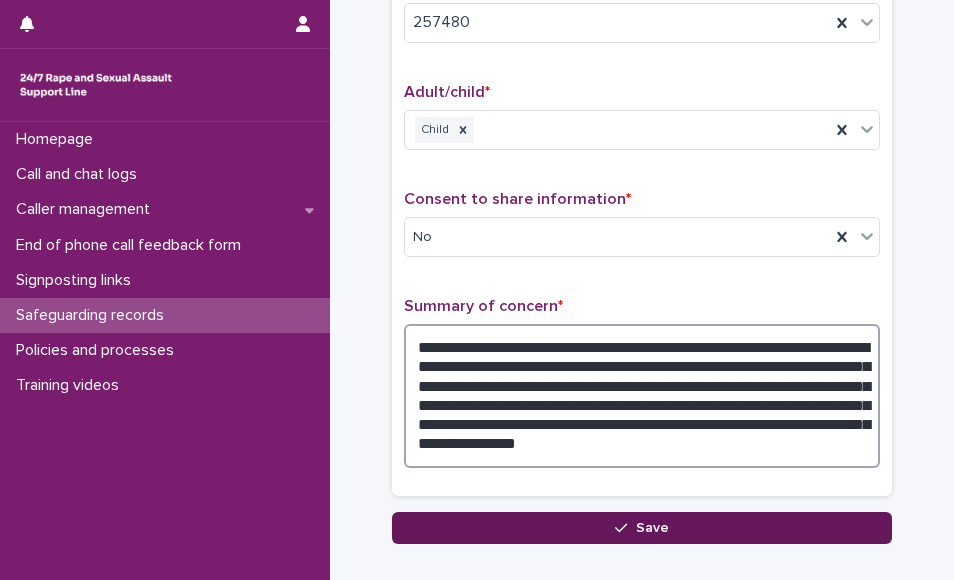 type on "**********" 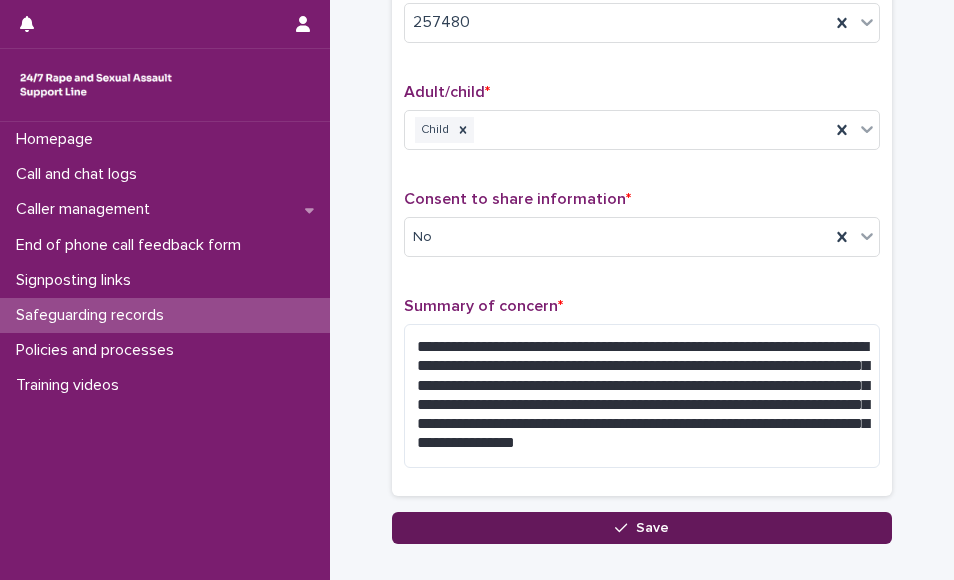 click on "Save" at bounding box center (642, 528) 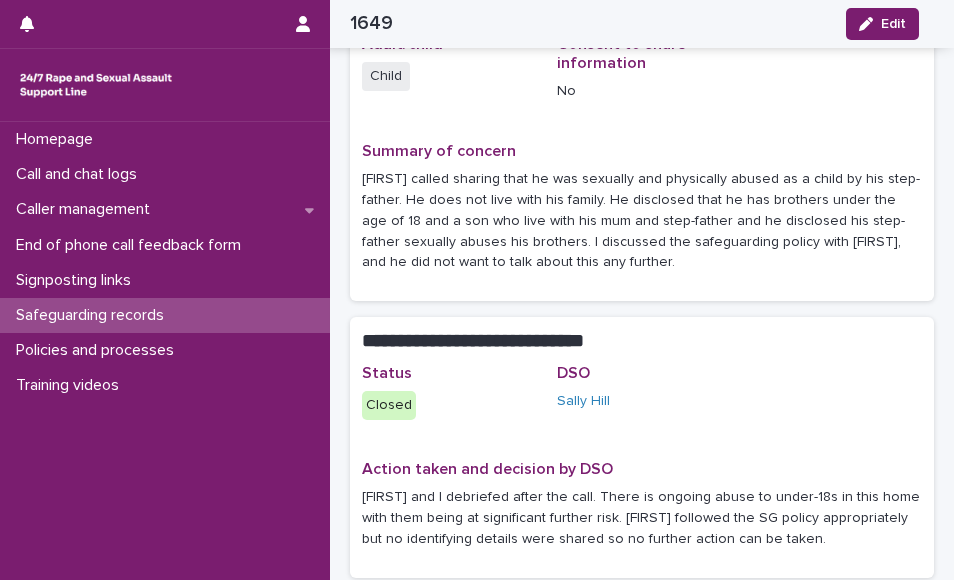 scroll, scrollTop: 200, scrollLeft: 0, axis: vertical 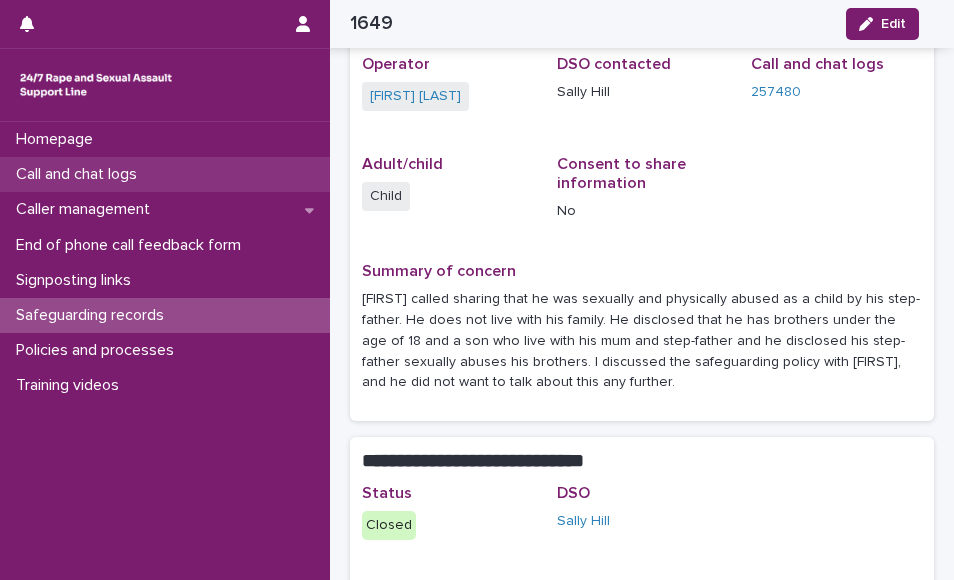 click on "Call and chat logs" at bounding box center (80, 174) 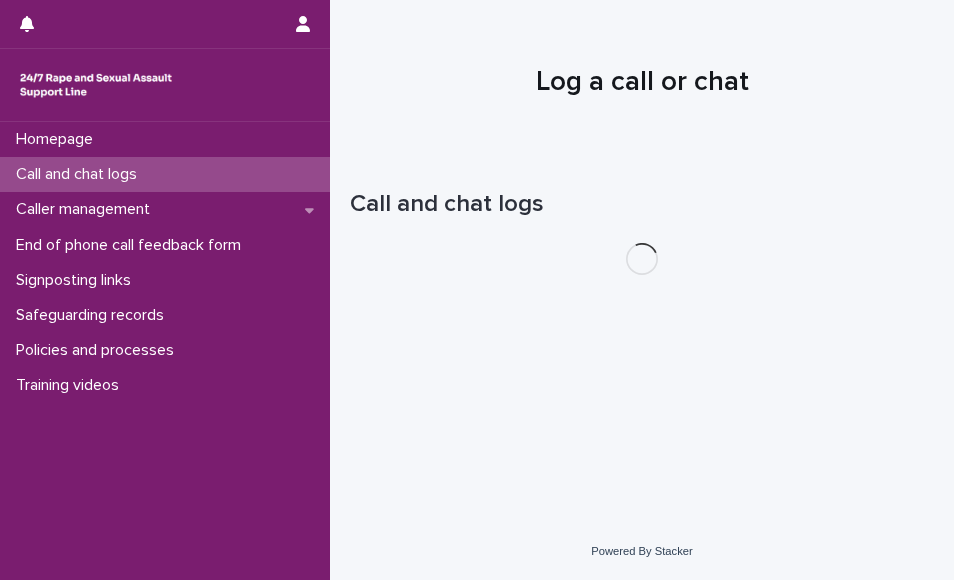 scroll, scrollTop: 0, scrollLeft: 0, axis: both 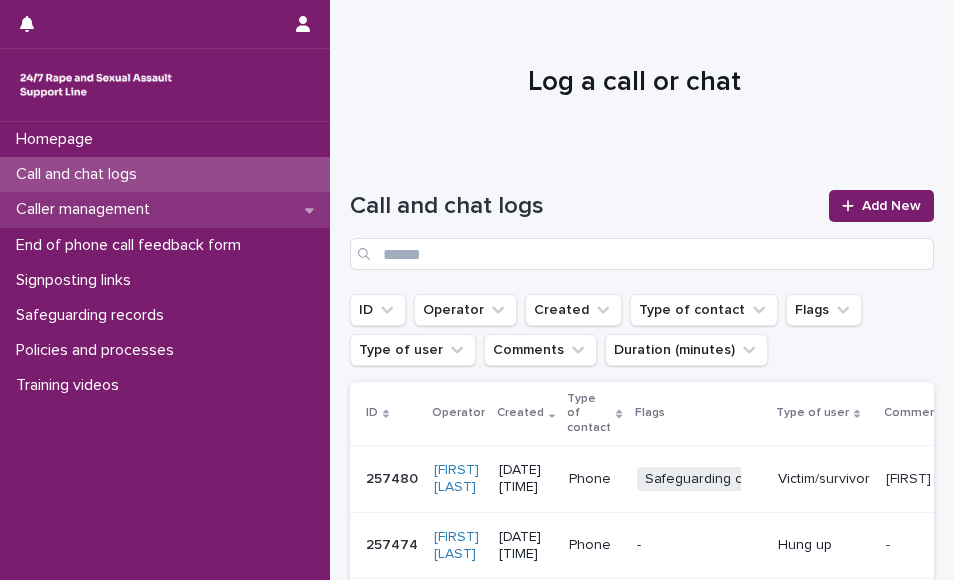 click on "Caller management" at bounding box center (165, 209) 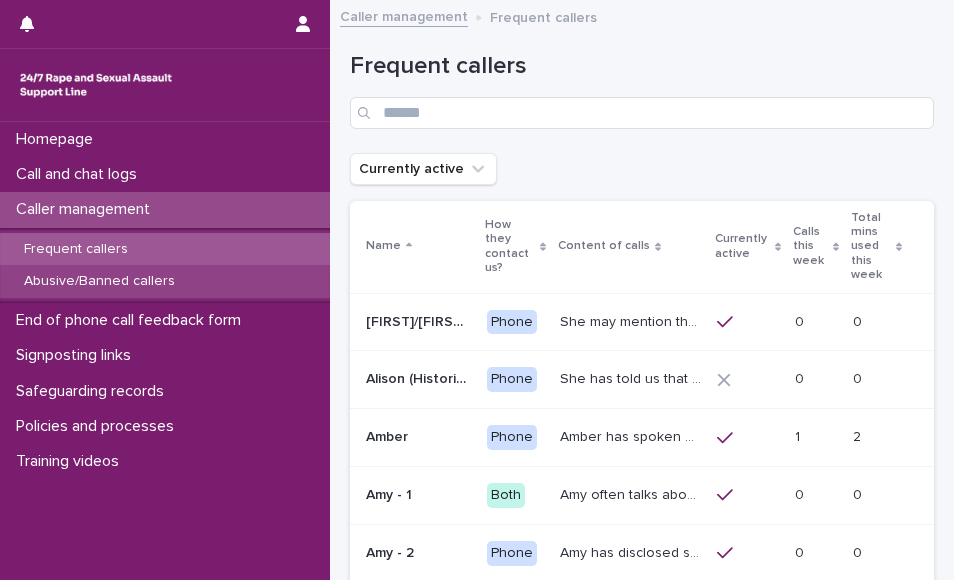 click on "Abusive/Banned callers" at bounding box center [99, 281] 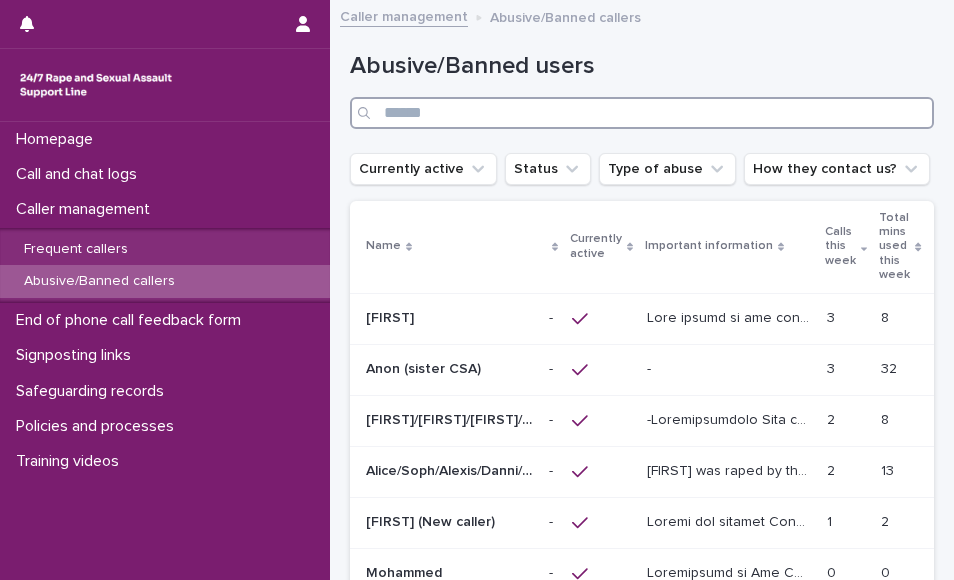 click at bounding box center [642, 113] 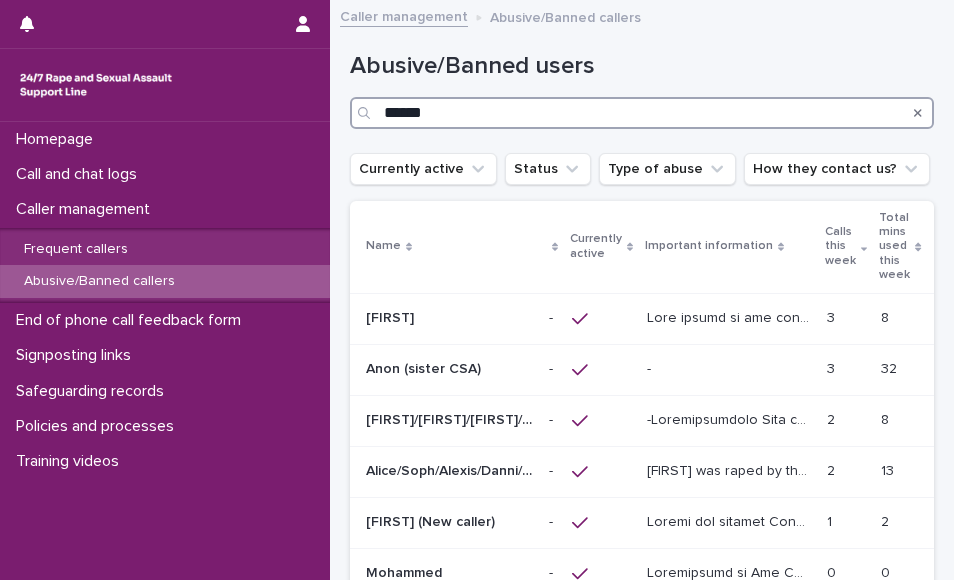 type on "******" 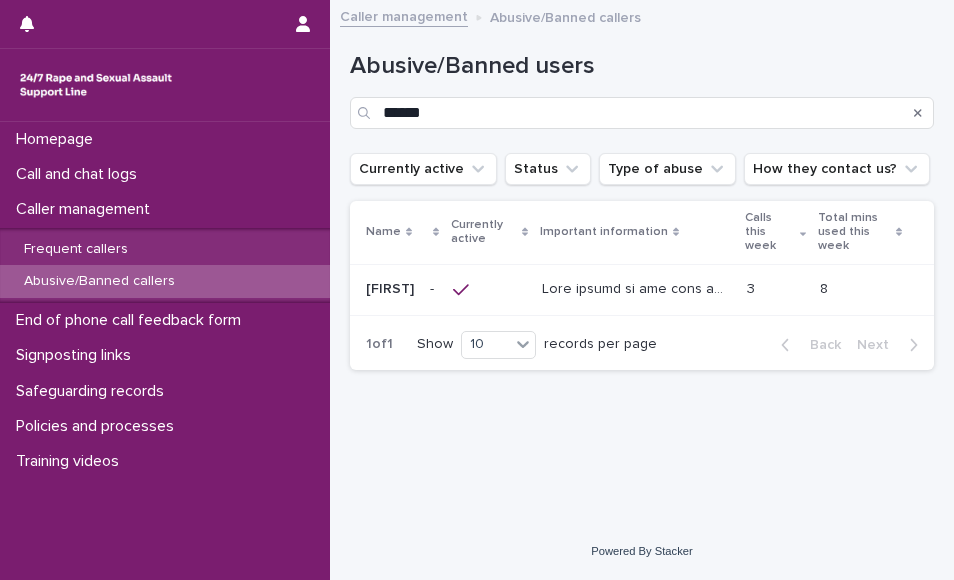 click at bounding box center [638, 287] 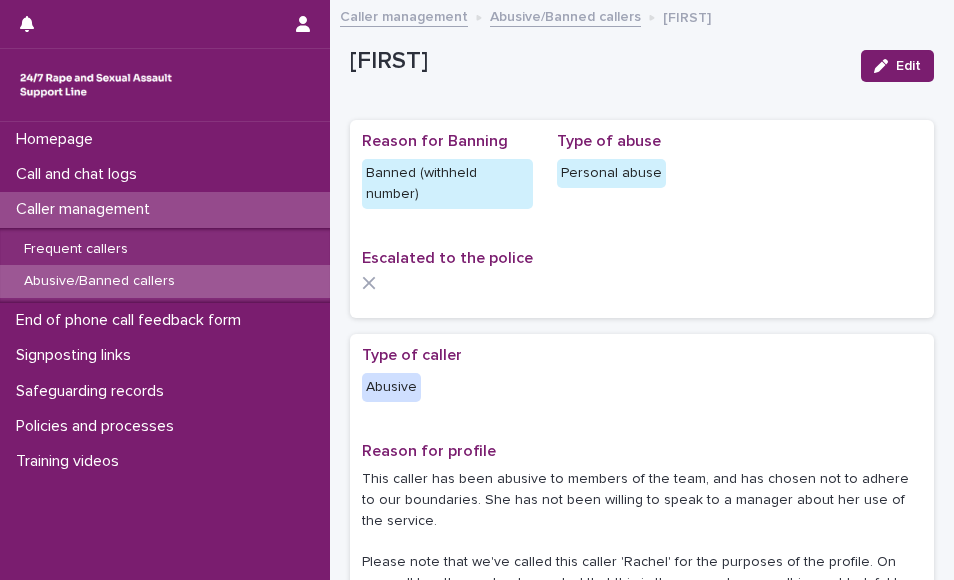 scroll, scrollTop: 2, scrollLeft: 0, axis: vertical 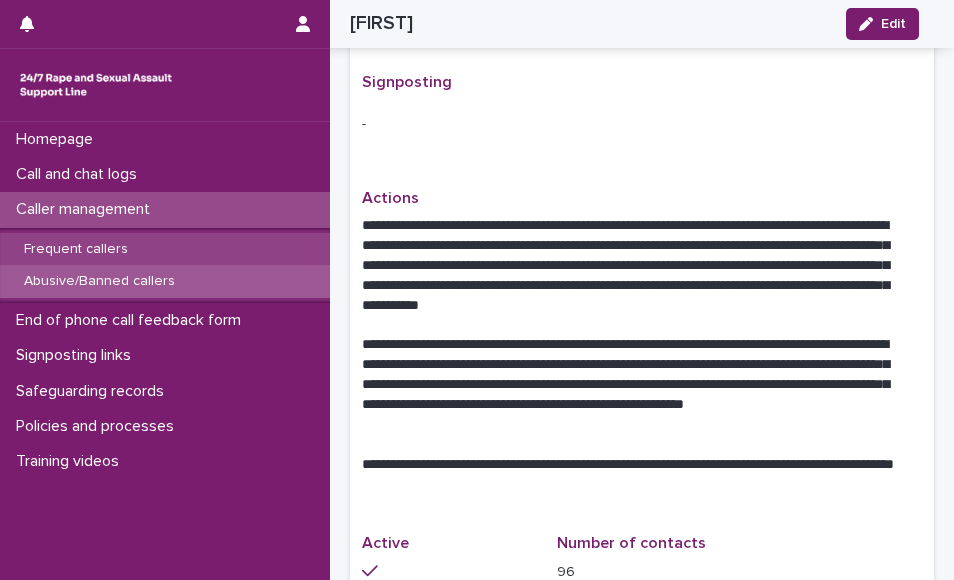 click on "Frequent callers" at bounding box center (165, 249) 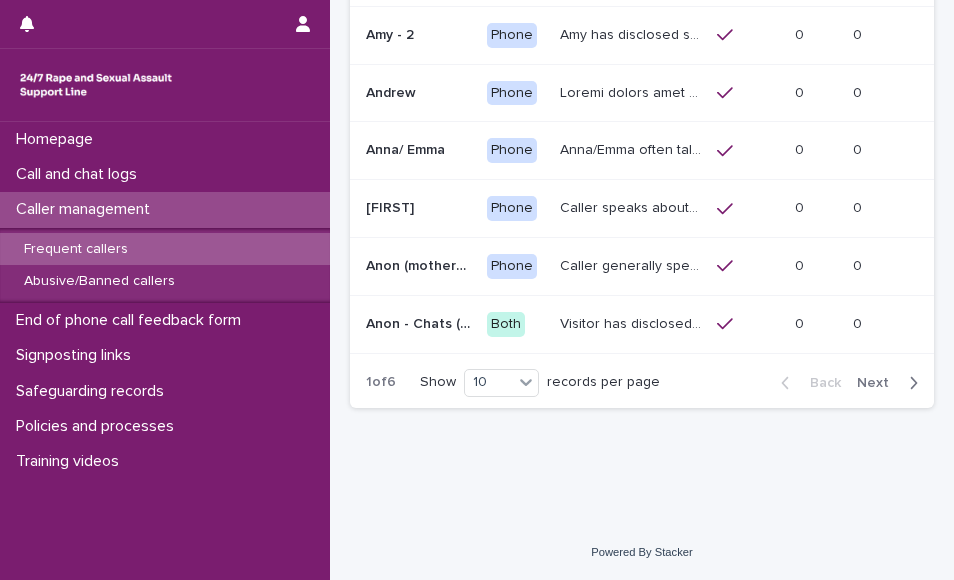 scroll, scrollTop: 0, scrollLeft: 0, axis: both 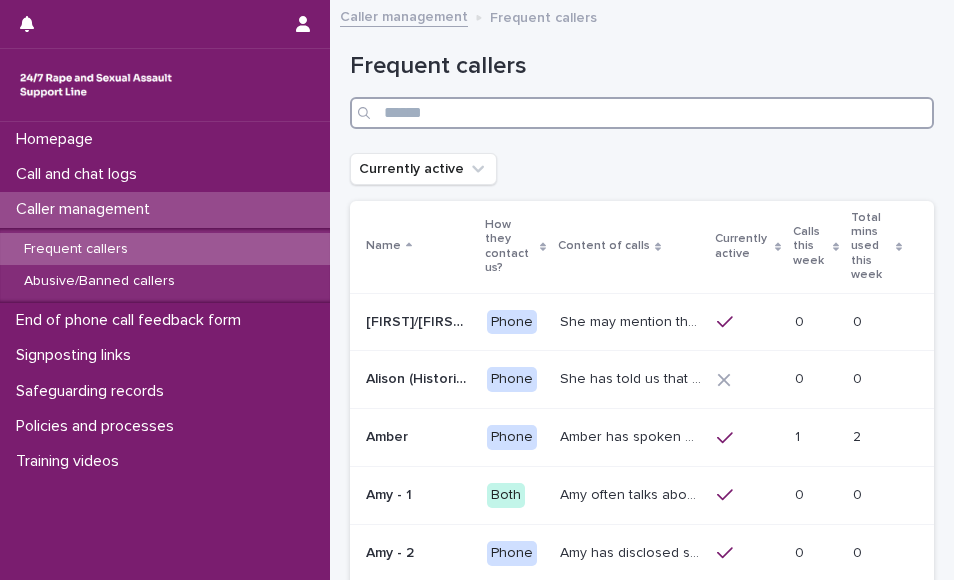 click at bounding box center [642, 113] 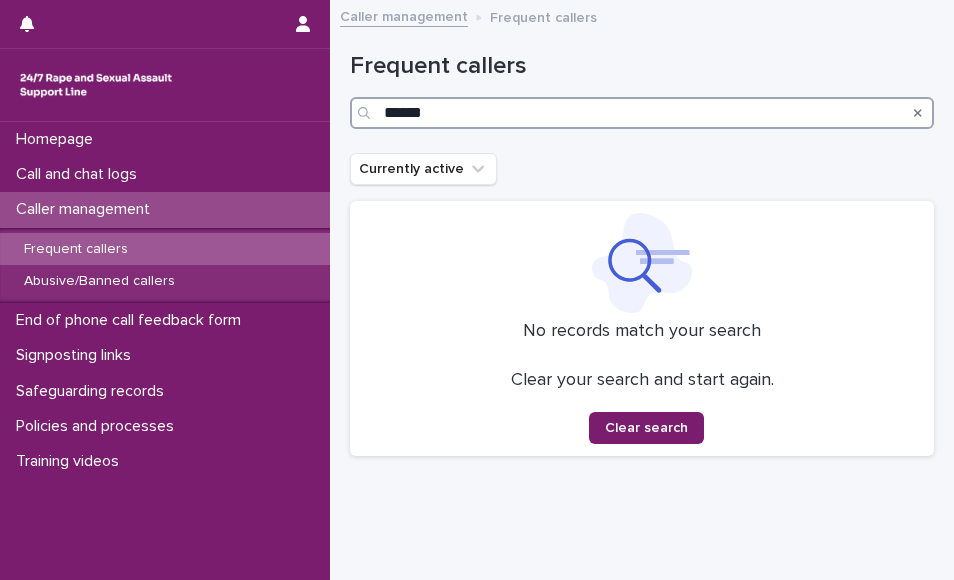 type on "******" 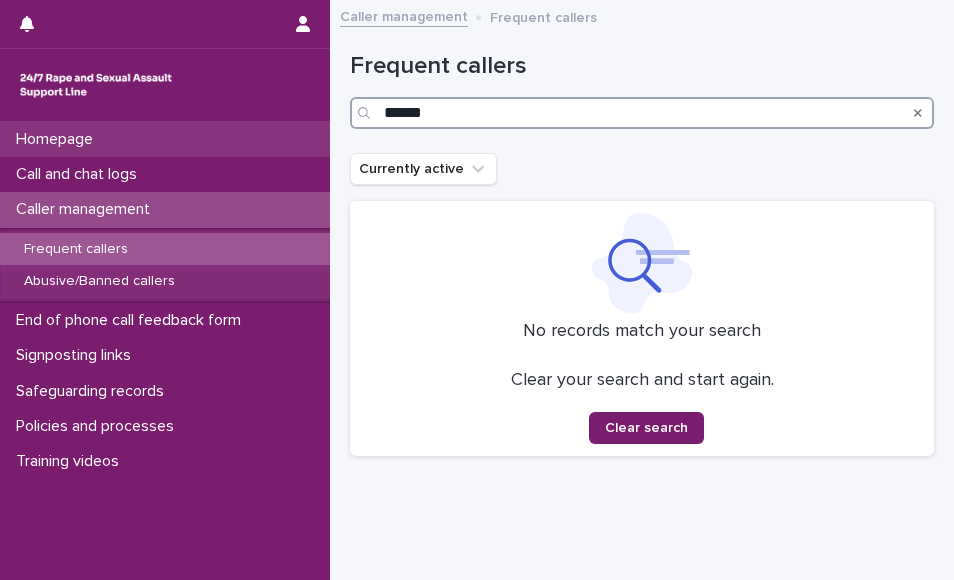 drag, startPoint x: 480, startPoint y: 101, endPoint x: 316, endPoint y: 122, distance: 165.33905 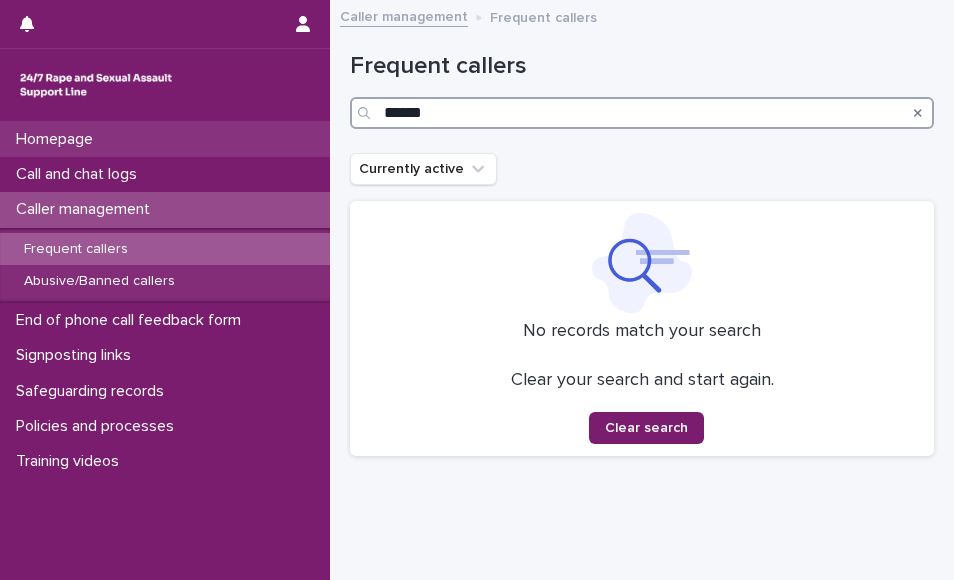 click on "Homepage Call and chat logs Caller management Frequent callers Abusive/Banned callers End of phone call feedback form Signposting links Safeguarding records Policies and processes Training videos Caller management Frequent callers Loading... Saving… Loading... Saving… Frequent callers ****** Currently active No records match your search Clear your search and start again. Clear search Powered By Stacker" at bounding box center (642, 314) 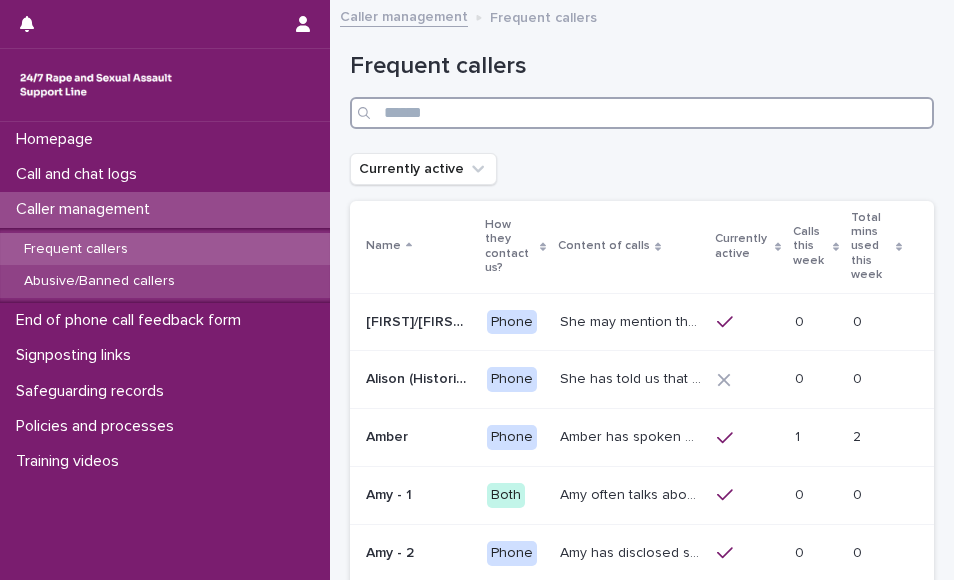 type 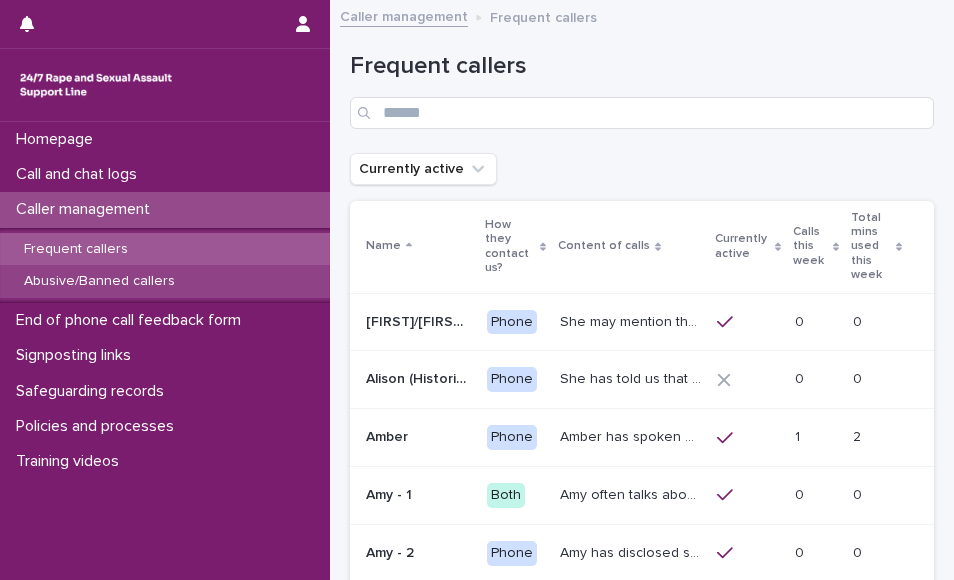 click on "Abusive/Banned callers" at bounding box center (99, 281) 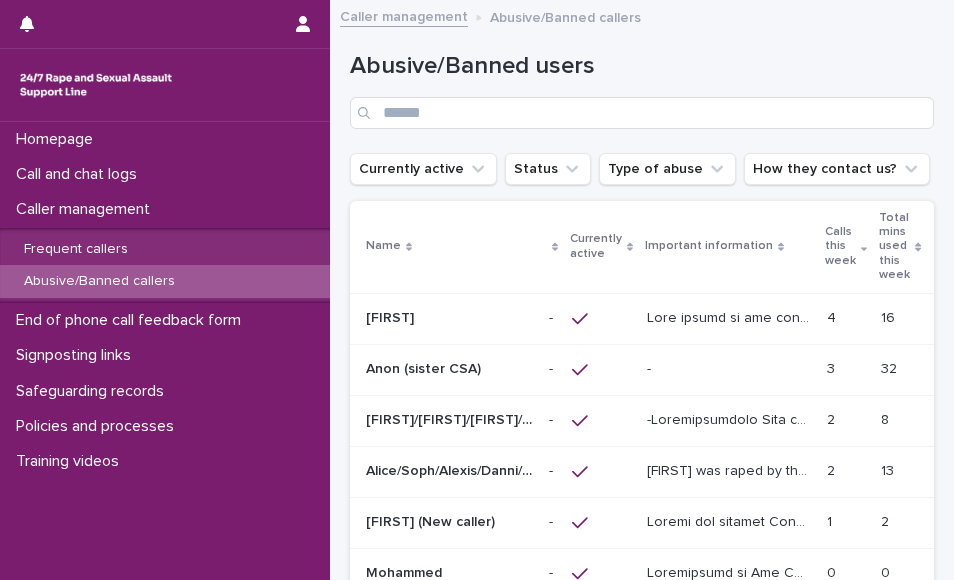 click at bounding box center (731, 316) 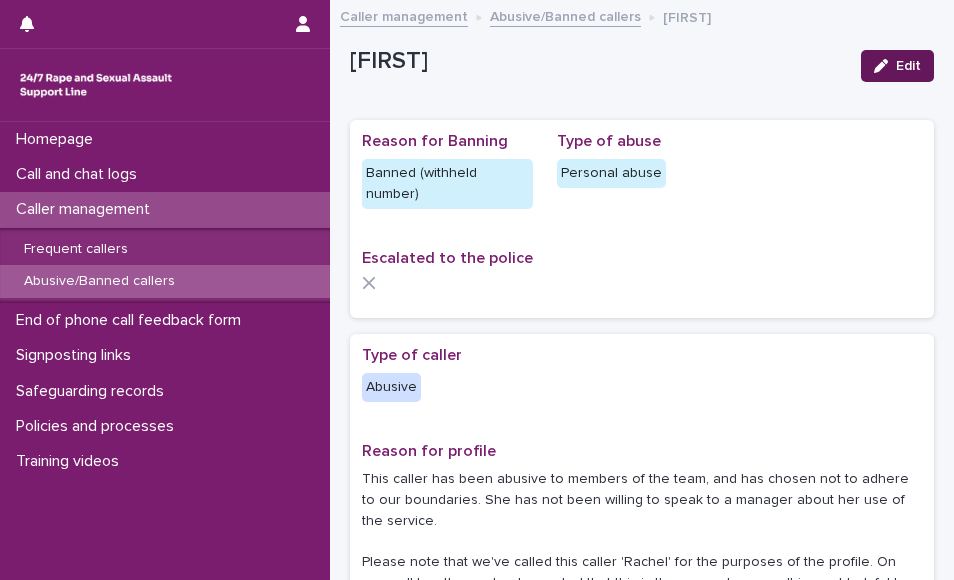 click on "Edit" at bounding box center (908, 66) 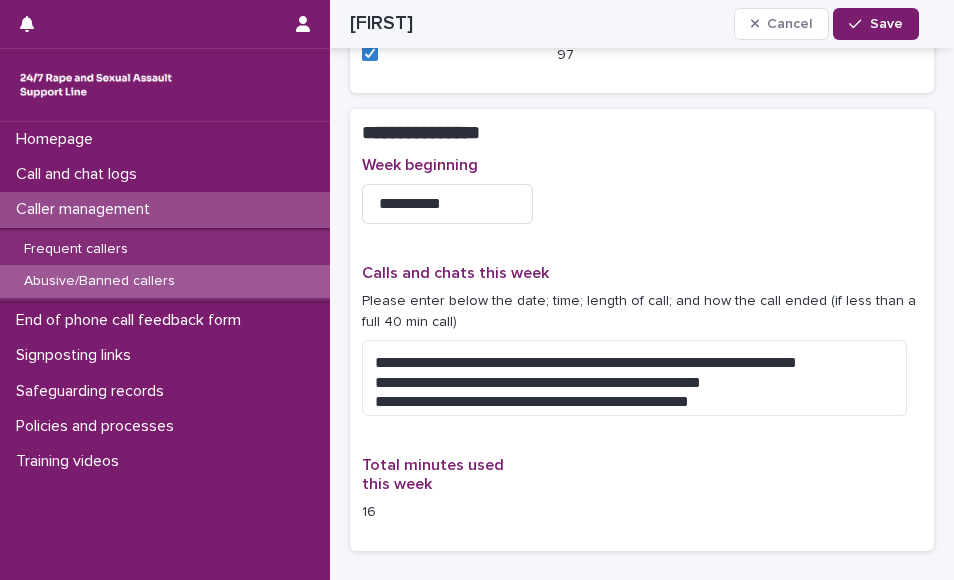 scroll, scrollTop: 2246, scrollLeft: 0, axis: vertical 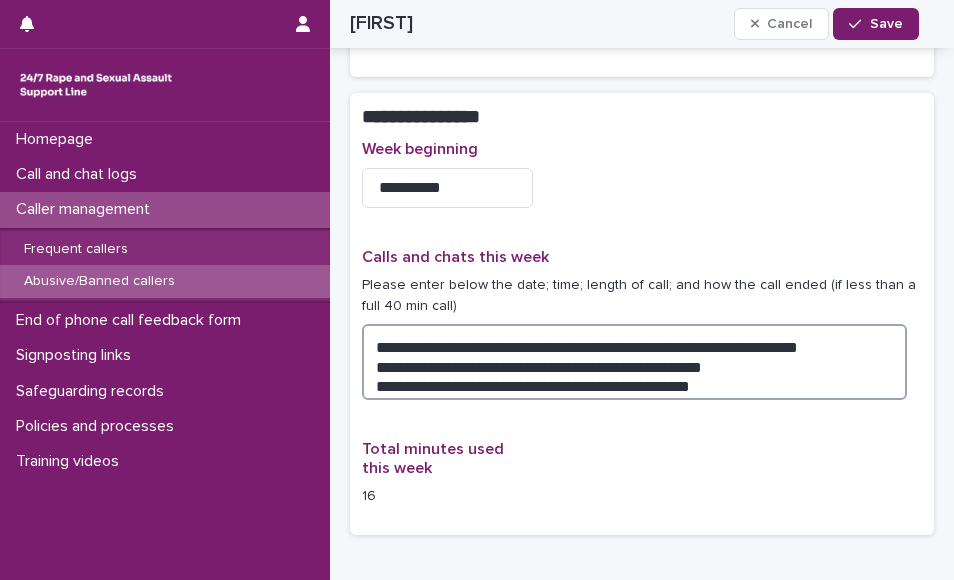 click on "**********" at bounding box center (634, 361) 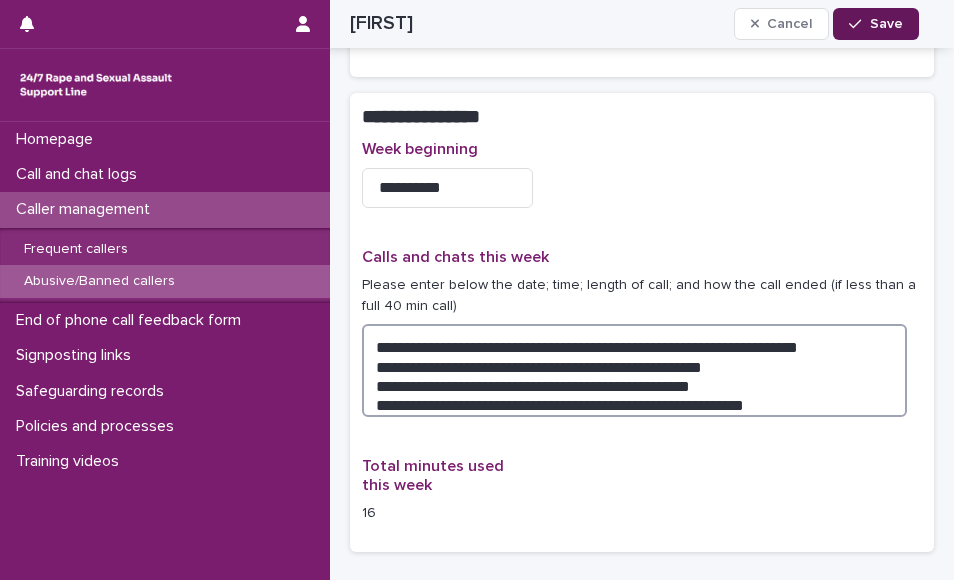 type on "**********" 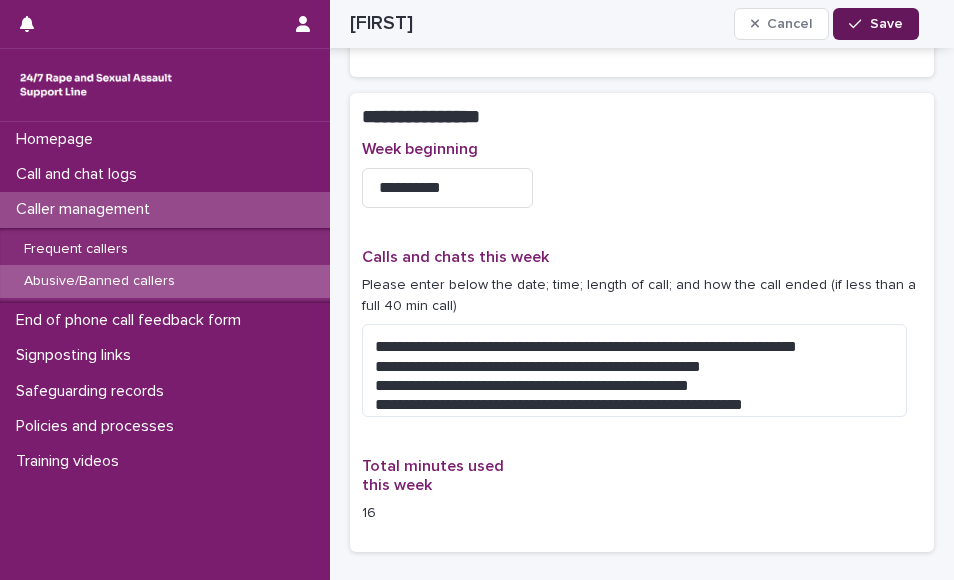 click on "Save" at bounding box center [886, 24] 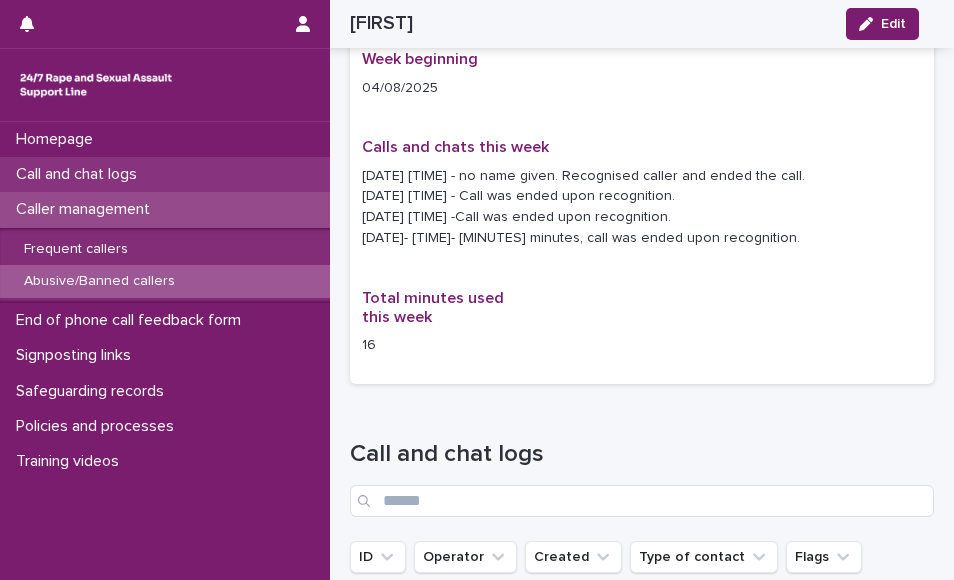 click on "Call and chat logs" at bounding box center (80, 174) 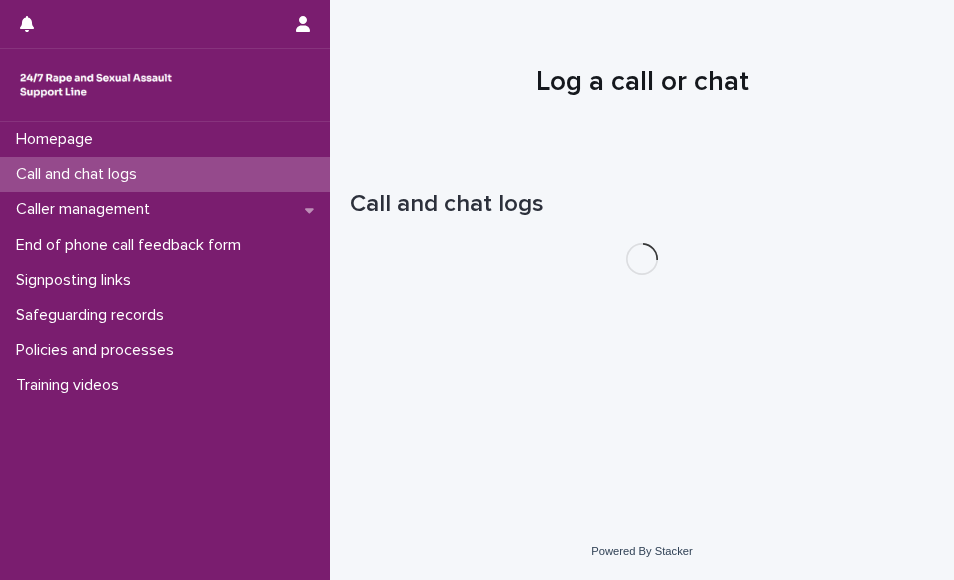 scroll, scrollTop: 0, scrollLeft: 0, axis: both 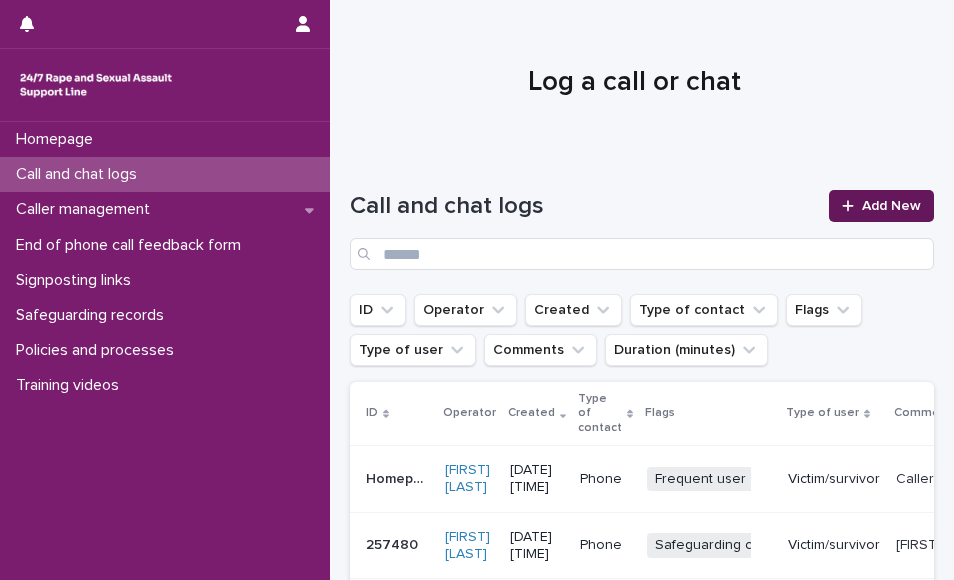 click on "Add New" at bounding box center (891, 206) 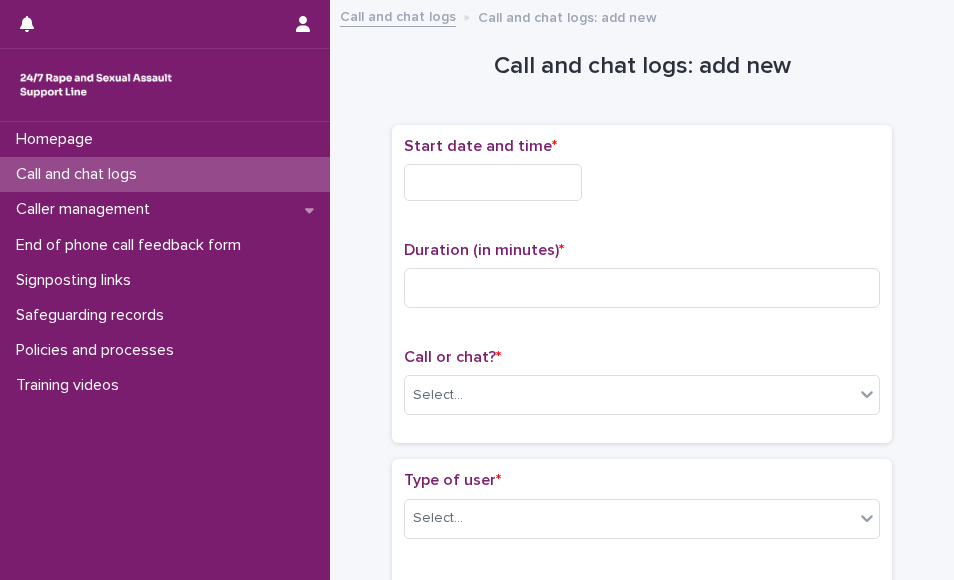 click on "Start date and time *" at bounding box center [642, 177] 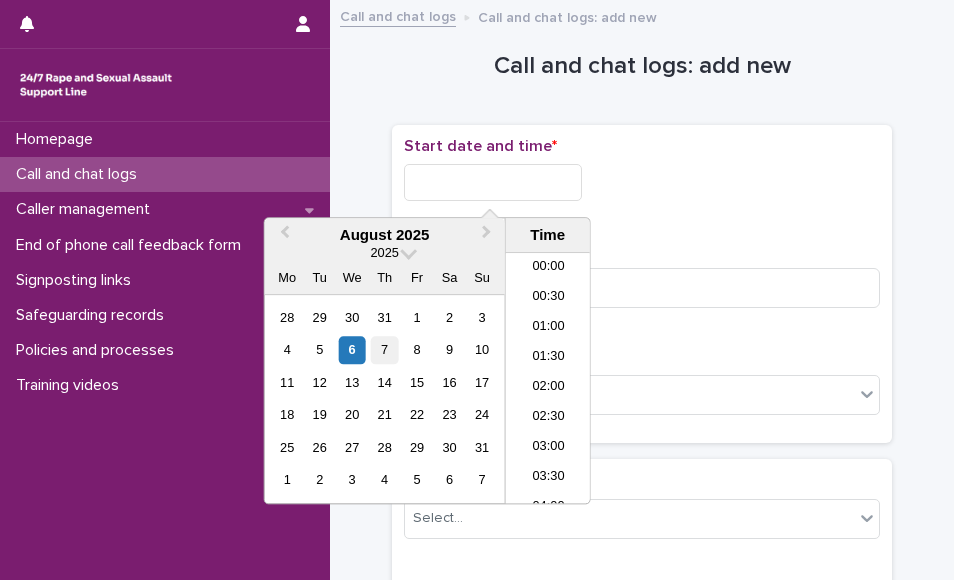 scroll, scrollTop: 1150, scrollLeft: 0, axis: vertical 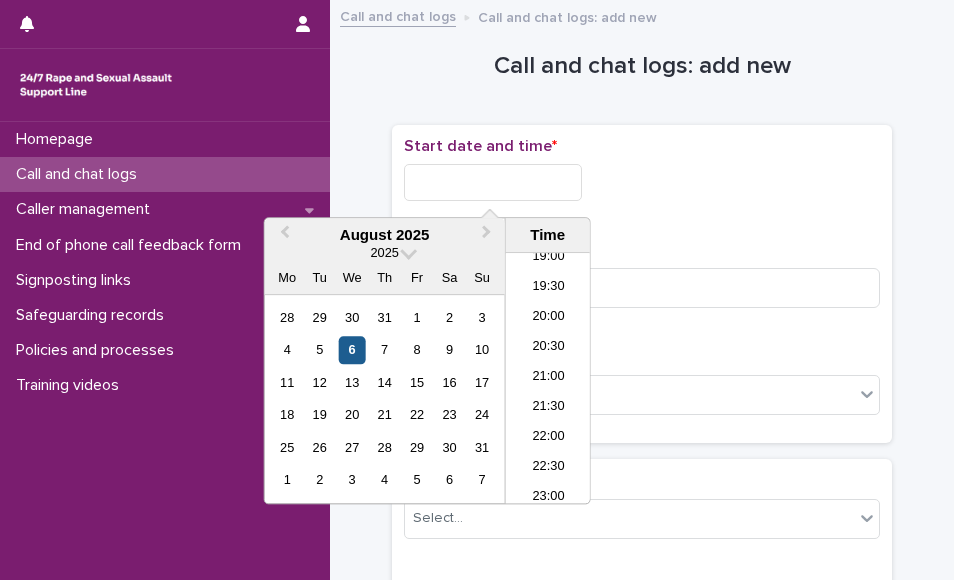 drag, startPoint x: 454, startPoint y: 195, endPoint x: 360, endPoint y: 355, distance: 185.5694 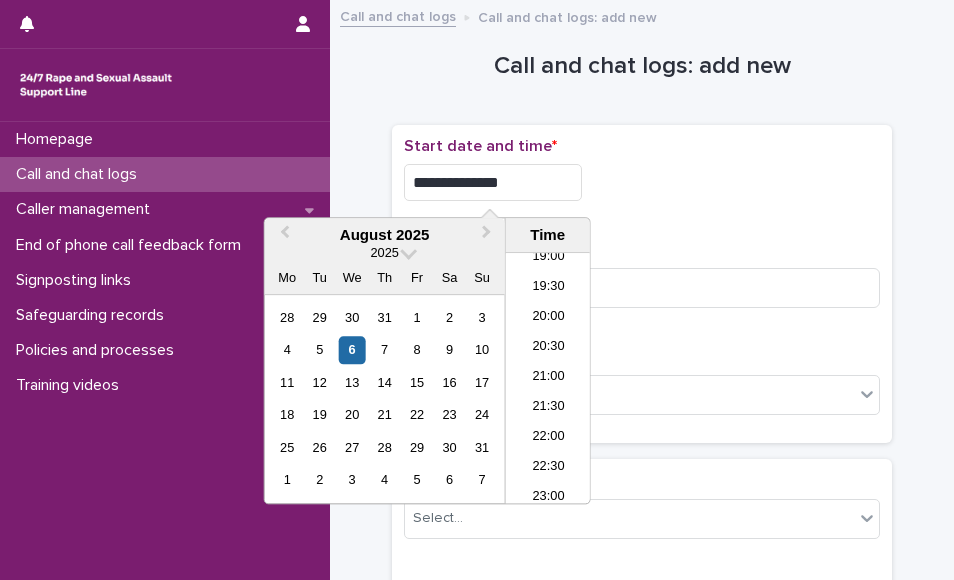 click on "**********" at bounding box center (493, 182) 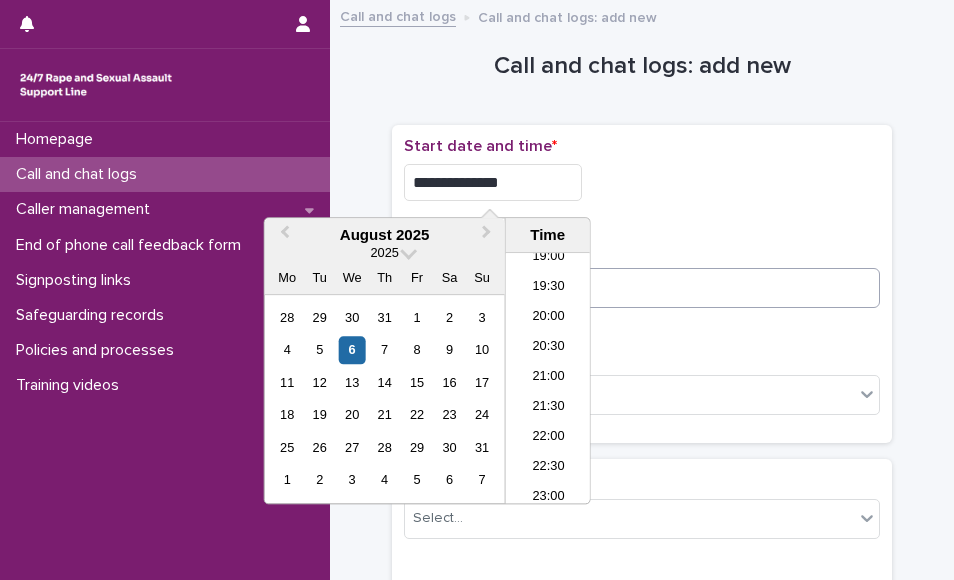 type on "**********" 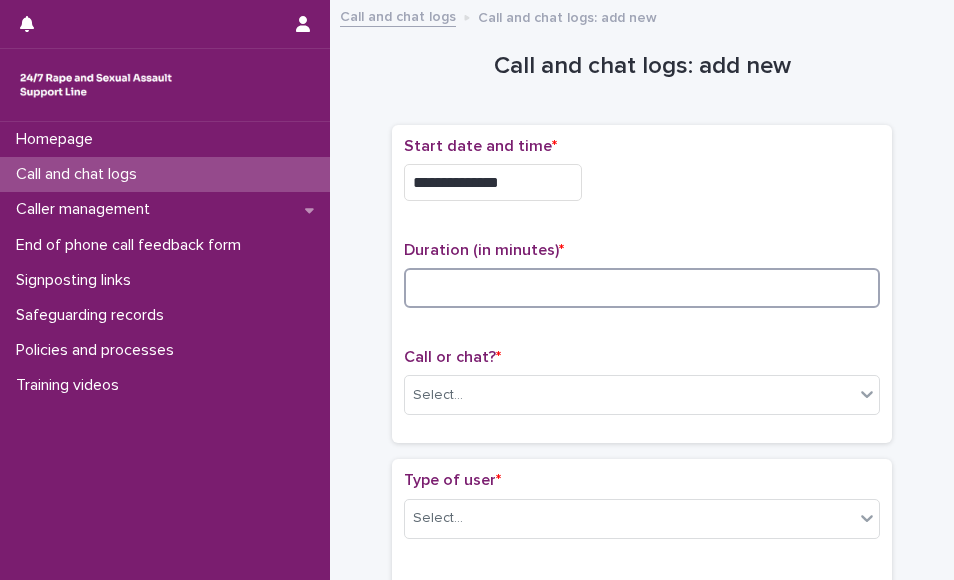 click at bounding box center (642, 288) 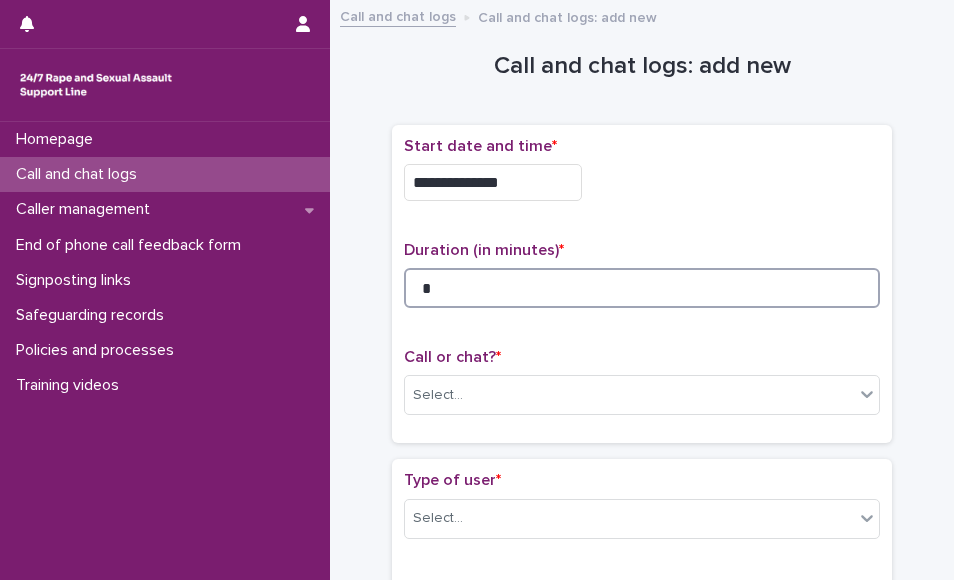 type on "*" 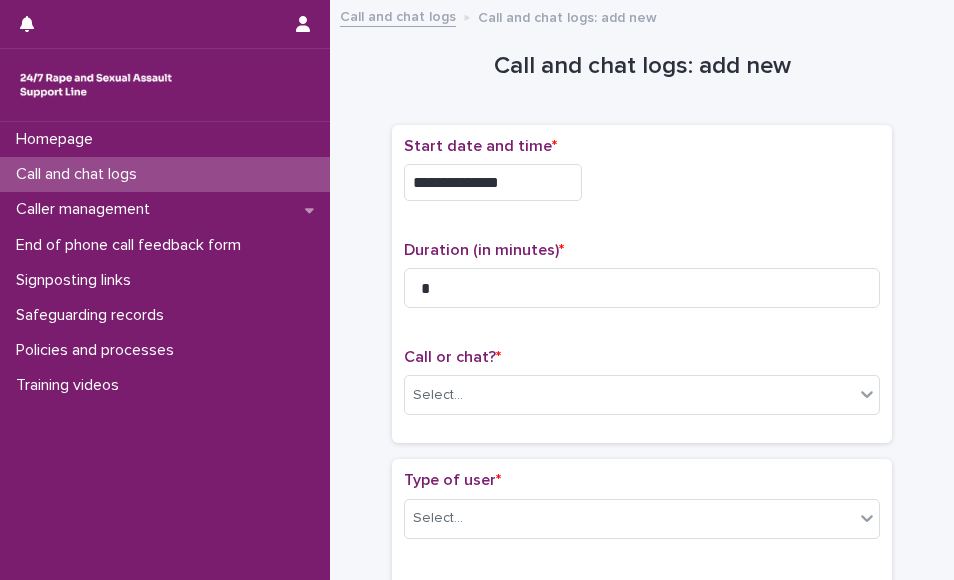 click on "Call or chat? * Select..." at bounding box center [642, 389] 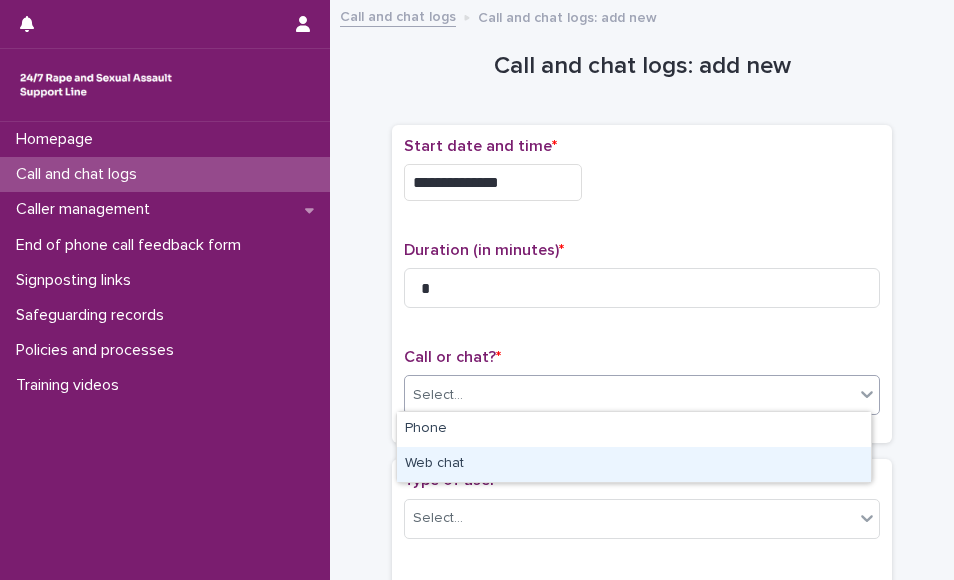 click on "**********" at bounding box center [477, 290] 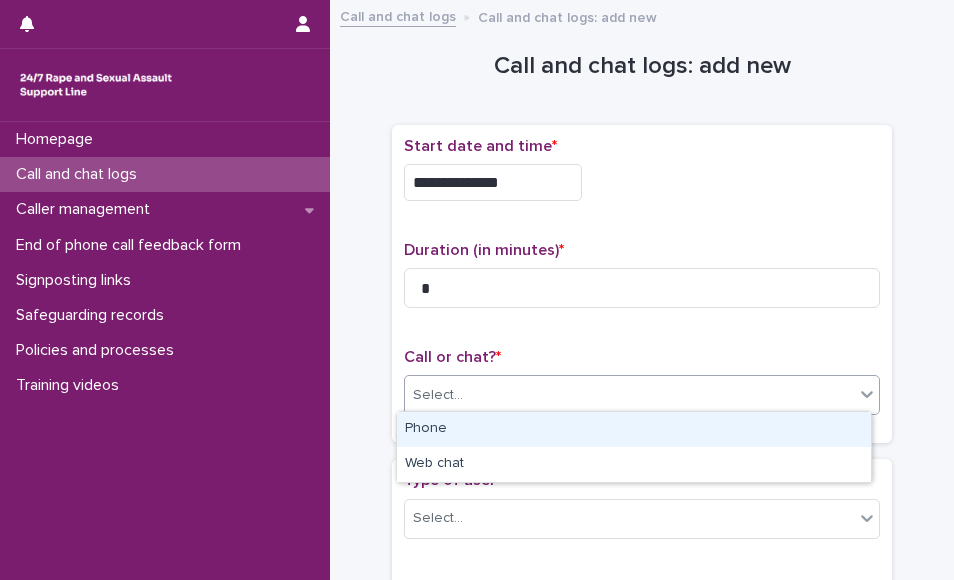 click on "Phone" at bounding box center (634, 429) 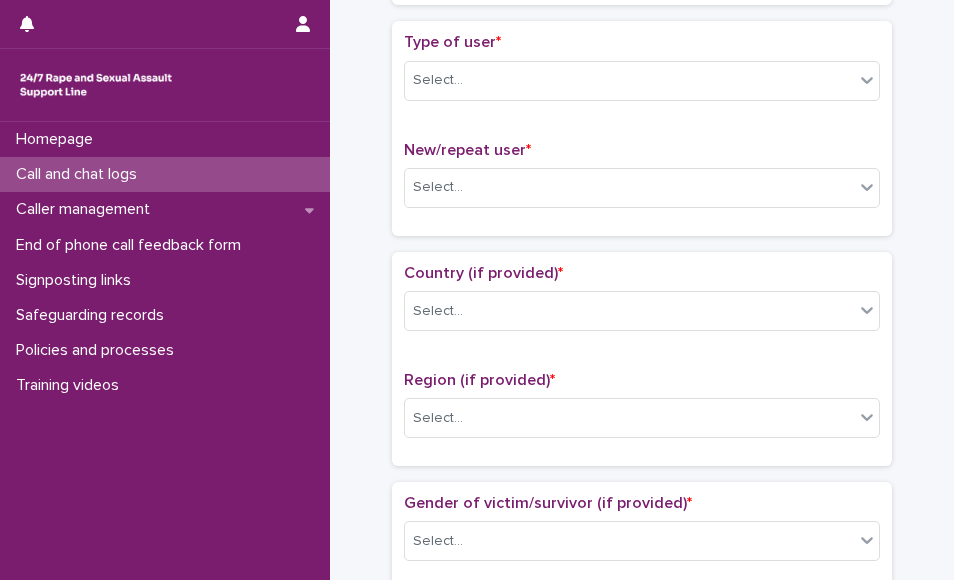 scroll, scrollTop: 440, scrollLeft: 0, axis: vertical 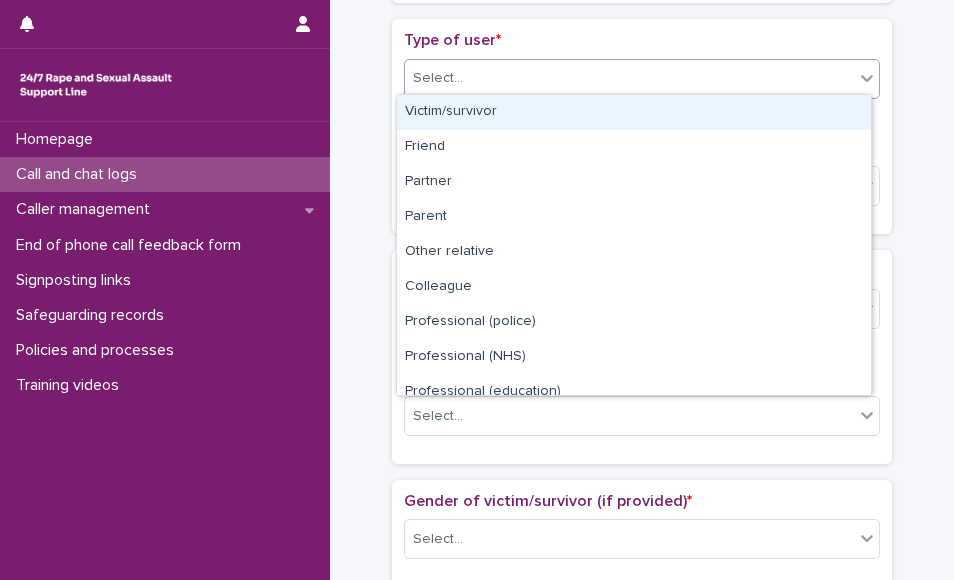 click on "Select..." at bounding box center (629, 78) 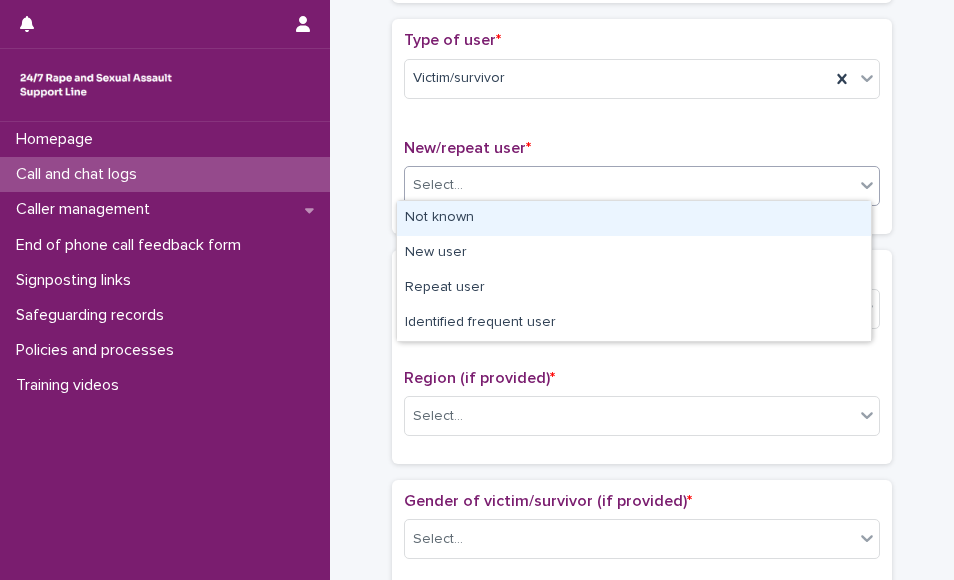 click on "Select..." at bounding box center (629, 185) 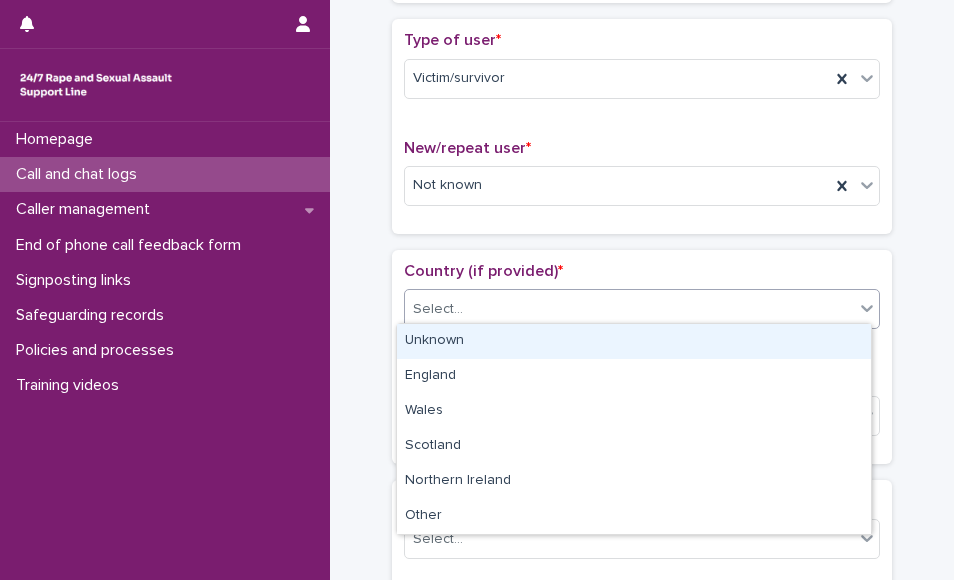click on "Select..." at bounding box center (629, 309) 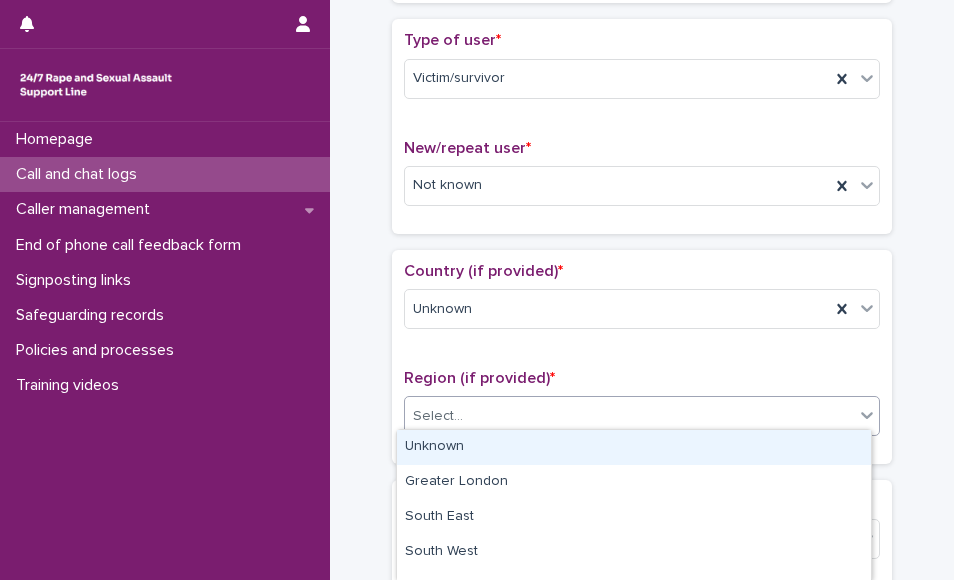drag, startPoint x: 476, startPoint y: 401, endPoint x: 454, endPoint y: 450, distance: 53.712196 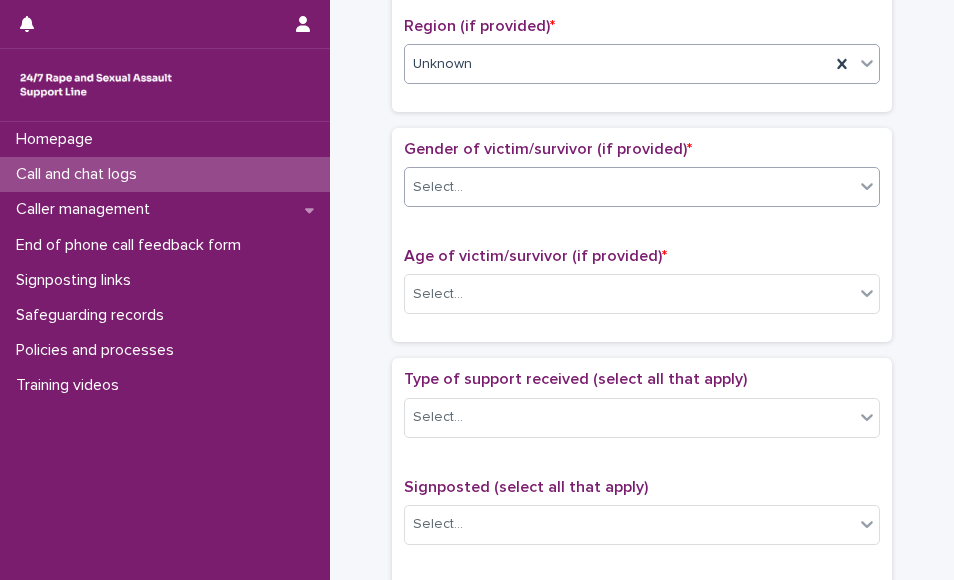 scroll, scrollTop: 800, scrollLeft: 0, axis: vertical 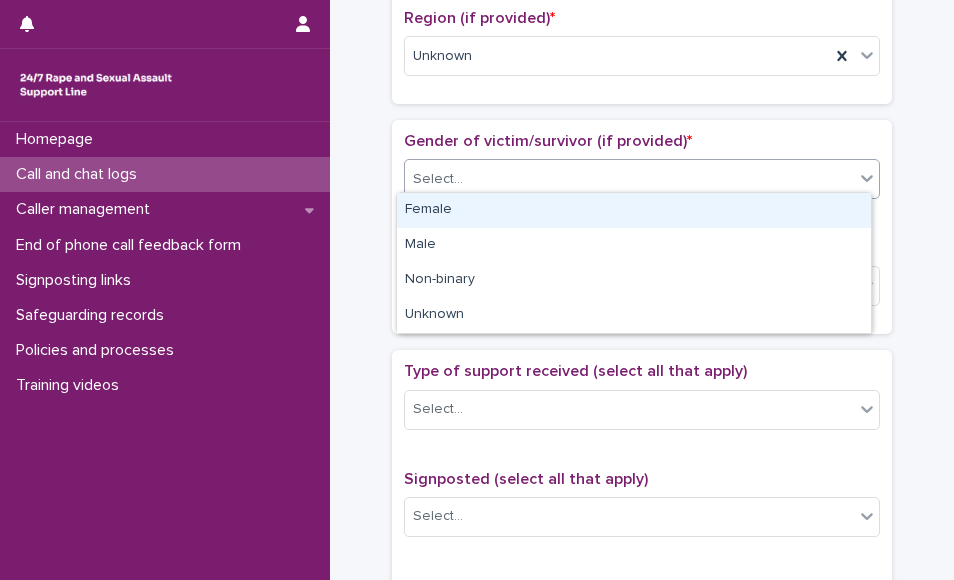 click on "Select..." at bounding box center (629, 179) 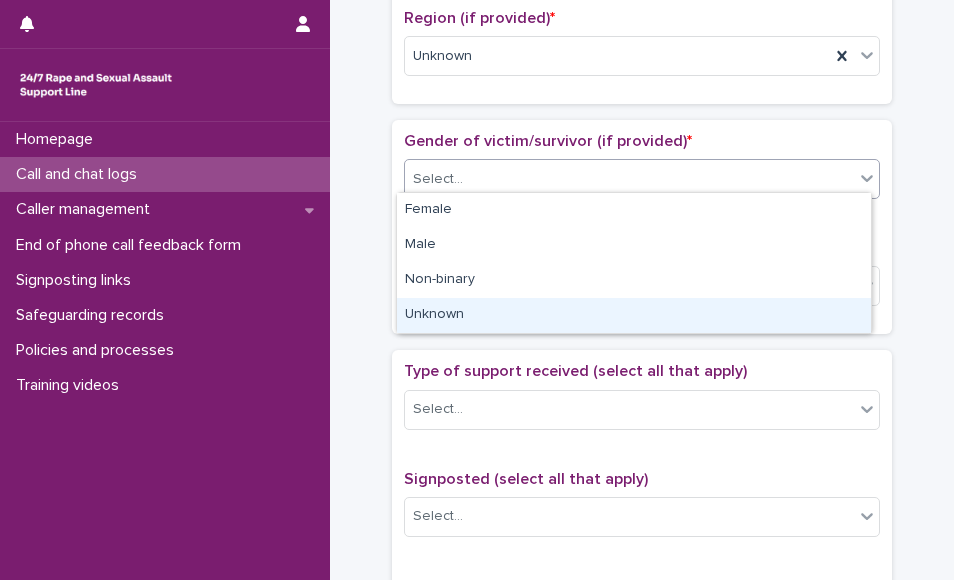 click on "Unknown" at bounding box center (634, 315) 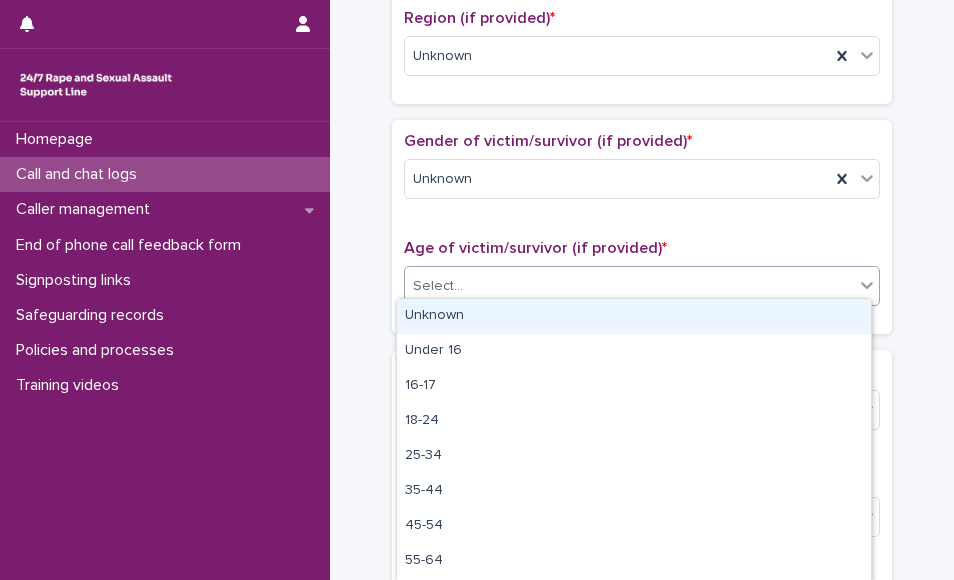 drag, startPoint x: 648, startPoint y: 276, endPoint x: 618, endPoint y: 313, distance: 47.63402 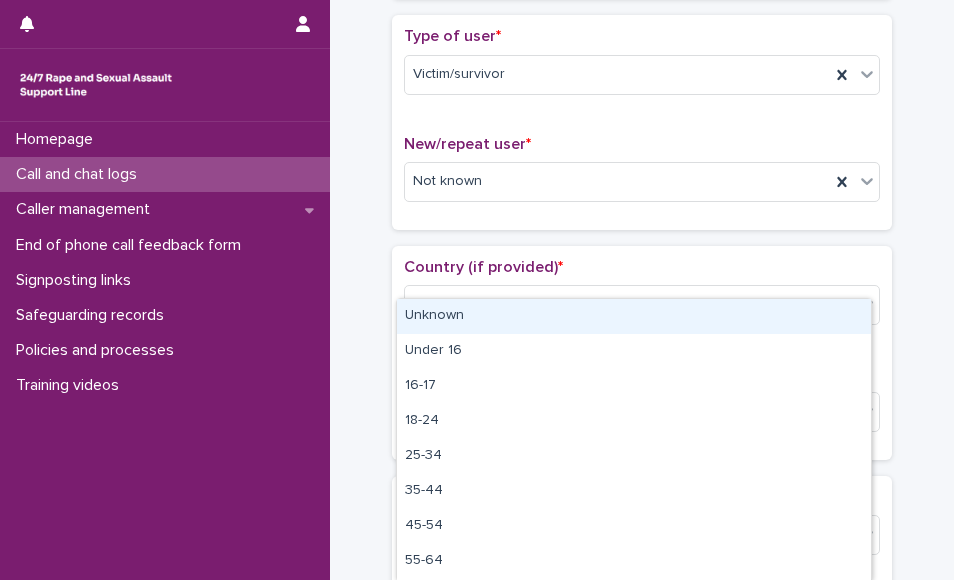 scroll, scrollTop: 440, scrollLeft: 0, axis: vertical 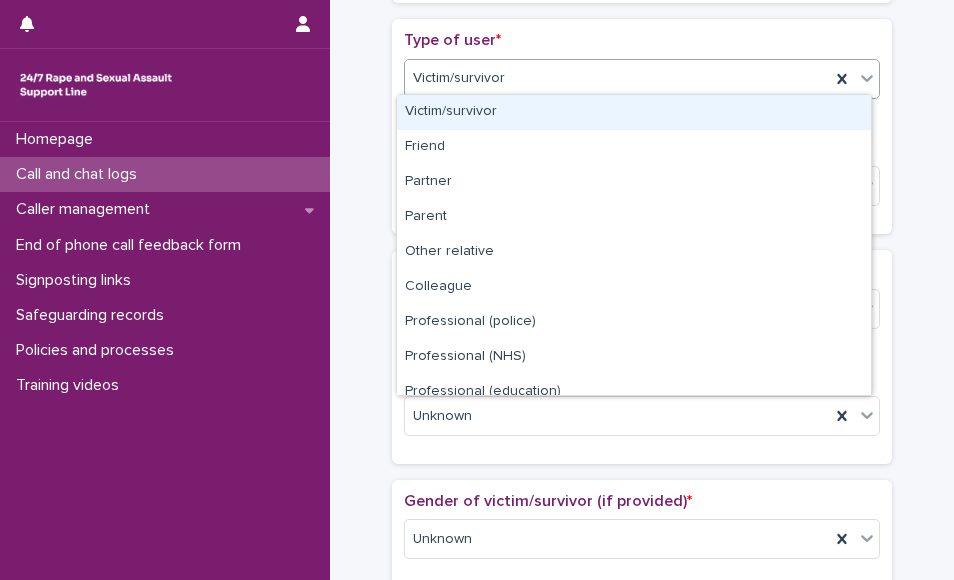 click on "Victim/survivor" at bounding box center [617, 78] 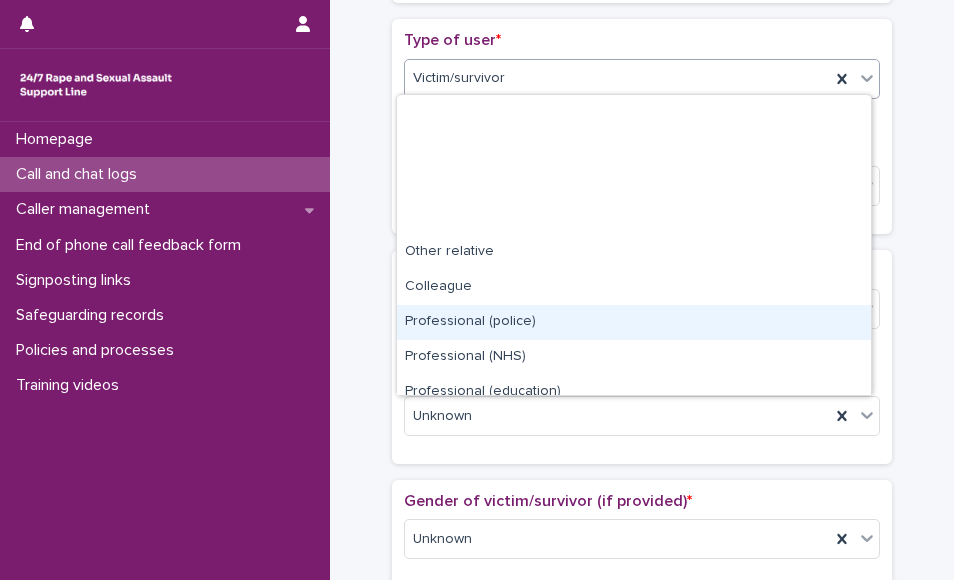 scroll, scrollTop: 225, scrollLeft: 0, axis: vertical 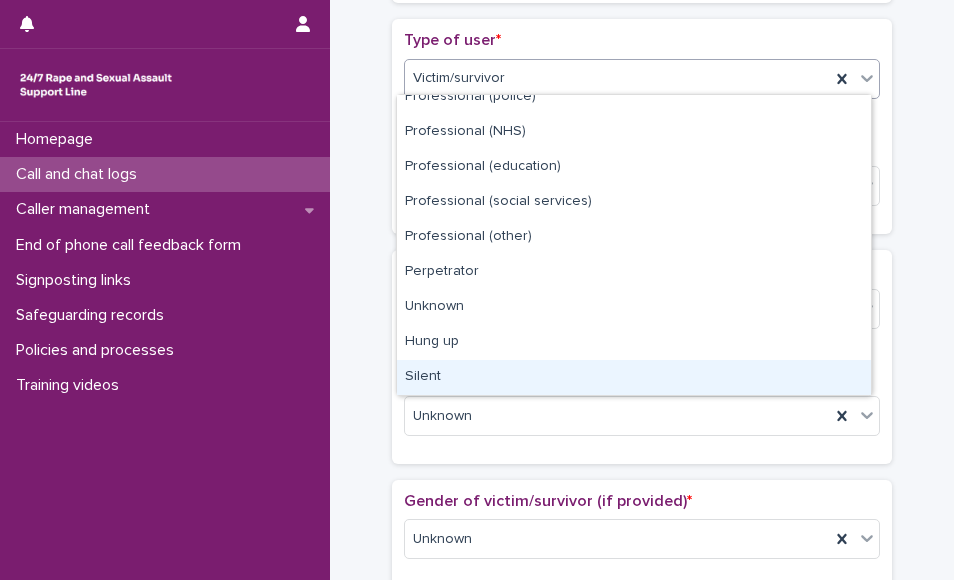 click on "Silent" at bounding box center (634, 377) 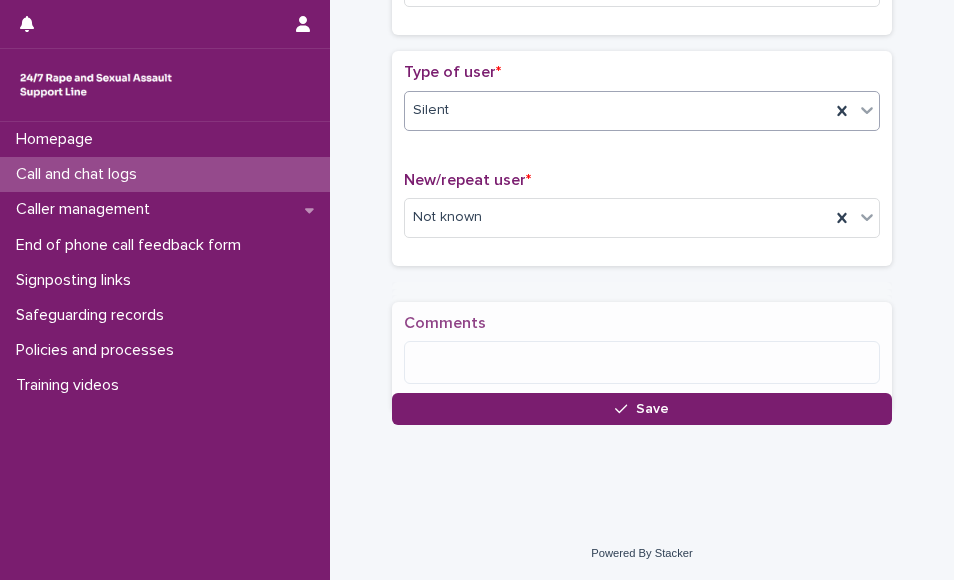 scroll, scrollTop: 418, scrollLeft: 0, axis: vertical 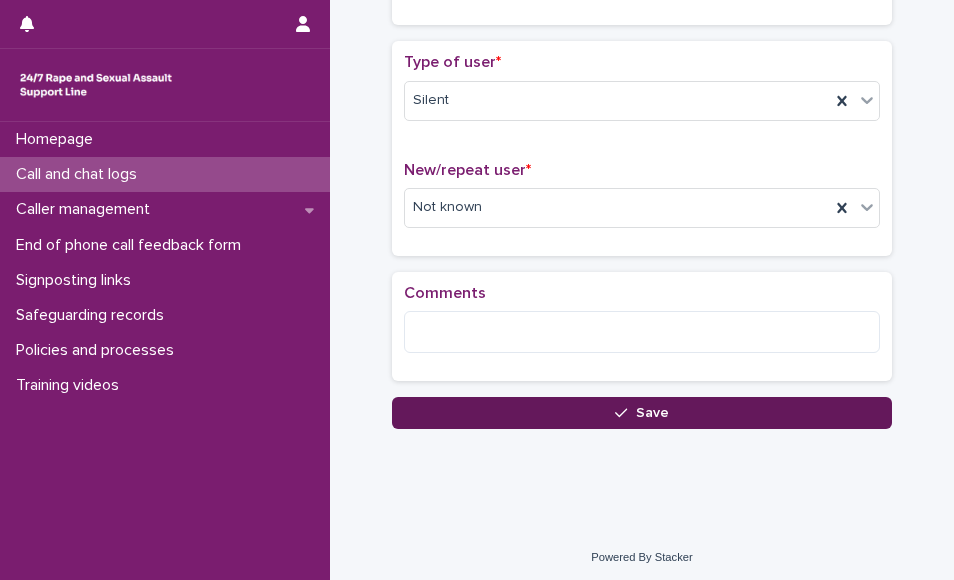 click on "Save" at bounding box center (642, 413) 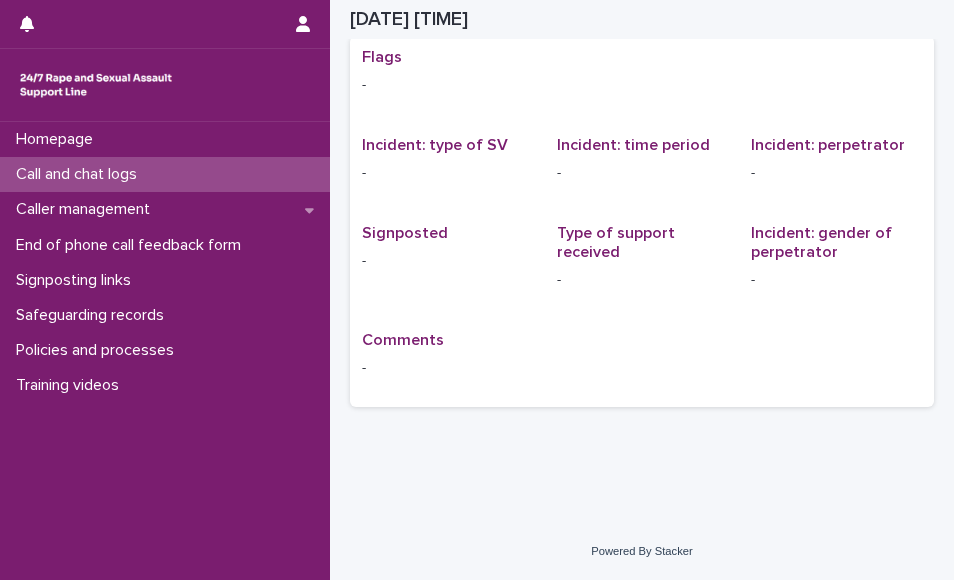 scroll, scrollTop: 29, scrollLeft: 0, axis: vertical 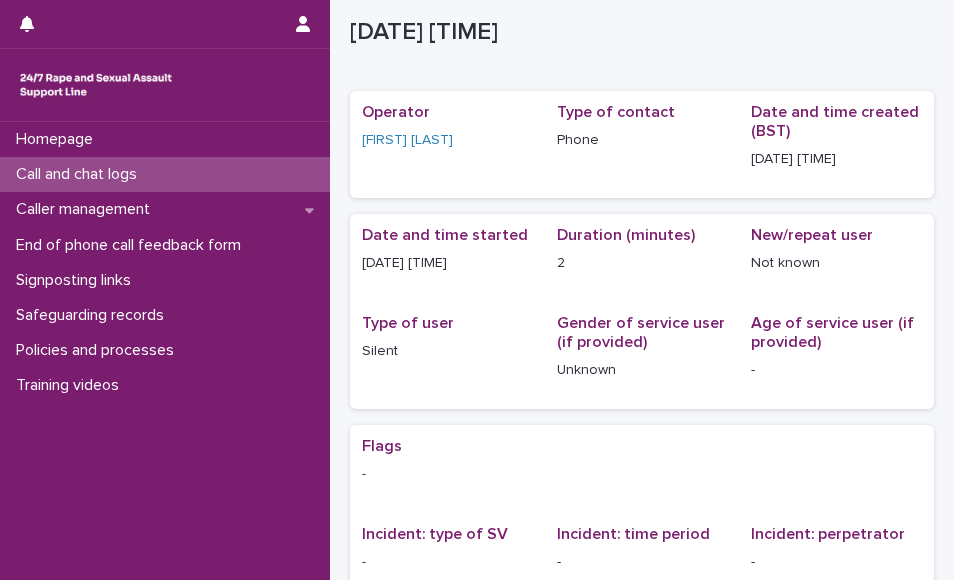 click on "Call and chat logs" at bounding box center [80, 174] 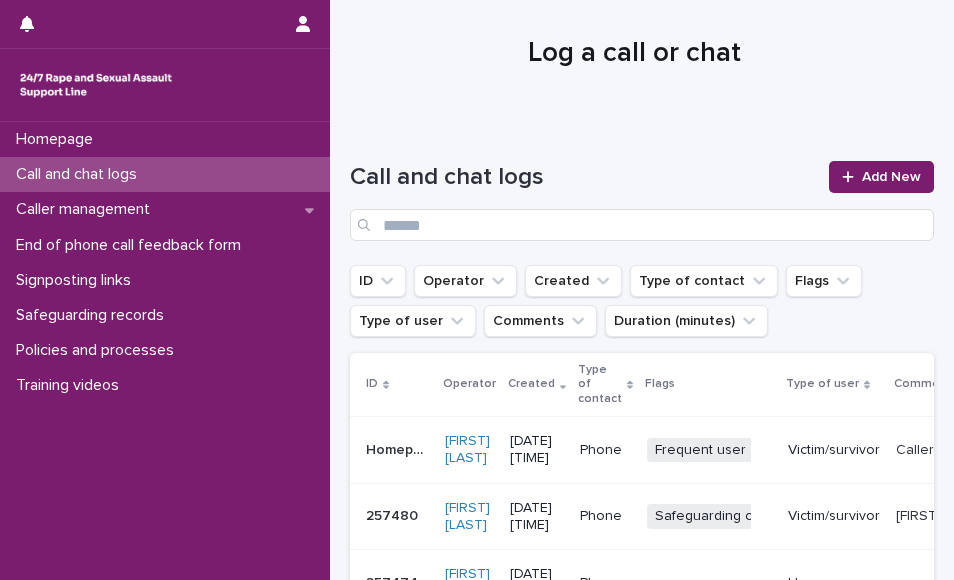 scroll, scrollTop: 0, scrollLeft: 0, axis: both 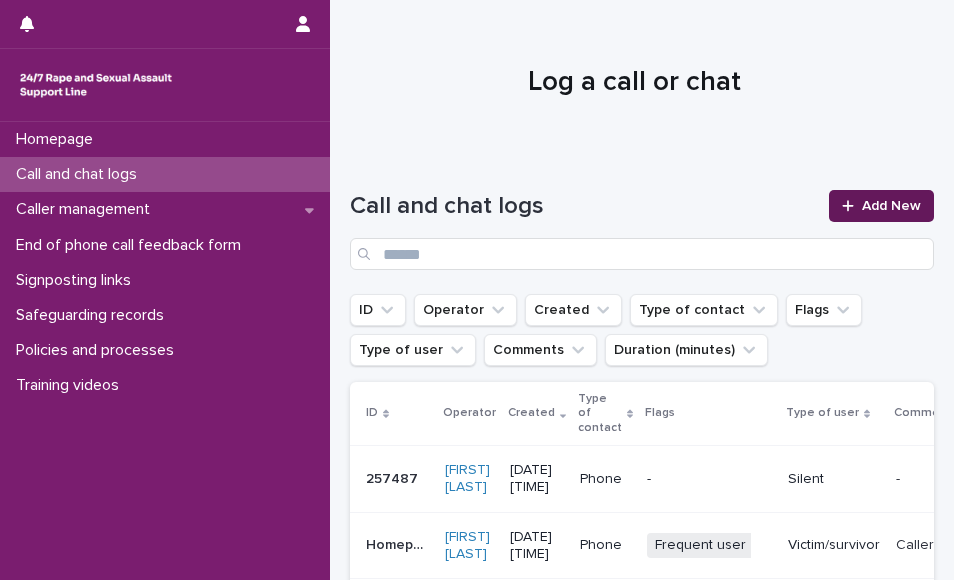 click on "Add New" at bounding box center (891, 206) 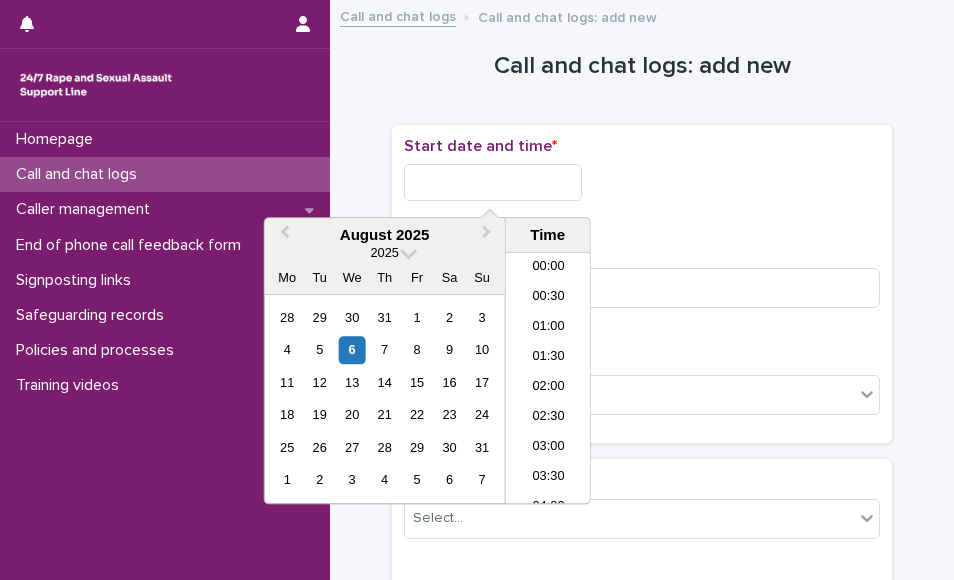 click at bounding box center [493, 182] 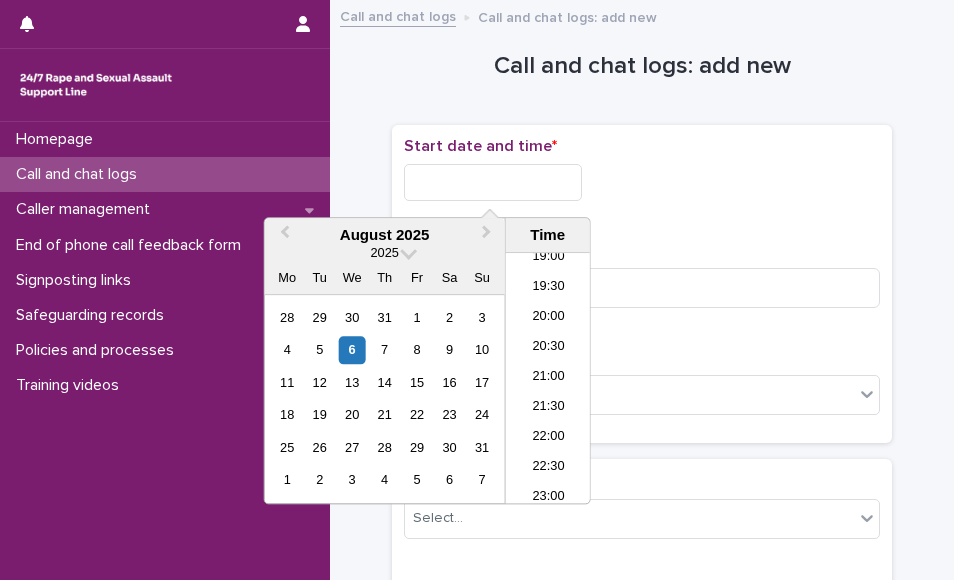 click on "4 5 6 7 8 9 10" at bounding box center [384, 350] 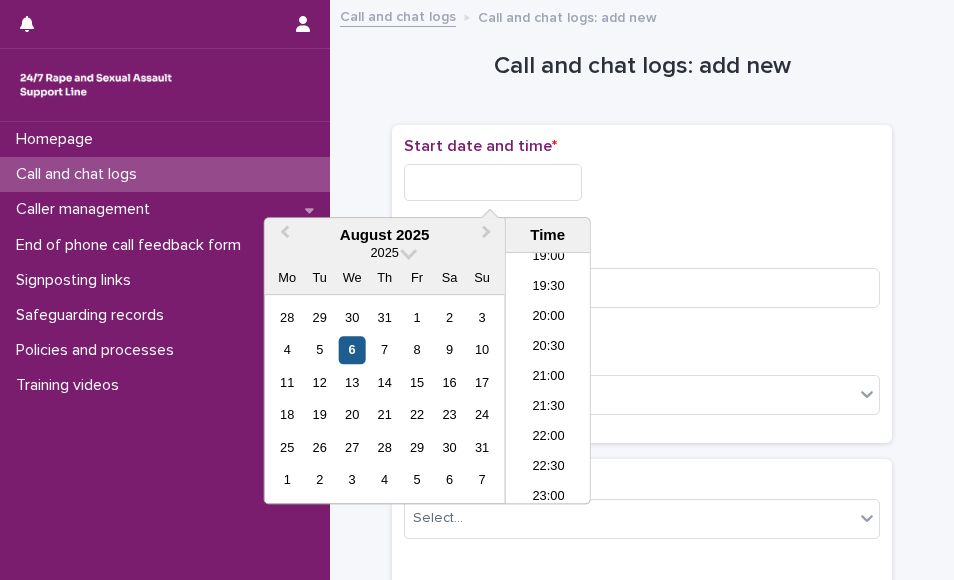 click on "6" at bounding box center (352, 350) 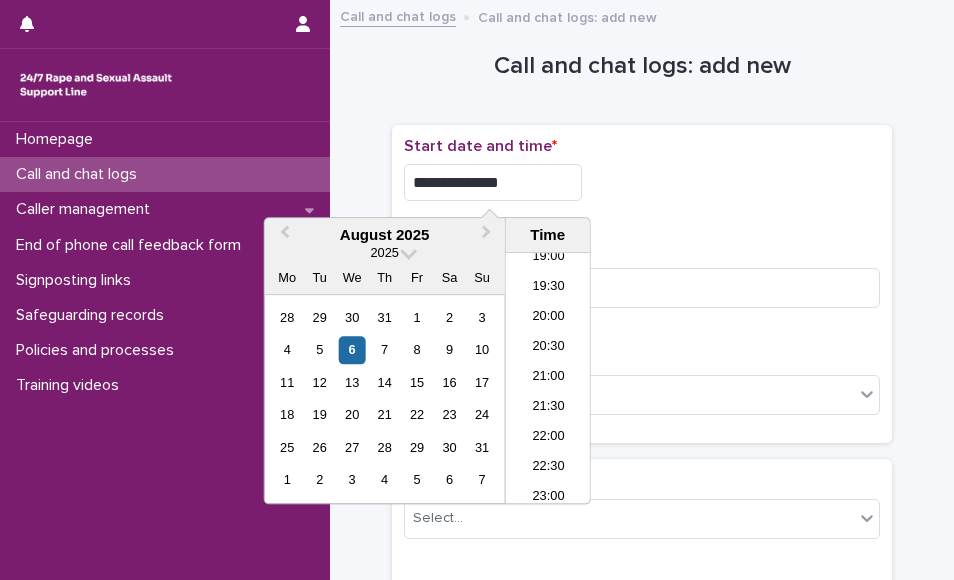 click on "**********" at bounding box center [493, 182] 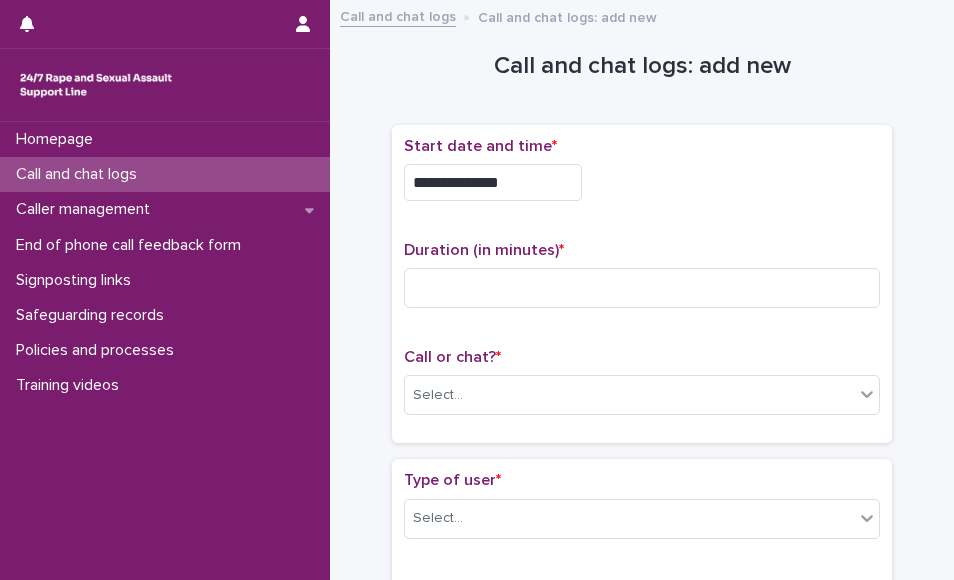 click on "Duration (in minutes) *" at bounding box center [642, 282] 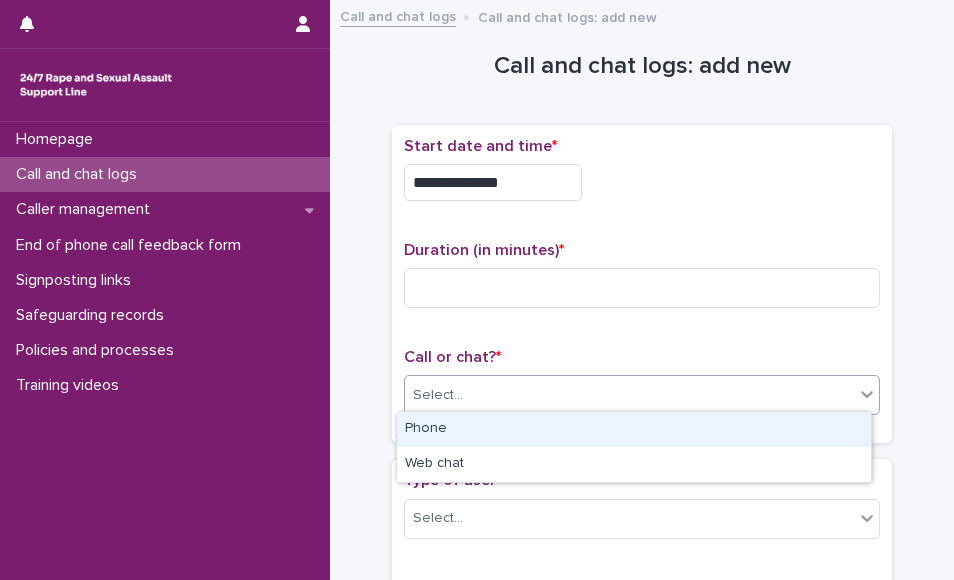 click on "Select..." at bounding box center (642, 395) 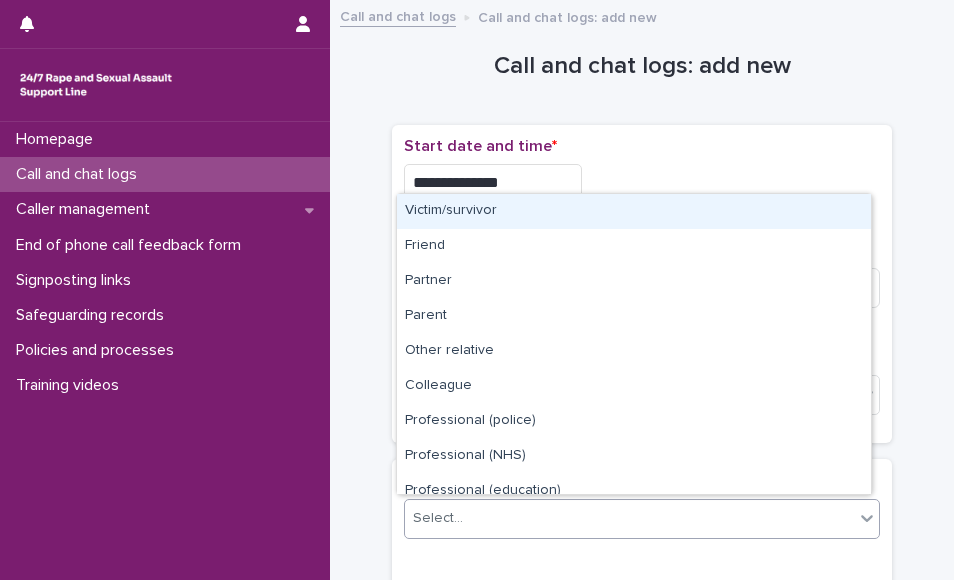 click on "Select..." at bounding box center (629, 518) 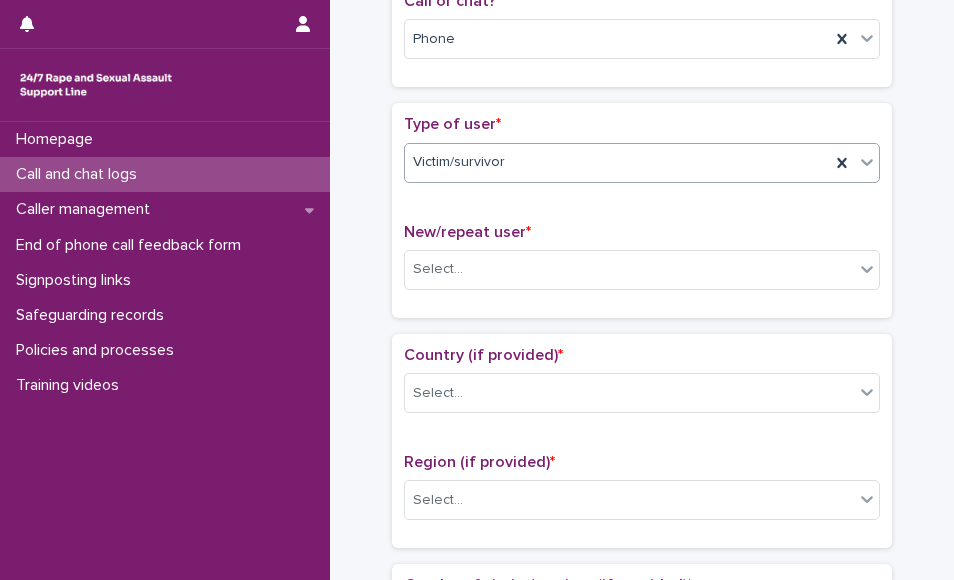 scroll, scrollTop: 360, scrollLeft: 0, axis: vertical 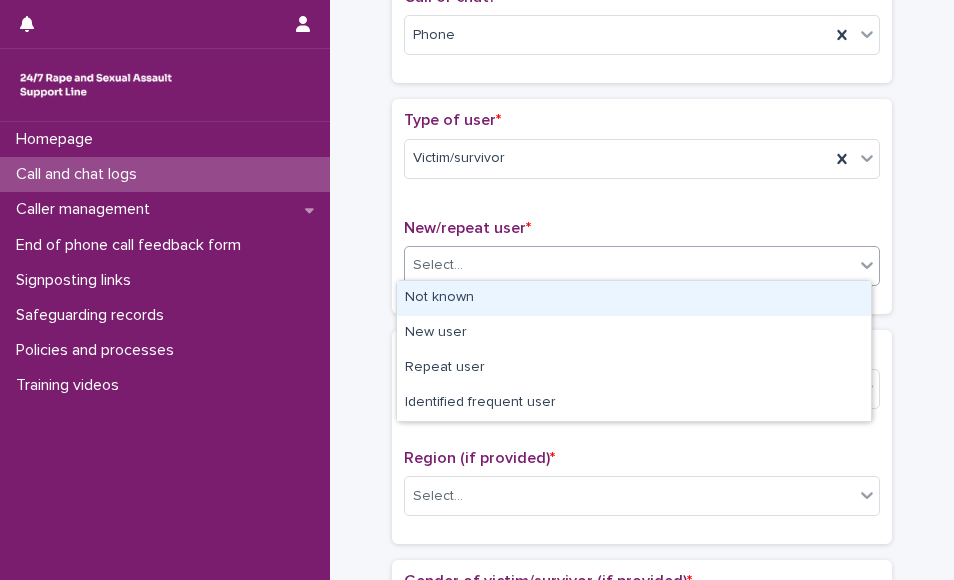 click on "Select..." at bounding box center [629, 265] 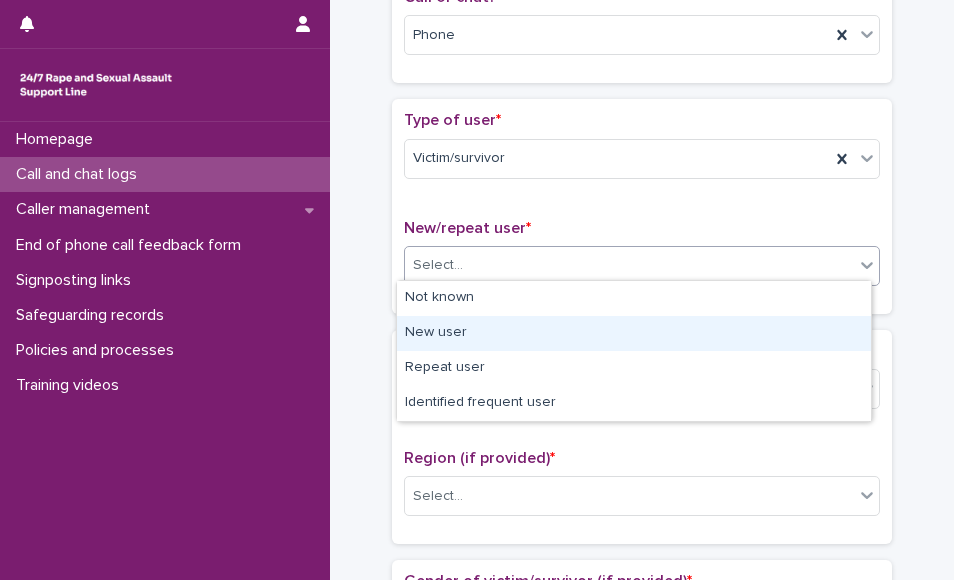 click on "New user" at bounding box center (634, 333) 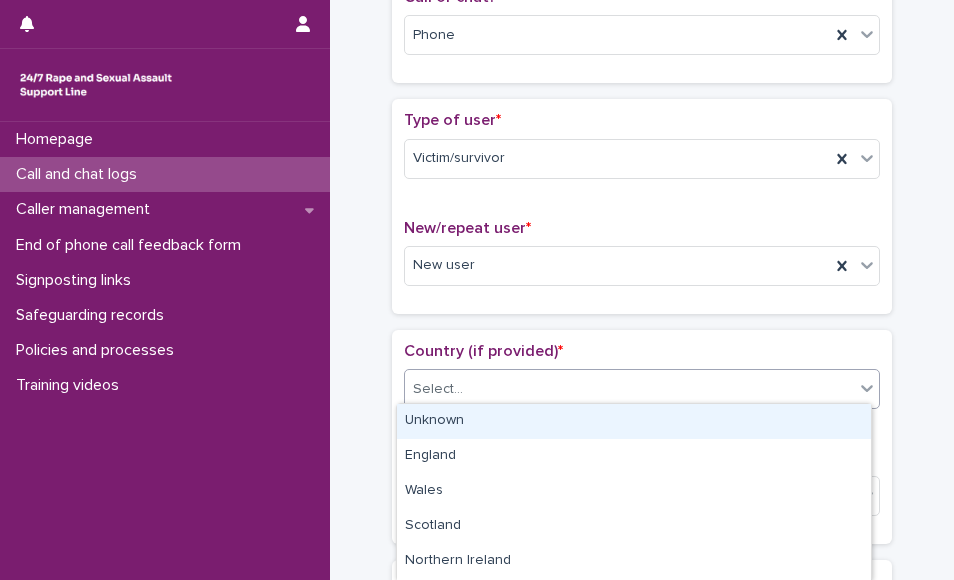 drag, startPoint x: 594, startPoint y: 375, endPoint x: 556, endPoint y: 421, distance: 59.665737 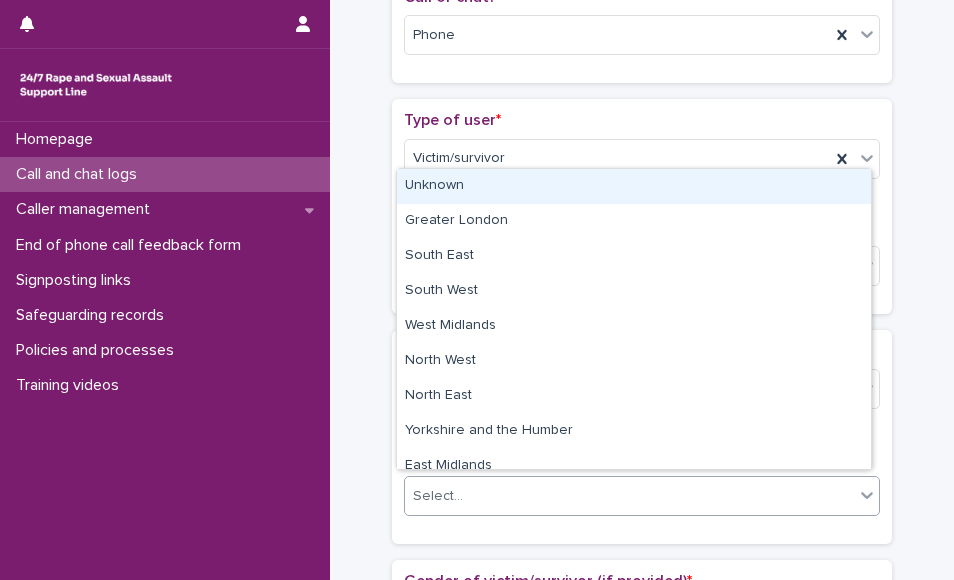 click on "Select..." at bounding box center (629, 496) 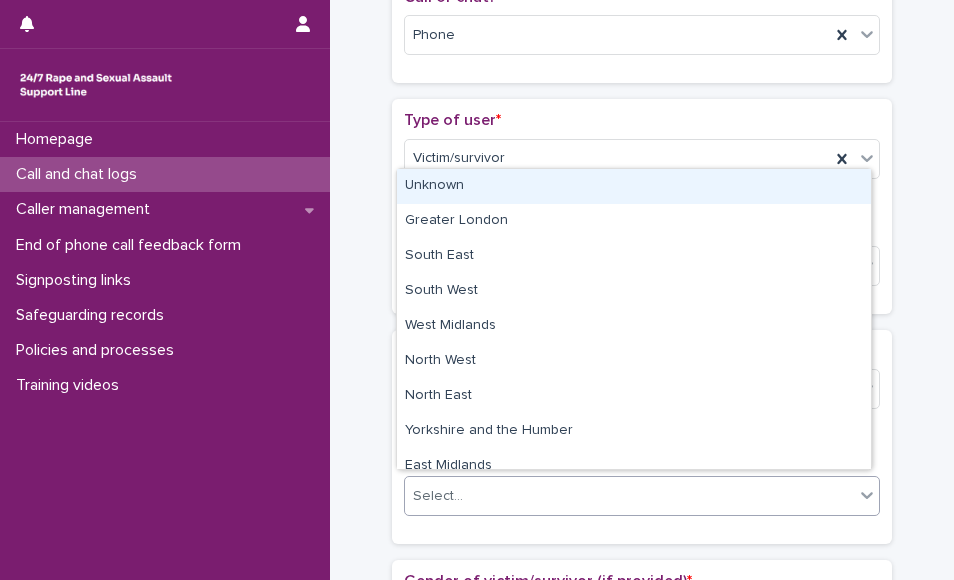 click on "Unknown" at bounding box center [634, 186] 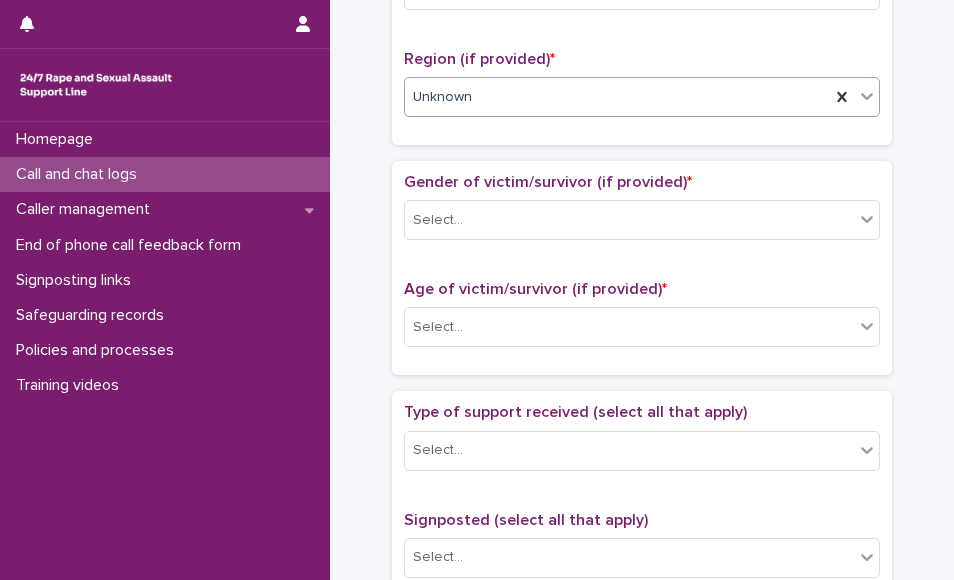 scroll, scrollTop: 760, scrollLeft: 0, axis: vertical 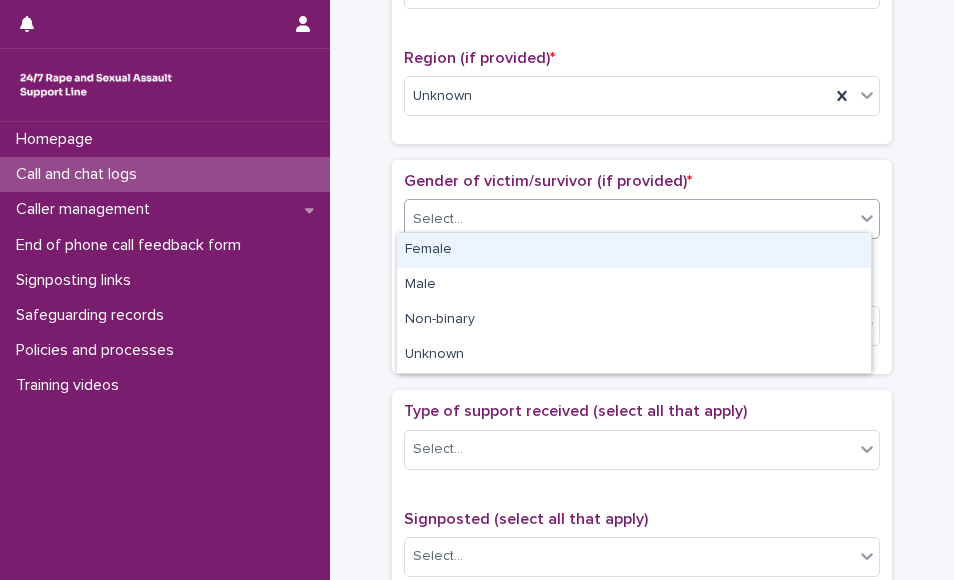 click on "Select..." at bounding box center (629, 219) 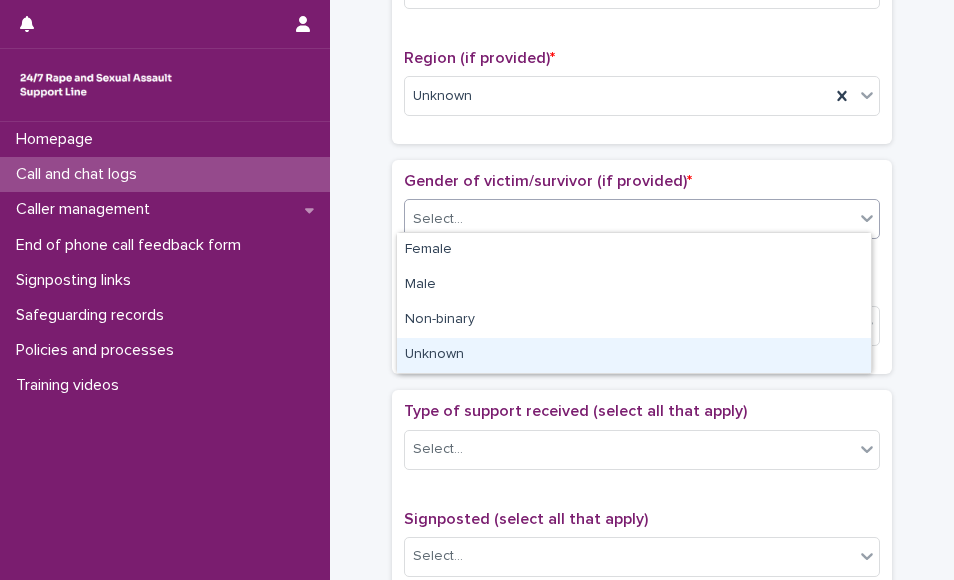 click on "Unknown" at bounding box center (634, 355) 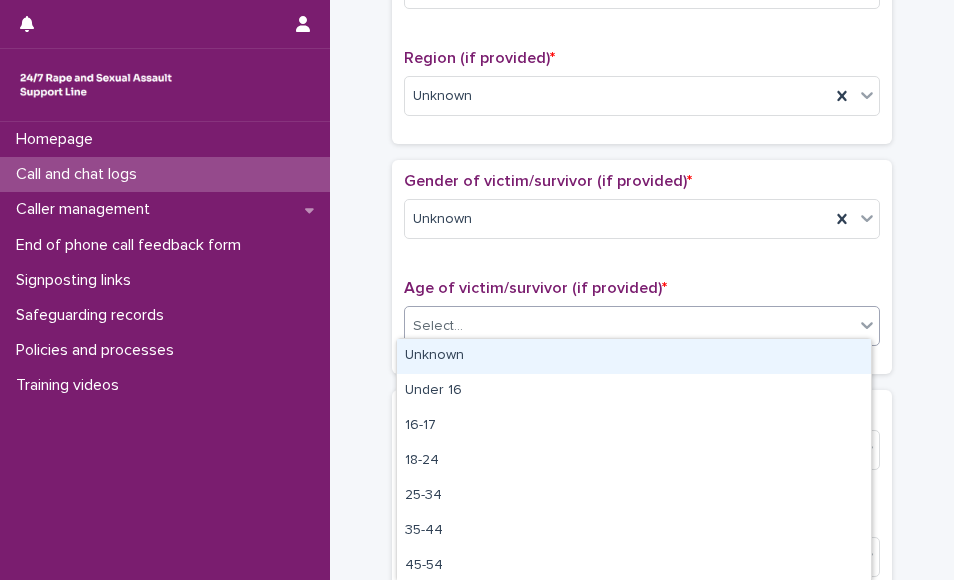 click on "Select..." at bounding box center (629, 326) 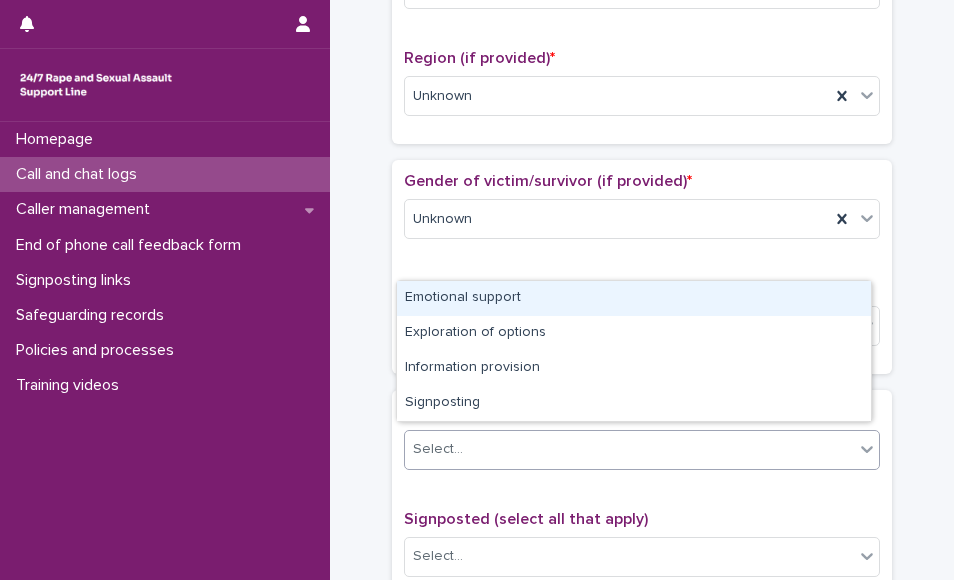 click on "Select..." at bounding box center [629, 449] 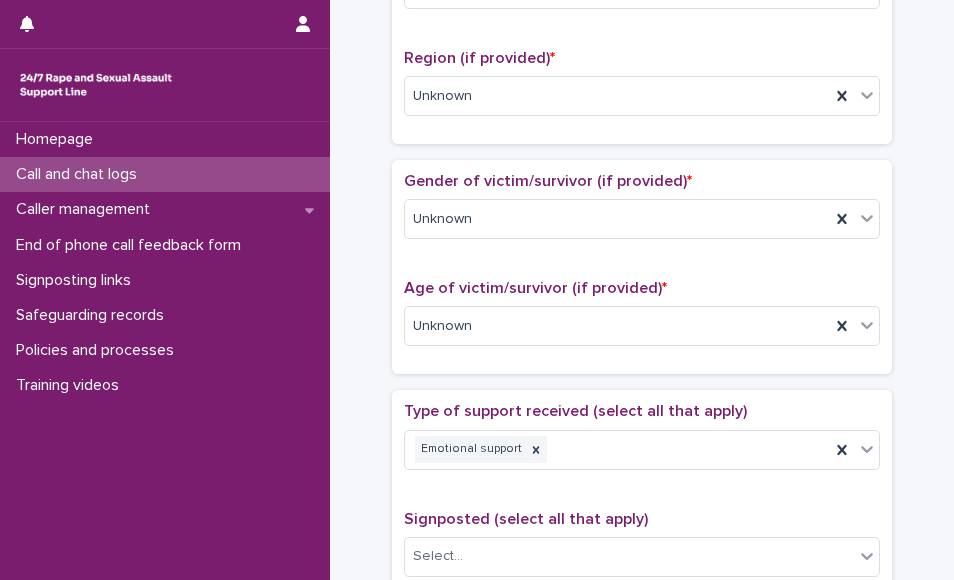 click on "Signposted (select all that apply)" at bounding box center (642, 519) 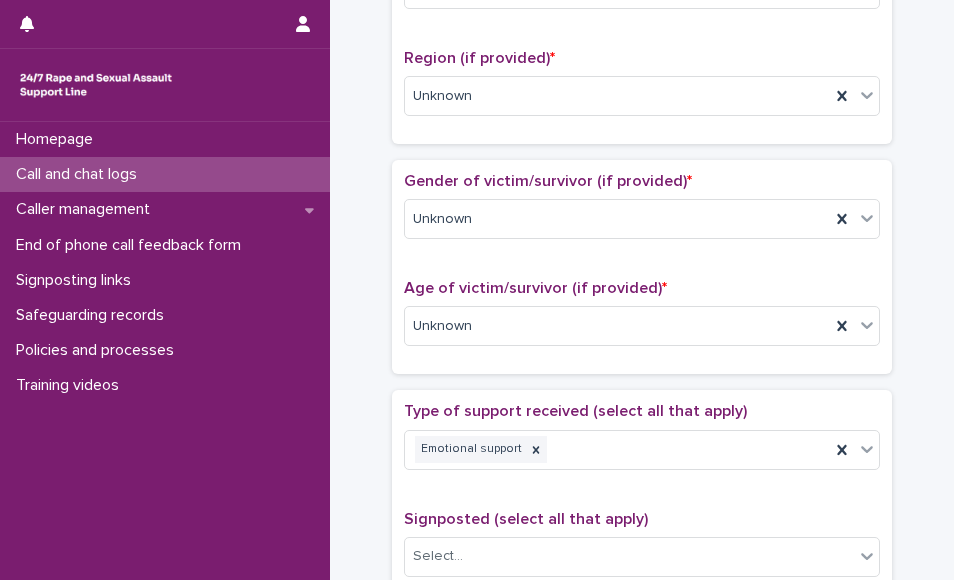 scroll, scrollTop: 1267, scrollLeft: 0, axis: vertical 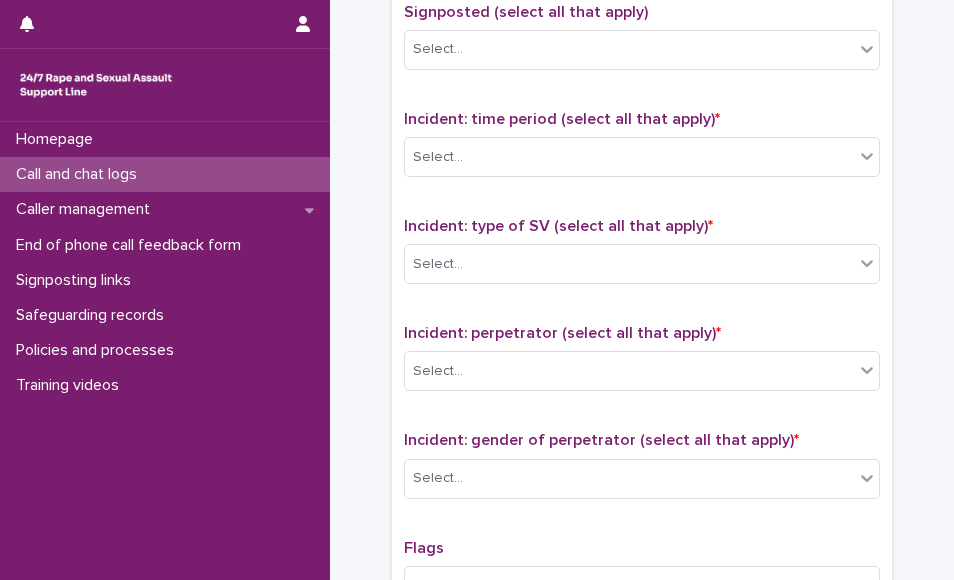 click on "Incident: time period (select all that apply) * Select..." at bounding box center (642, 151) 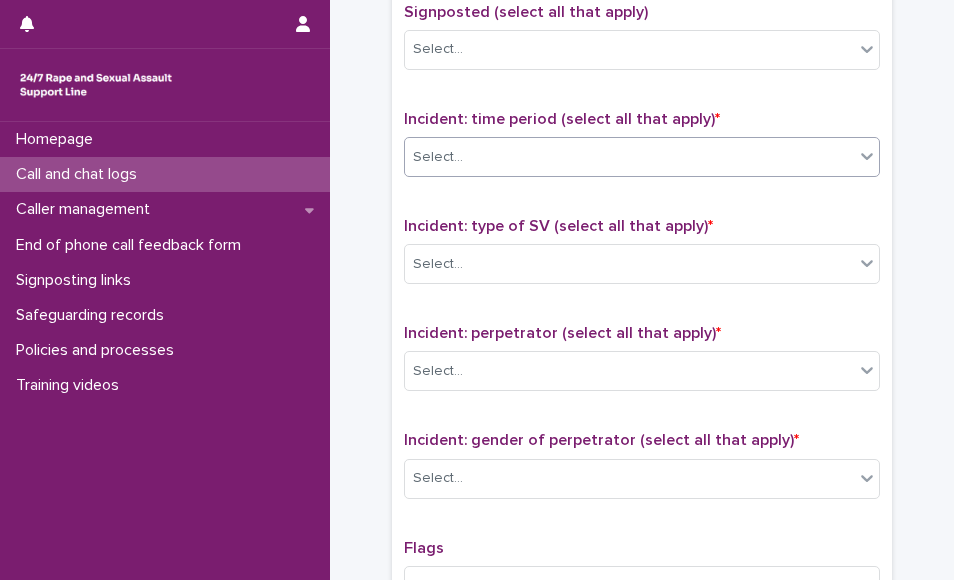 click on "Select..." at bounding box center [629, 157] 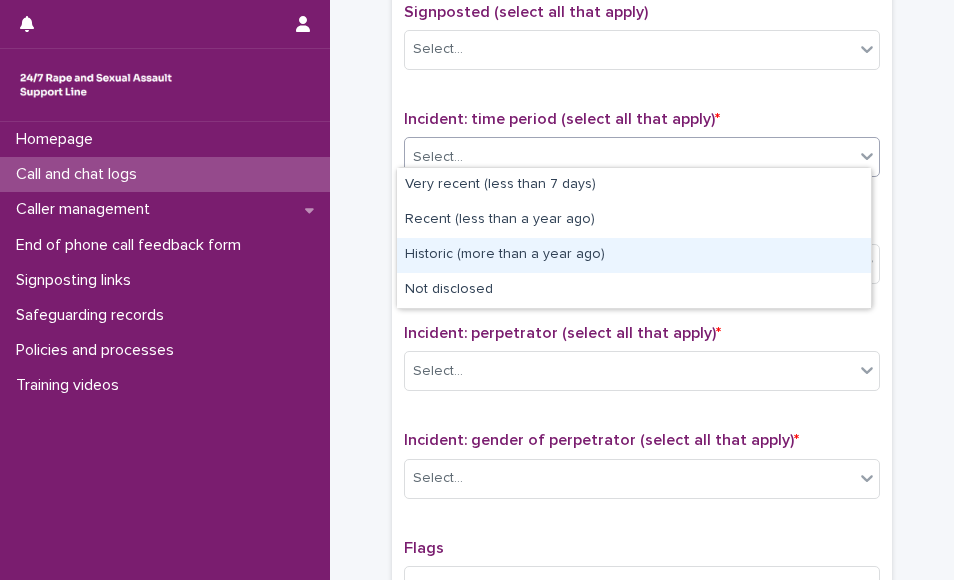 click on "Historic (more than a year ago)" at bounding box center [634, 255] 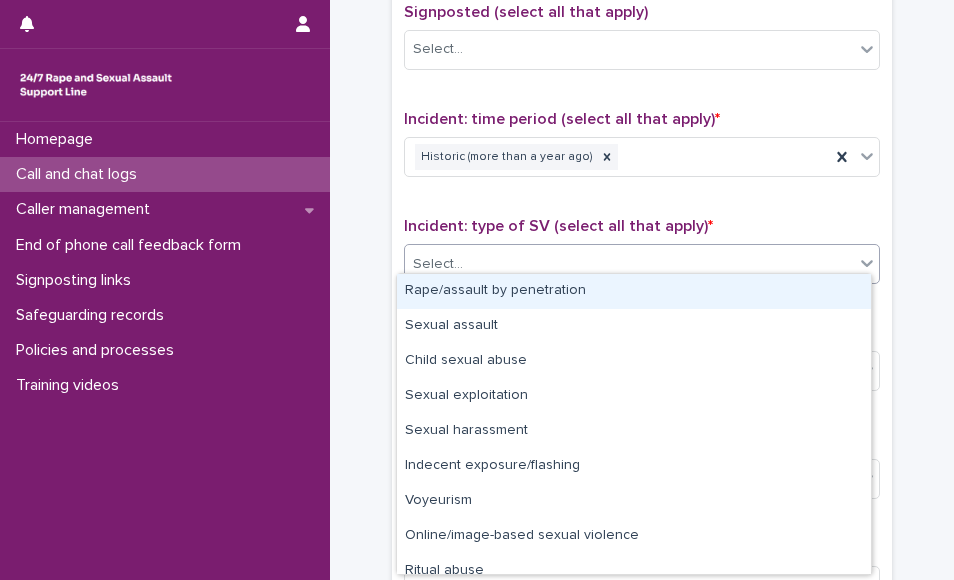 click on "Select..." at bounding box center (629, 264) 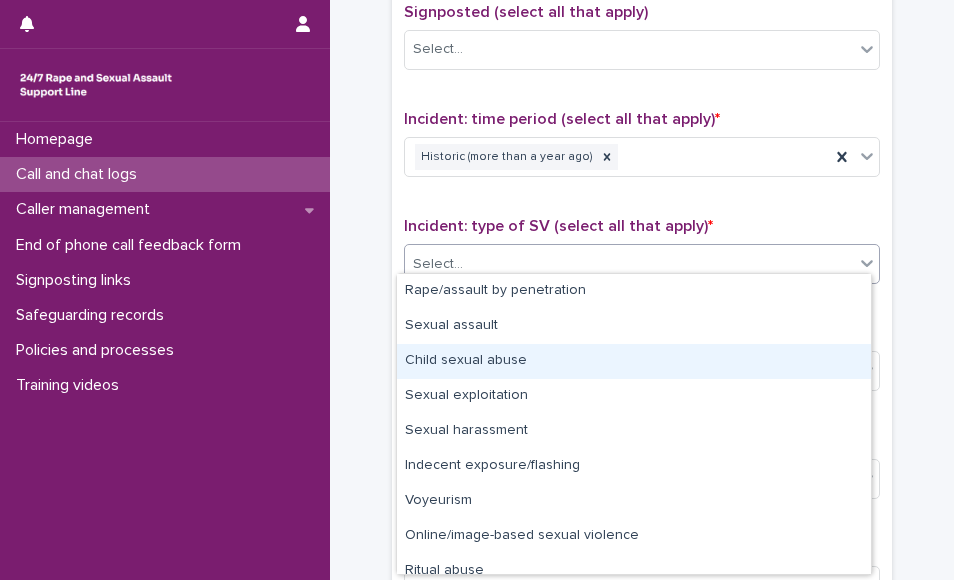 click on "Child sexual abuse" at bounding box center (634, 361) 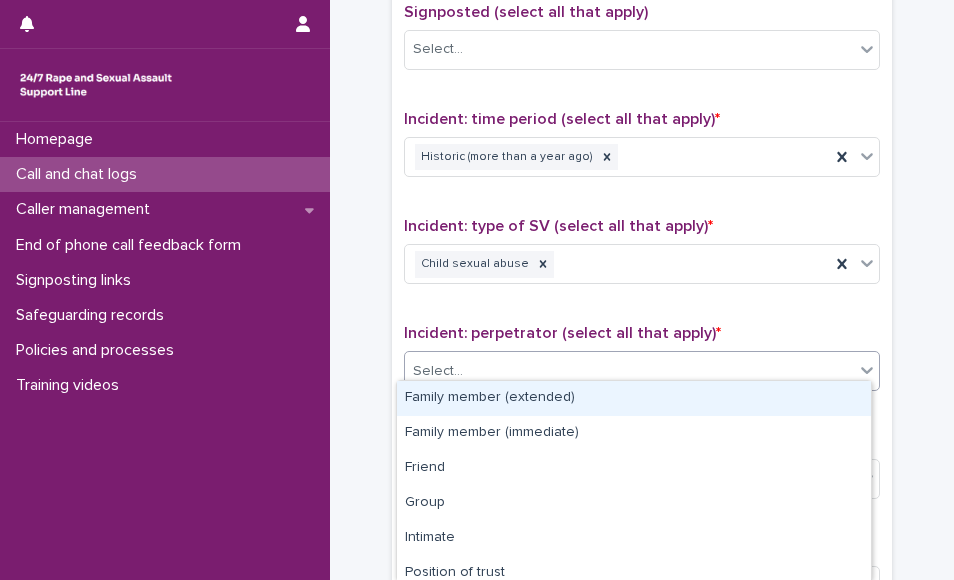 click on "Select..." at bounding box center (642, 371) 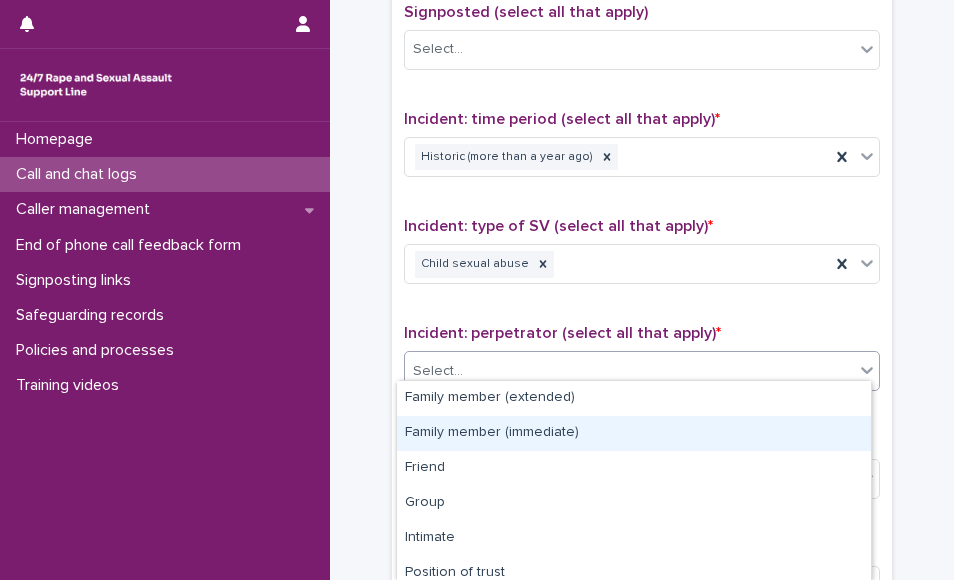click on "Family member (immediate)" at bounding box center [634, 433] 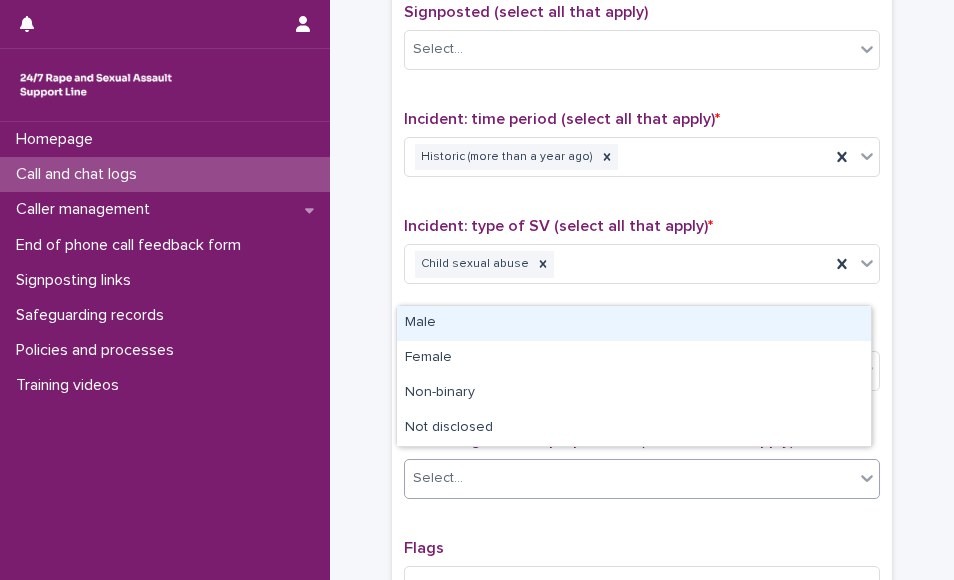 click on "Select..." at bounding box center [629, 478] 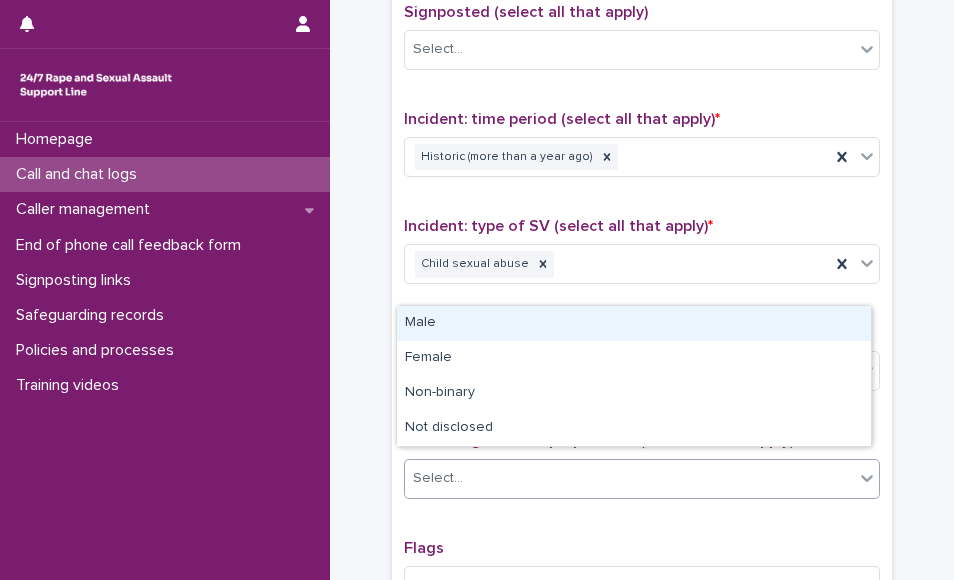 click on "Male" at bounding box center [634, 323] 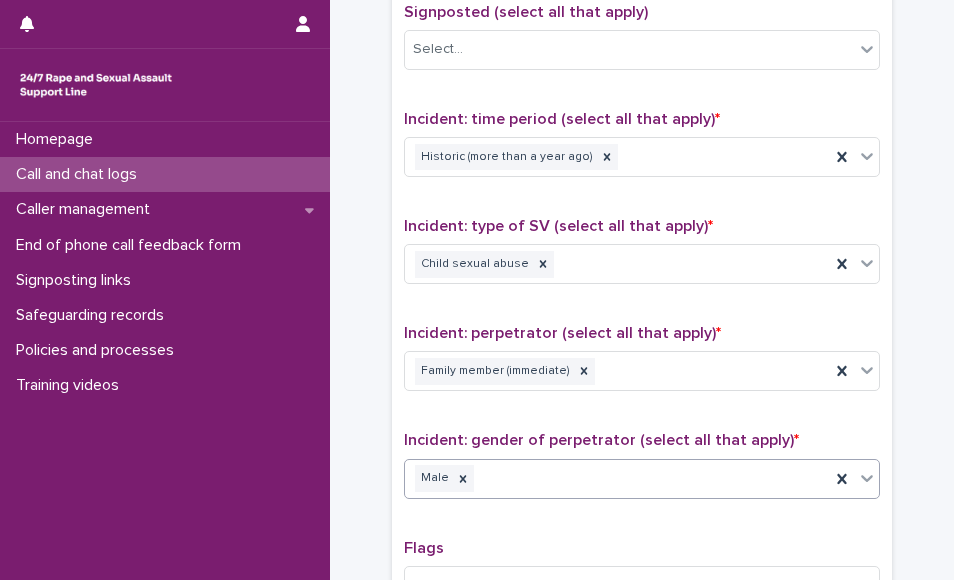 scroll, scrollTop: 1622, scrollLeft: 0, axis: vertical 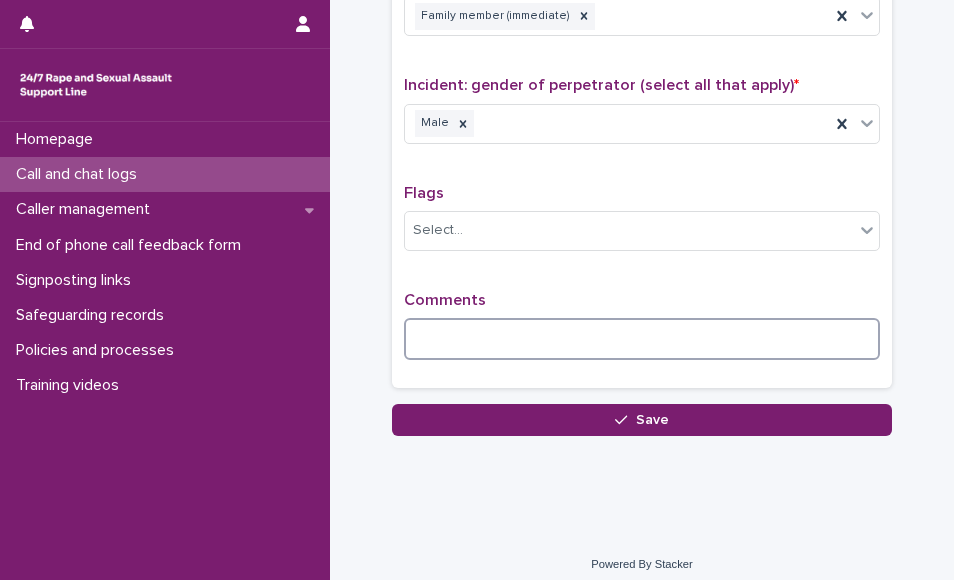 click at bounding box center (642, 339) 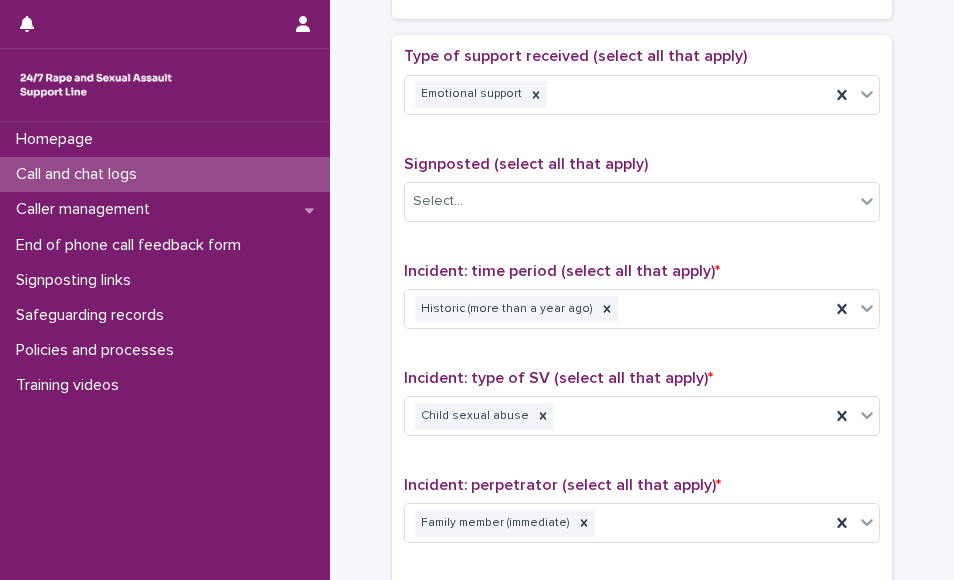 scroll, scrollTop: 608, scrollLeft: 0, axis: vertical 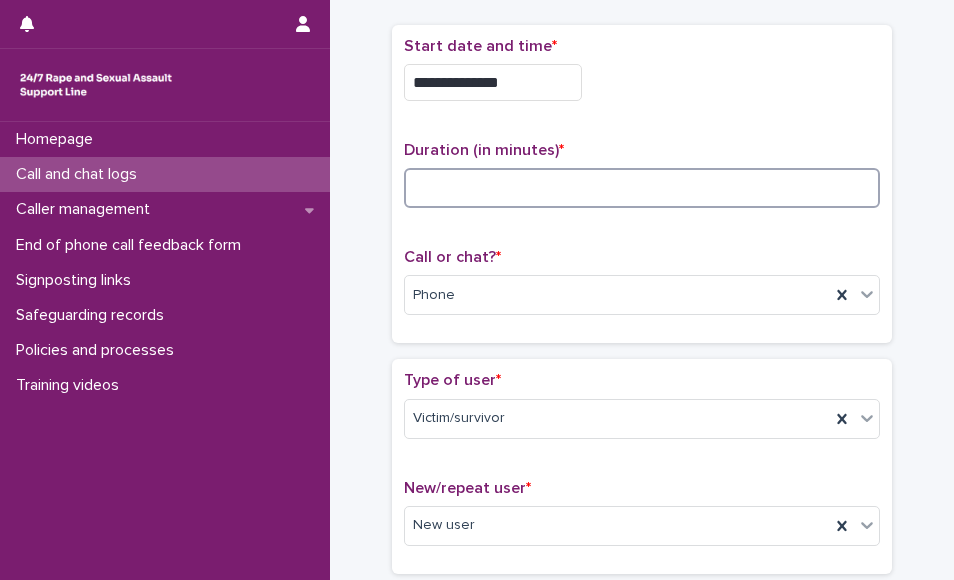 click at bounding box center [642, 188] 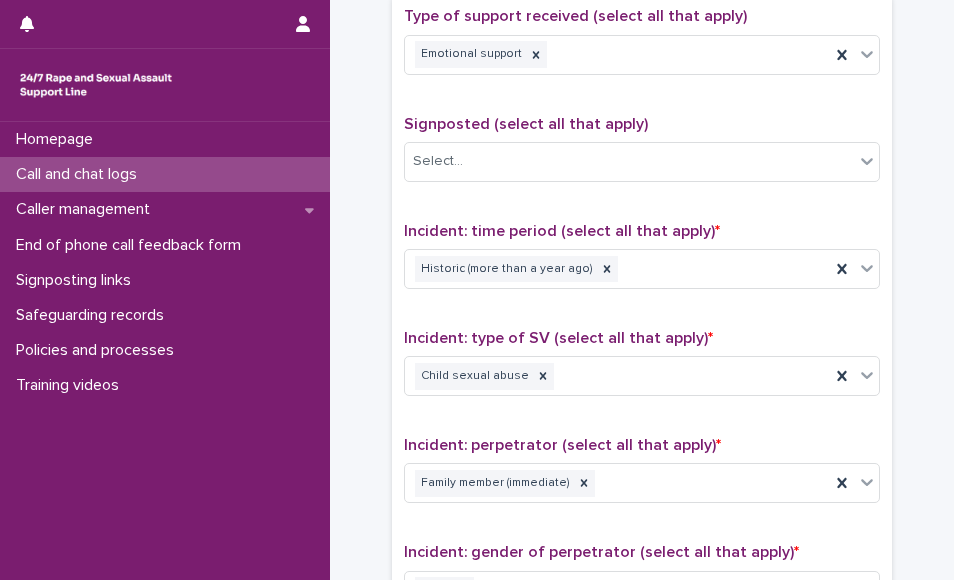 scroll, scrollTop: 1622, scrollLeft: 0, axis: vertical 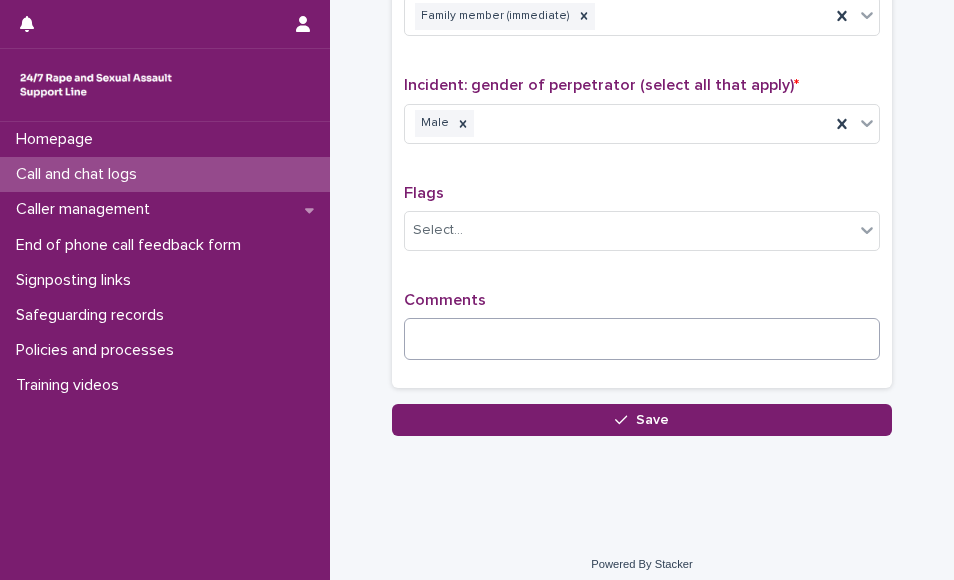 type on "**" 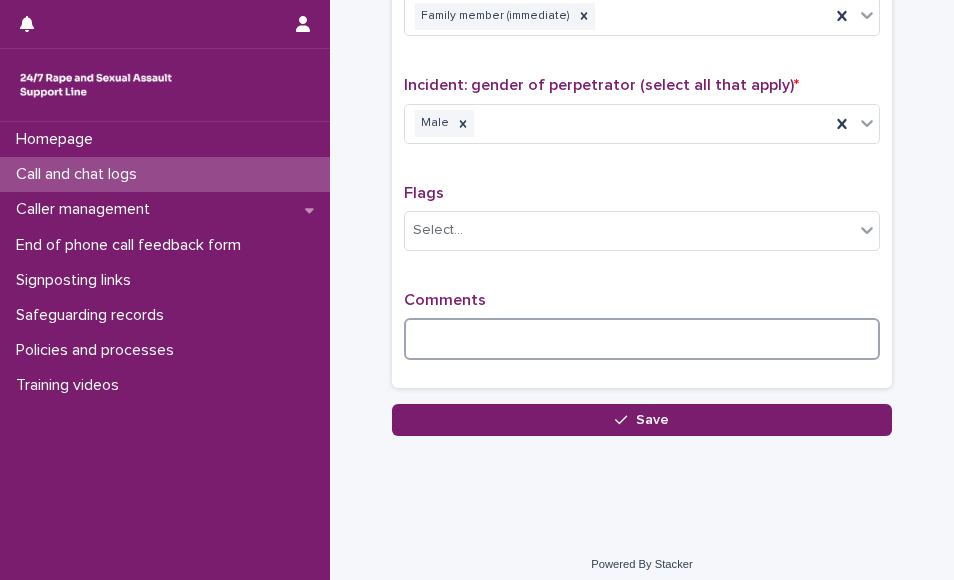 click at bounding box center [642, 339] 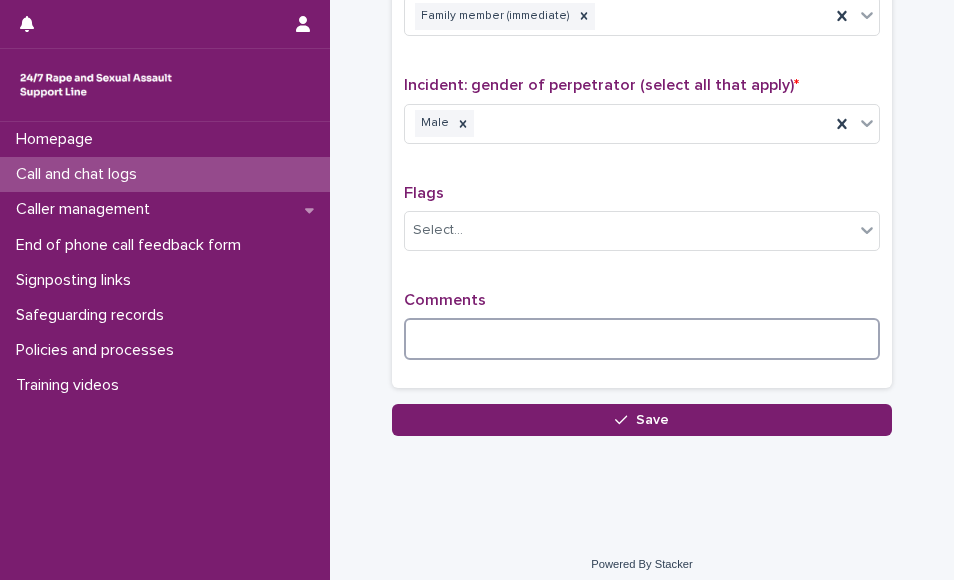 click at bounding box center (642, 339) 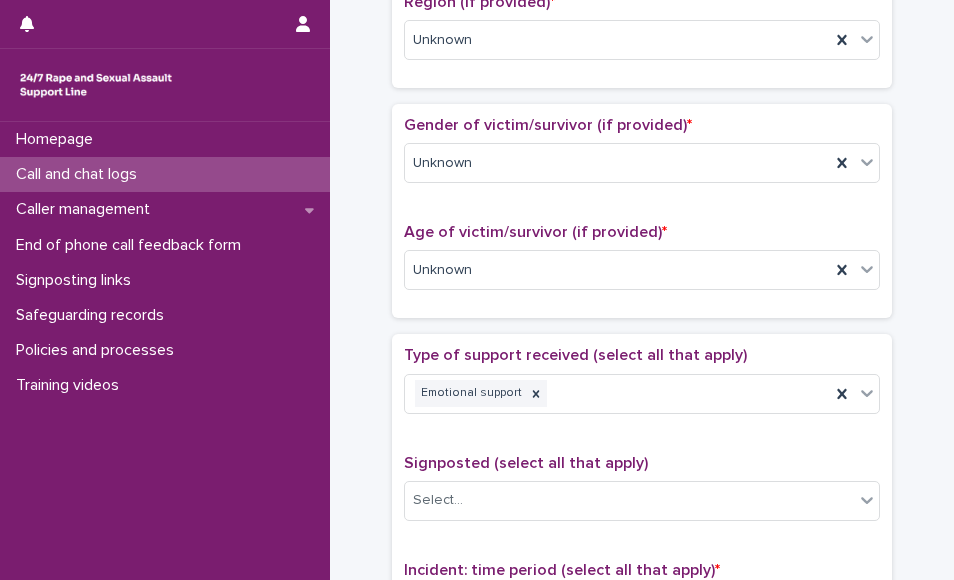 scroll, scrollTop: 731, scrollLeft: 0, axis: vertical 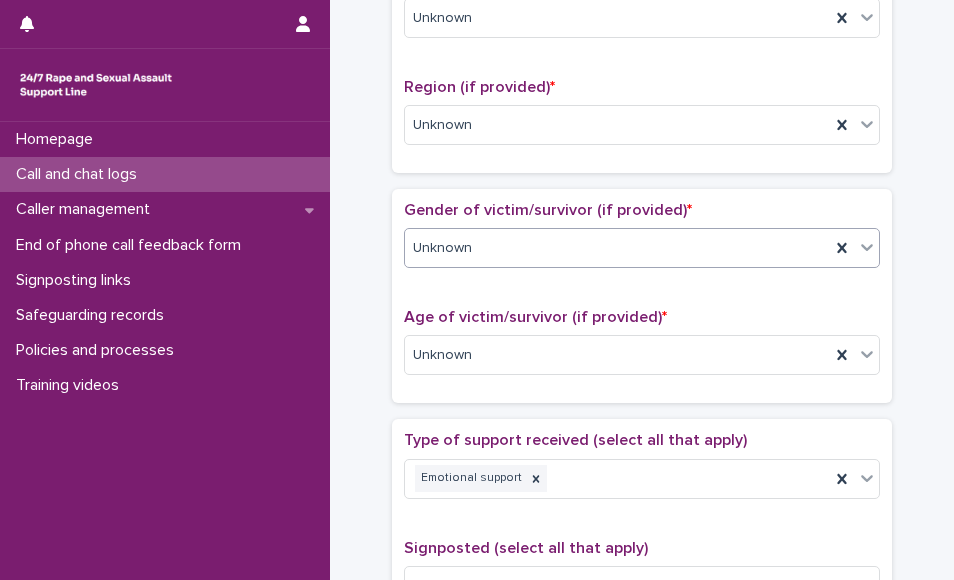 type on "**********" 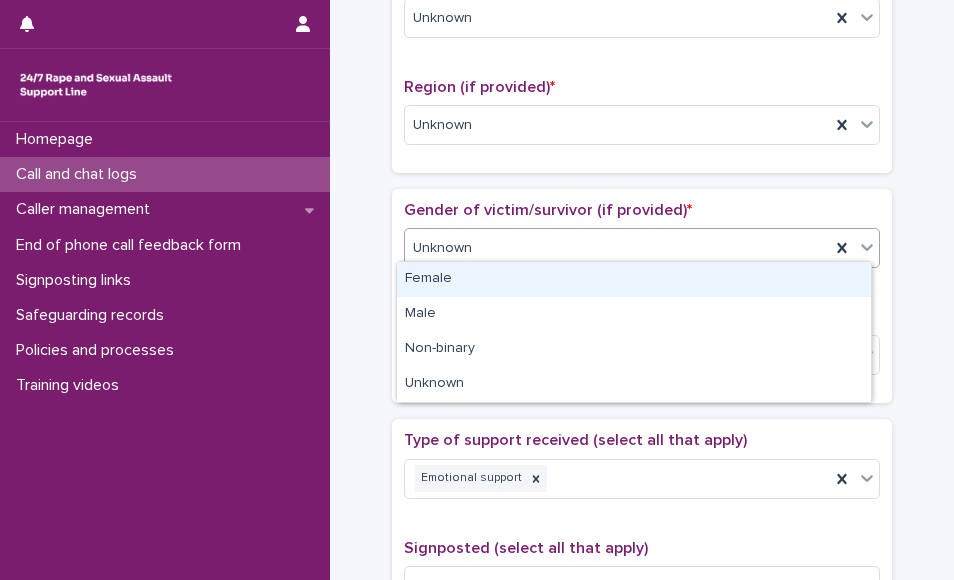 click on "Unknown" at bounding box center (617, 248) 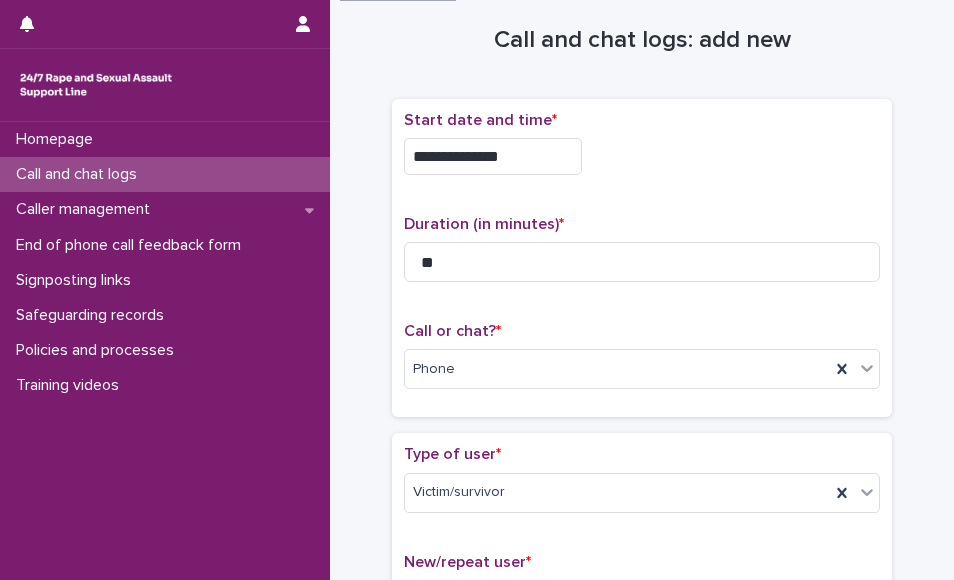 scroll, scrollTop: 20, scrollLeft: 0, axis: vertical 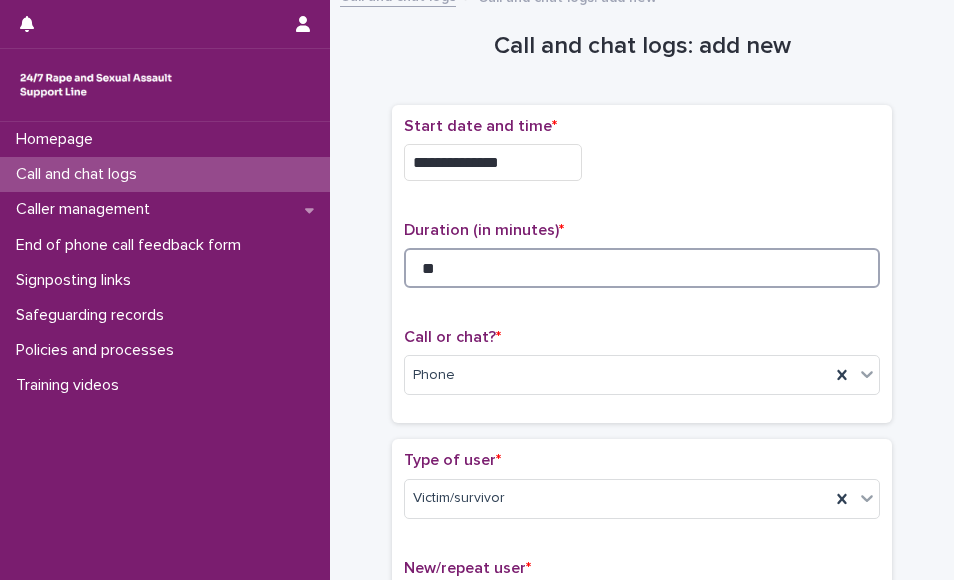 click on "**" at bounding box center [642, 268] 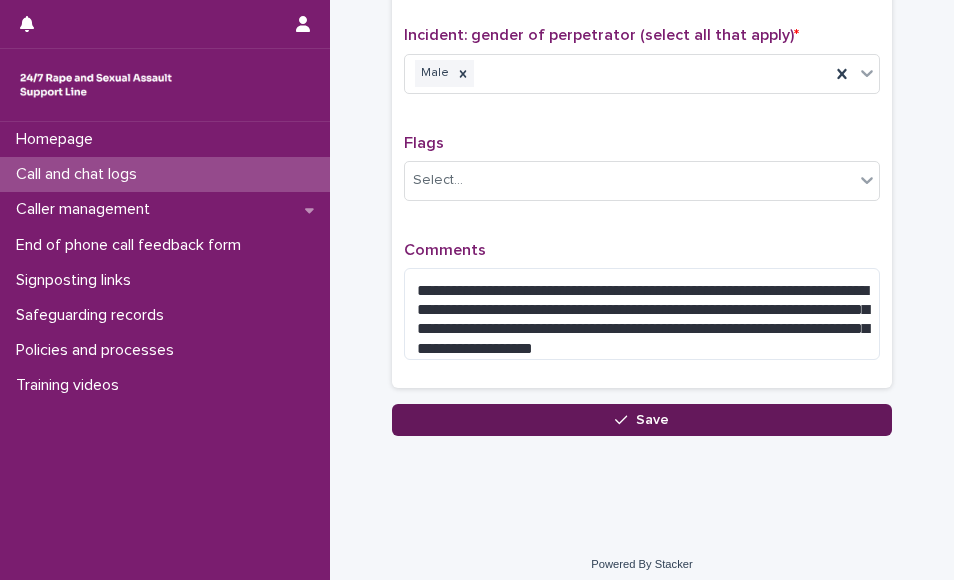 type on "**" 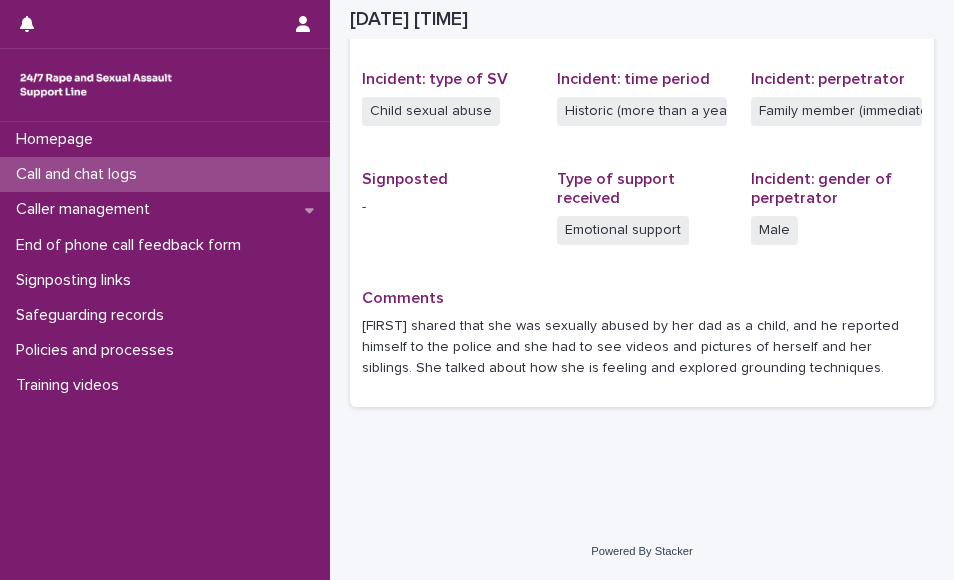 scroll, scrollTop: 483, scrollLeft: 0, axis: vertical 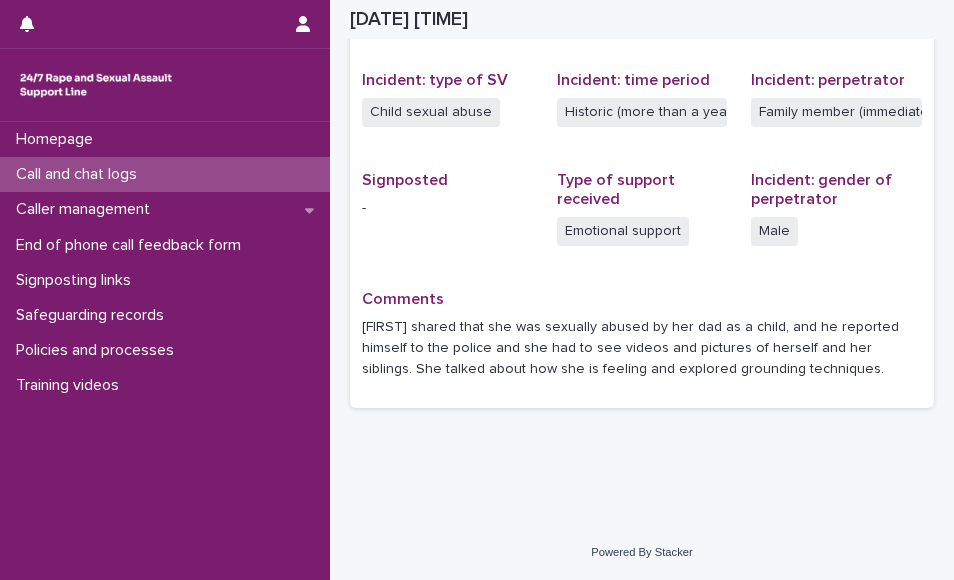 click on "Call and chat logs" at bounding box center [80, 174] 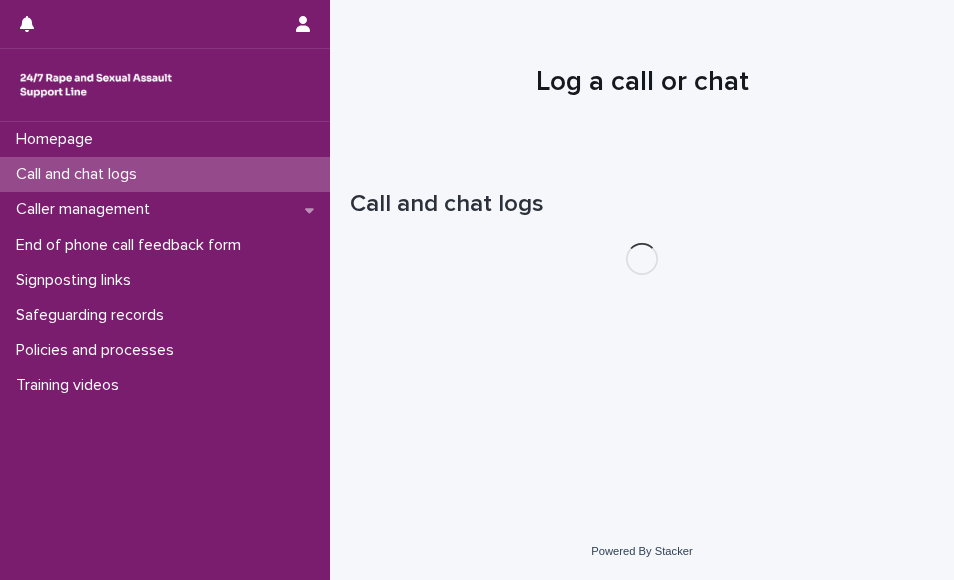 scroll, scrollTop: 0, scrollLeft: 0, axis: both 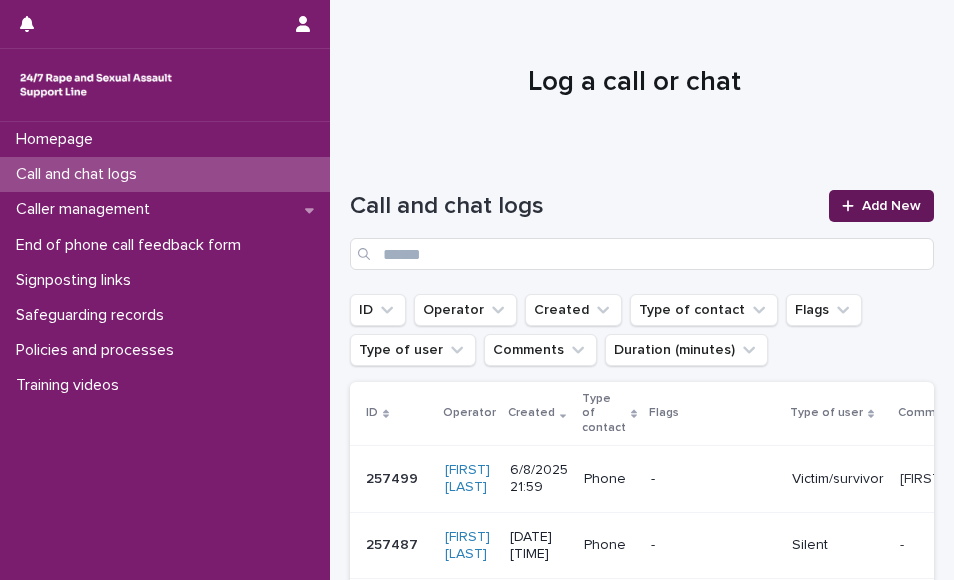 click on "Add New" at bounding box center [881, 206] 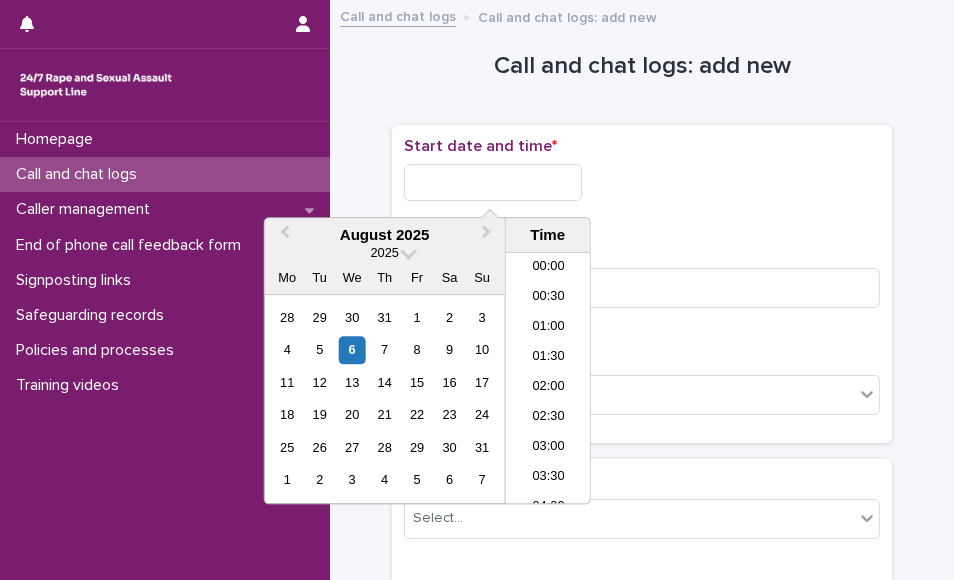 scroll, scrollTop: 1190, scrollLeft: 0, axis: vertical 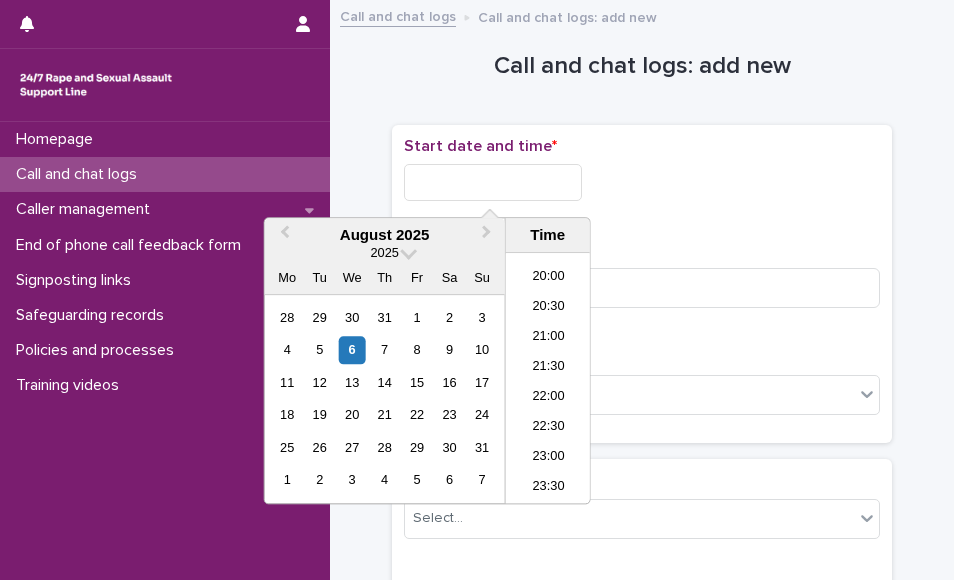 click at bounding box center [493, 182] 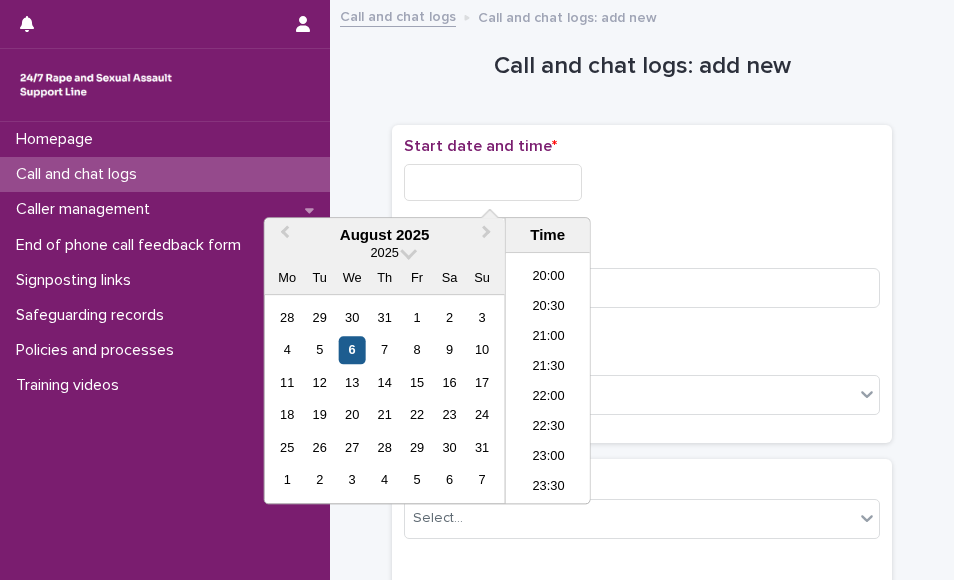 click on "6" at bounding box center (352, 350) 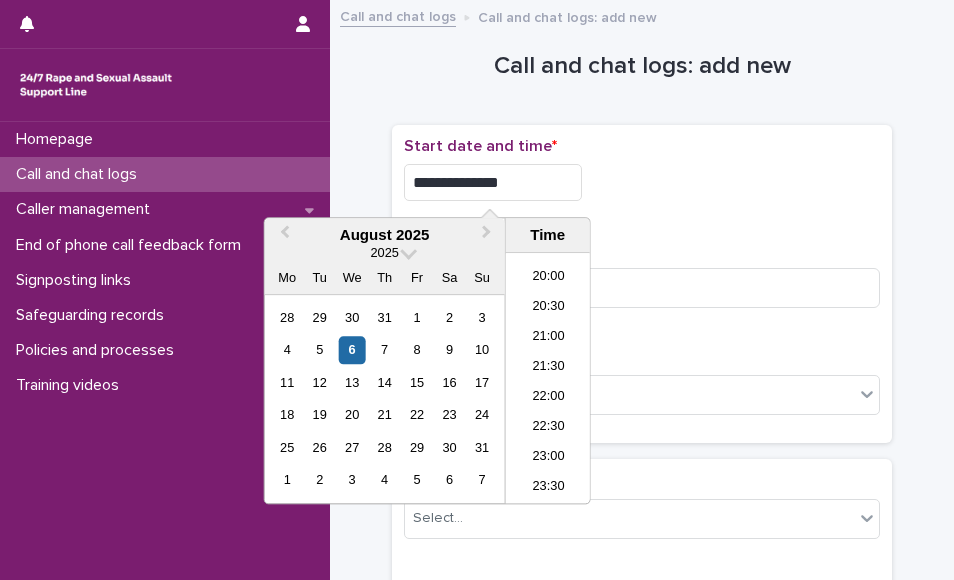 click on "**********" at bounding box center [493, 182] 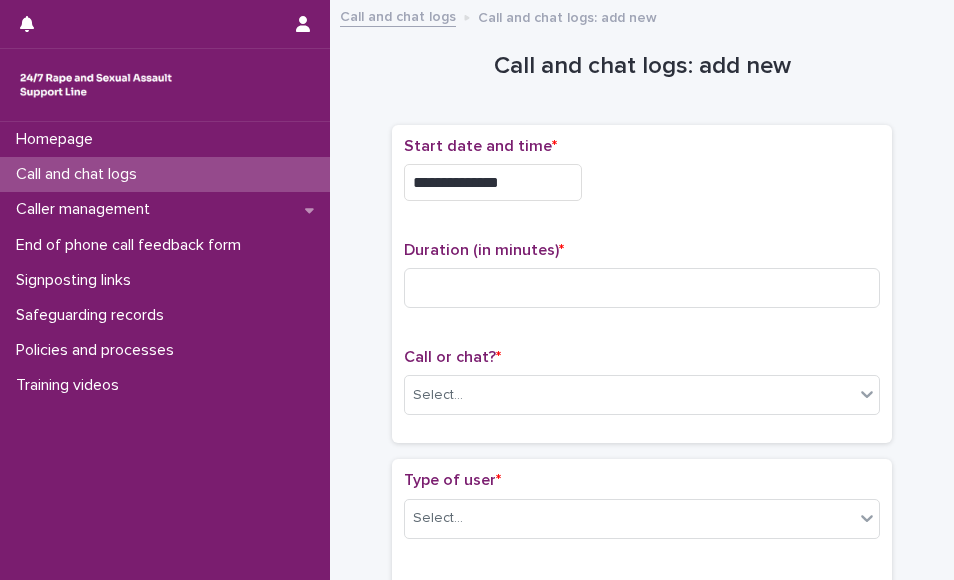 click on "Duration (in minutes) *" at bounding box center (642, 282) 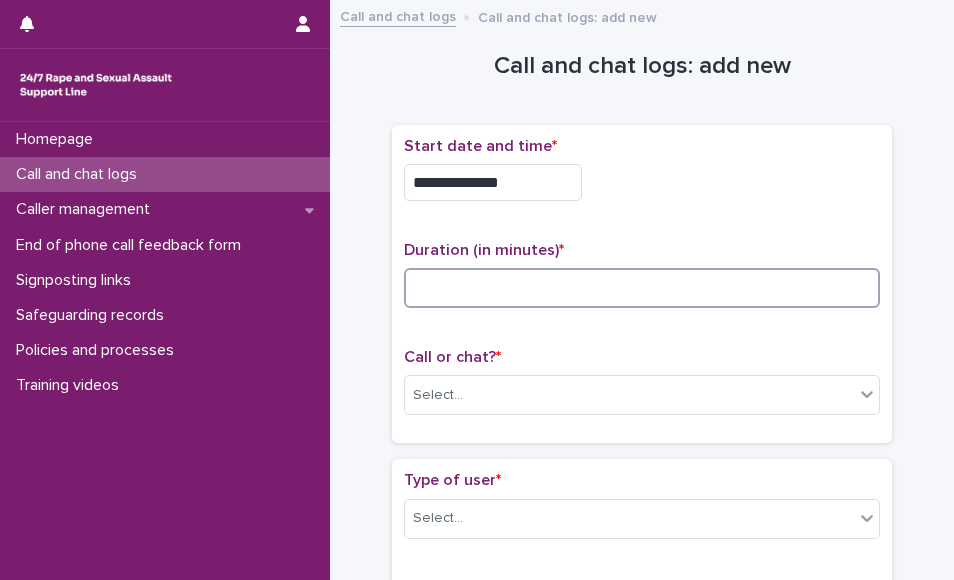 click at bounding box center (642, 288) 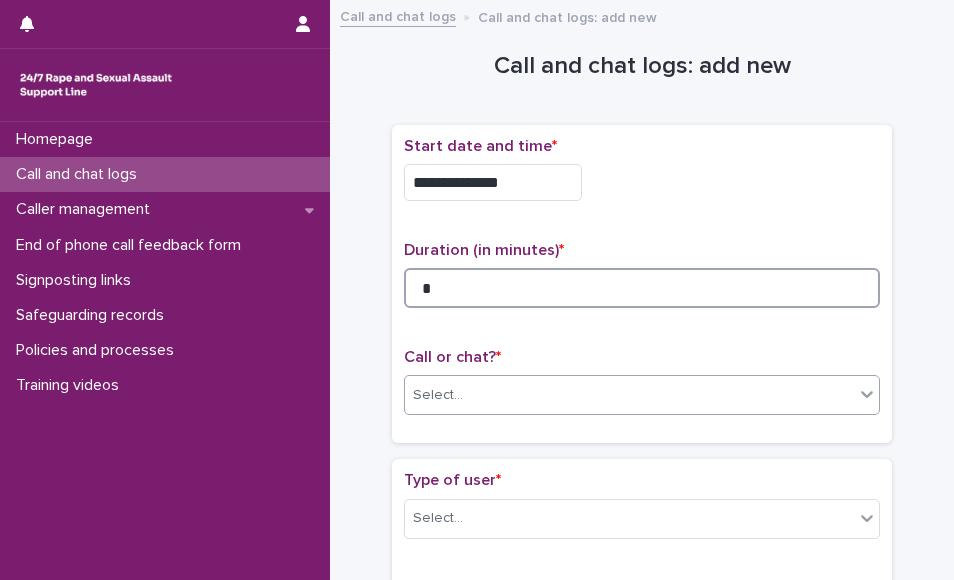 type on "*" 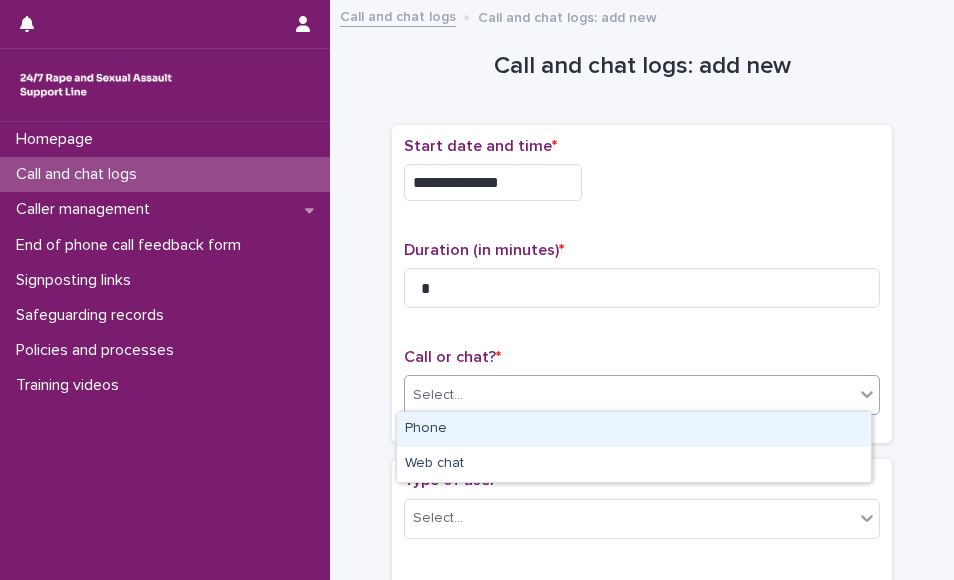 drag, startPoint x: 612, startPoint y: 387, endPoint x: 582, endPoint y: 430, distance: 52.43091 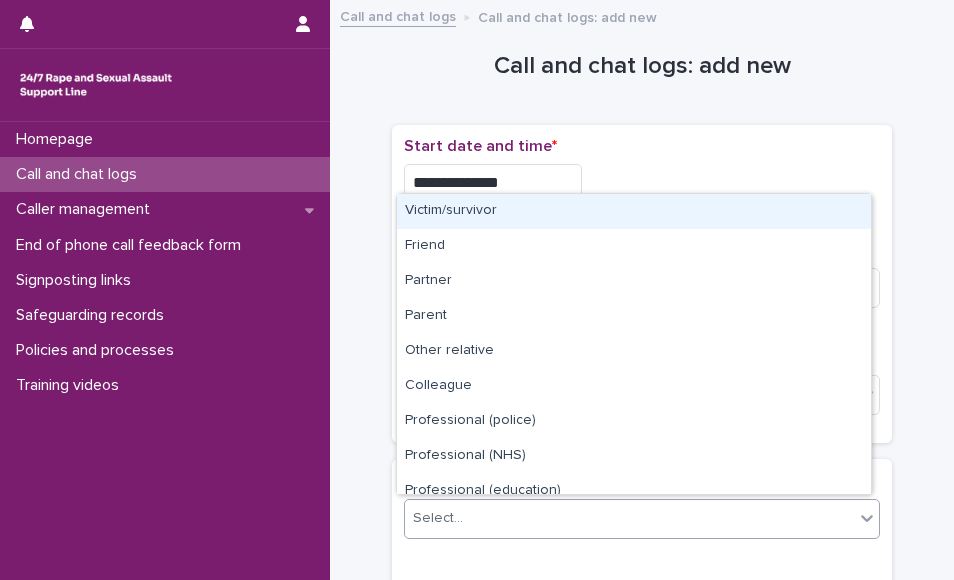 click on "Select..." at bounding box center [629, 518] 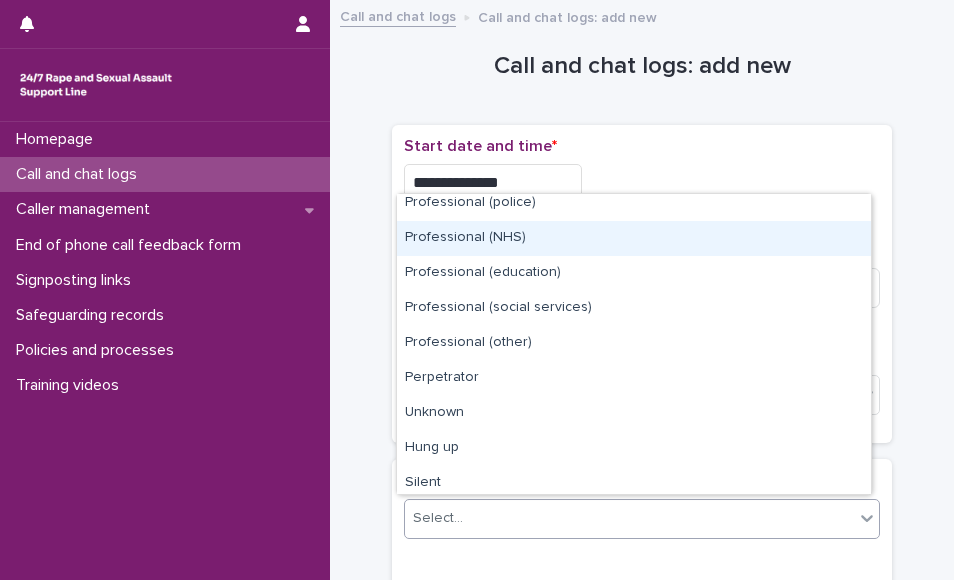 scroll, scrollTop: 225, scrollLeft: 0, axis: vertical 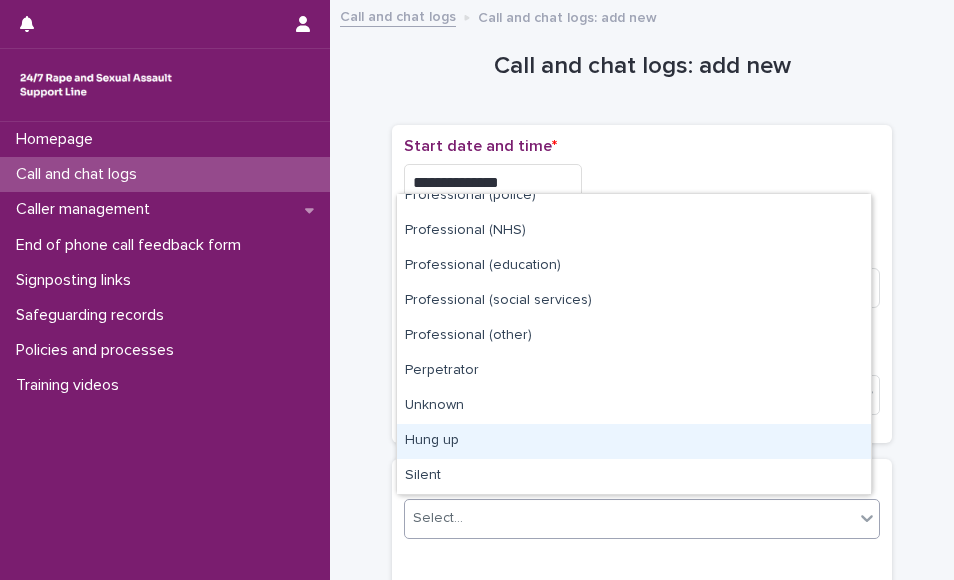 click on "Hung up" at bounding box center [634, 441] 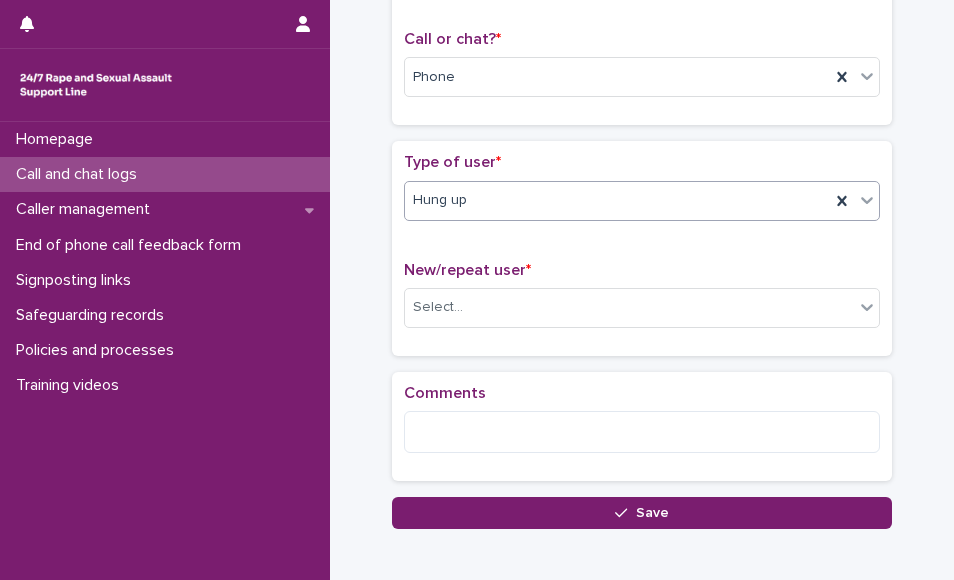scroll, scrollTop: 334, scrollLeft: 0, axis: vertical 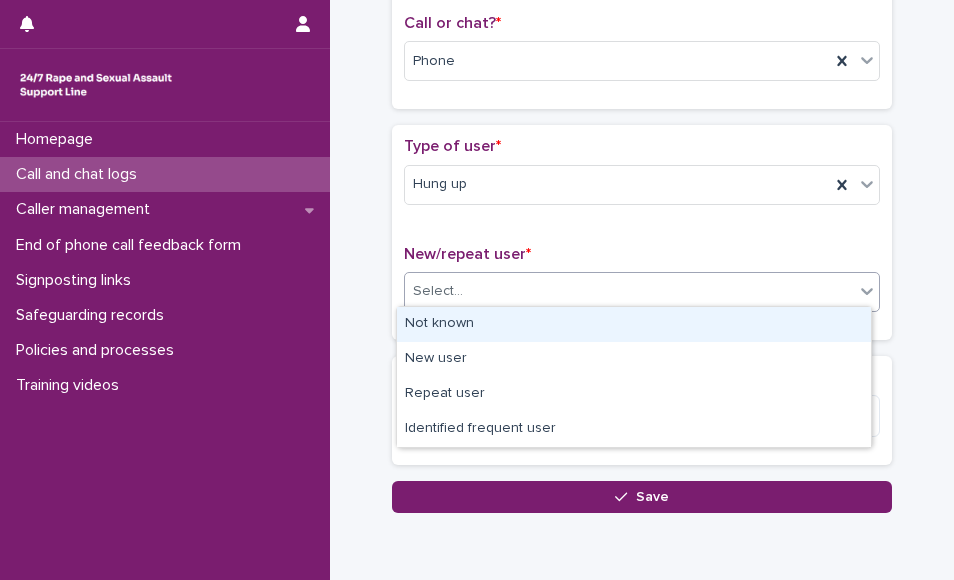 click on "Select..." at bounding box center [642, 292] 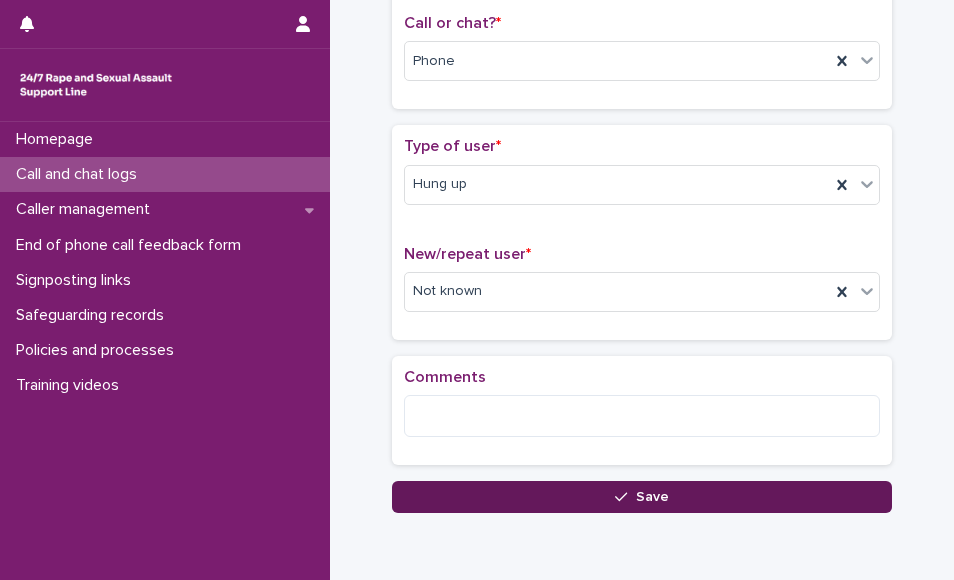 click on "Save" at bounding box center (642, 497) 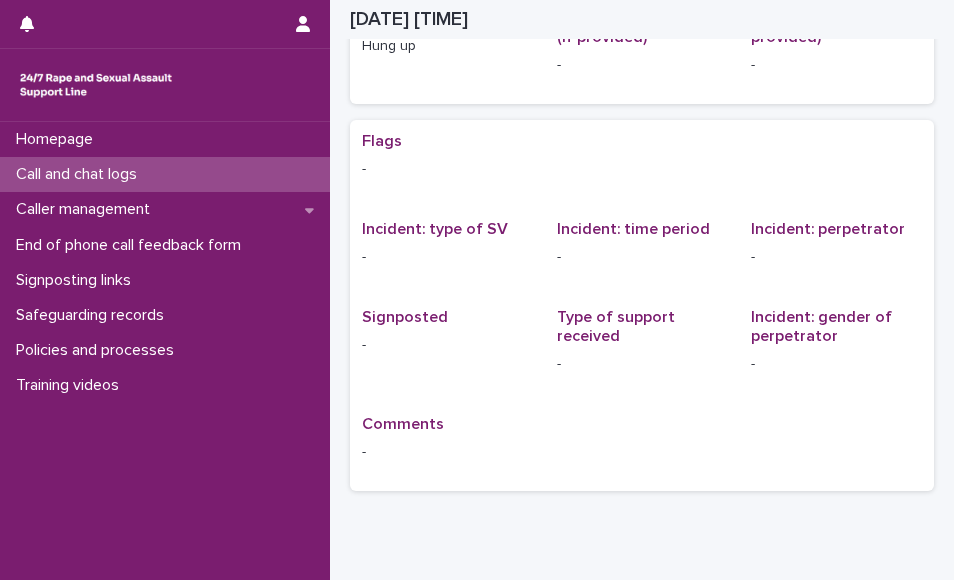 scroll, scrollTop: 0, scrollLeft: 0, axis: both 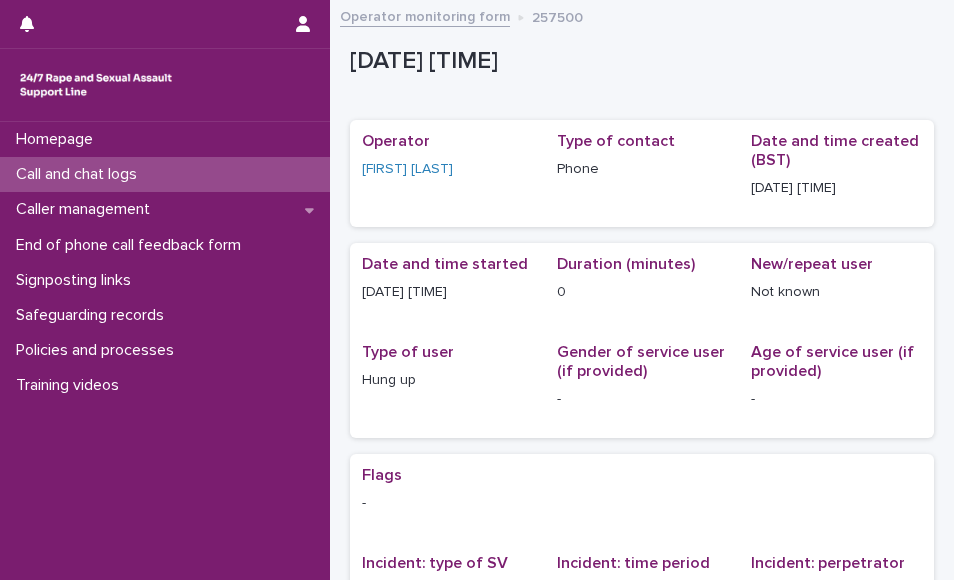 click on "Call and chat logs" at bounding box center [80, 174] 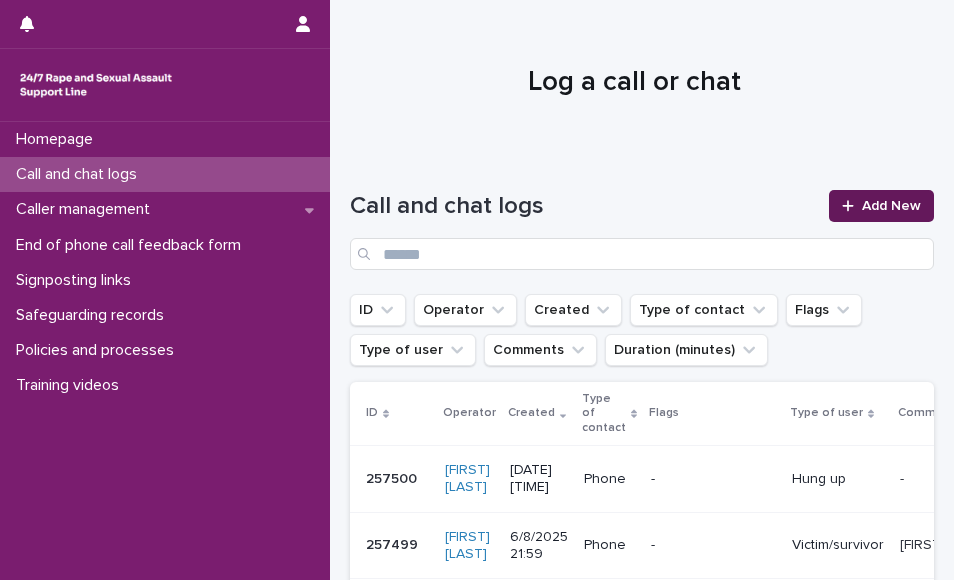click on "Add New" at bounding box center (891, 206) 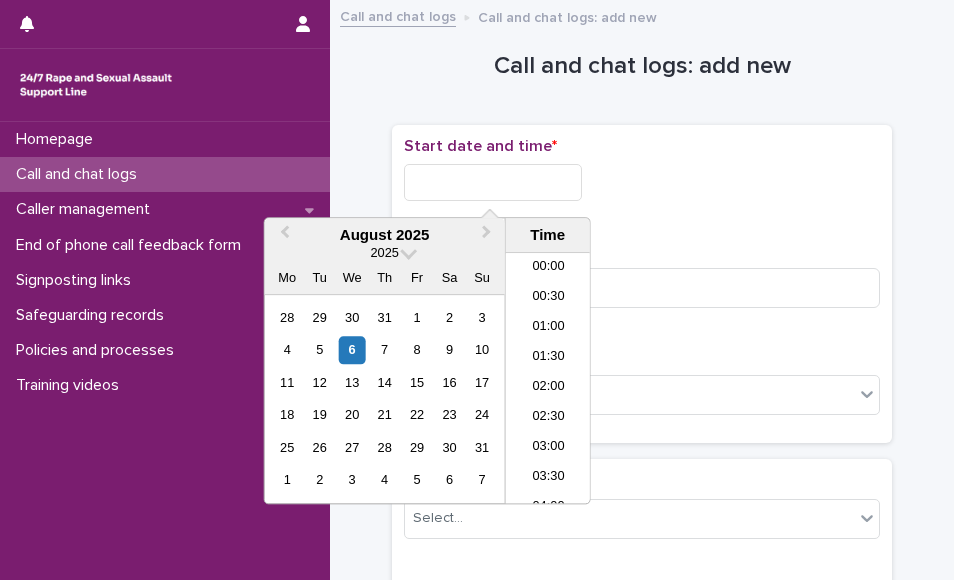 click at bounding box center [493, 182] 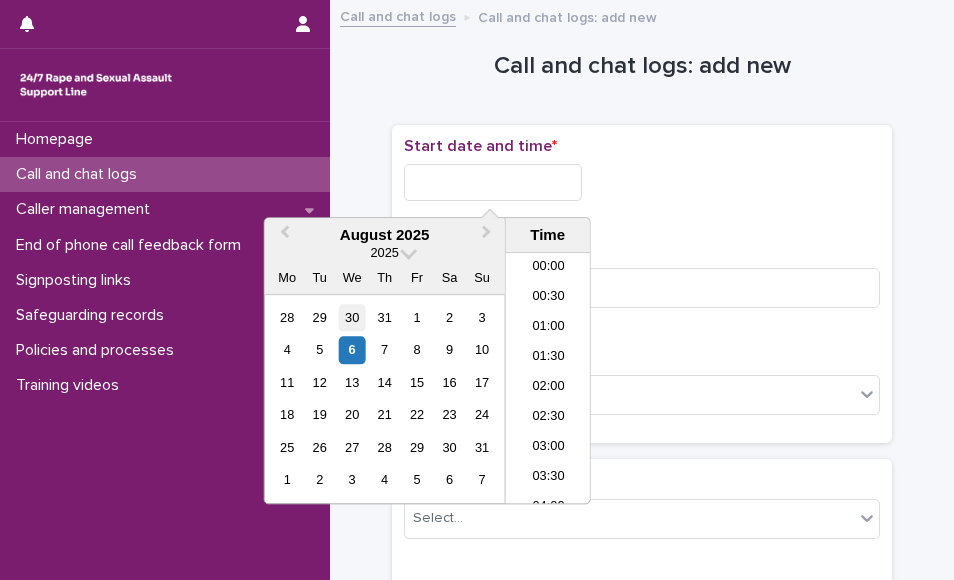scroll, scrollTop: 1190, scrollLeft: 0, axis: vertical 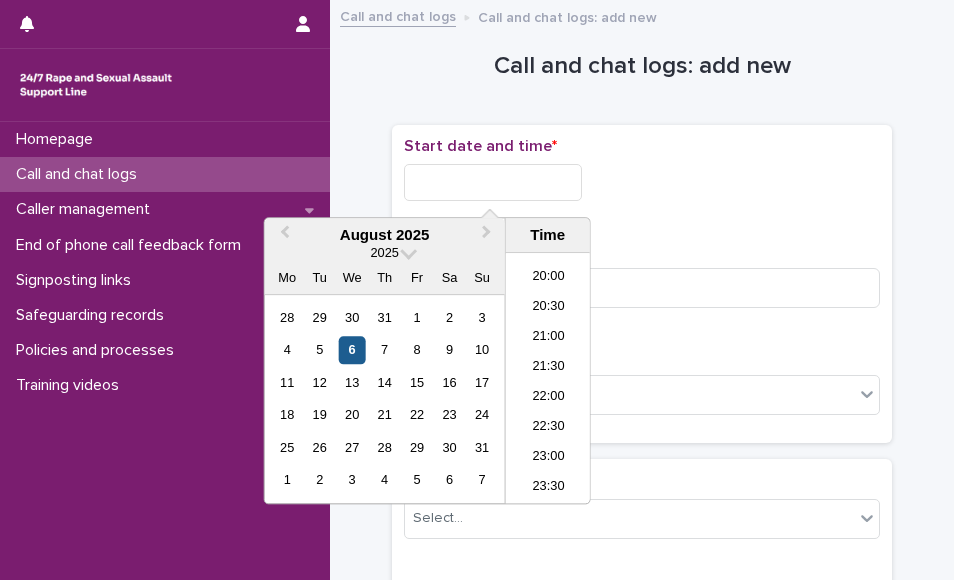 click on "6" at bounding box center (352, 350) 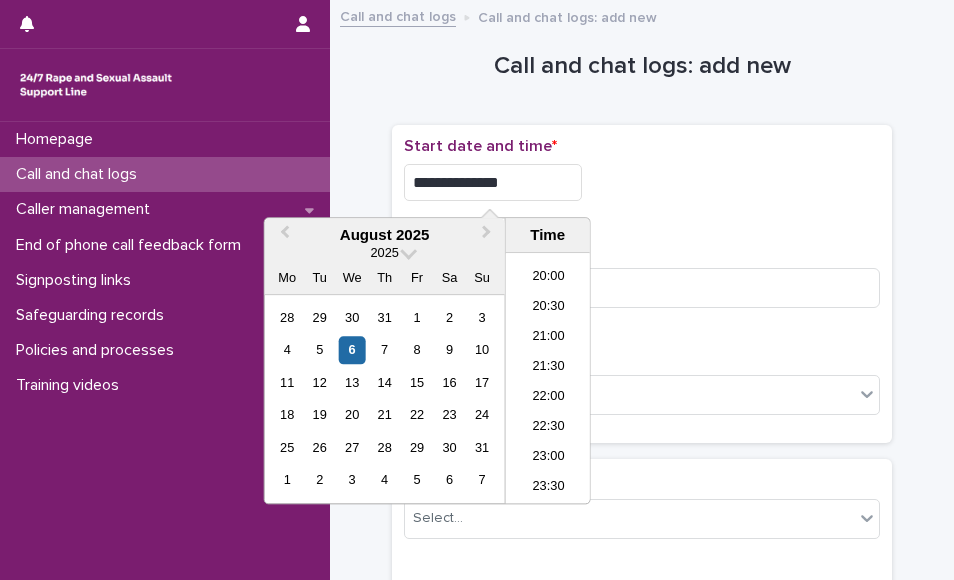 click on "**********" at bounding box center [493, 182] 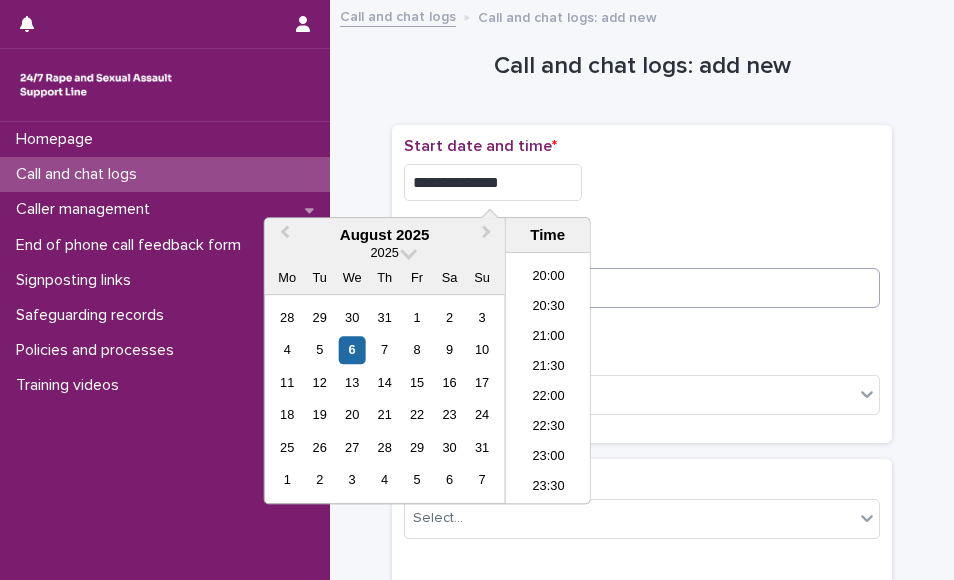type on "**********" 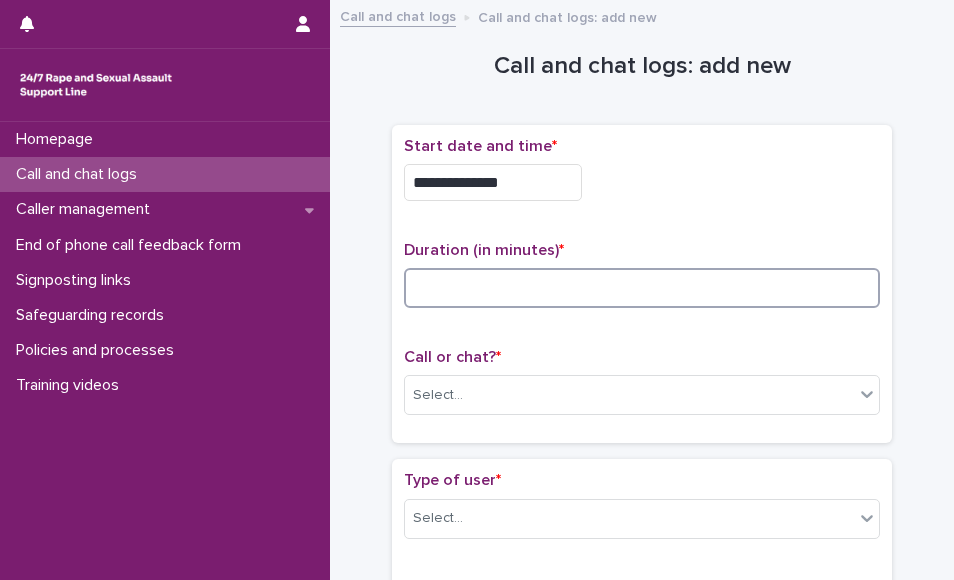 click at bounding box center (642, 288) 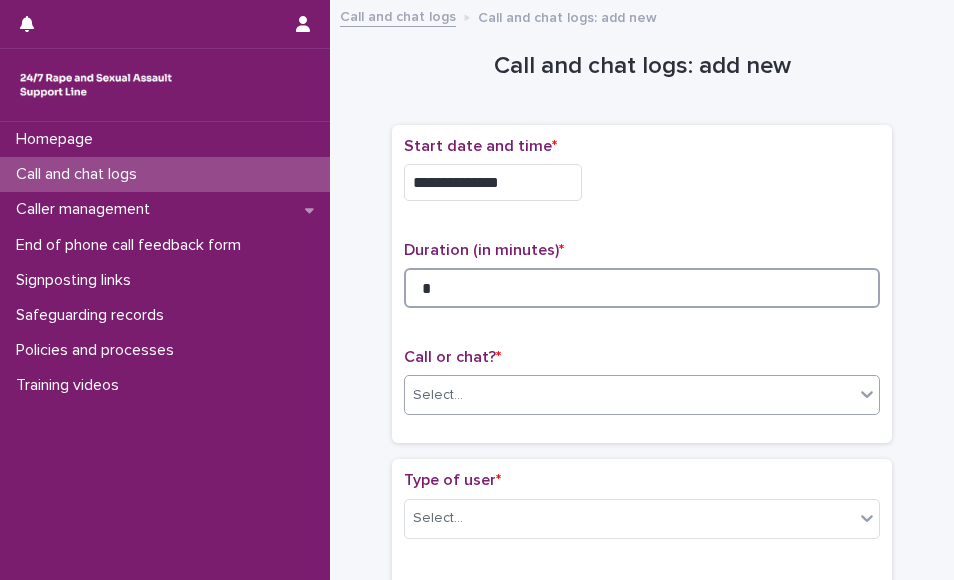 type on "*" 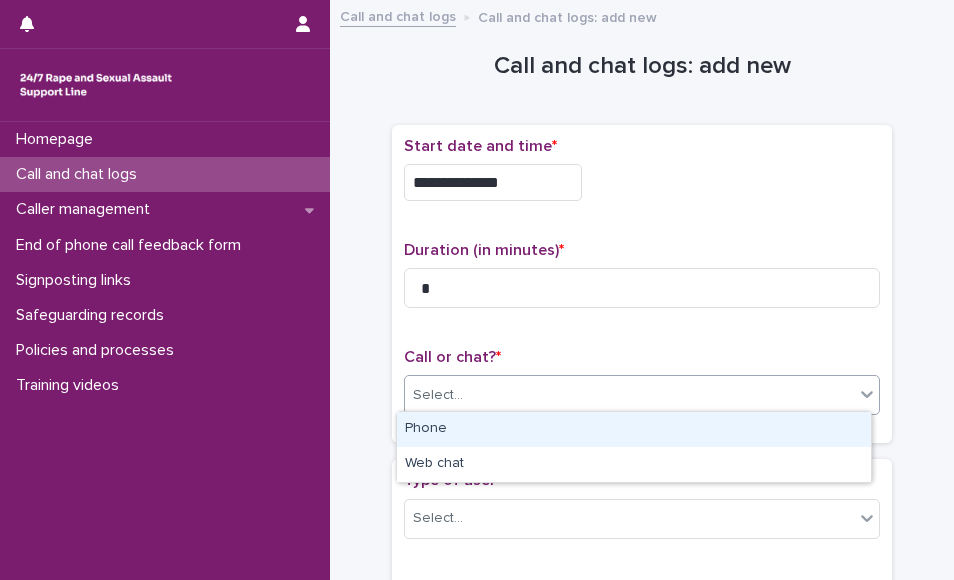 click on "Select..." at bounding box center [629, 395] 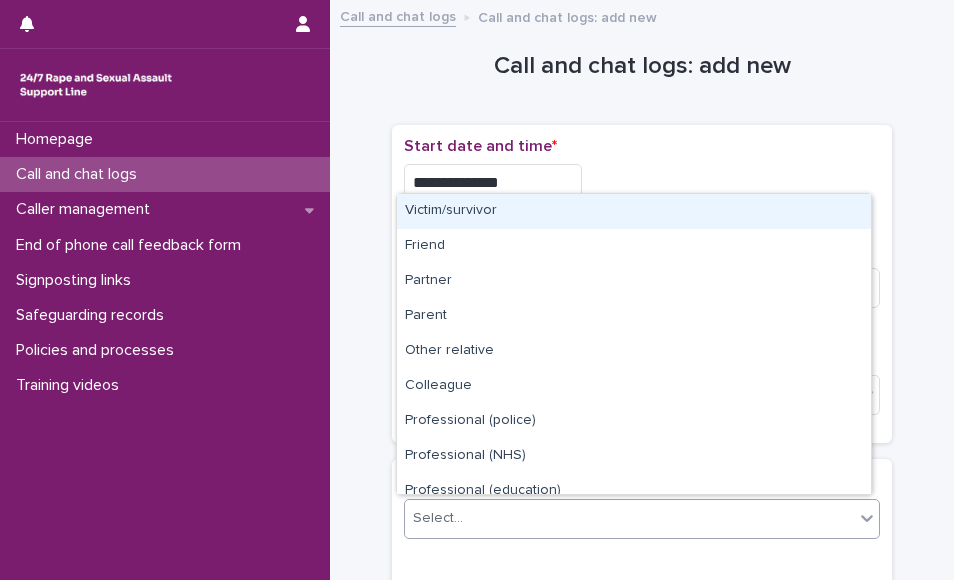 click on "Select..." at bounding box center [629, 518] 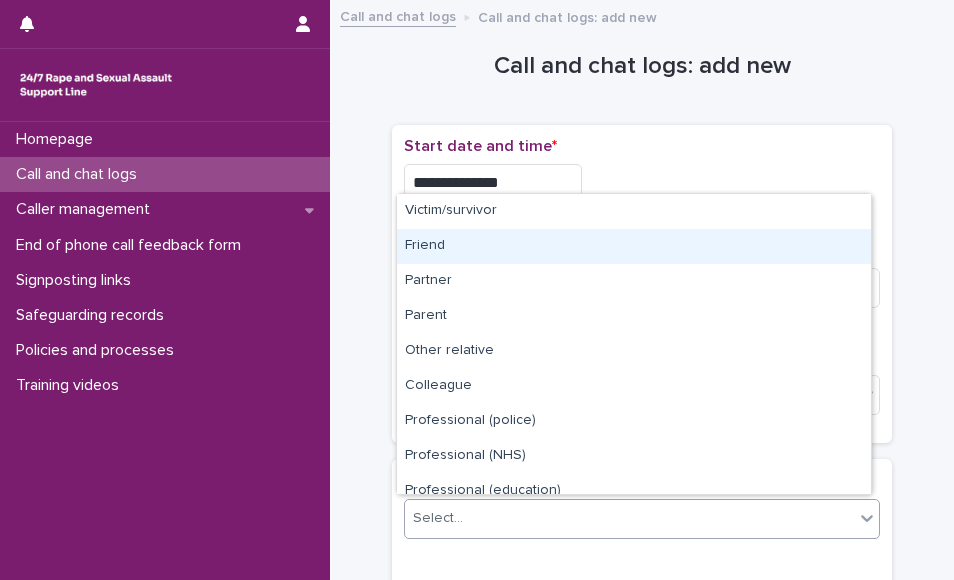 scroll, scrollTop: 225, scrollLeft: 0, axis: vertical 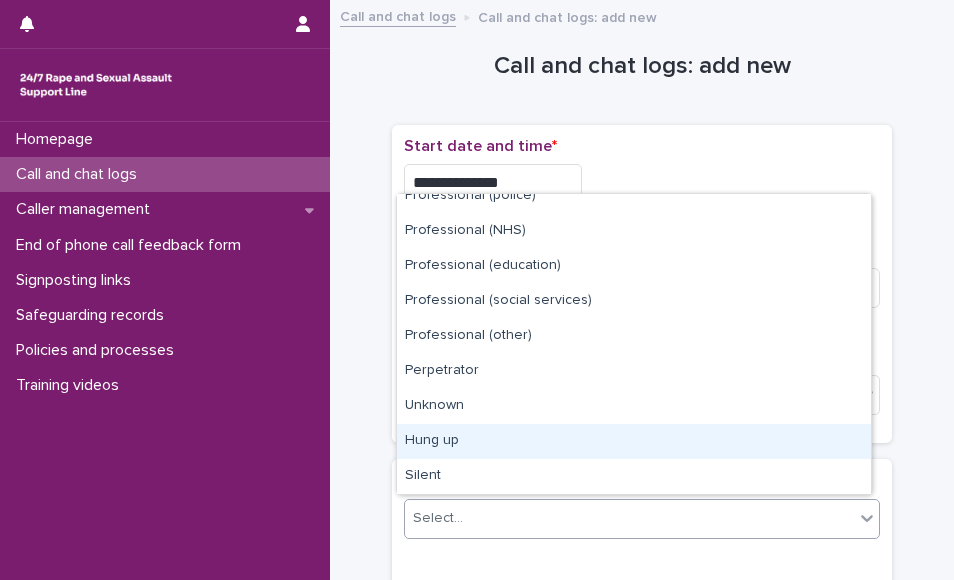 click on "Hung up" at bounding box center [634, 441] 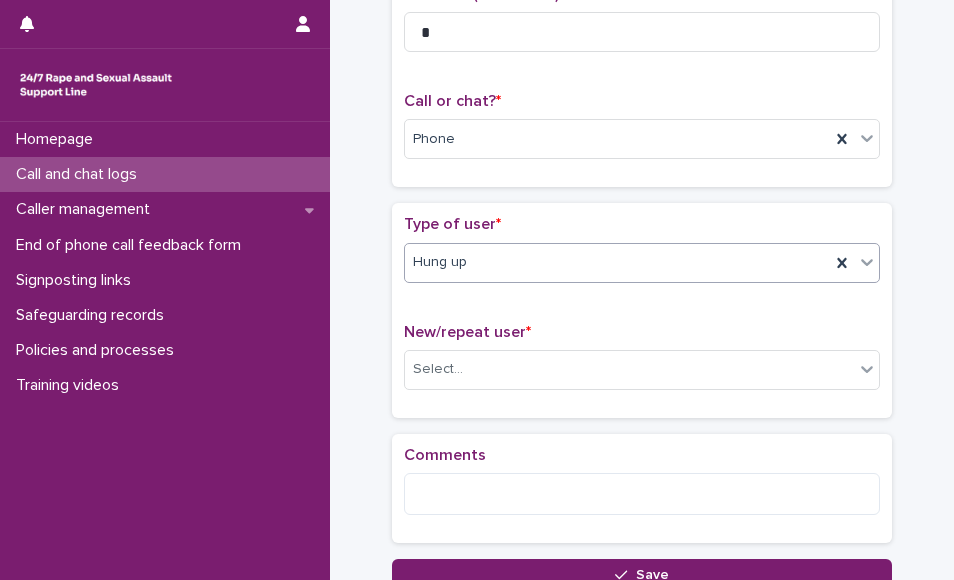 scroll, scrollTop: 384, scrollLeft: 0, axis: vertical 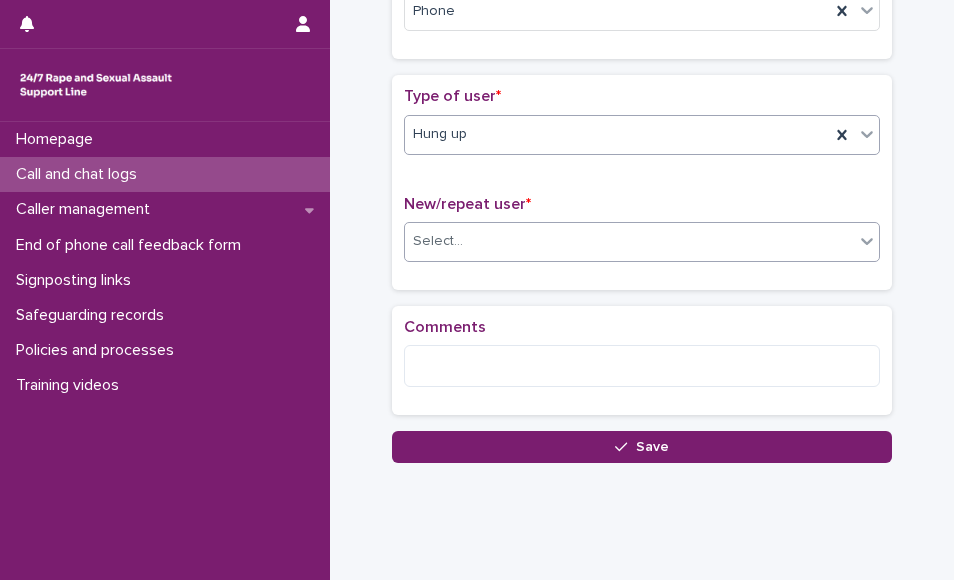 click on "Select..." at bounding box center (629, 241) 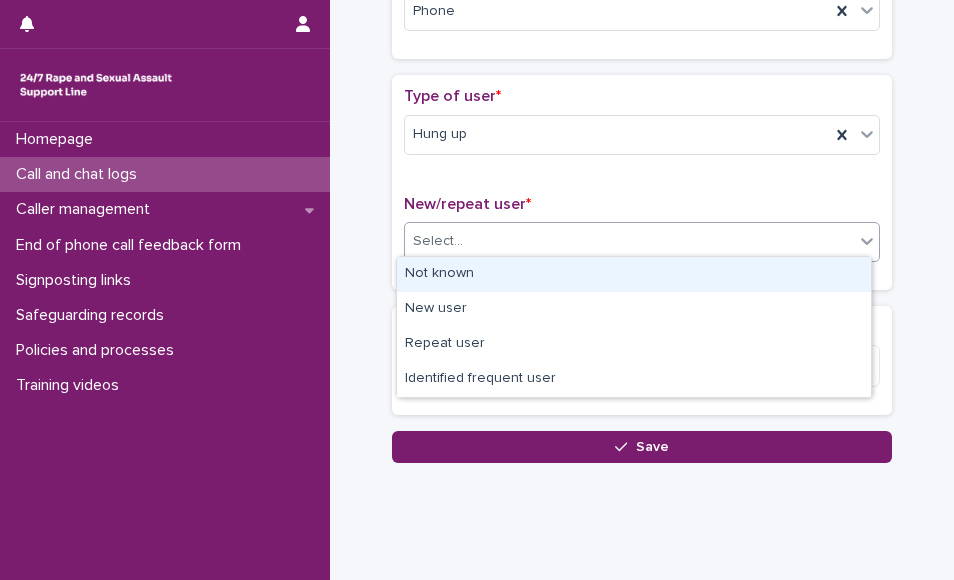 click on "Not known" at bounding box center [634, 274] 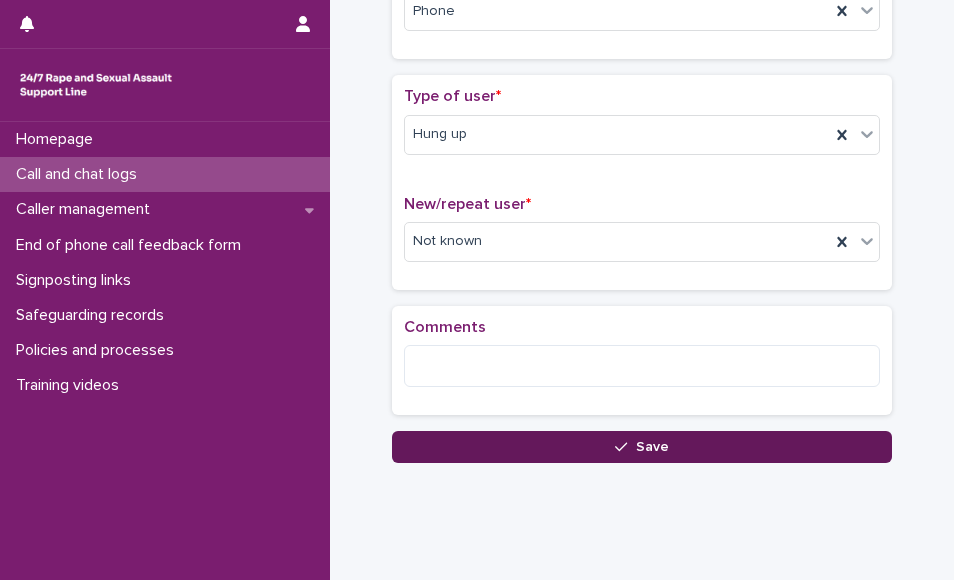click on "Save" at bounding box center (642, 447) 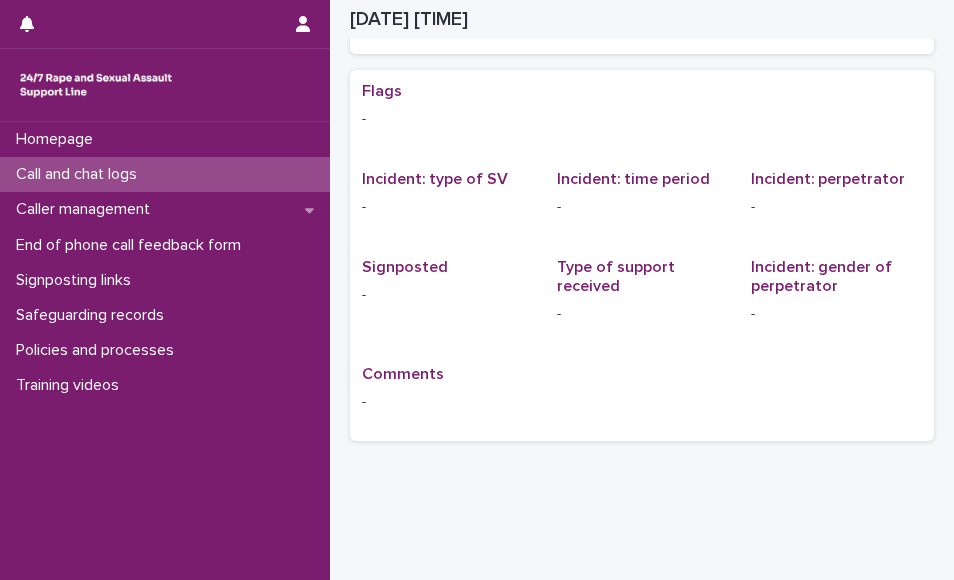 scroll, scrollTop: 0, scrollLeft: 0, axis: both 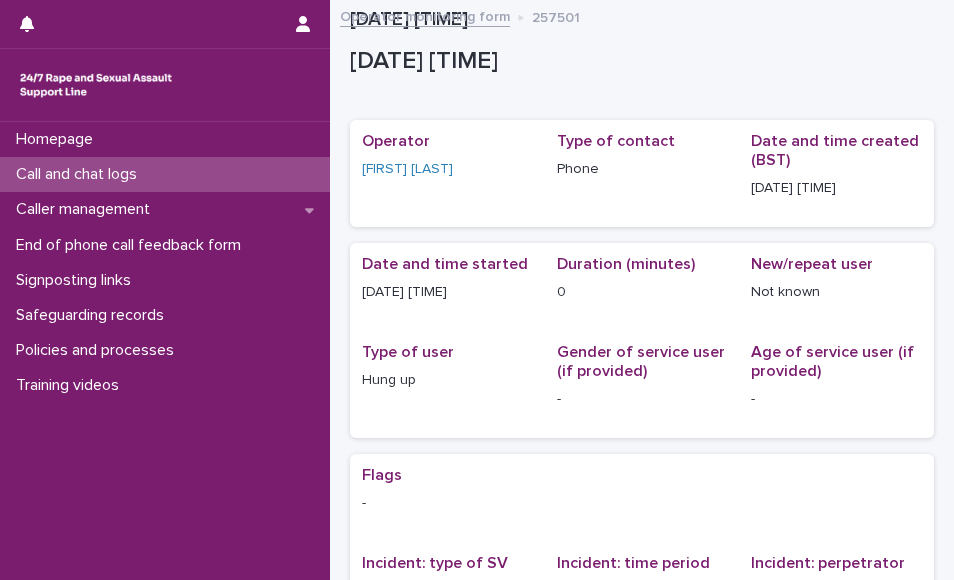 click on "Call and chat logs" at bounding box center [80, 174] 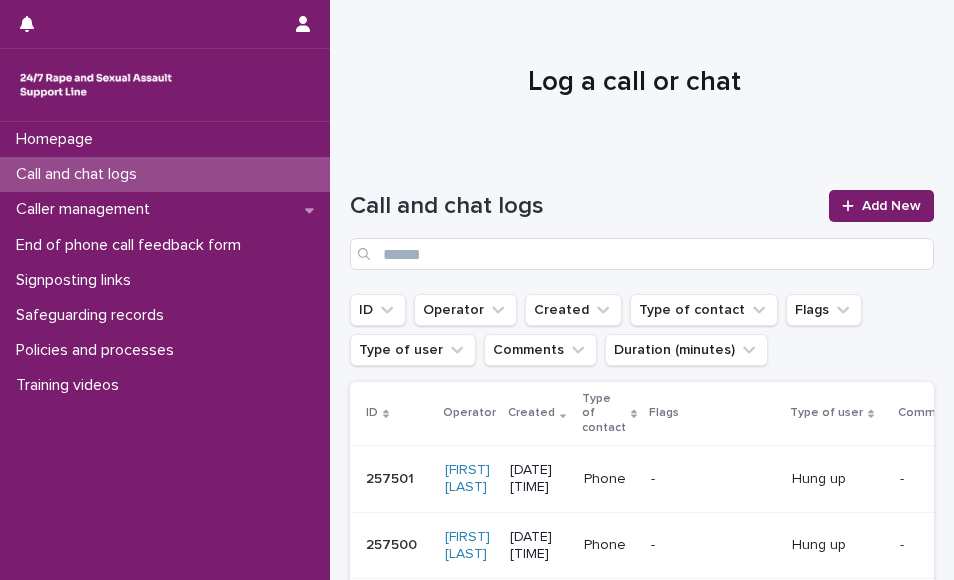 click at bounding box center (634, 74) 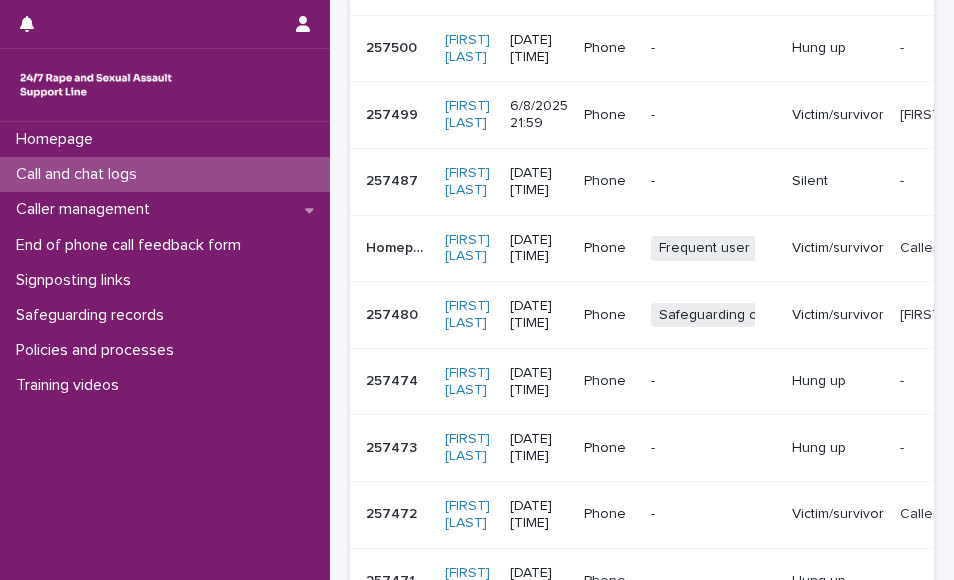 scroll, scrollTop: 0, scrollLeft: 0, axis: both 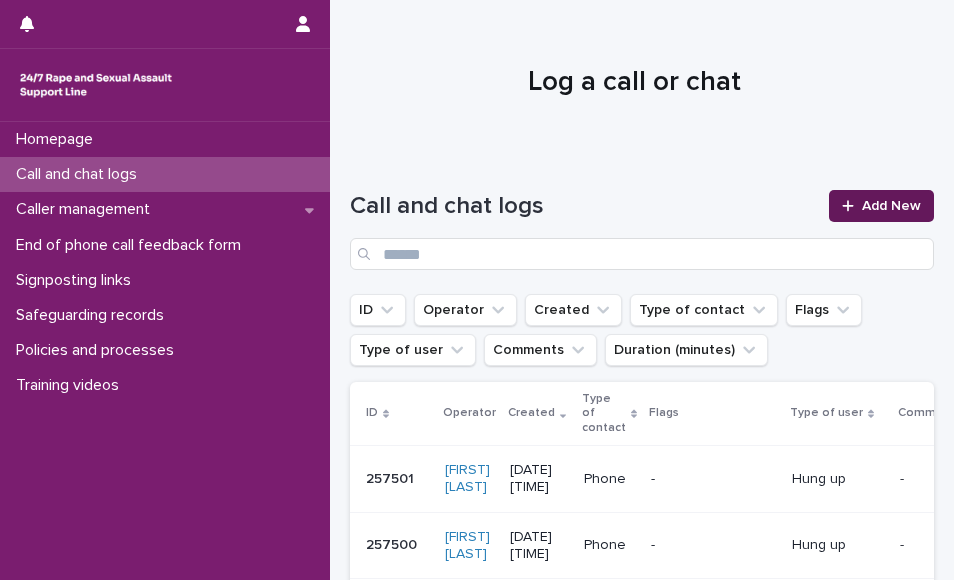 click on "Add New" at bounding box center (881, 206) 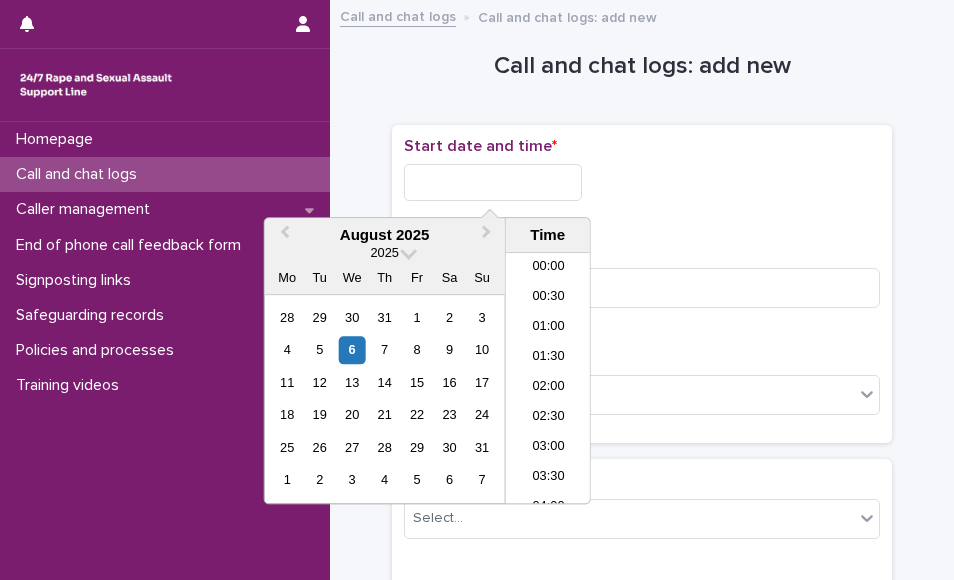 click at bounding box center [493, 182] 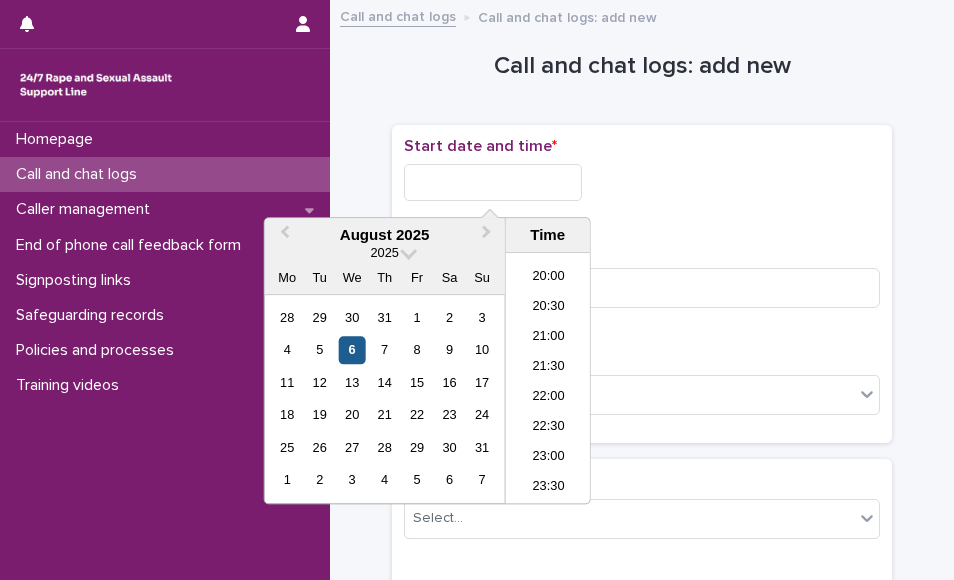 click on "6" at bounding box center (352, 350) 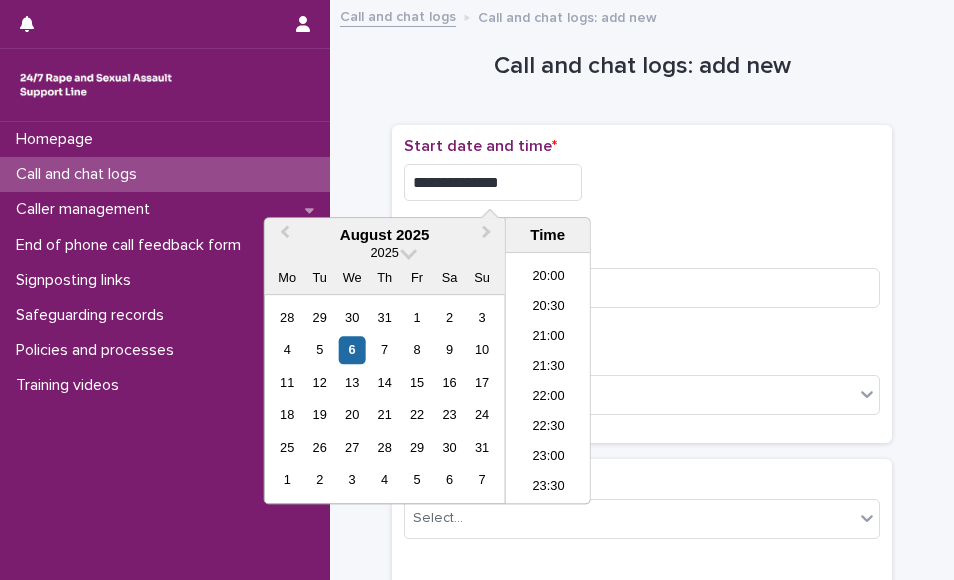 click on "**********" at bounding box center (493, 182) 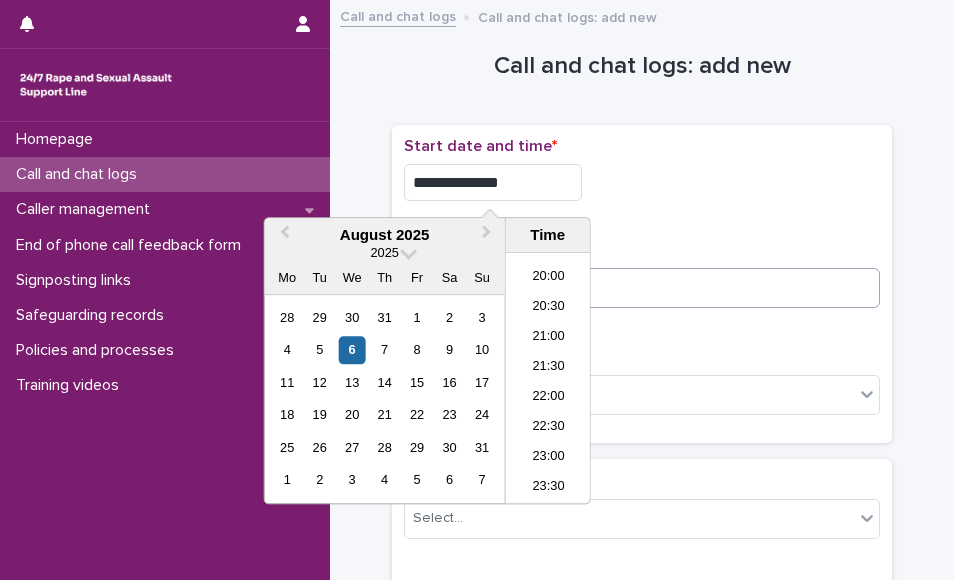 type on "**********" 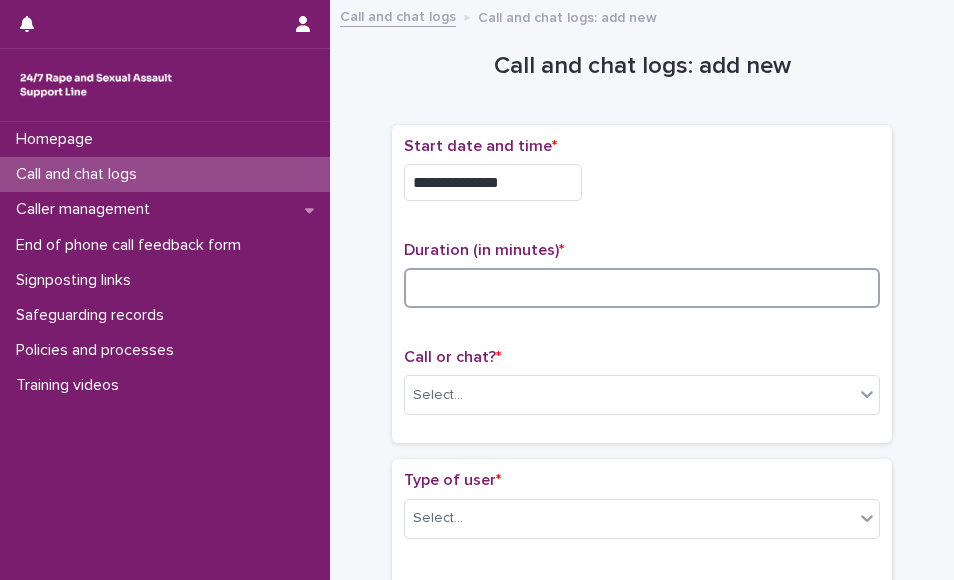 click at bounding box center (642, 288) 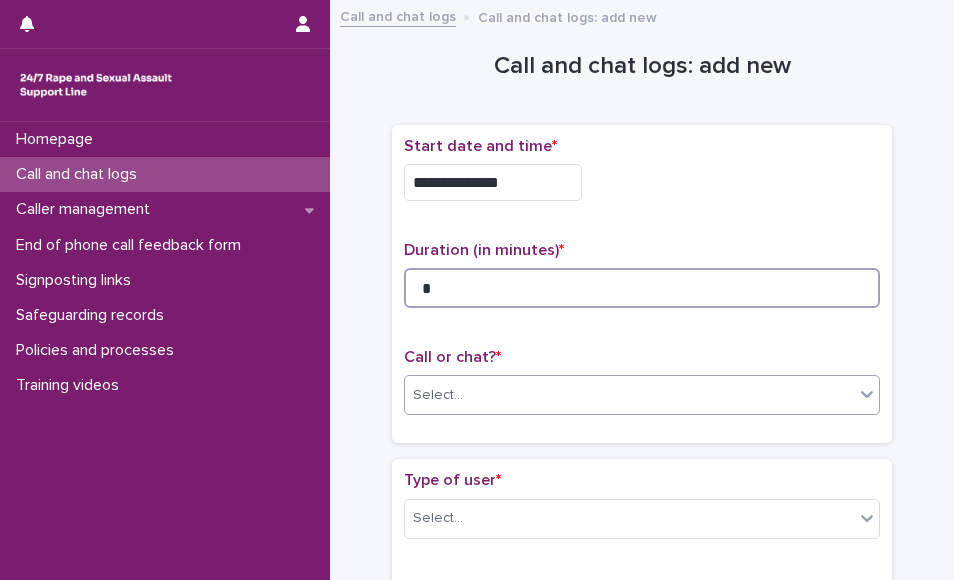 type on "*" 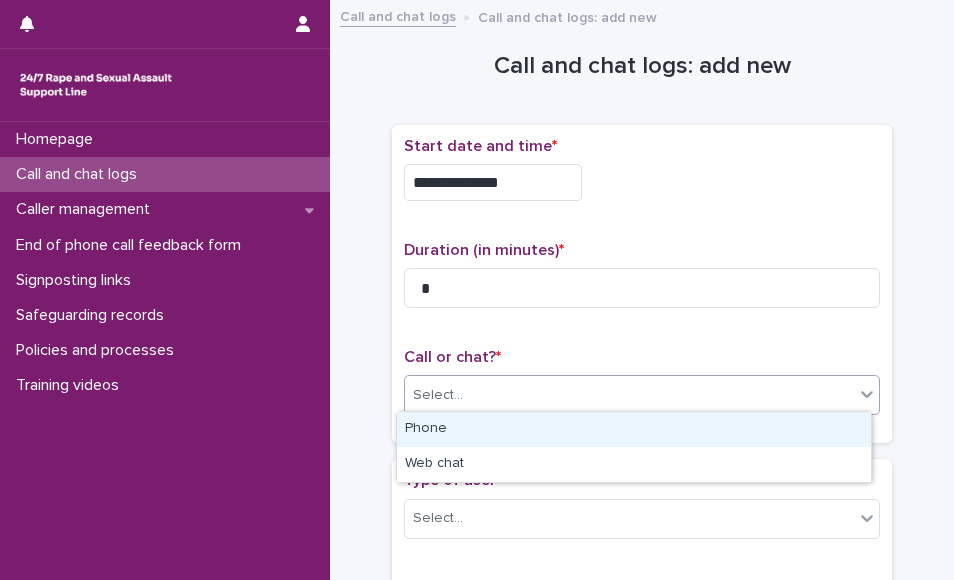 click on "Select..." at bounding box center (629, 395) 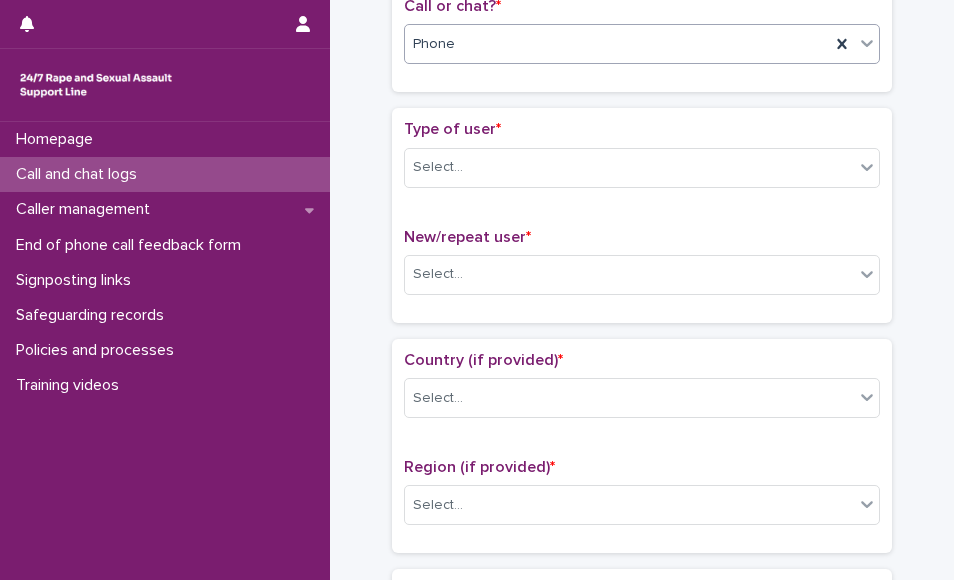 scroll, scrollTop: 342, scrollLeft: 0, axis: vertical 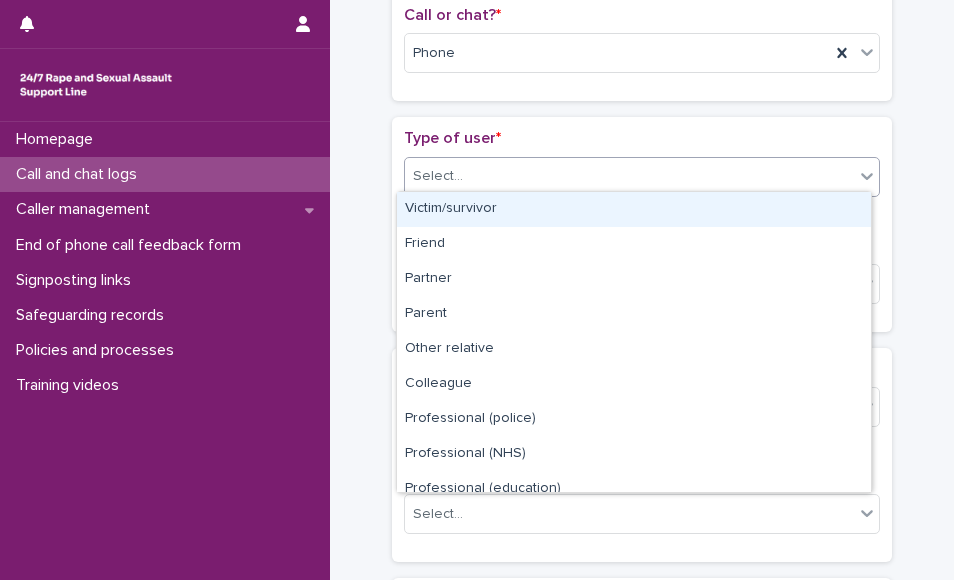 click on "Select..." at bounding box center [629, 176] 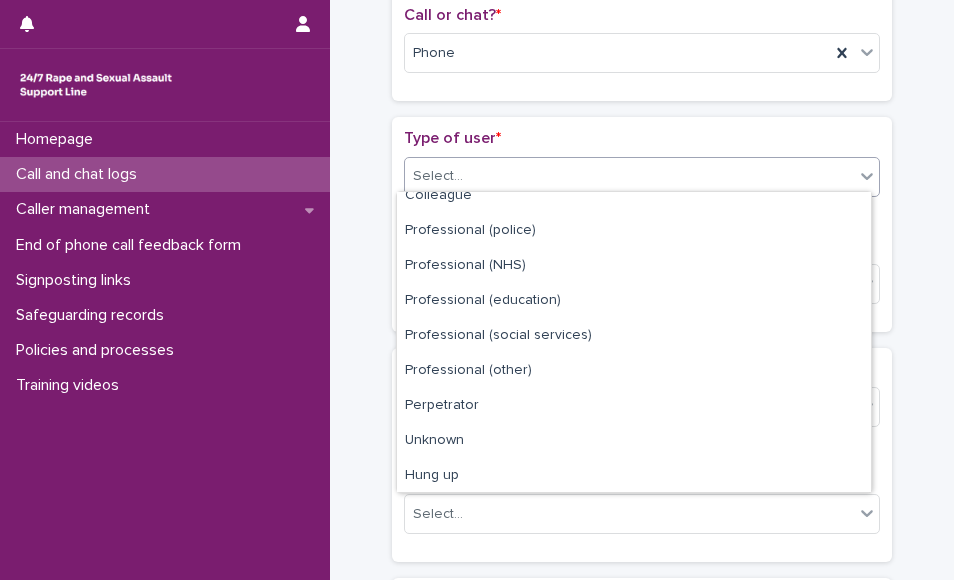 scroll, scrollTop: 225, scrollLeft: 0, axis: vertical 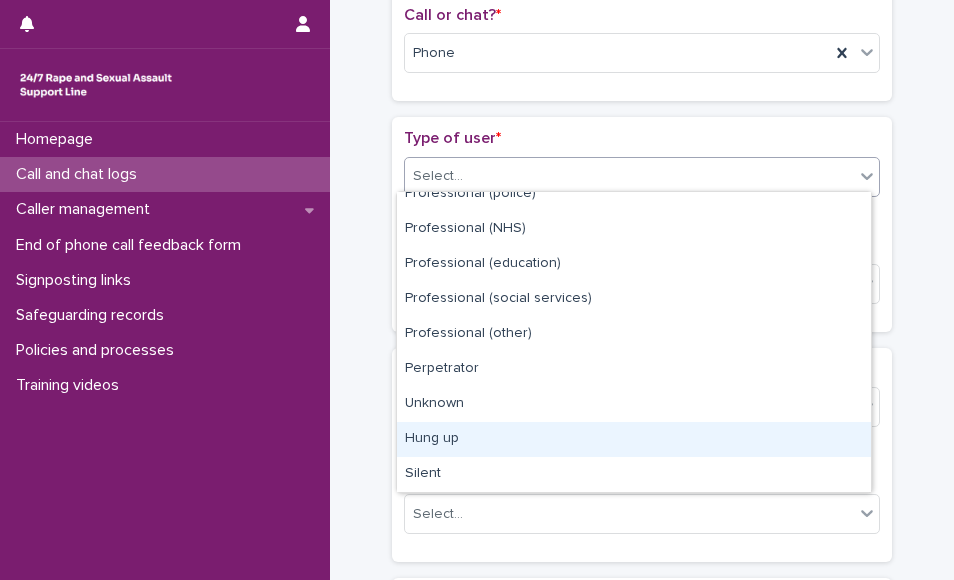 click on "Hung up" at bounding box center [634, 439] 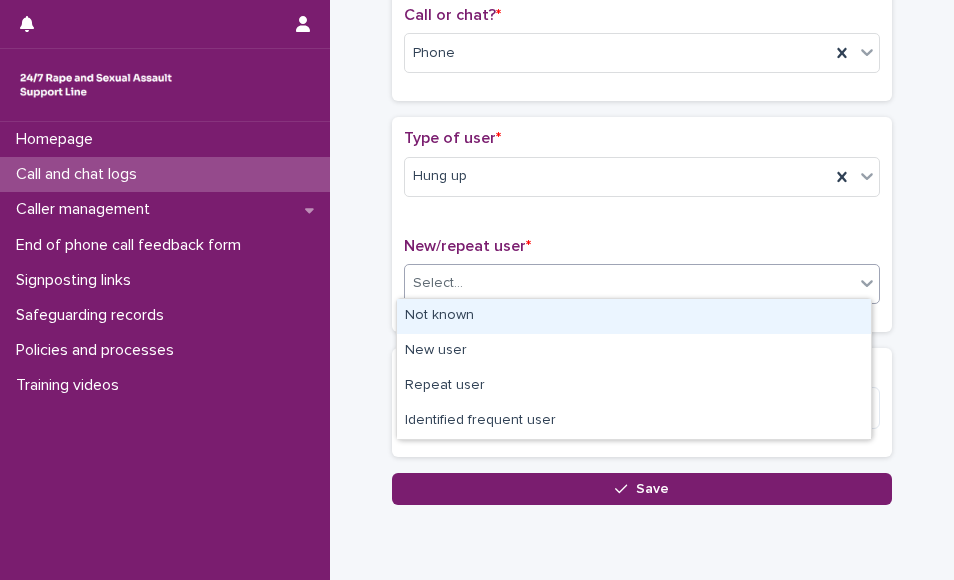 click on "Select..." at bounding box center [642, 284] 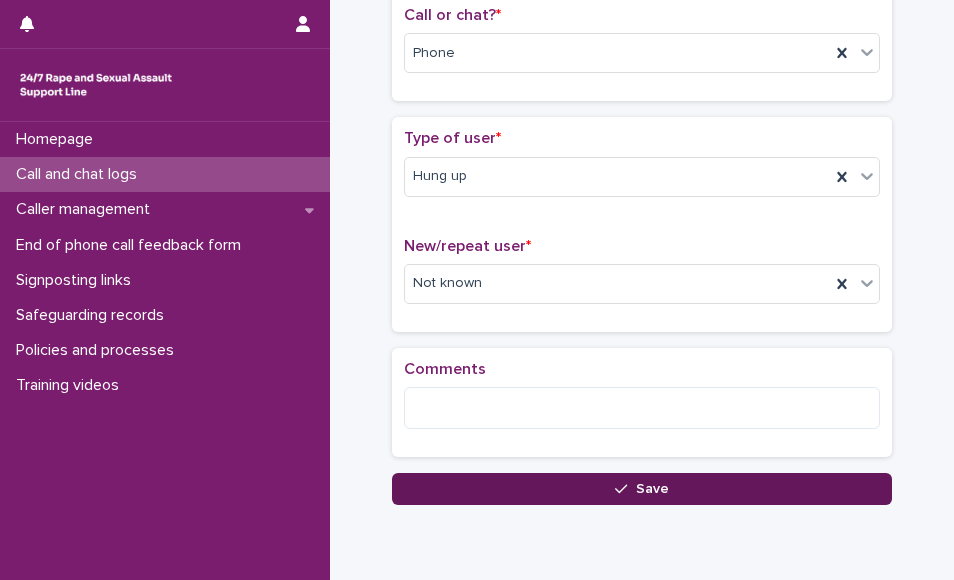 click on "Save" at bounding box center [642, 489] 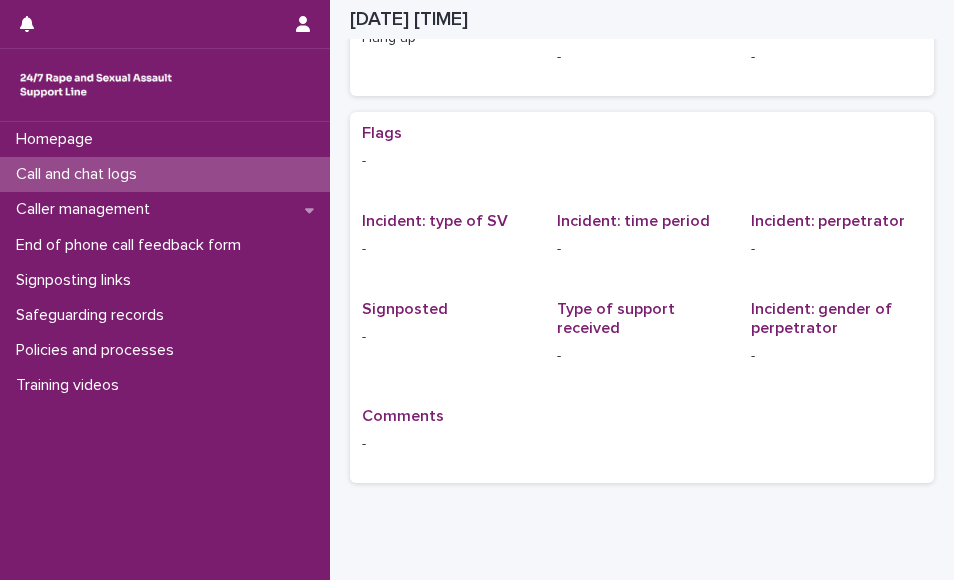 scroll, scrollTop: 0, scrollLeft: 0, axis: both 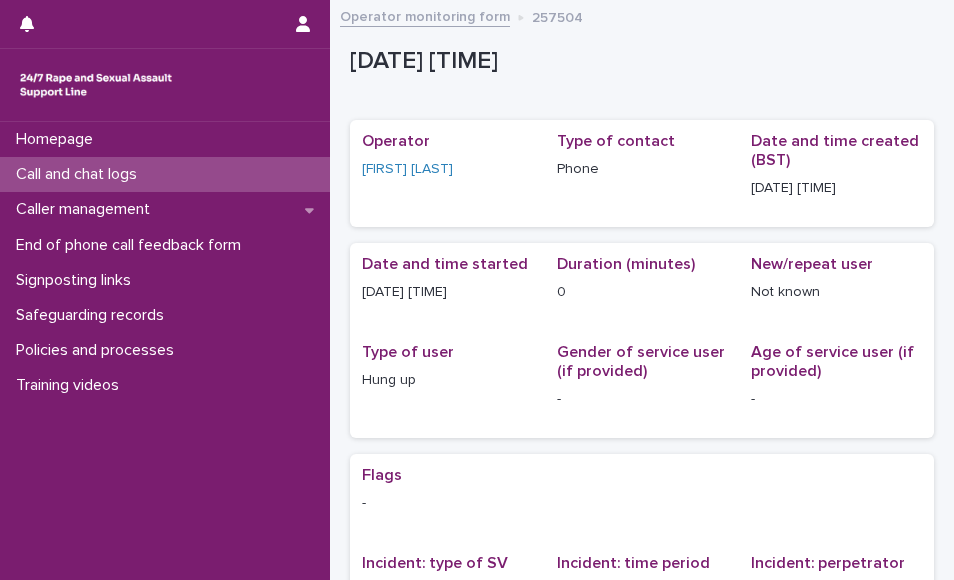 click on "Call and chat logs" at bounding box center (165, 174) 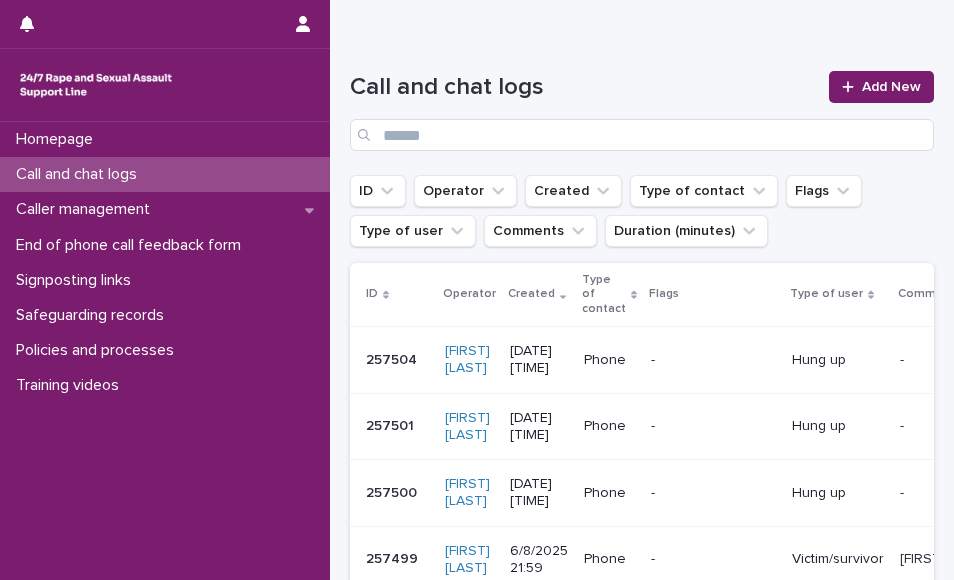scroll, scrollTop: 129, scrollLeft: 0, axis: vertical 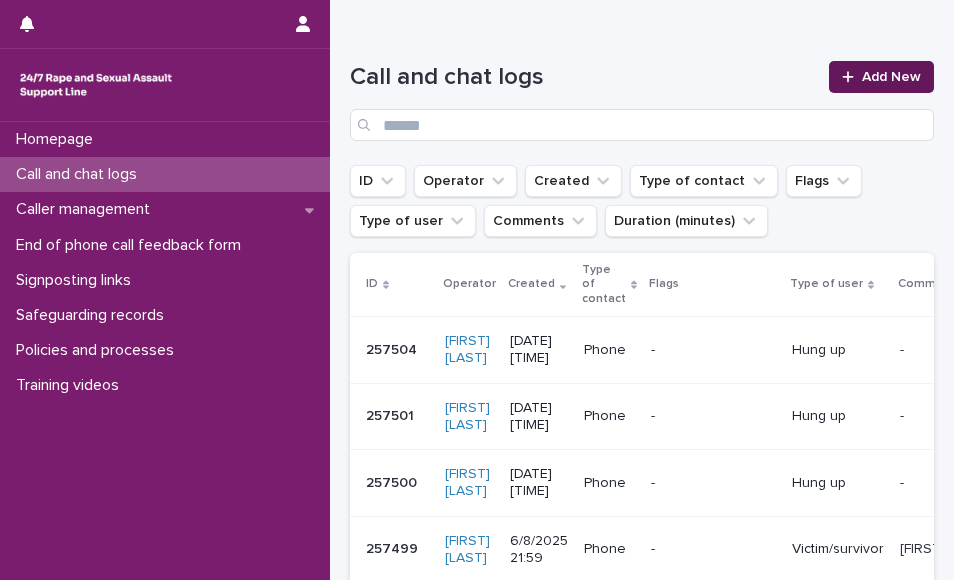 click on "Add New" at bounding box center (891, 77) 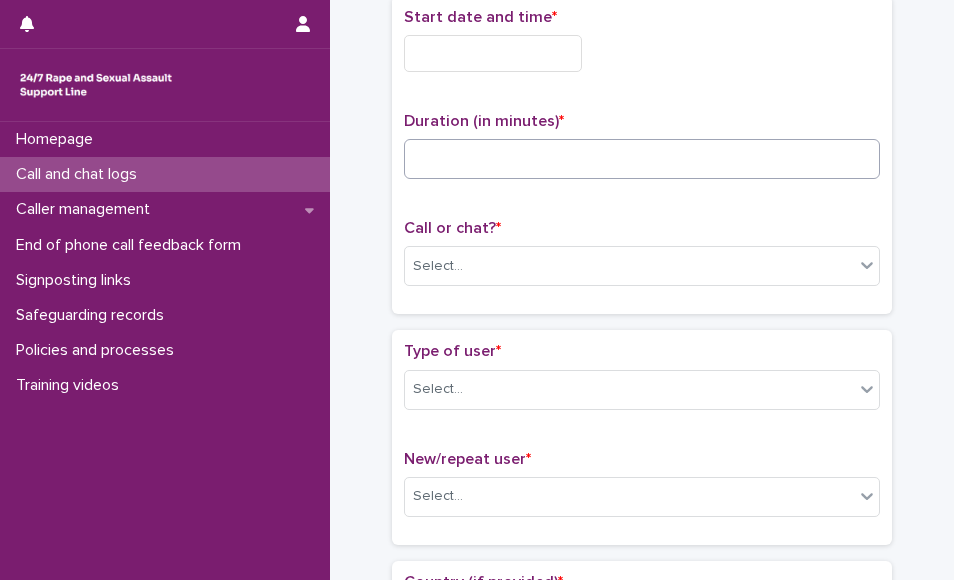 scroll, scrollTop: 140, scrollLeft: 0, axis: vertical 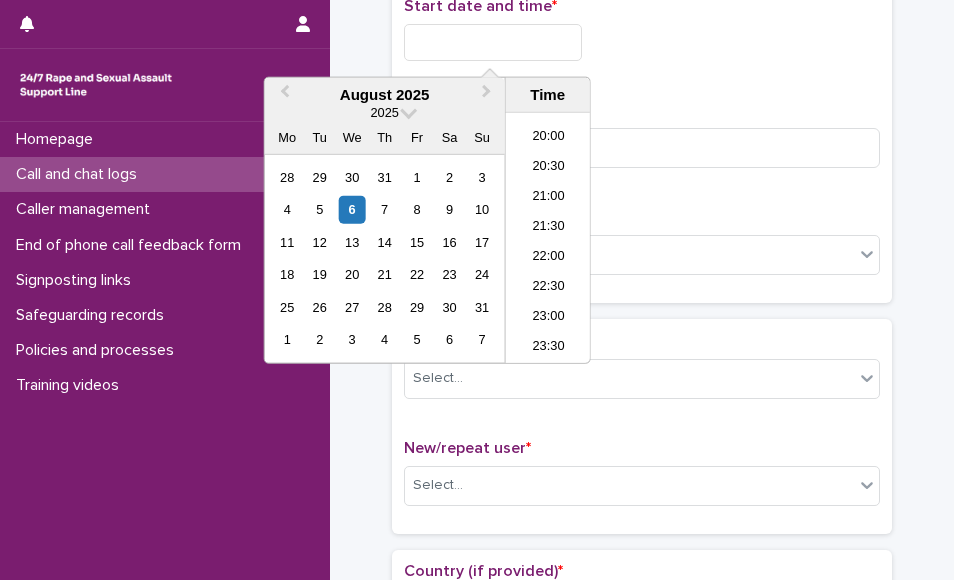 click at bounding box center (493, 42) 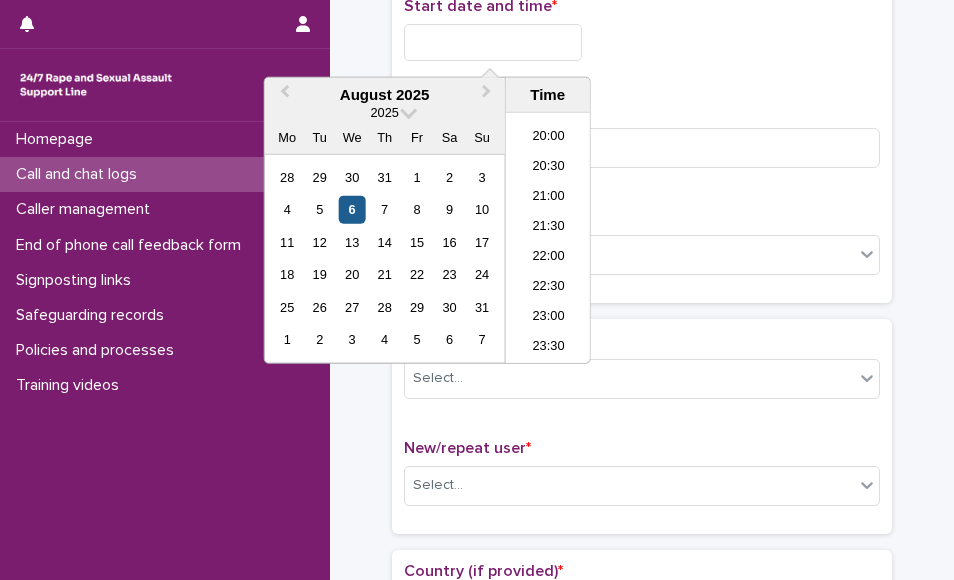 click on "6" at bounding box center [352, 209] 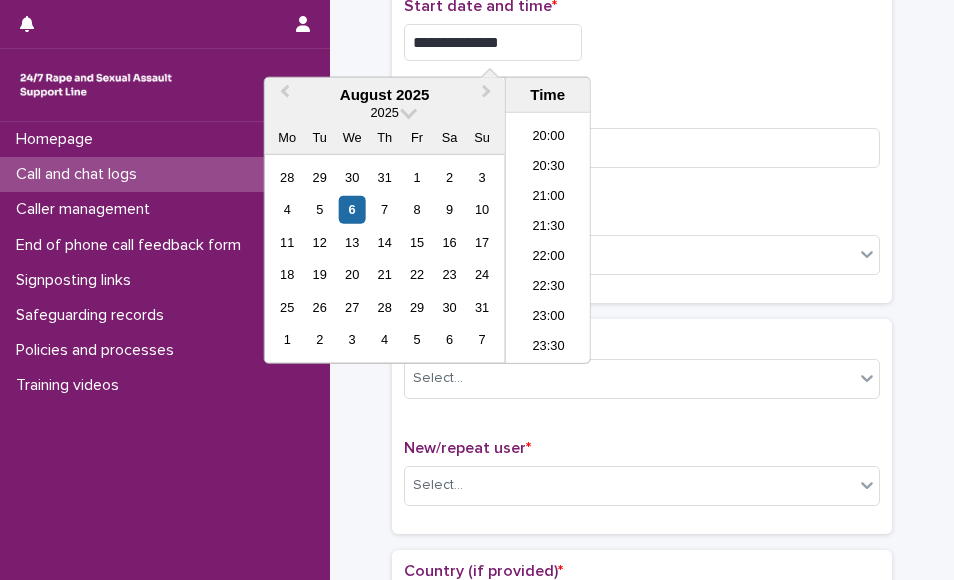 click on "**********" at bounding box center (493, 42) 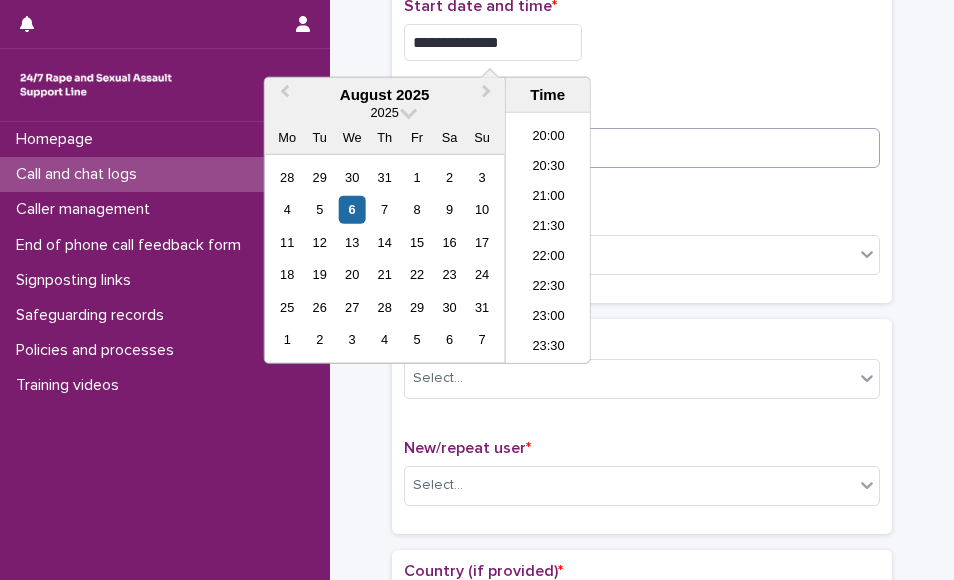 type on "**********" 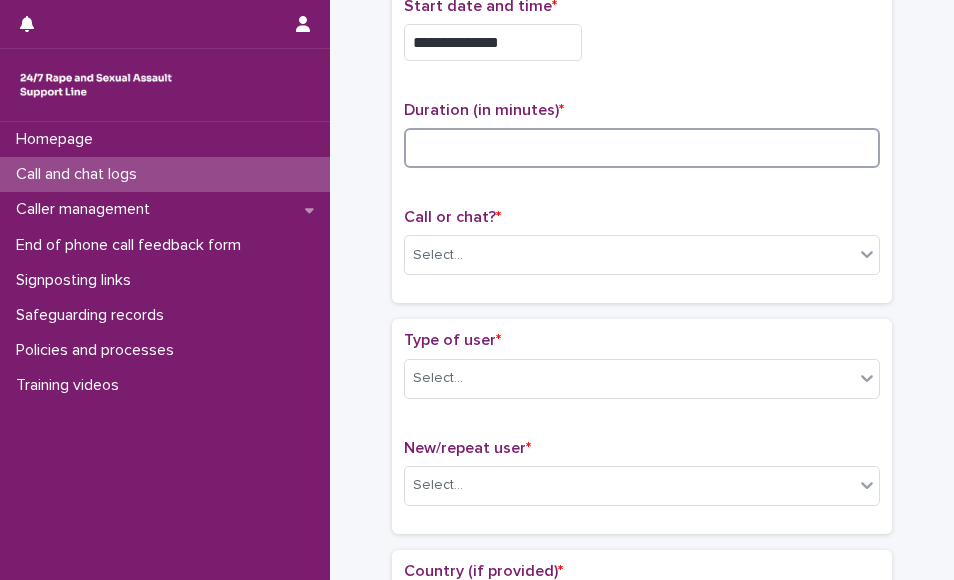 click at bounding box center (642, 148) 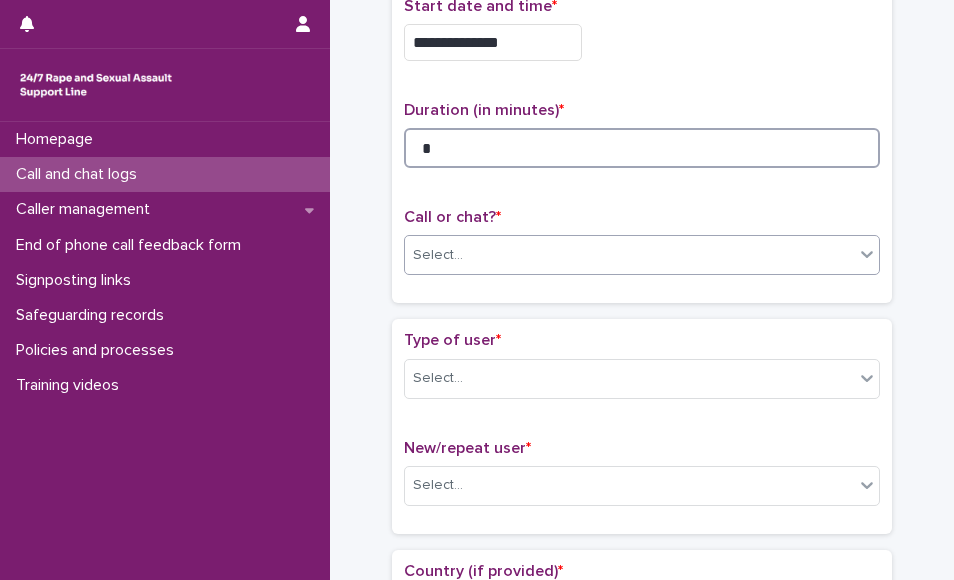 type on "*" 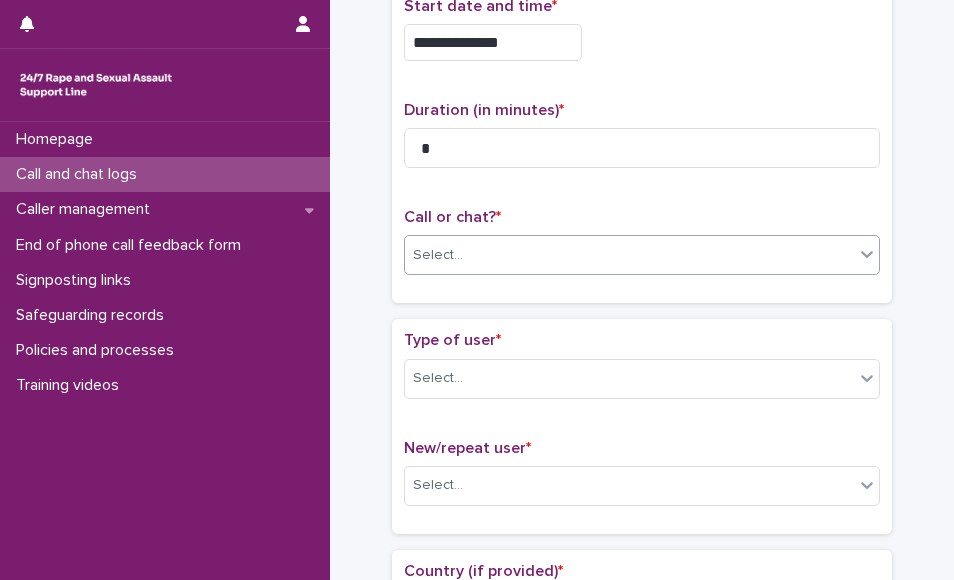 click on "Select..." at bounding box center [629, 255] 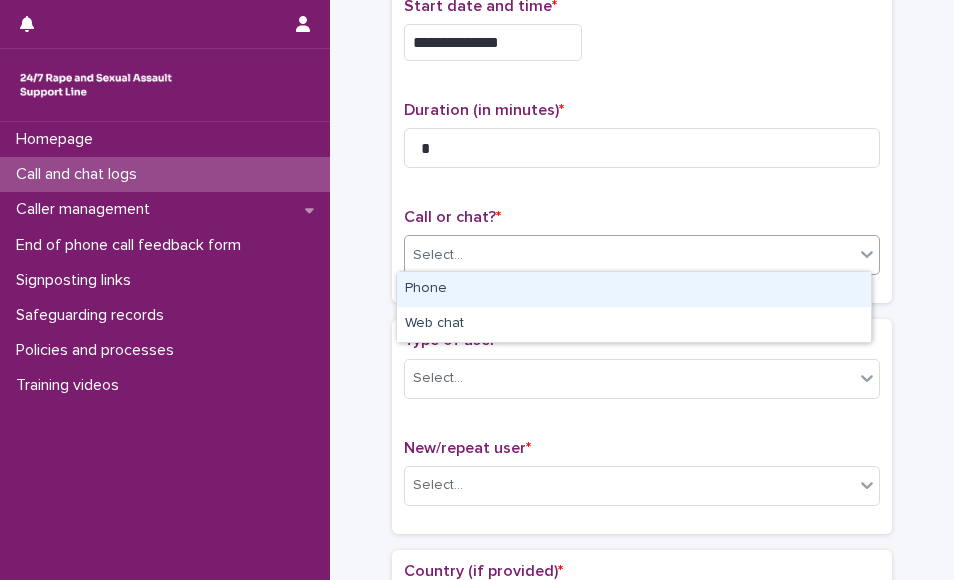 click on "Phone" at bounding box center [634, 289] 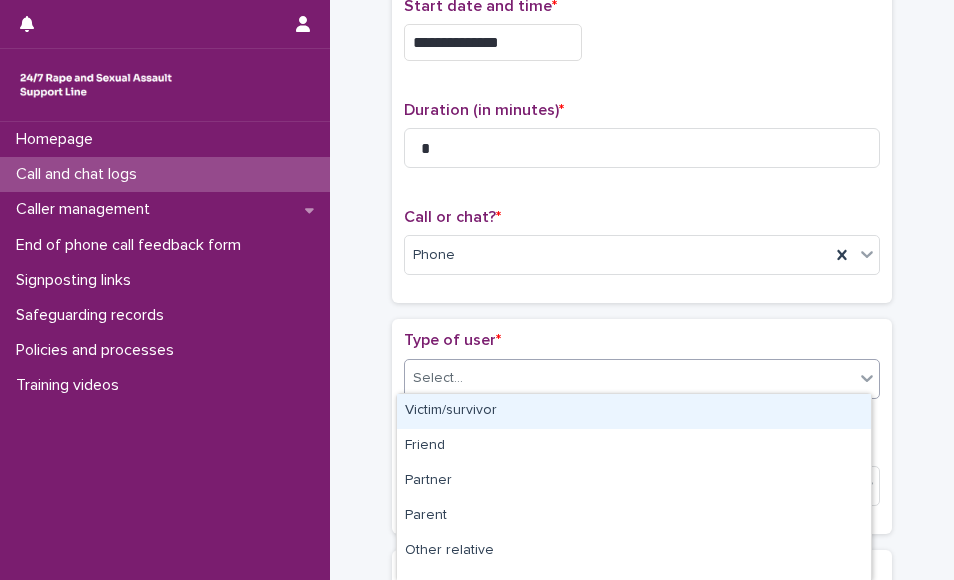 click on "Select..." at bounding box center [629, 378] 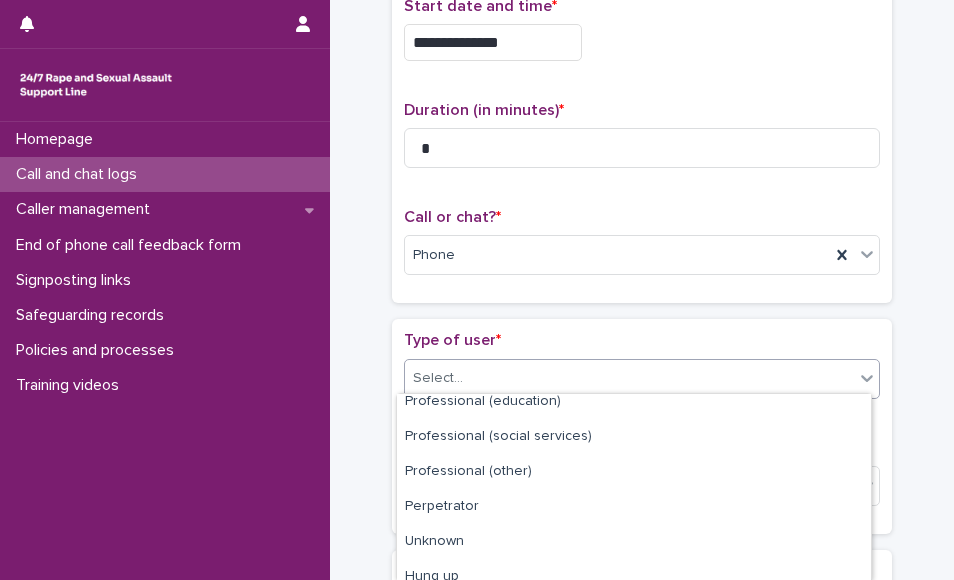 scroll, scrollTop: 326, scrollLeft: 0, axis: vertical 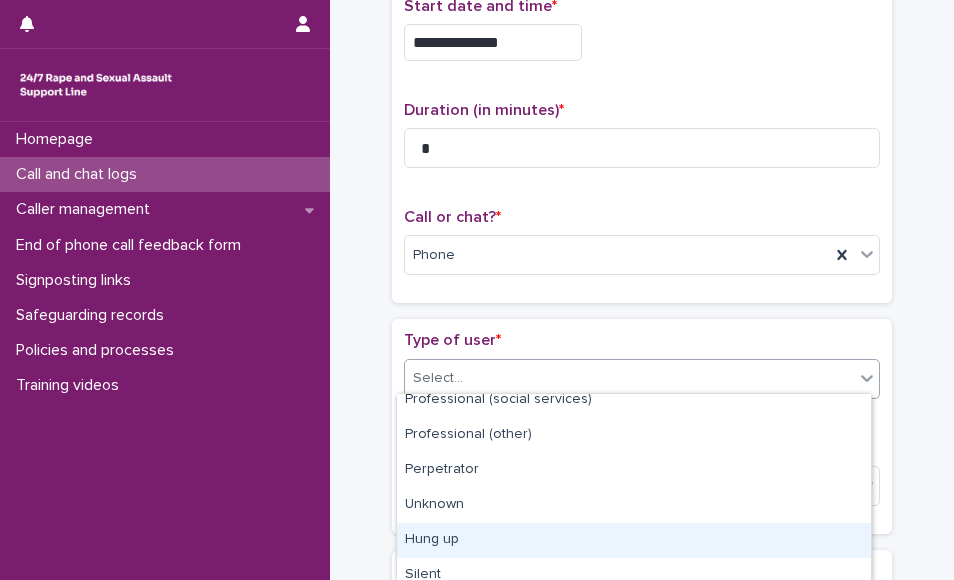 click on "Hung up" at bounding box center (634, 540) 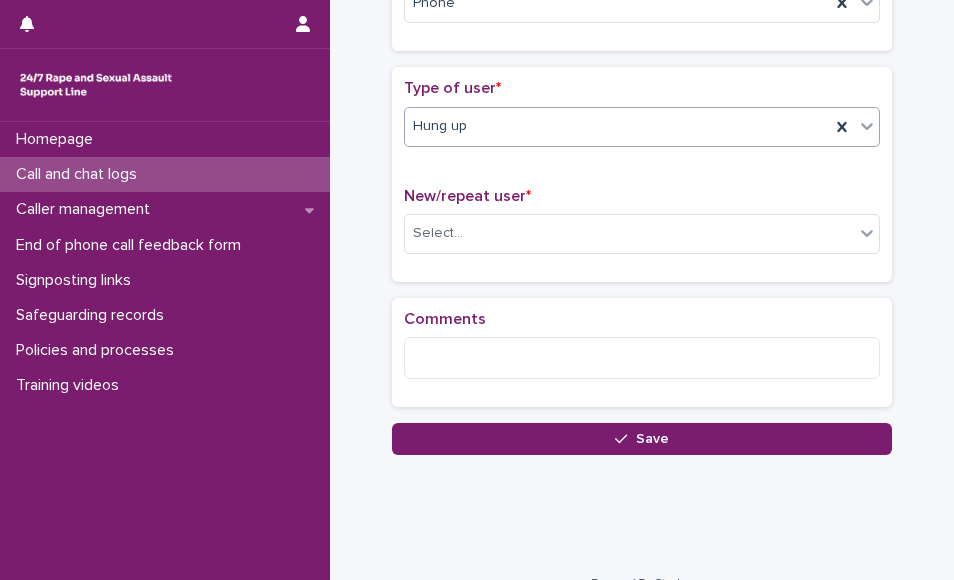 scroll, scrollTop: 410, scrollLeft: 0, axis: vertical 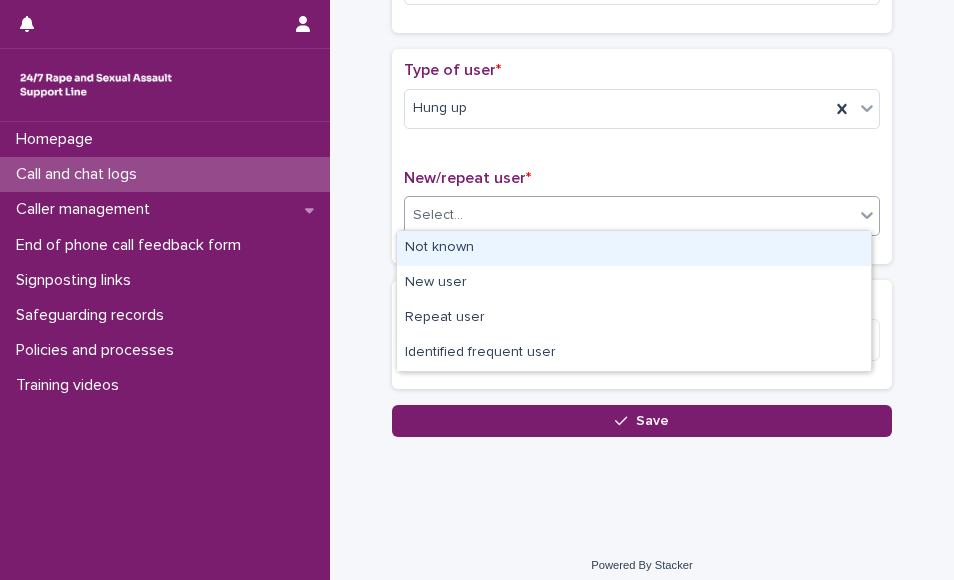 click on "Select..." at bounding box center [629, 215] 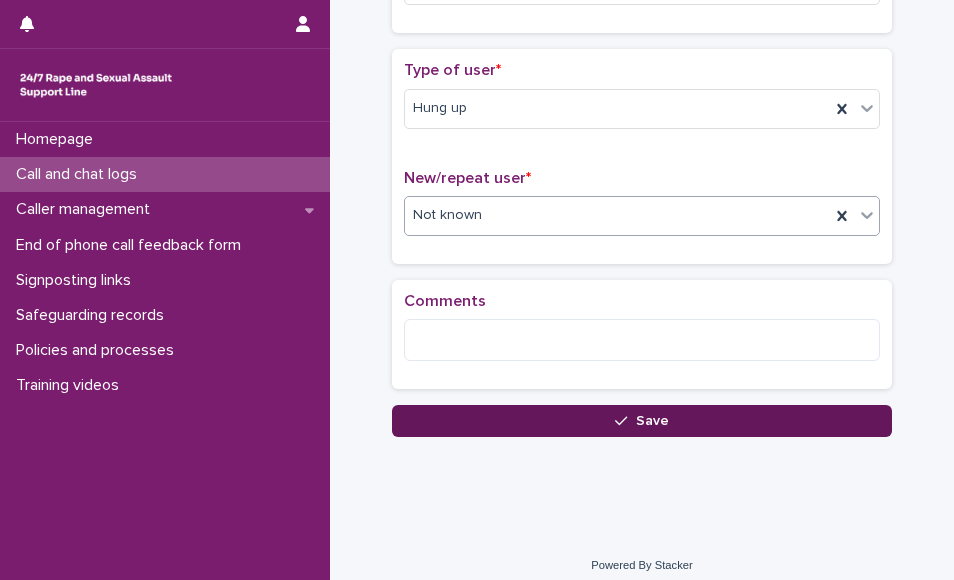 click 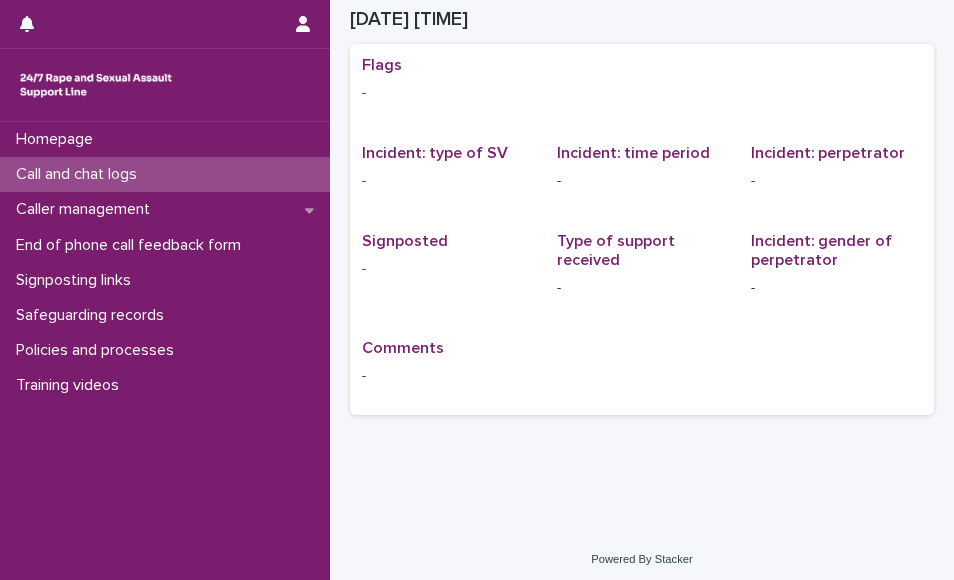 scroll, scrollTop: 10, scrollLeft: 0, axis: vertical 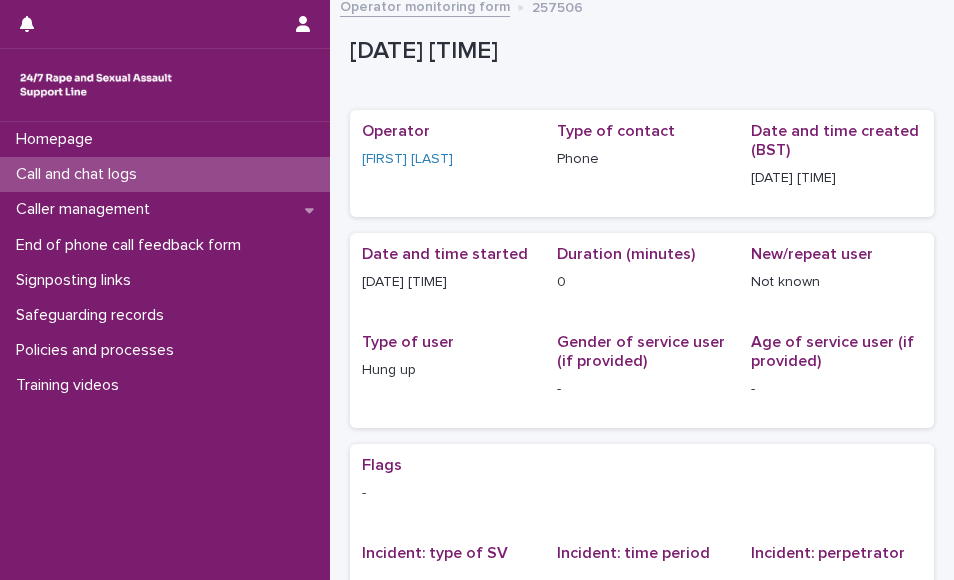 click on "Call and chat logs" at bounding box center [165, 174] 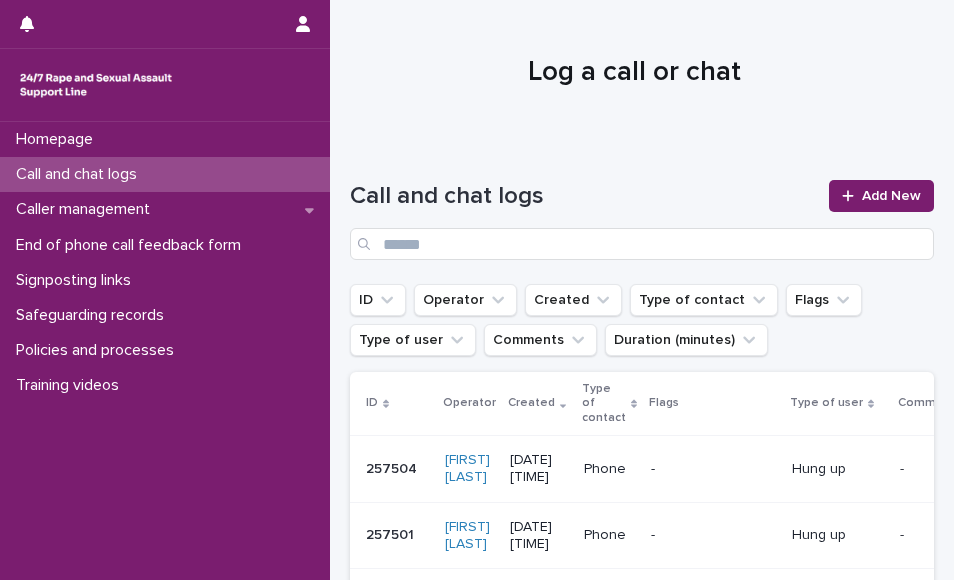 scroll, scrollTop: 0, scrollLeft: 0, axis: both 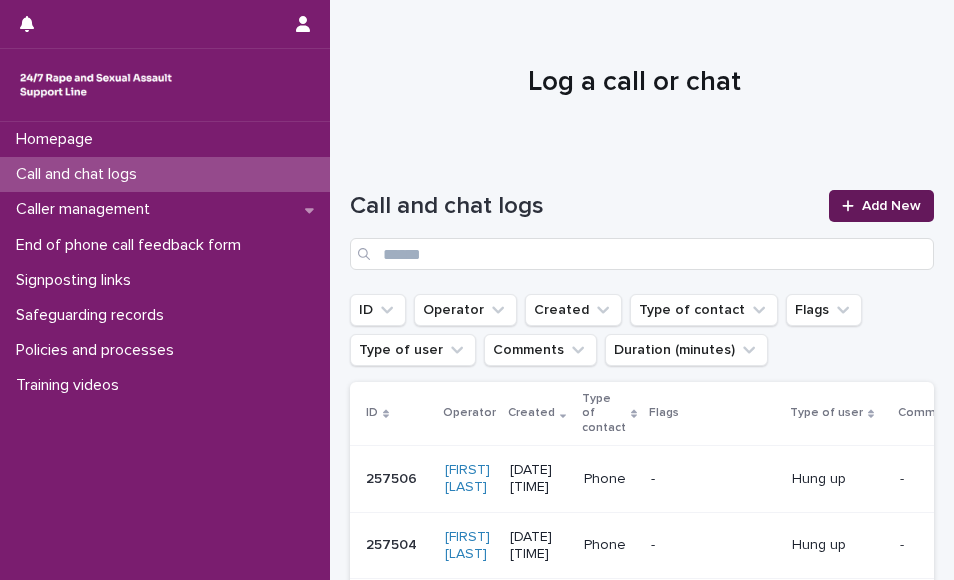 click on "Add New" at bounding box center [881, 206] 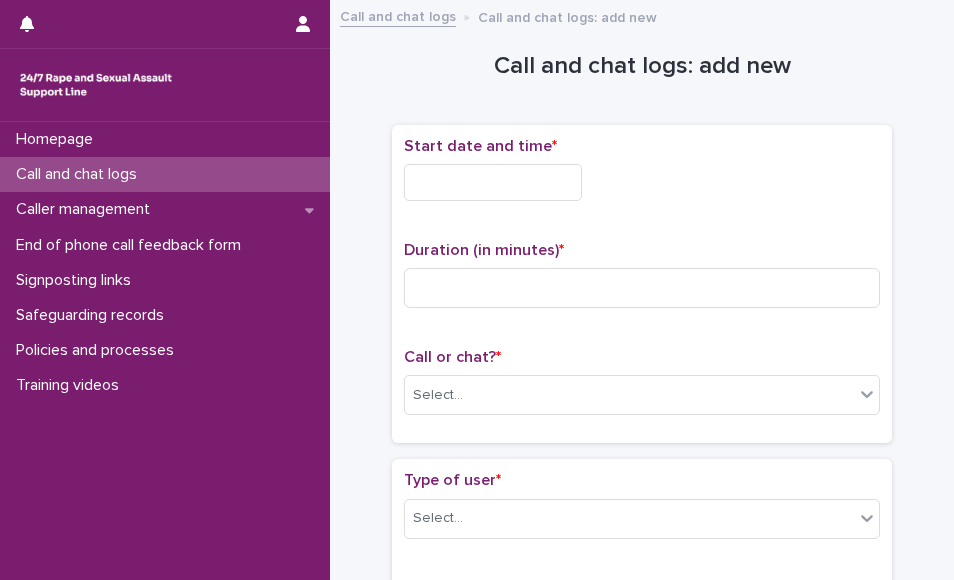 click at bounding box center [493, 182] 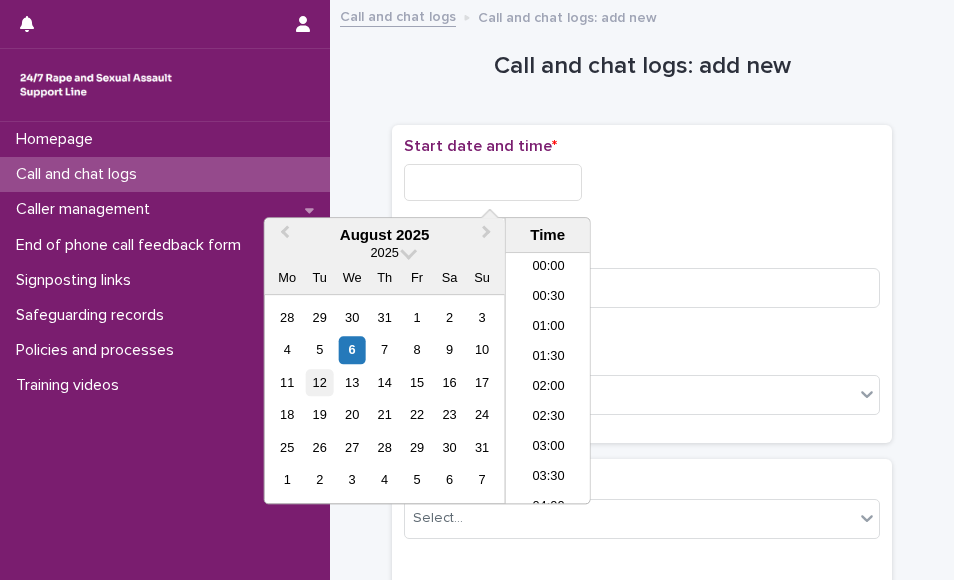 scroll, scrollTop: 1190, scrollLeft: 0, axis: vertical 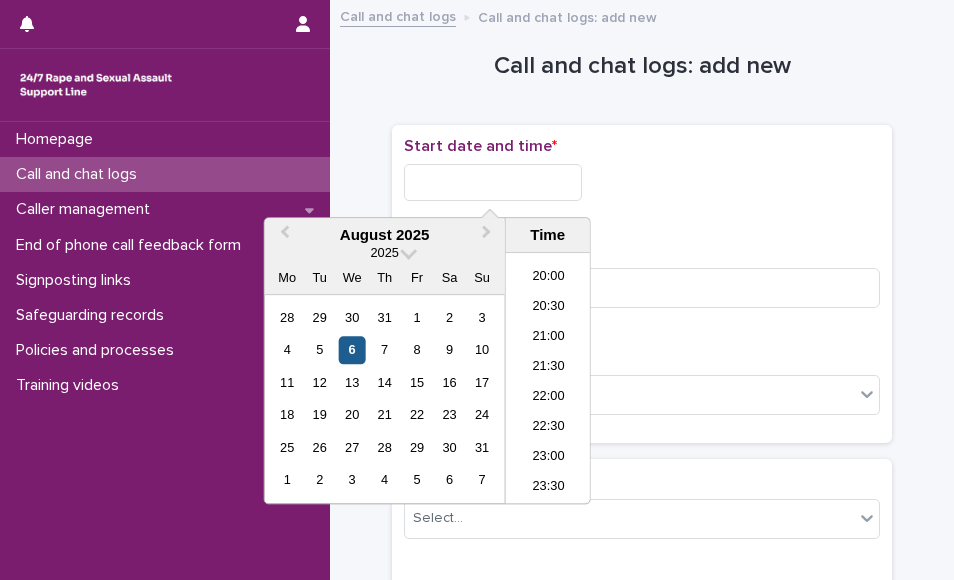 click on "6" at bounding box center [352, 350] 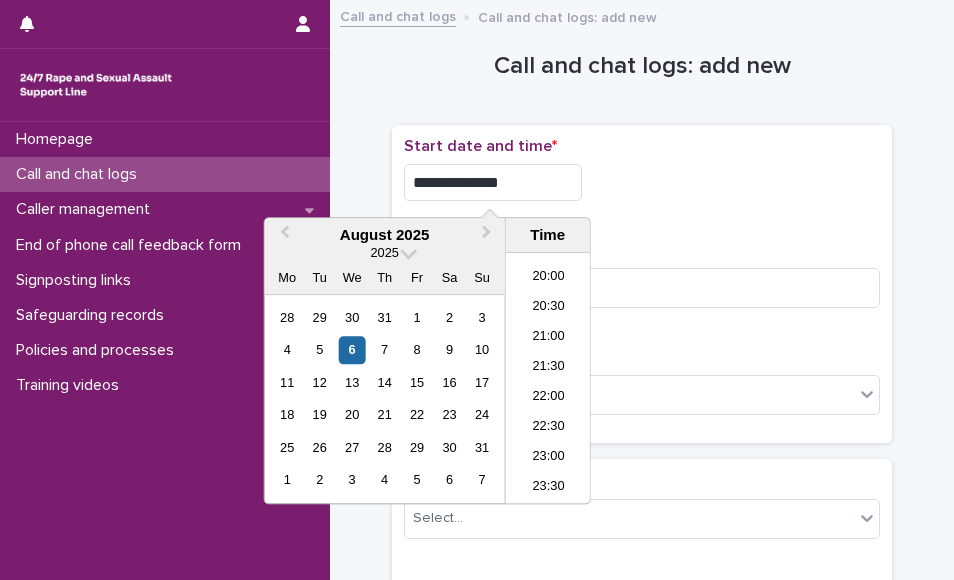 click on "**********" at bounding box center [493, 182] 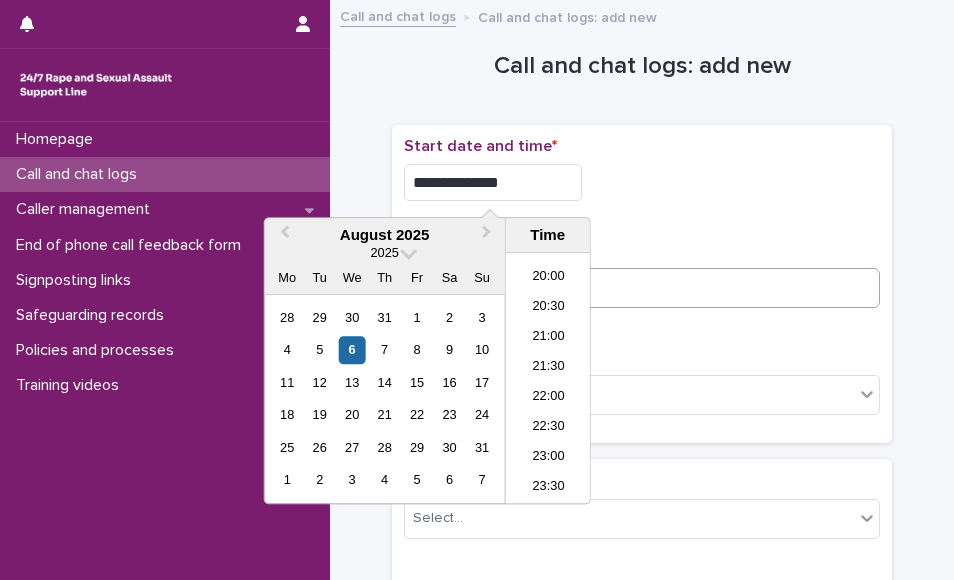 type on "**********" 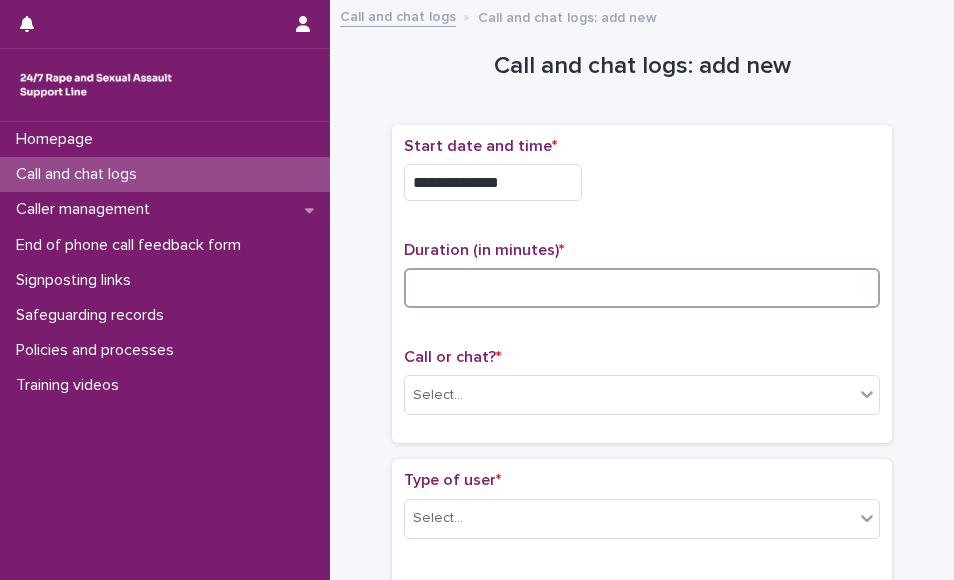 click at bounding box center [642, 288] 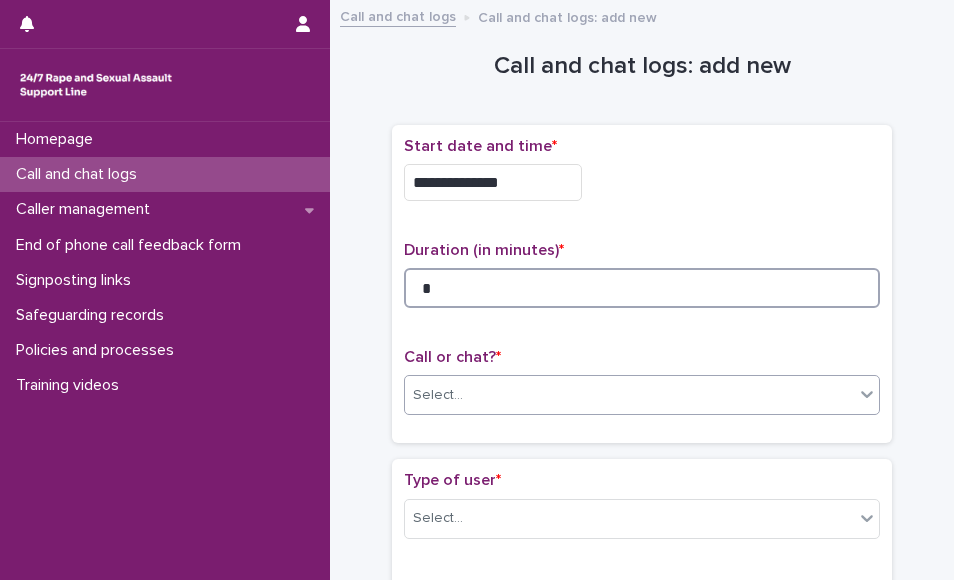 type on "*" 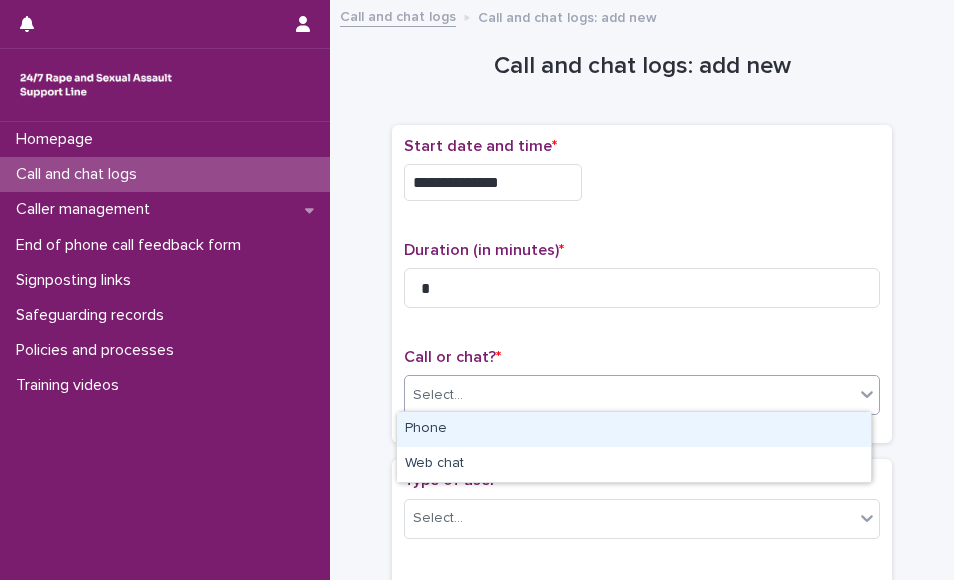 click on "Select..." at bounding box center (629, 395) 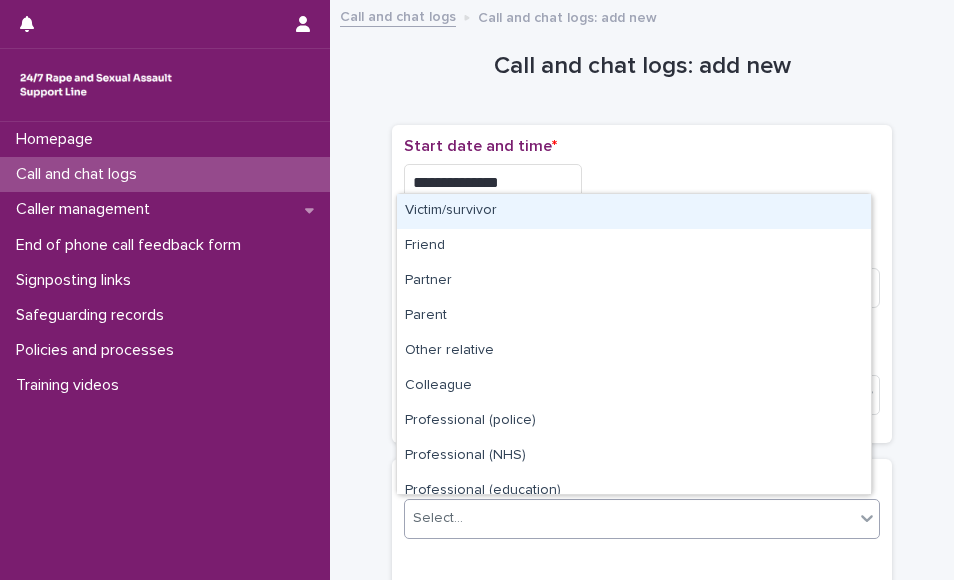 click on "Select..." at bounding box center [629, 518] 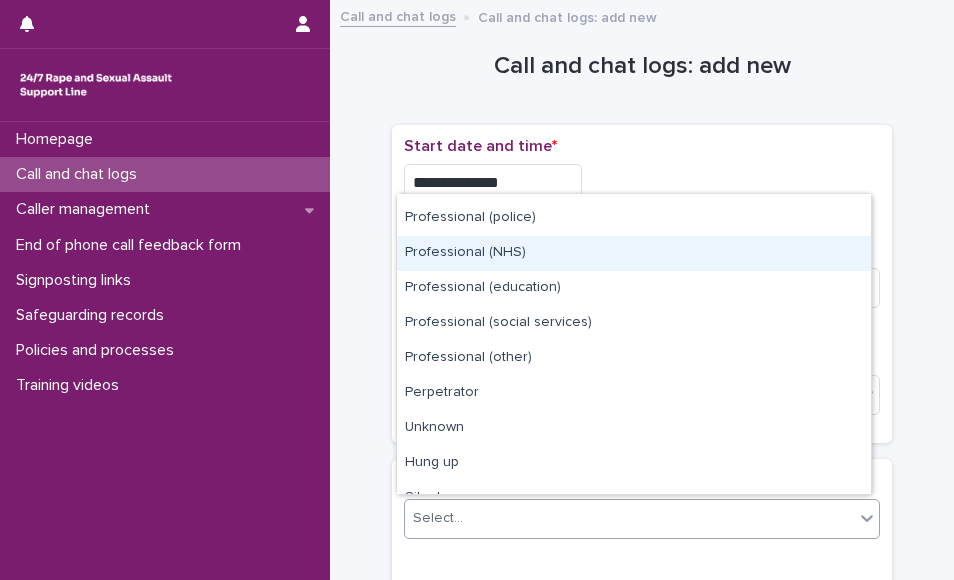 scroll, scrollTop: 225, scrollLeft: 0, axis: vertical 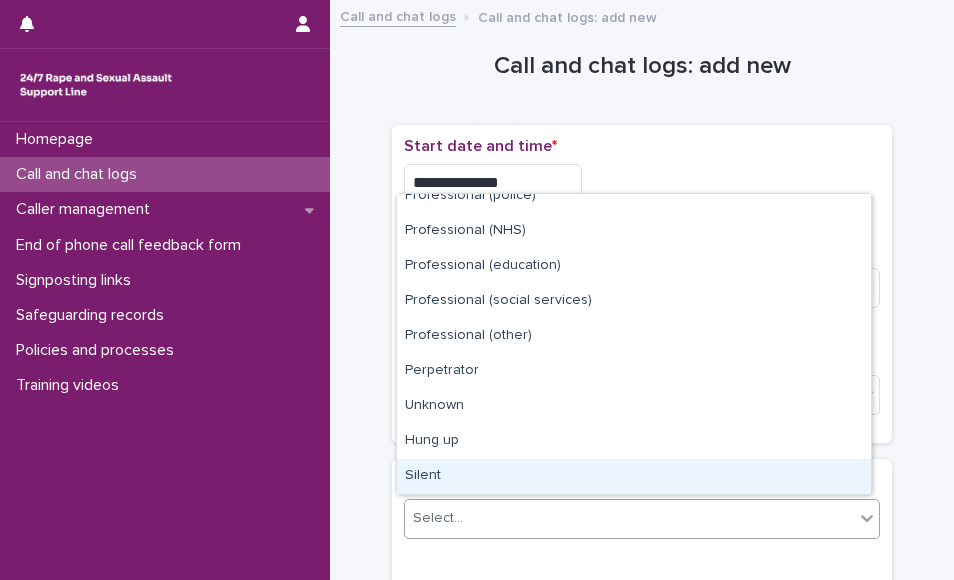 click on "Silent" at bounding box center [634, 476] 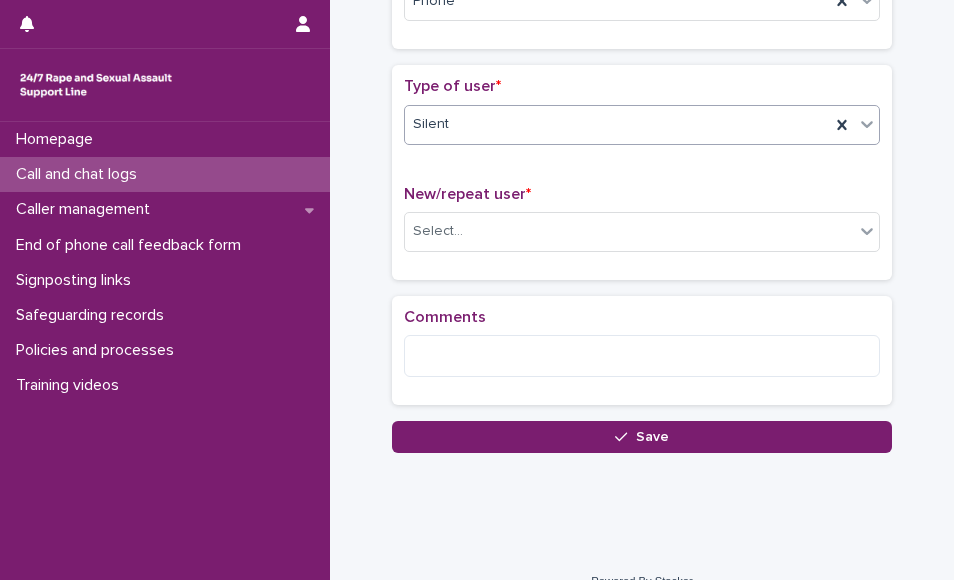 scroll, scrollTop: 410, scrollLeft: 0, axis: vertical 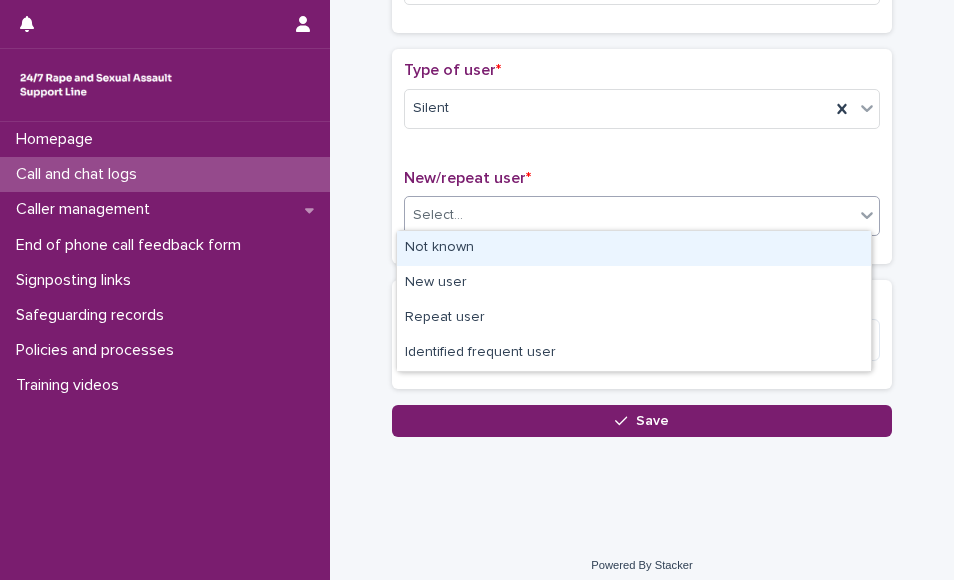 click on "Select..." at bounding box center [629, 215] 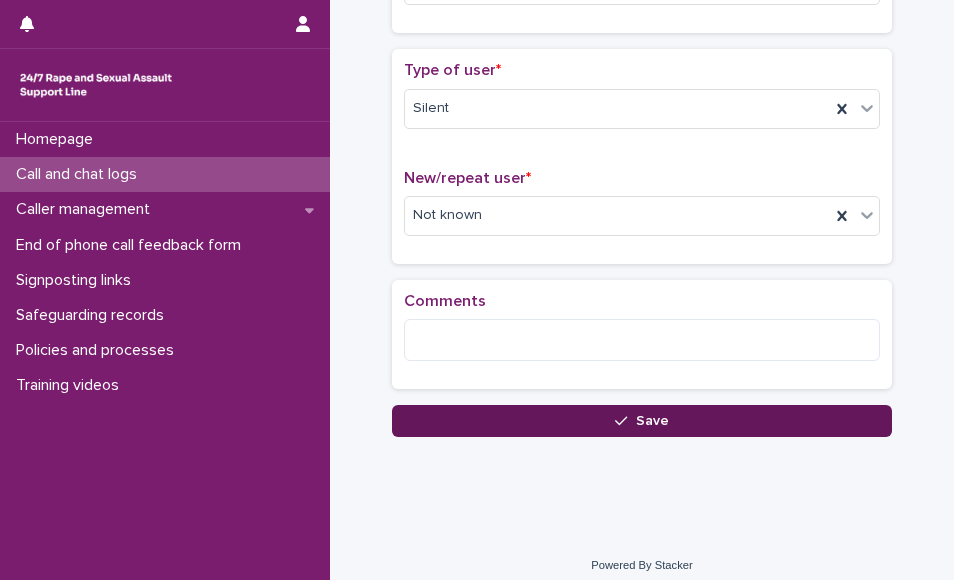 click on "Save" at bounding box center [642, 421] 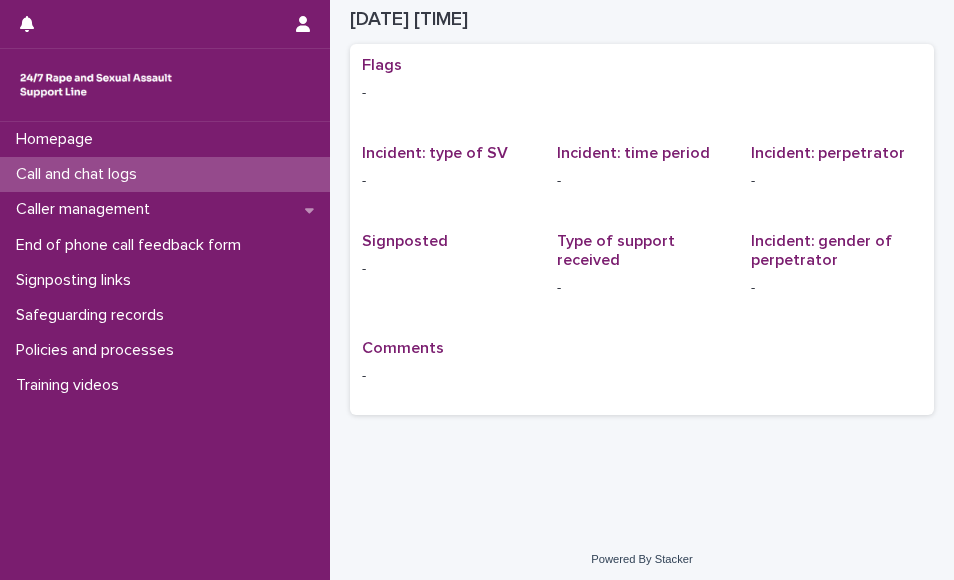 scroll, scrollTop: 11, scrollLeft: 0, axis: vertical 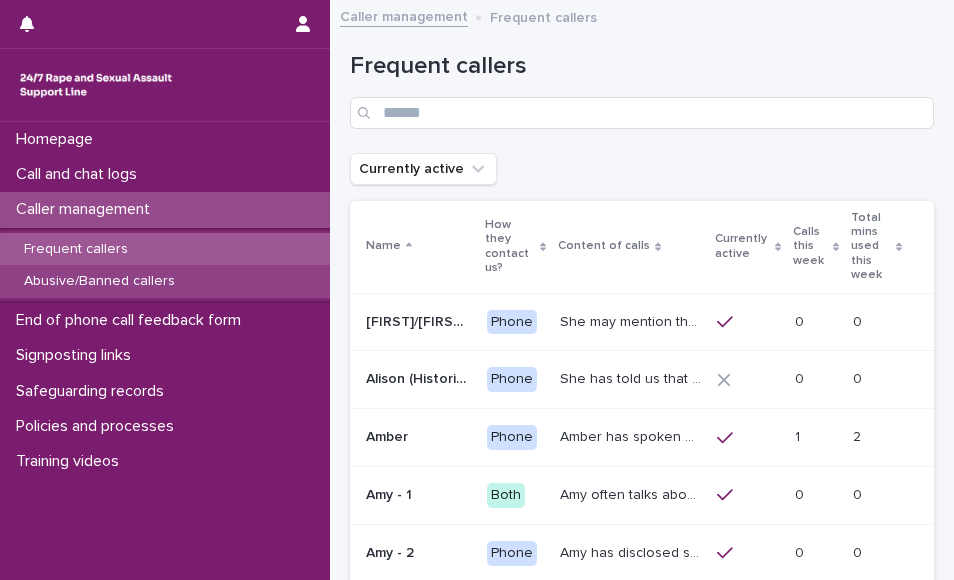 click on "Abusive/Banned callers" at bounding box center [165, 281] 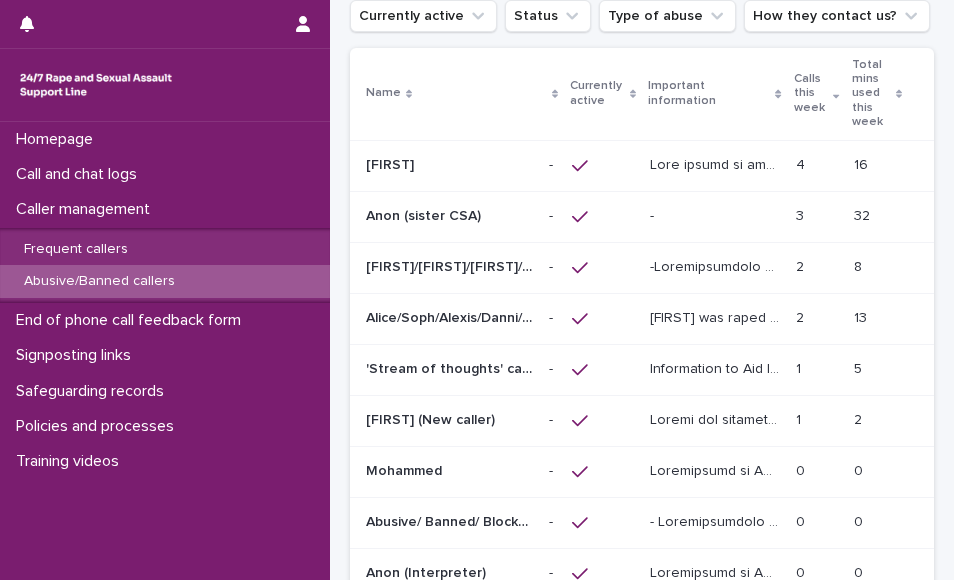 scroll, scrollTop: 154, scrollLeft: 0, axis: vertical 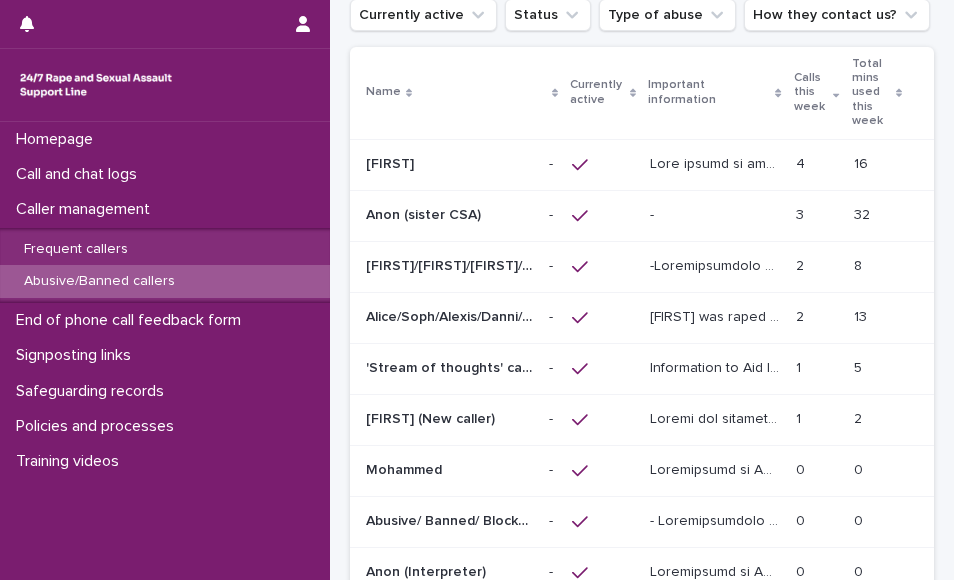 click at bounding box center [717, 417] 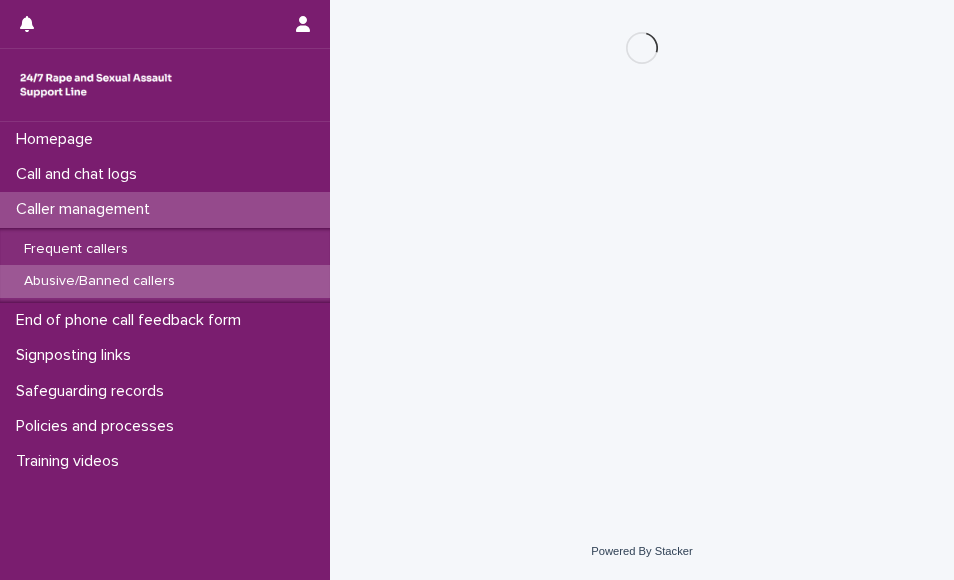 scroll, scrollTop: 0, scrollLeft: 0, axis: both 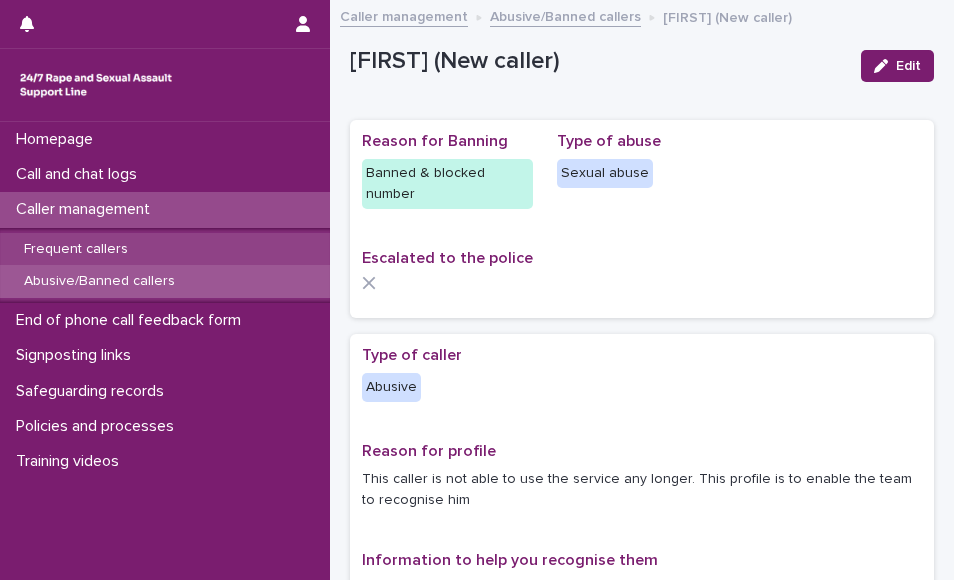 click on "Frequent callers" at bounding box center (76, 249) 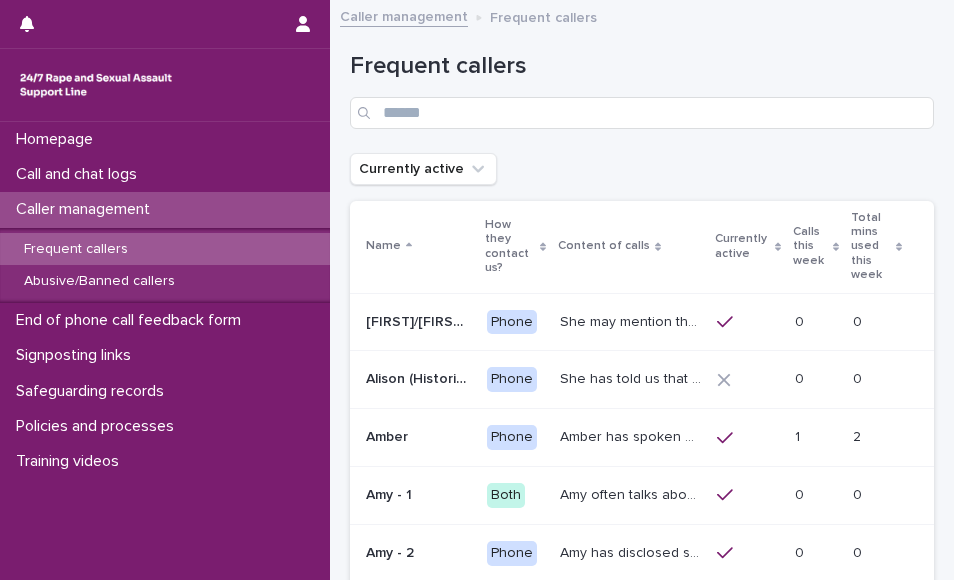 click 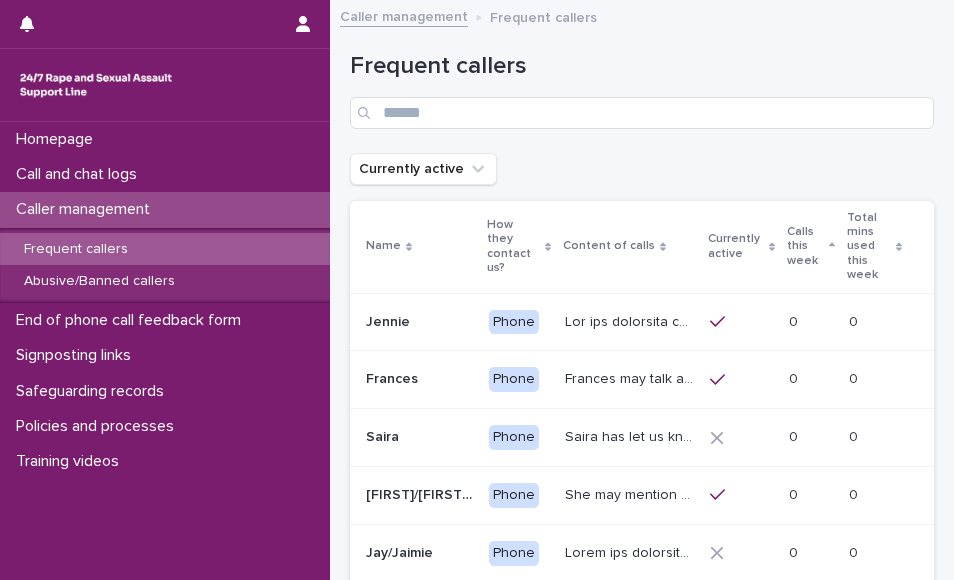 click 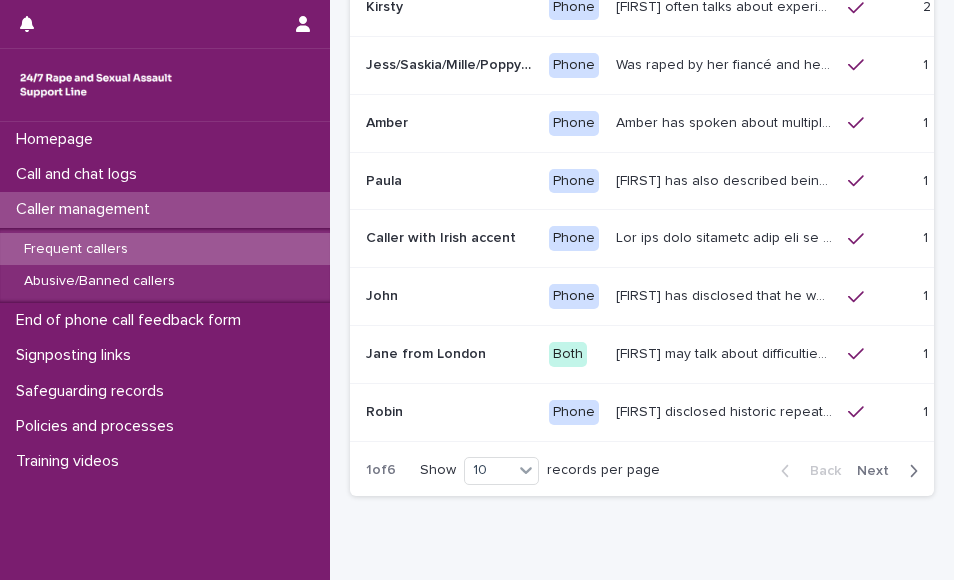scroll, scrollTop: 451, scrollLeft: 0, axis: vertical 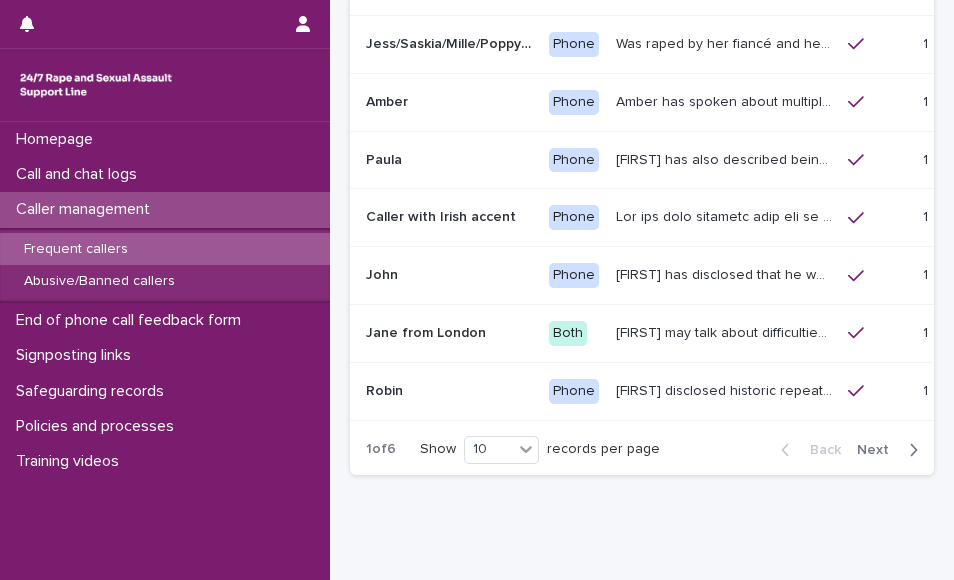 click on "Next" at bounding box center [879, 450] 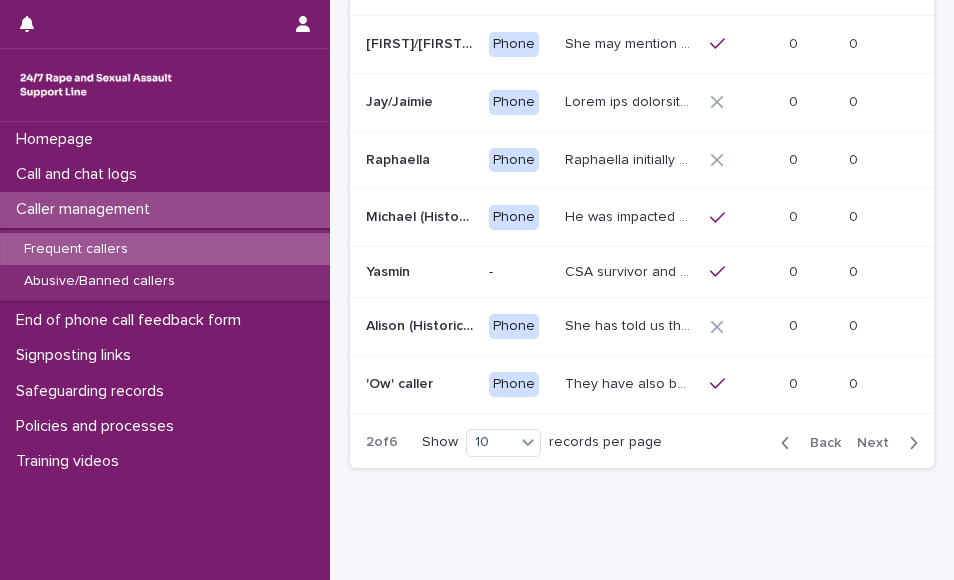 scroll, scrollTop: 440, scrollLeft: 0, axis: vertical 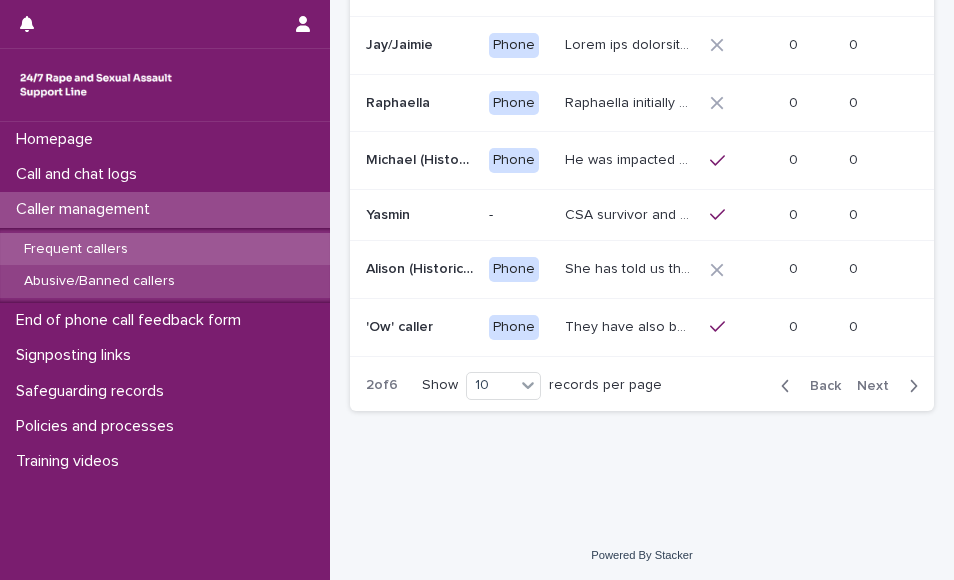 click on "Abusive/Banned callers" at bounding box center (99, 281) 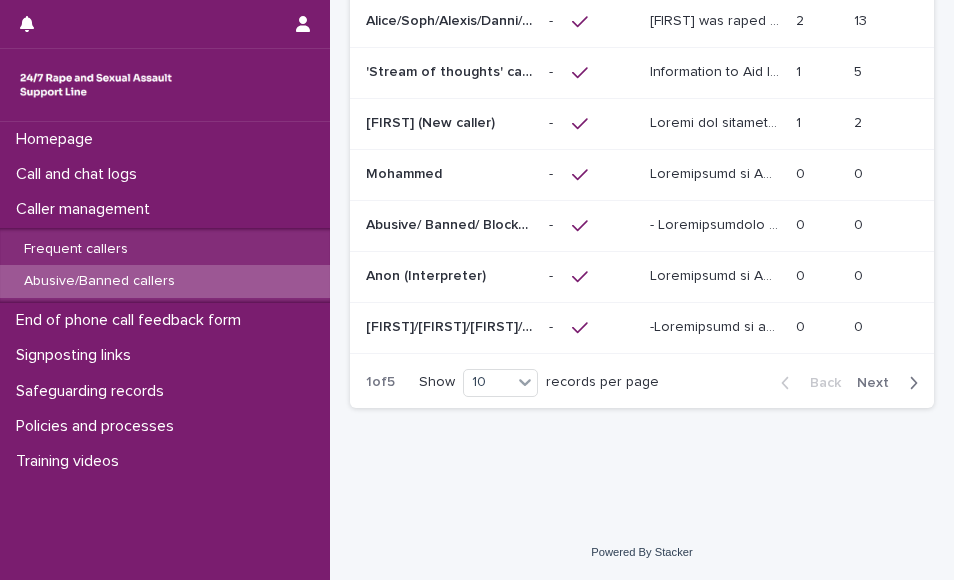 scroll, scrollTop: 0, scrollLeft: 0, axis: both 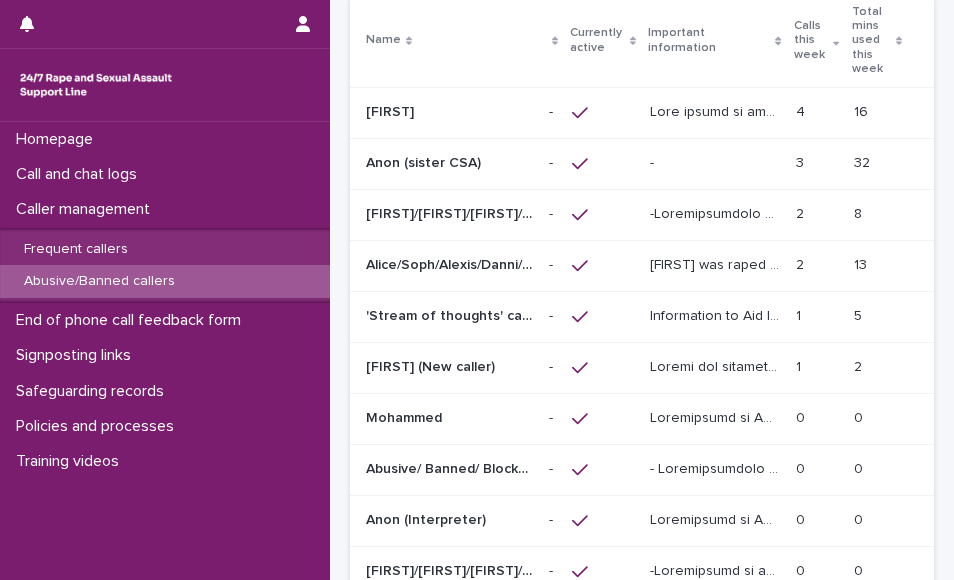 click on "[FIRST] was raped by their partner last year and they're currently facing ongoing domestic abuse from the same person. During the relationship, they became pregnant as a result of rape. The ex-partner pushed them down the stairs, leading to the loss of their baby.
They may write "my partner raped and hit me" "I'm going to cry sorry" and "(crying shaking)" "I'm having an anxiety attack" "please don't leave me (sobbing)" "Can I tell you something?". They also ask to do breathing exercises in the chat and want to explore grounding.
They might say it is their [BIRTHDAY] today, or that it is their [FAMILY_RELATIONSHIP]'s funeral. they typed in lowercase. They have previously mentioned its one of their immediate family members (mother/father) funeral today. They have told a SLW that they have been diagnosed with cancer and only have 6 months left to live.
Chatter has also disclosed ritual abuse which happened in childhood.
They've also said 'my friend forced himself on me'." at bounding box center [717, 263] 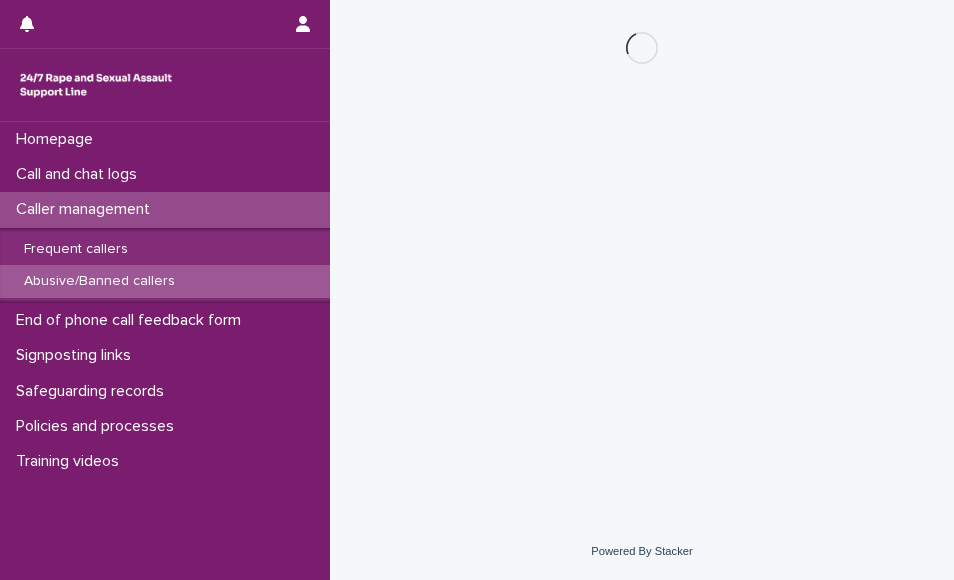 scroll, scrollTop: 0, scrollLeft: 0, axis: both 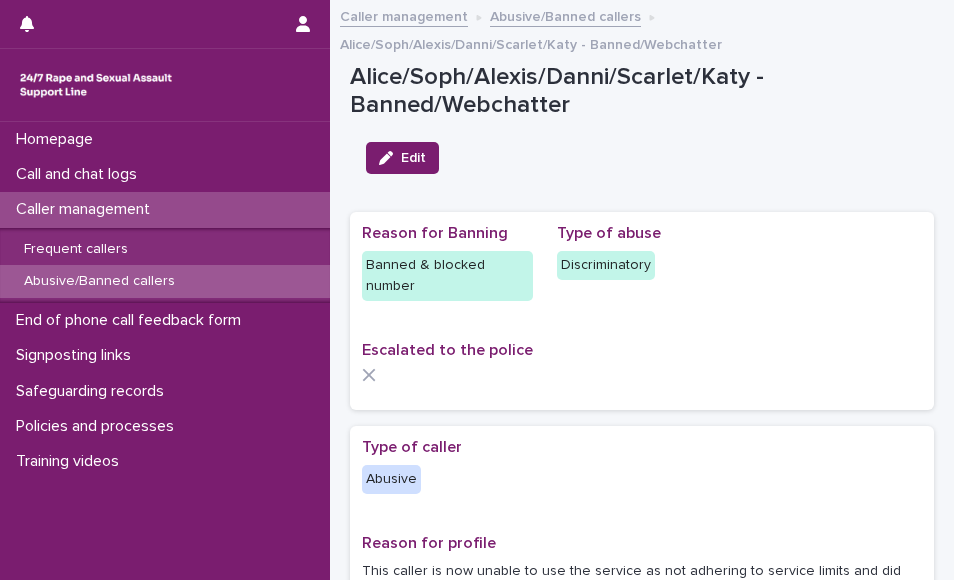 click on "Abusive/Banned callers" at bounding box center (165, 281) 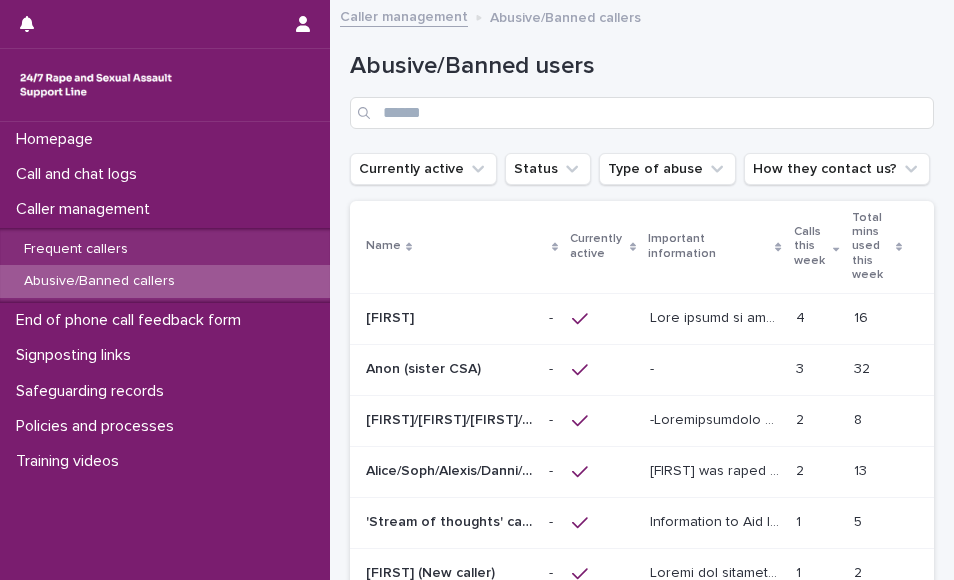 click at bounding box center [717, 418] 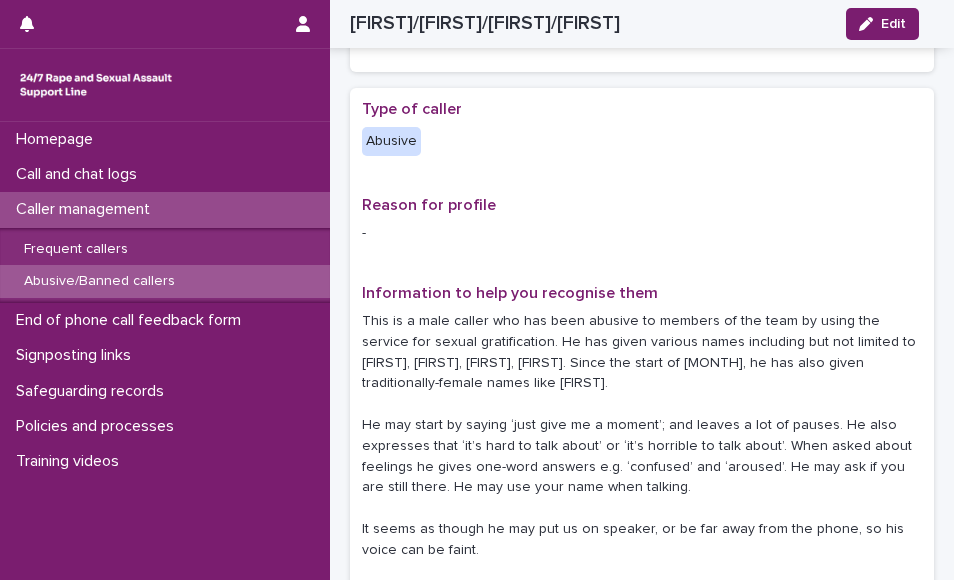 scroll, scrollTop: 0, scrollLeft: 0, axis: both 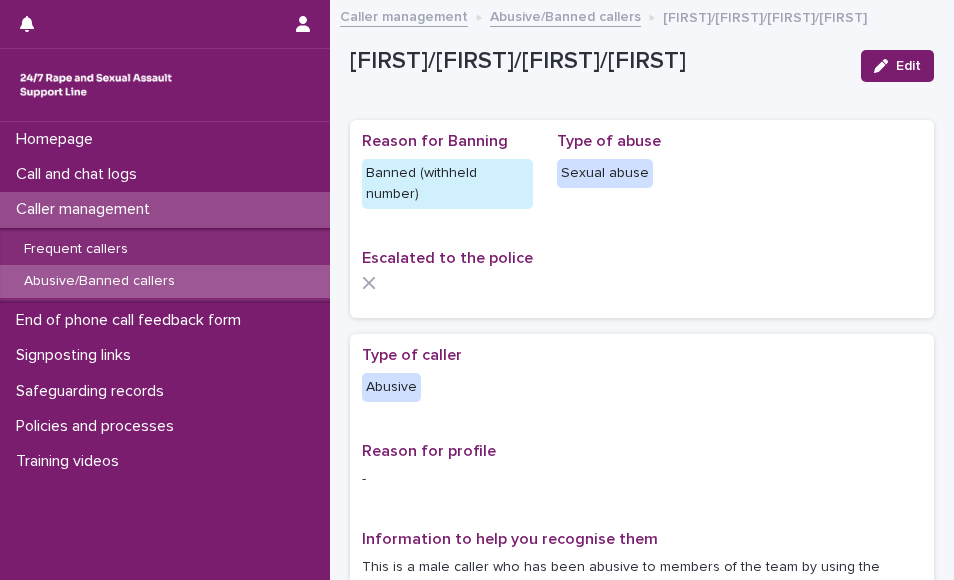 click on "Abusive/Banned callers" at bounding box center [99, 281] 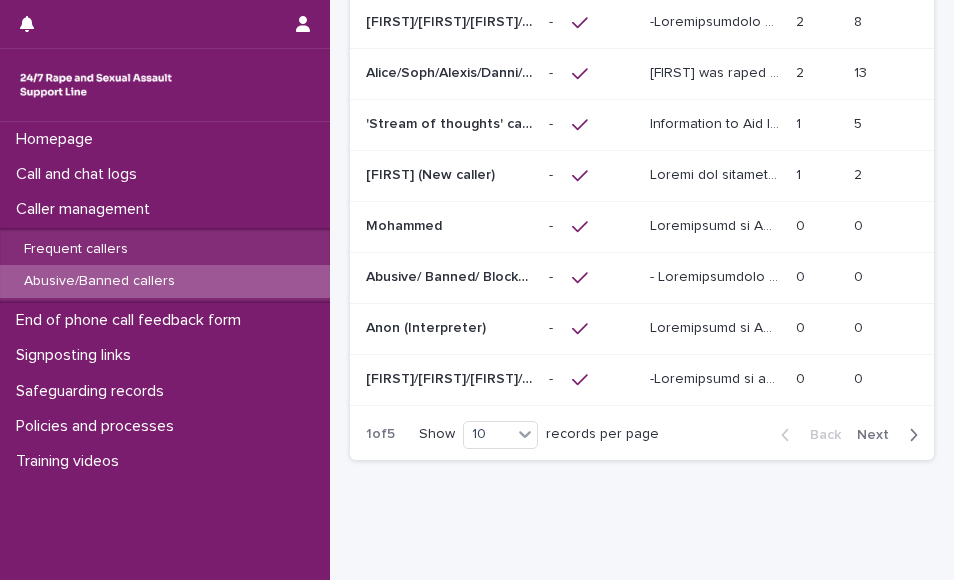 scroll, scrollTop: 400, scrollLeft: 0, axis: vertical 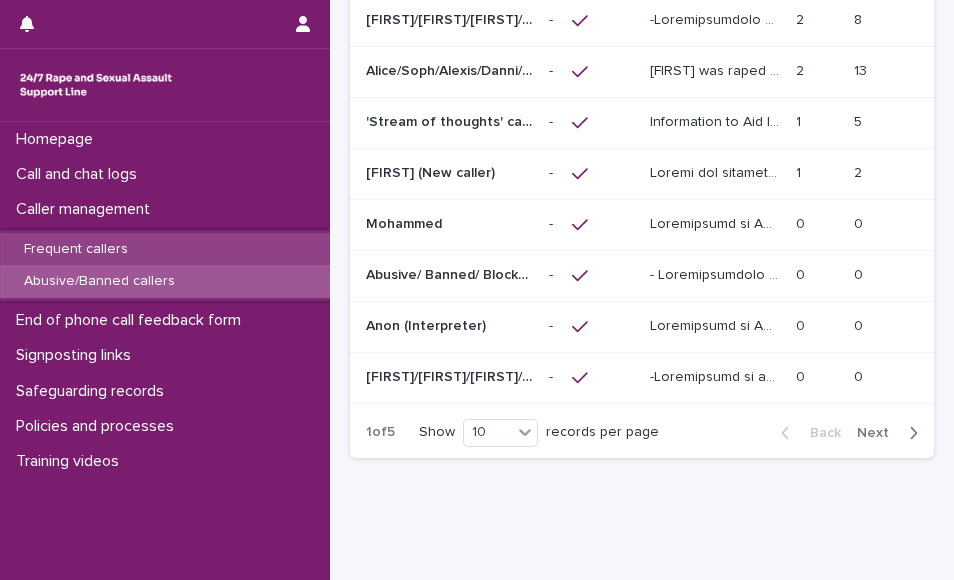 click on "Frequent callers" at bounding box center (165, 249) 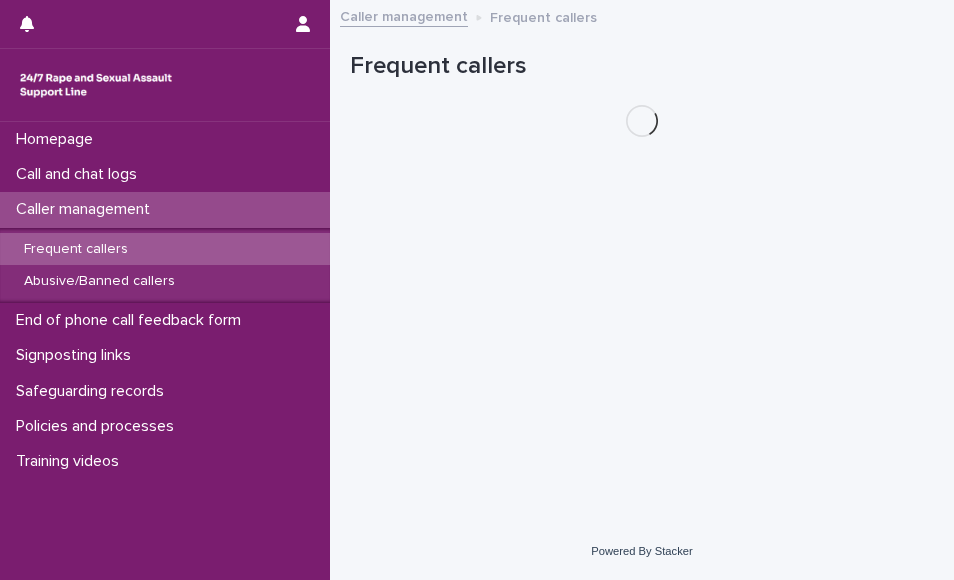 scroll, scrollTop: 0, scrollLeft: 0, axis: both 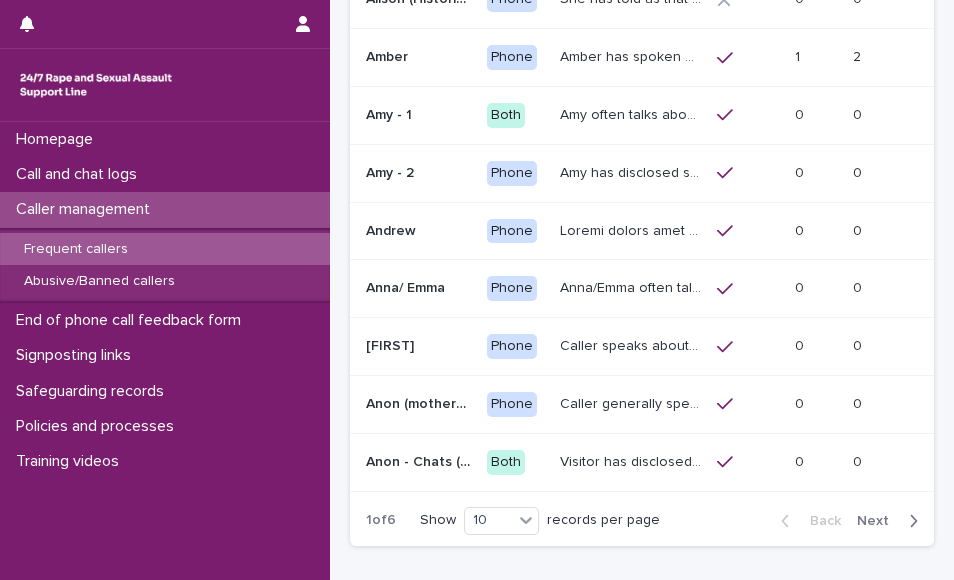 click on "Visitor has disclosed  CSA between 9-12 years of age involving brother in law who lifted them out of bed, taking them to a sex club where they were raped by men and a women.
There are some different disclosures around CSA but the chatter usually mentions their brother in law lifting taking them from their bed and involving one women and multiple men. Chatter has also spoken of forced abortions.
They have let us know that the abuse is historic and not current or ongoing. The police and social care were involved. Thus, unless new concerns become apparent, there is no need to talk through our safeguarding policy." at bounding box center [632, 460] 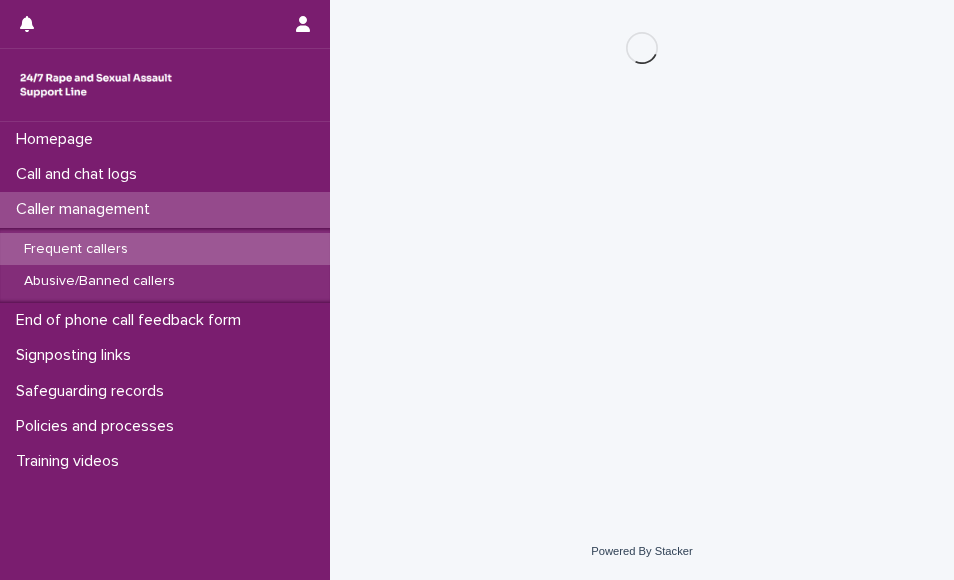 scroll, scrollTop: 0, scrollLeft: 0, axis: both 